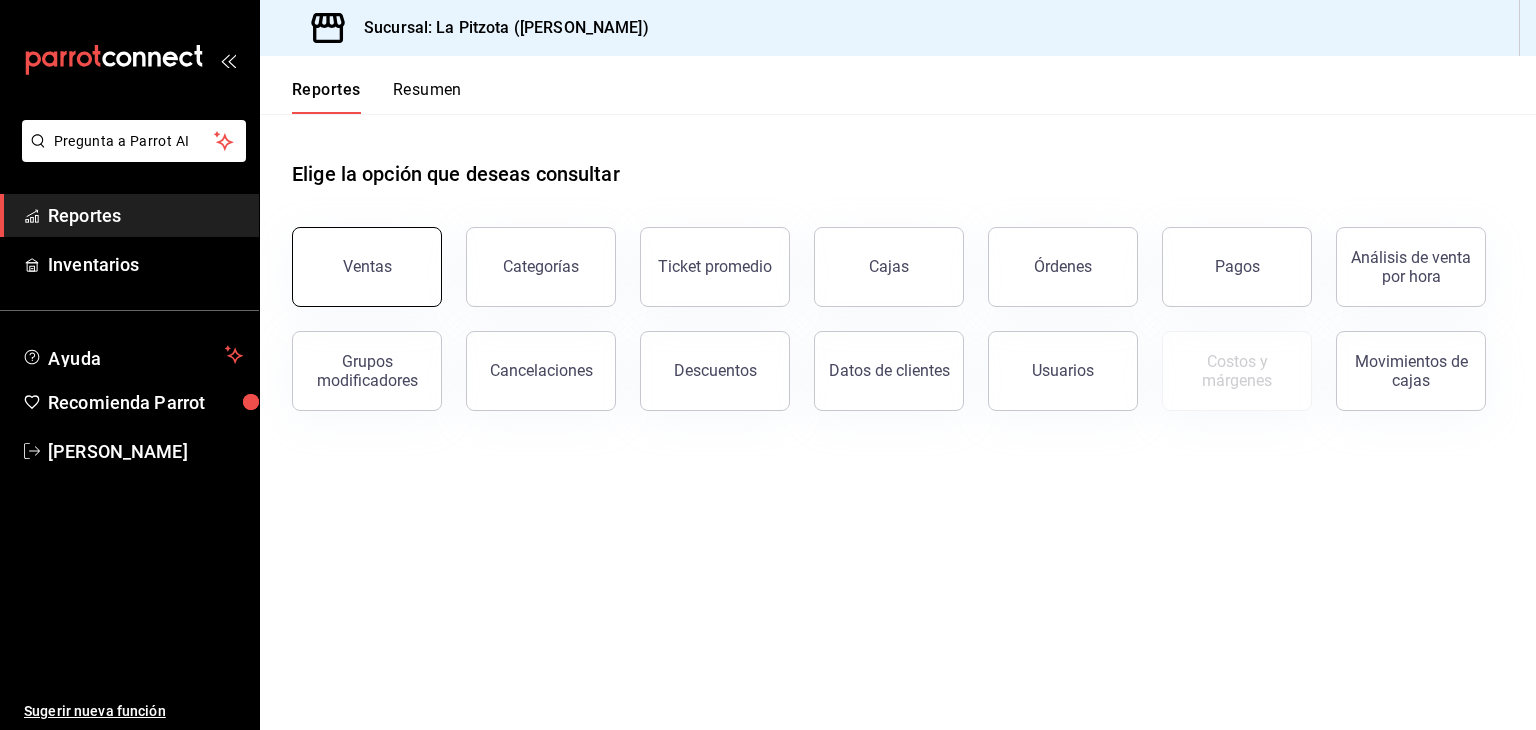 scroll, scrollTop: 0, scrollLeft: 0, axis: both 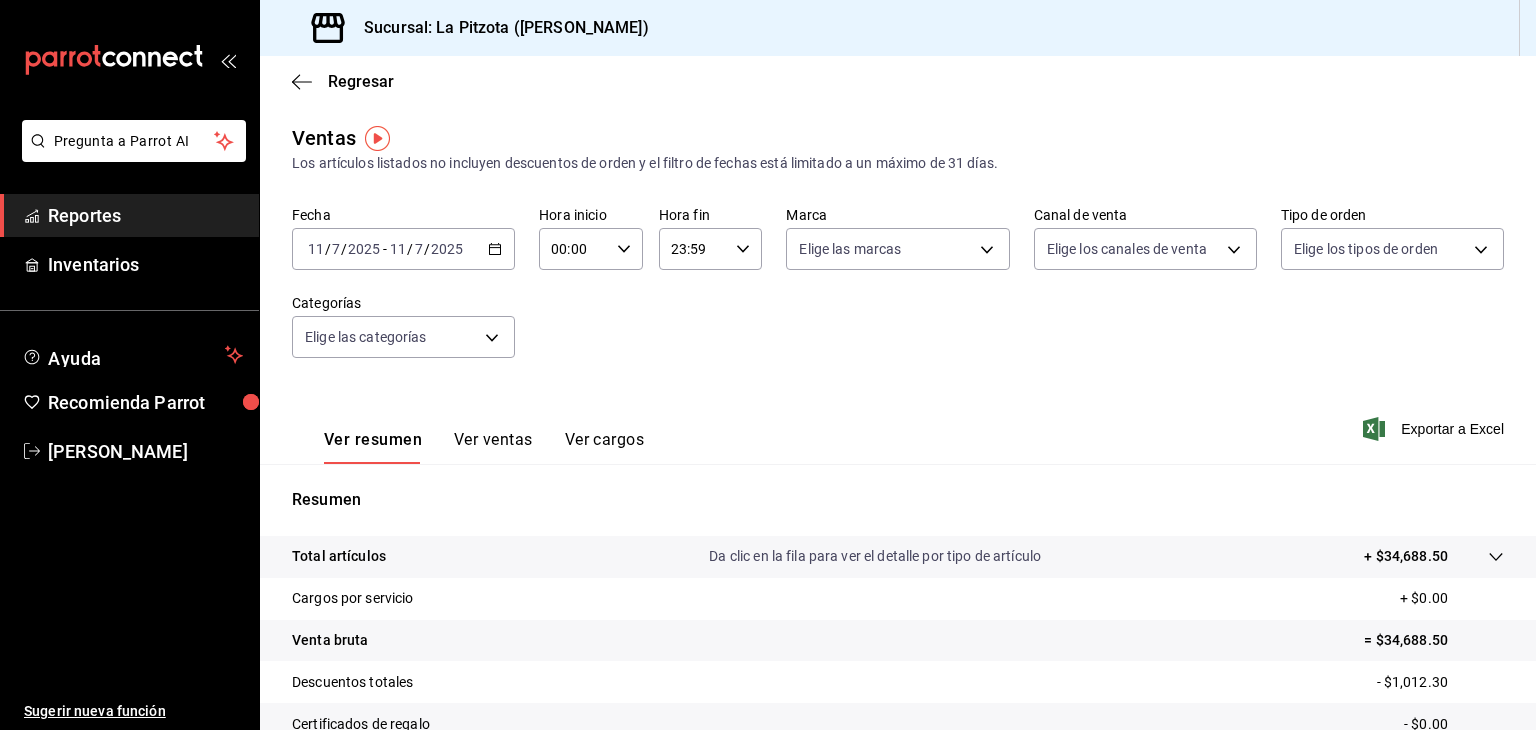 click on "11" at bounding box center (316, 249) 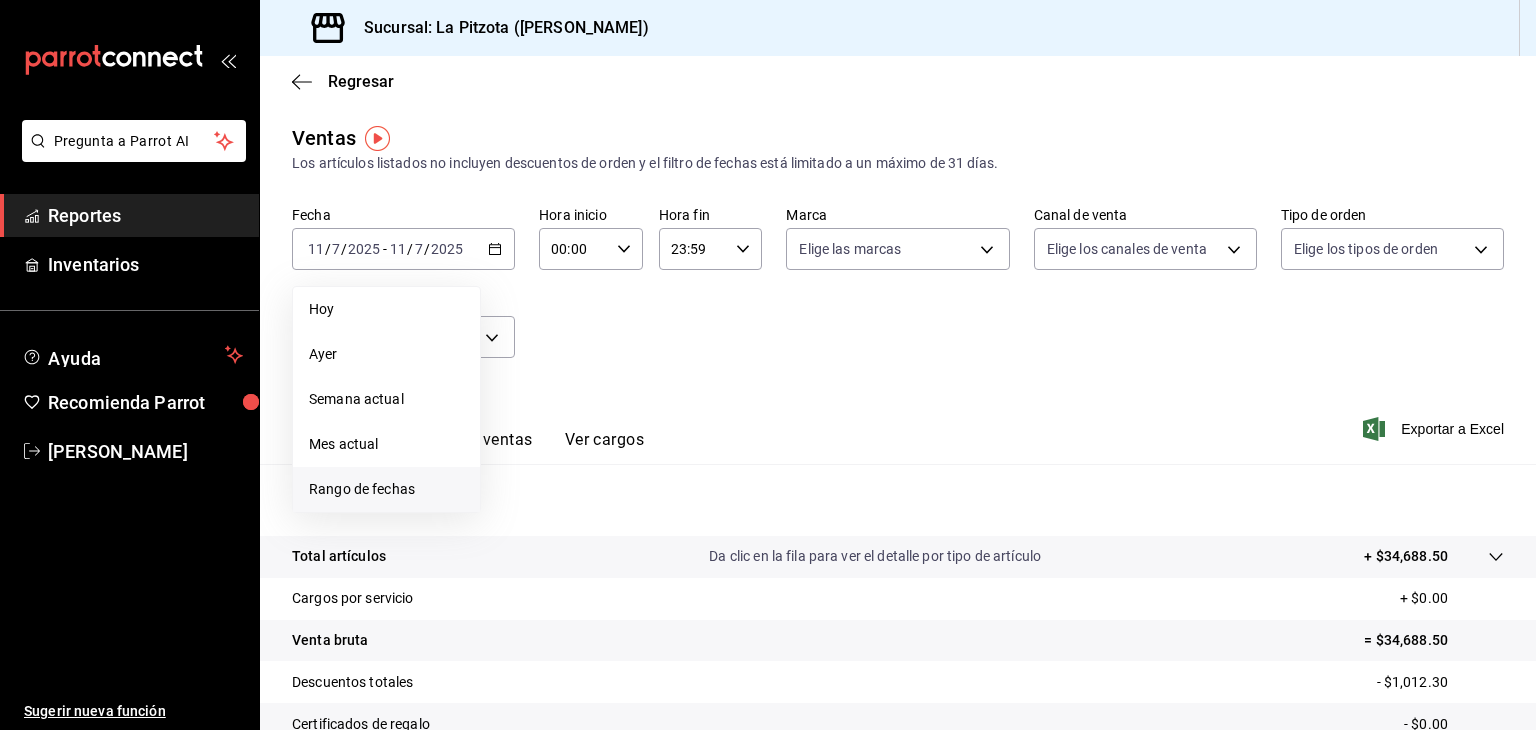 click on "Rango de fechas" at bounding box center [386, 489] 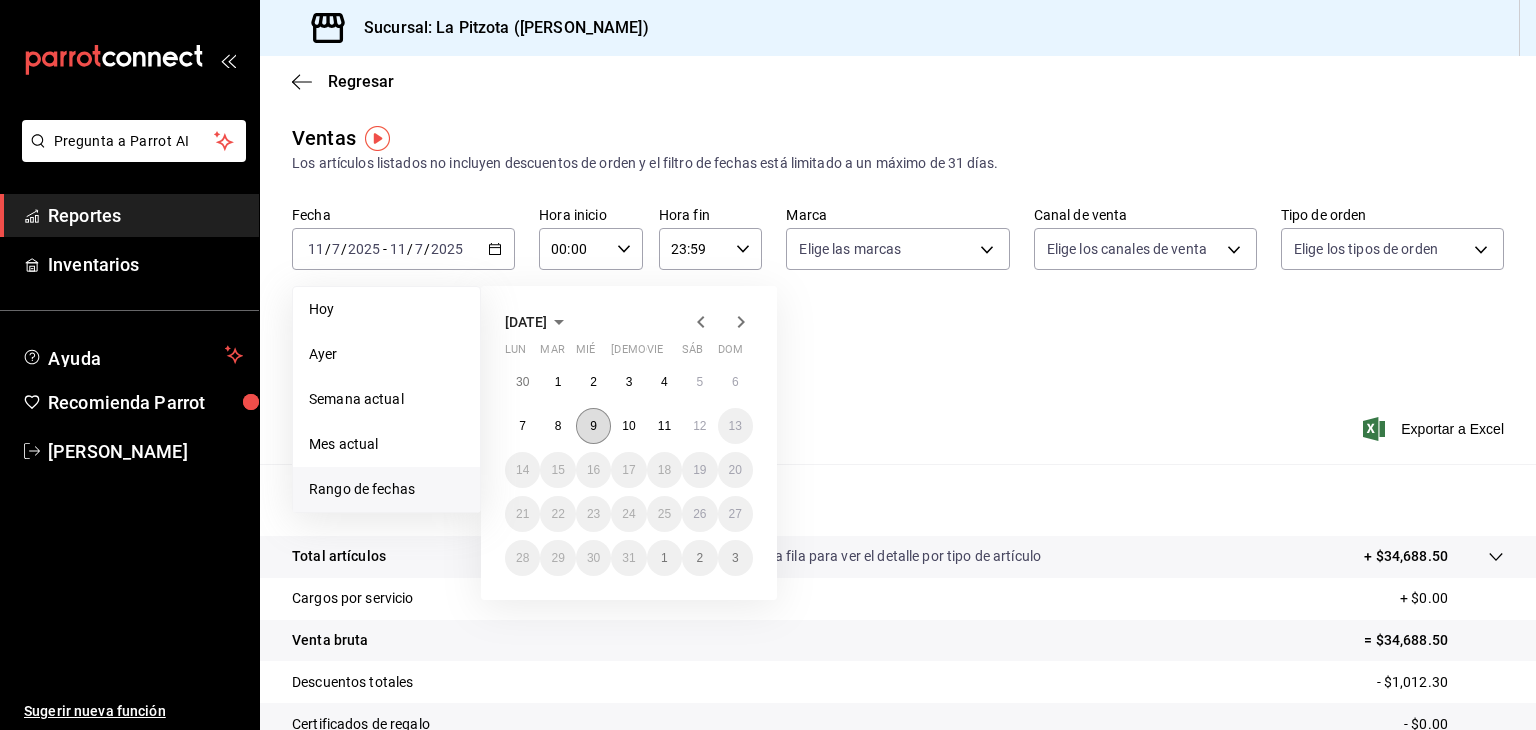 click on "9" at bounding box center (593, 426) 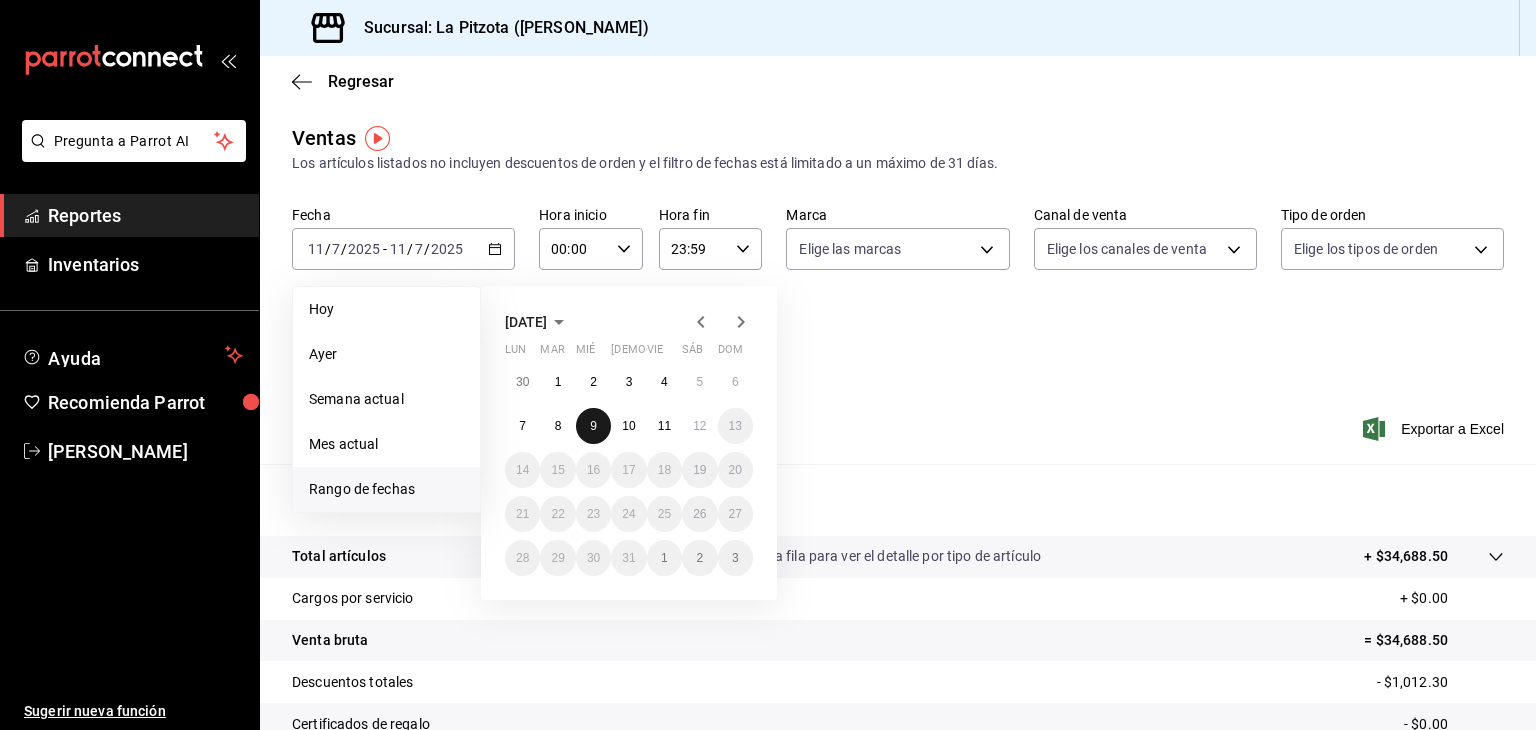 click on "9" at bounding box center [593, 426] 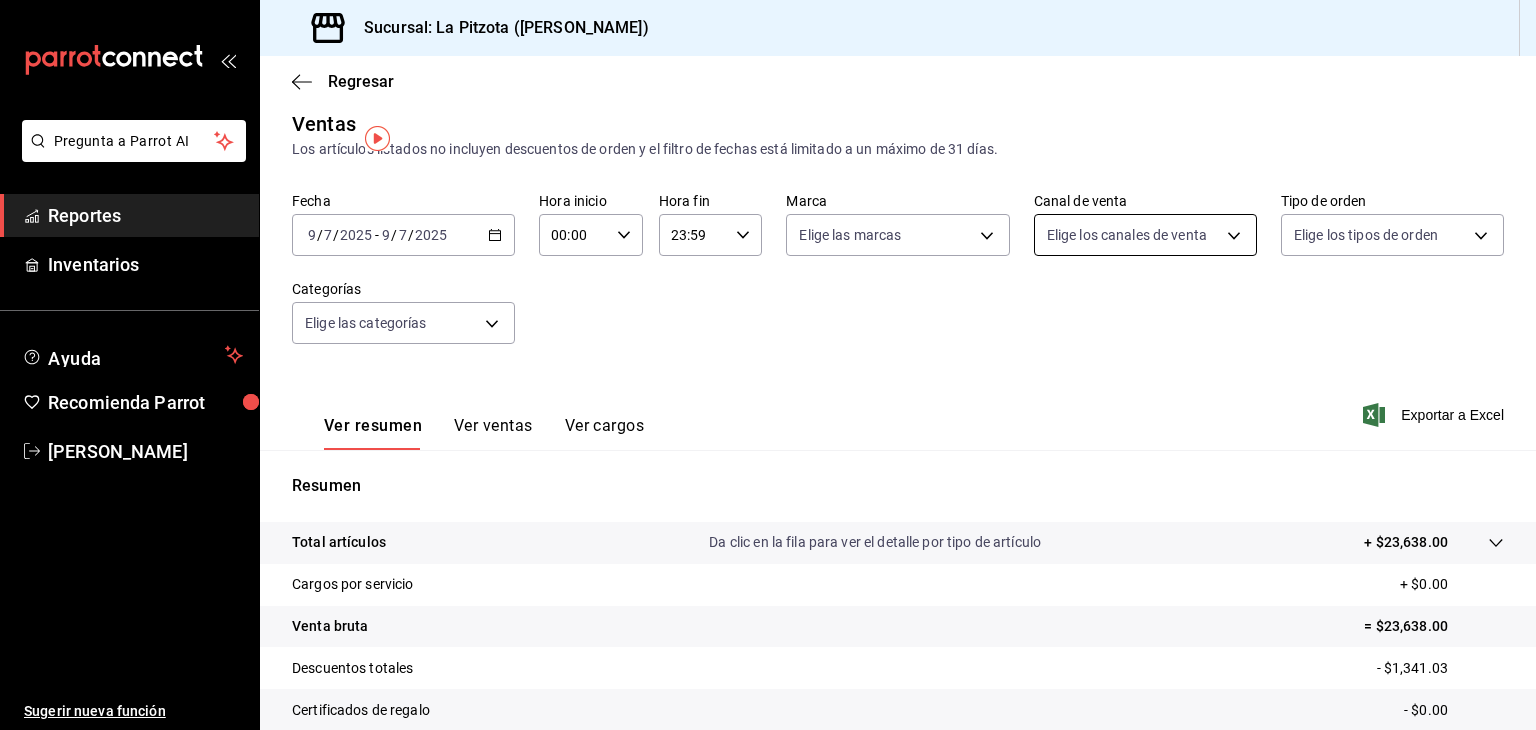 scroll, scrollTop: 0, scrollLeft: 0, axis: both 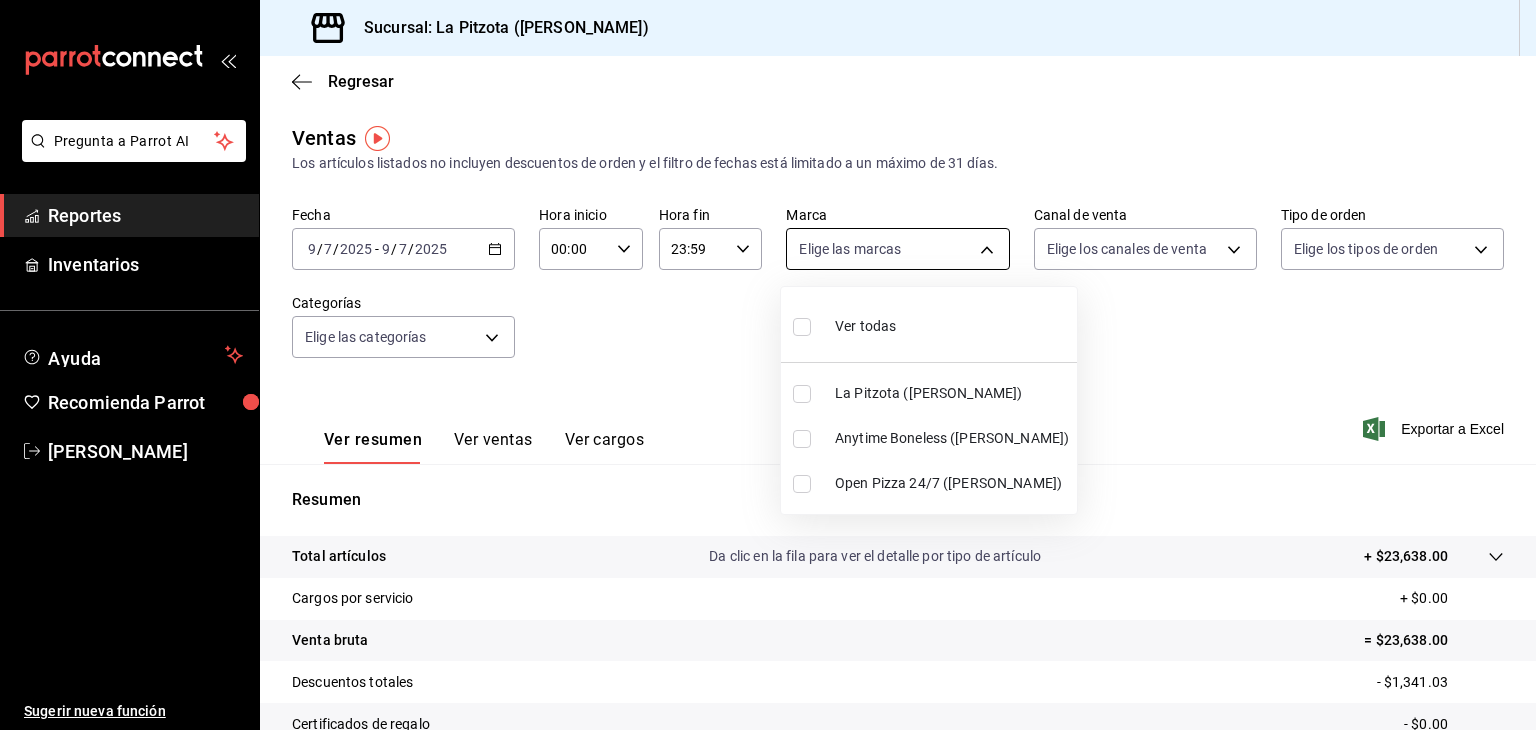 click on "Pregunta a Parrot AI Reportes   Inventarios   Ayuda Recomienda Parrot   [PERSON_NAME]   Sugerir nueva función   Sucursal: La Pitzota ([PERSON_NAME]) Regresar Ventas Los artículos listados no incluyen descuentos de orden y el filtro de fechas está limitado a un máximo de 31 días. Fecha [DATE] [DATE] - [DATE] [DATE] Hora inicio 00:00 Hora inicio Hora fin 23:59 Hora fin Marca Elige las marcas Canal de venta Elige los canales de venta Tipo de orden Elige los tipos de orden Categorías Elige las categorías Ver resumen Ver ventas Ver cargos Exportar a Excel Resumen Total artículos Da clic en la fila para ver el detalle por tipo de artículo + $23,638.00 Cargos por servicio + $0.00 Venta bruta = $23,638.00 Descuentos totales - $1,341.03 Certificados de regalo - $0.00 Venta total = $22,296.97 Impuestos - $3,075.44 Venta neta = $19,221.53 Pregunta a Parrot AI Reportes   Inventarios   Ayuda Recomienda Parrot   [PERSON_NAME]   Sugerir nueva función   GANA 1 MES GRATIS EN TU SUSCRIPCIÓN AQUÍ Ir a video" at bounding box center [768, 365] 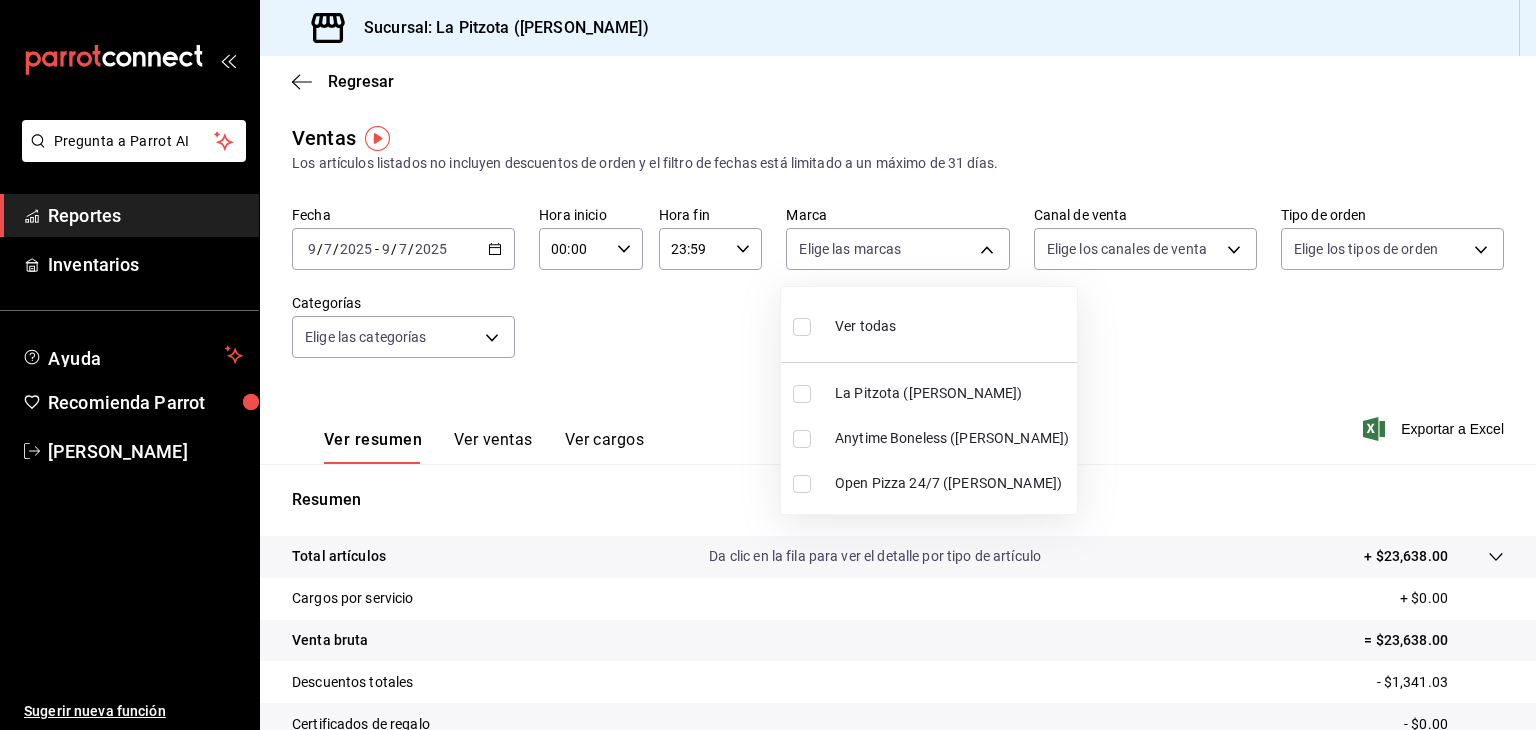 click at bounding box center [802, 394] 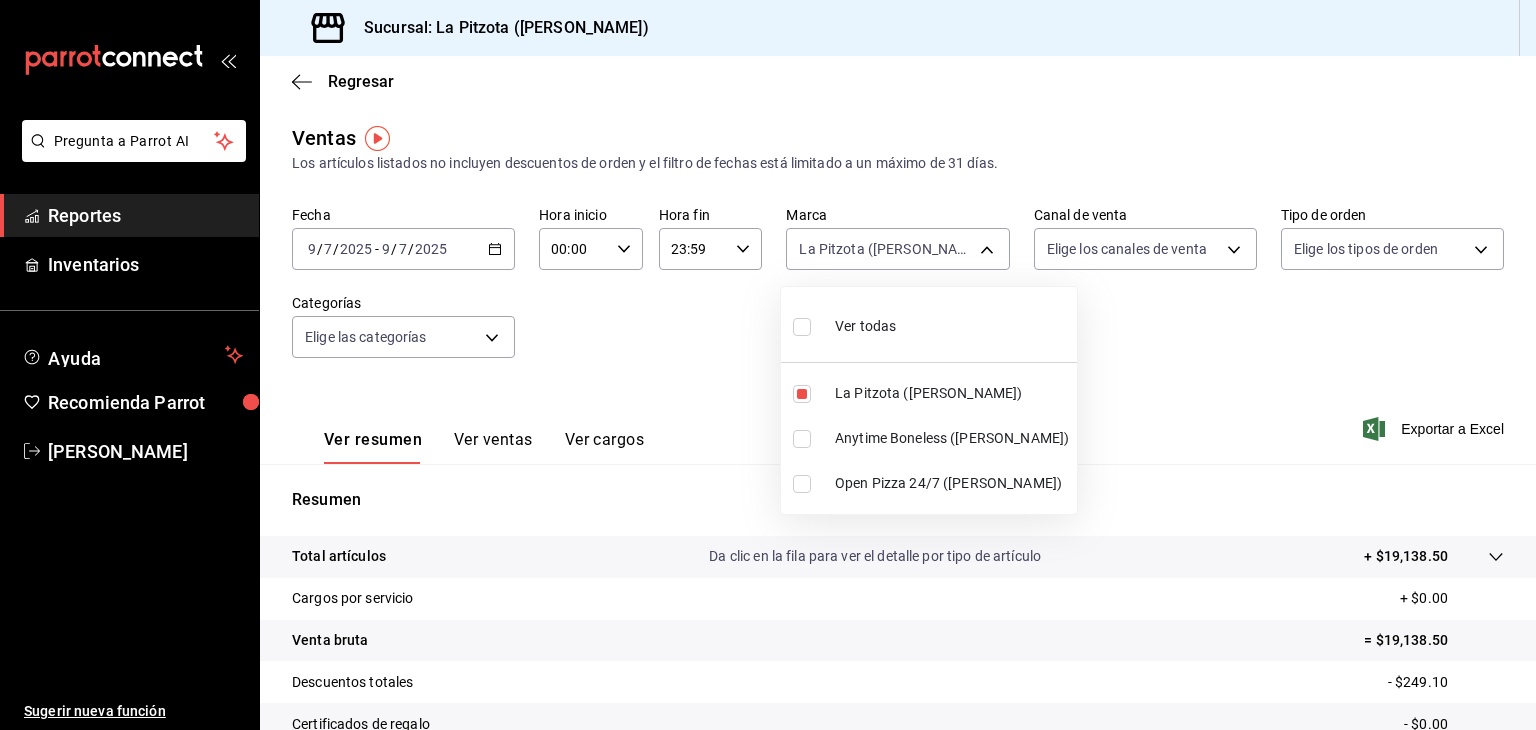 click at bounding box center [768, 365] 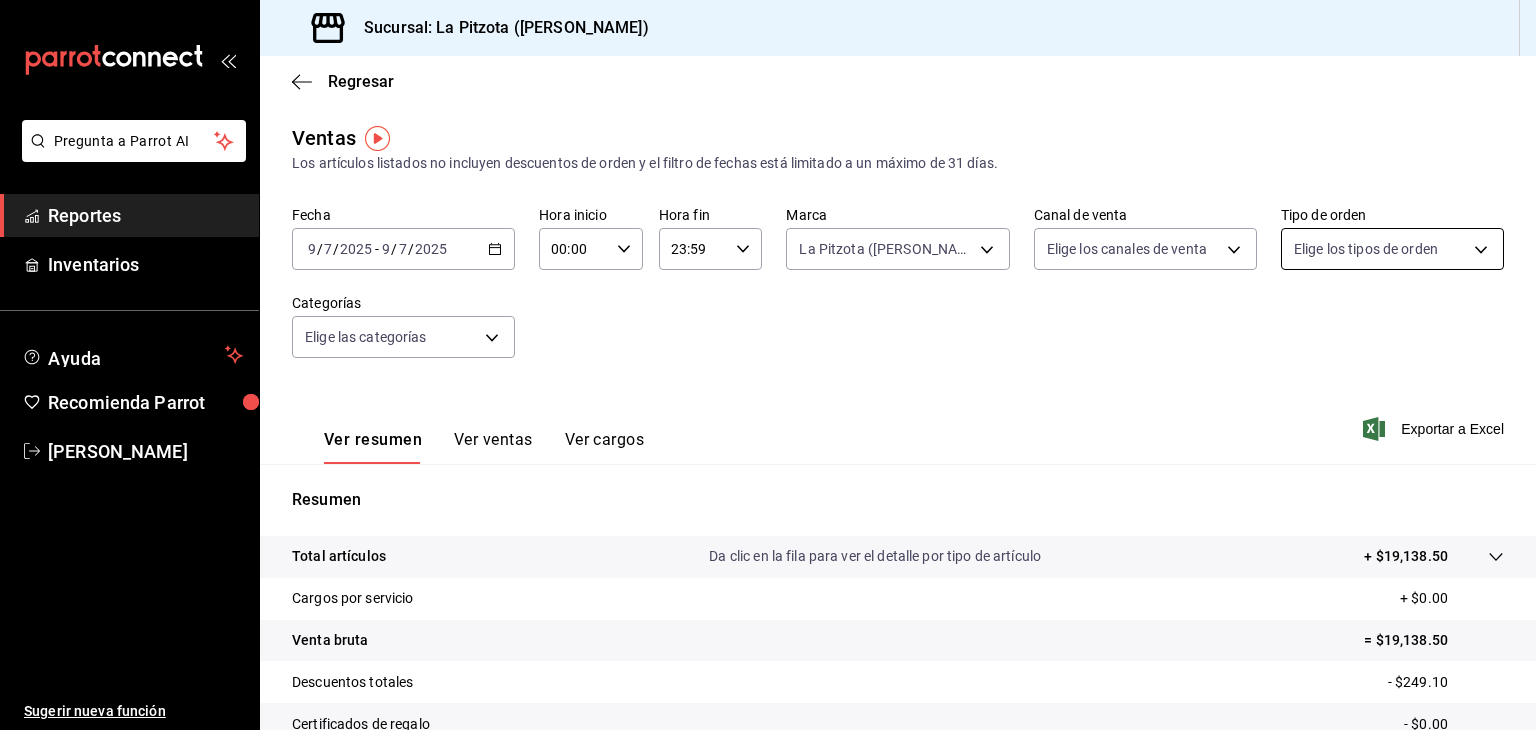 click on "Pregunta a Parrot AI Reportes   Inventarios   Ayuda Recomienda Parrot   [PERSON_NAME]   Sugerir nueva función   Sucursal: La Pitzota ([PERSON_NAME]) Regresar Ventas Los artículos listados no incluyen descuentos de orden y el filtro de fechas está limitado a un máximo de 31 días. Fecha [DATE] [DATE] - [DATE] [DATE] Hora inicio 00:00 Hora inicio Hora fin 23:59 Hora fin Marca La Pitzota ([PERSON_NAME]) 3722eccf-6cf2-48cd-b838-7de1340e0a71 Canal de venta Elige los canales de venta Tipo de orden Elige los tipos de orden Categorías Elige las categorías Ver resumen Ver ventas Ver cargos Exportar a Excel Resumen Total artículos Da clic en la fila para ver el detalle por tipo de artículo + $19,138.50 Cargos por servicio + $0.00 Venta bruta = $19,138.50 Descuentos totales - $249.10 Certificados de regalo - $0.00 Venta total = $18,889.40 Impuestos - $2,605.43 Venta neta = $16,283.97 Pregunta a Parrot AI Reportes   Inventarios   Ayuda Recomienda Parrot   [PERSON_NAME]   Sugerir nueva función   Ir a video" at bounding box center (768, 365) 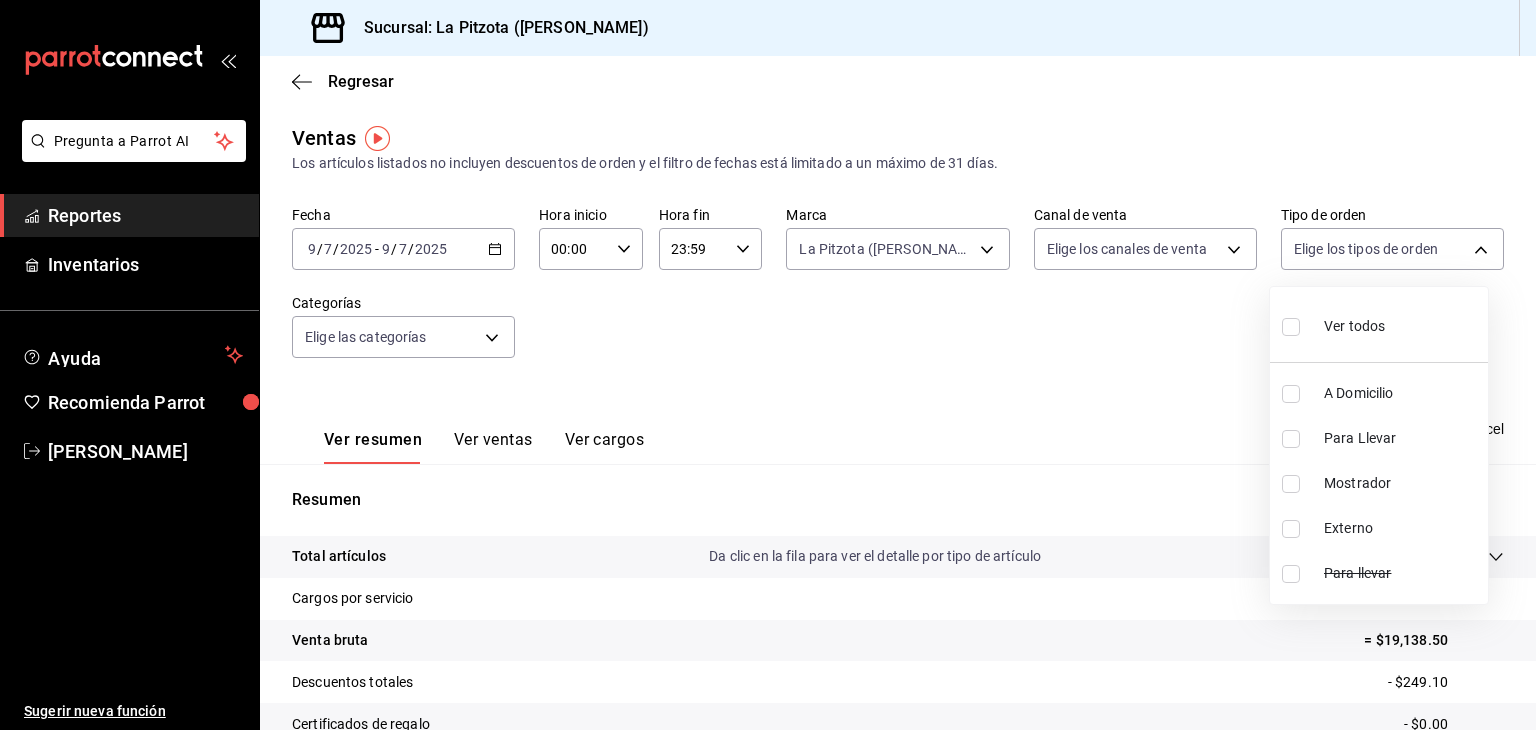 click at bounding box center (1291, 394) 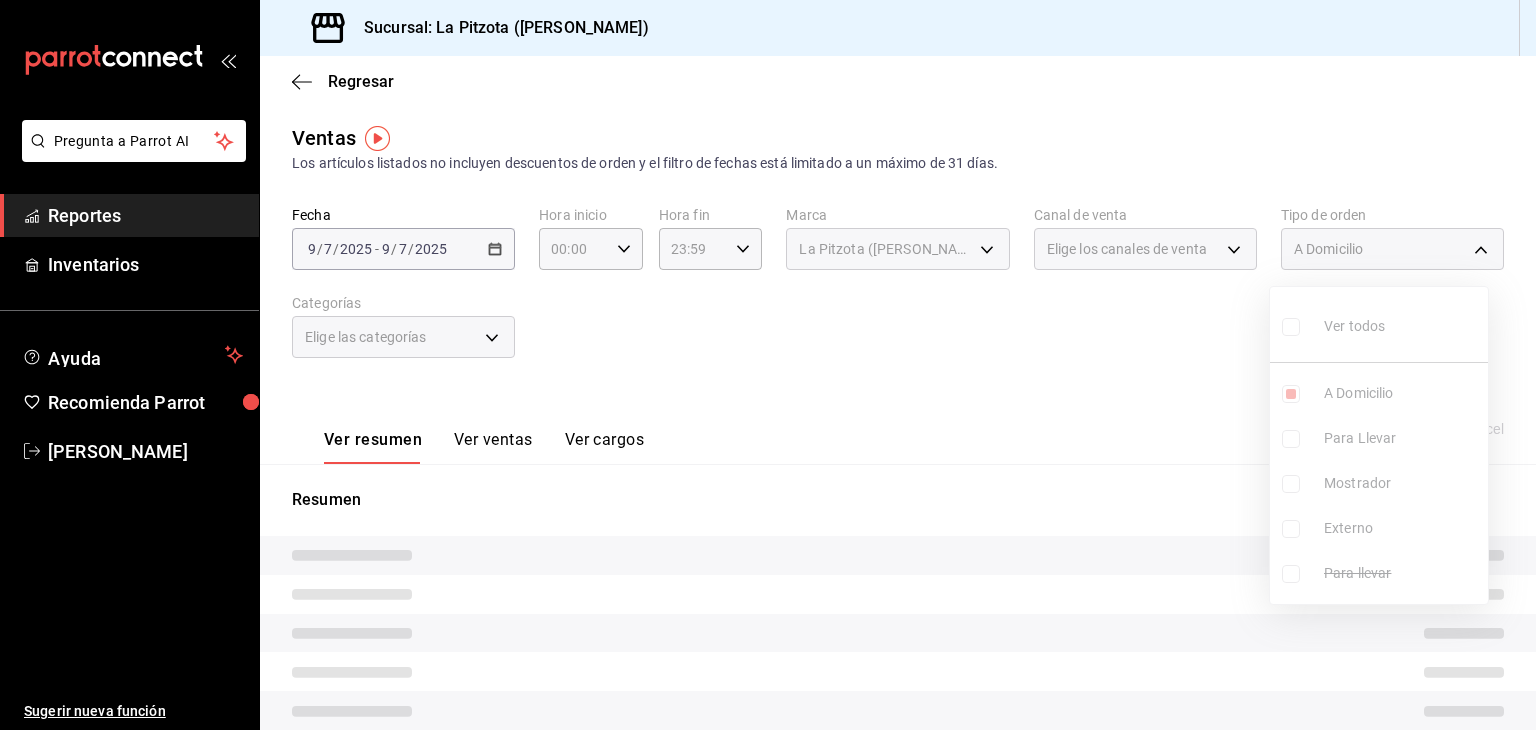 click on "Ver todos A Domicilio Para Llevar Mostrador Externo Para llevar" at bounding box center [1379, 445] 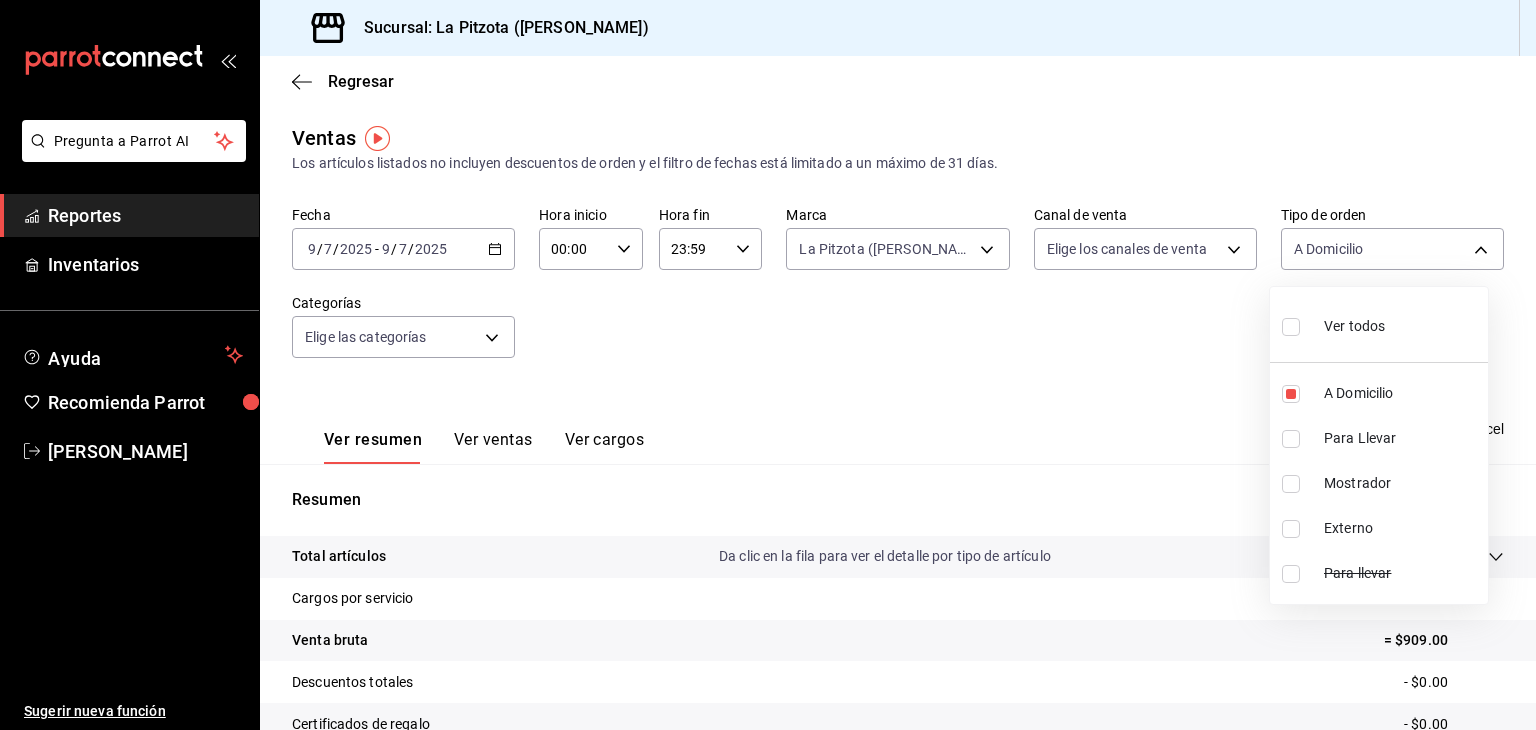 click at bounding box center [1291, 484] 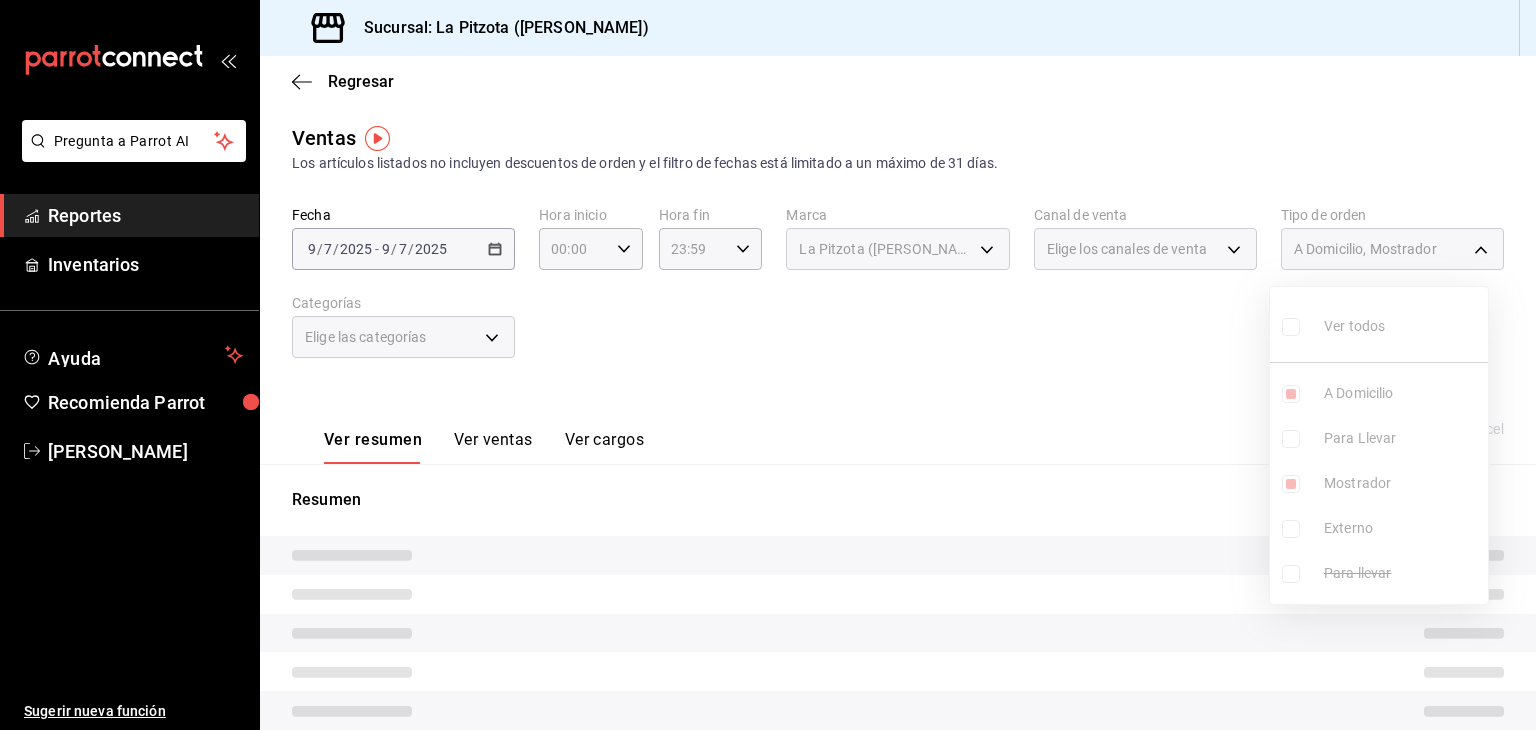 click on "Ver todos A Domicilio Para Llevar Mostrador Externo Para llevar" at bounding box center [1379, 445] 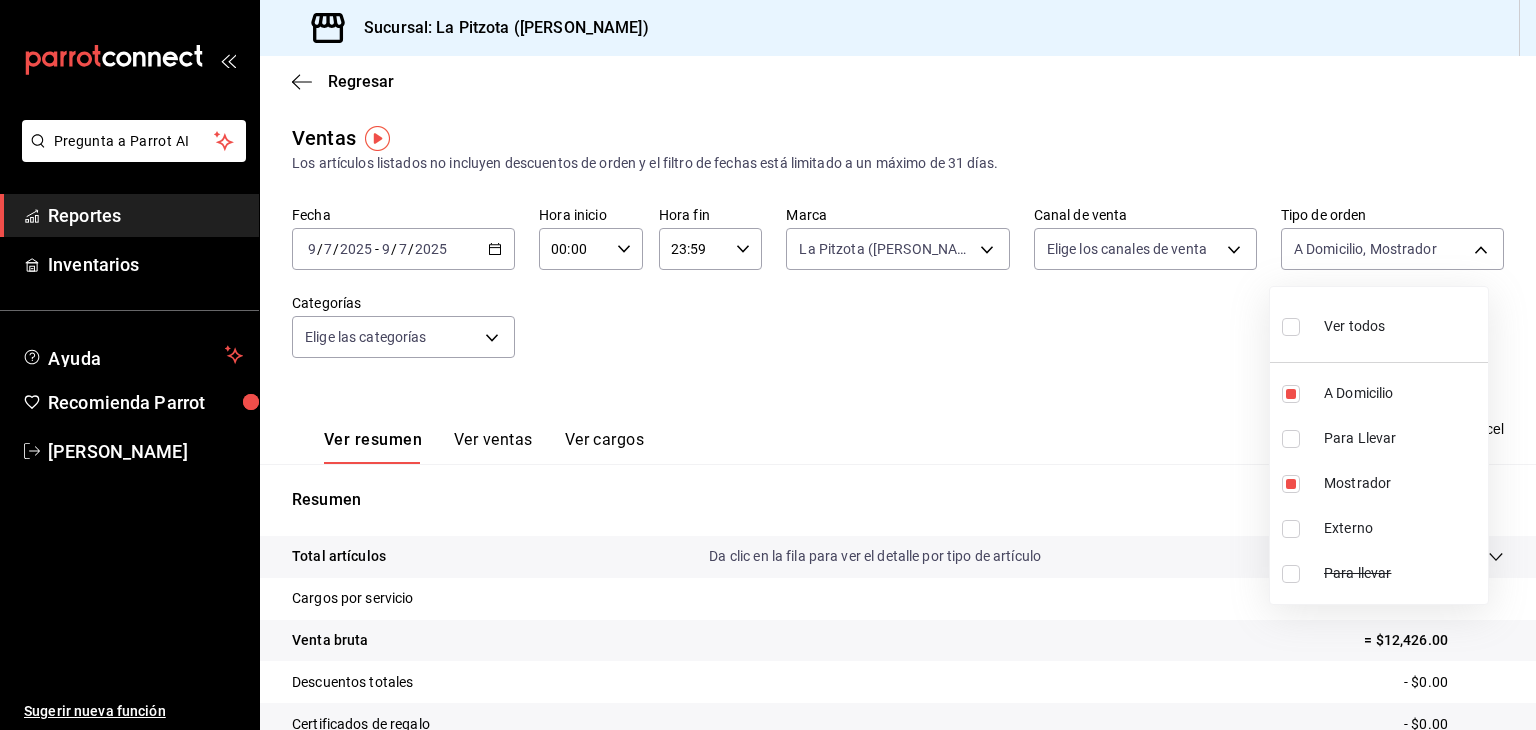 click at bounding box center [1291, 439] 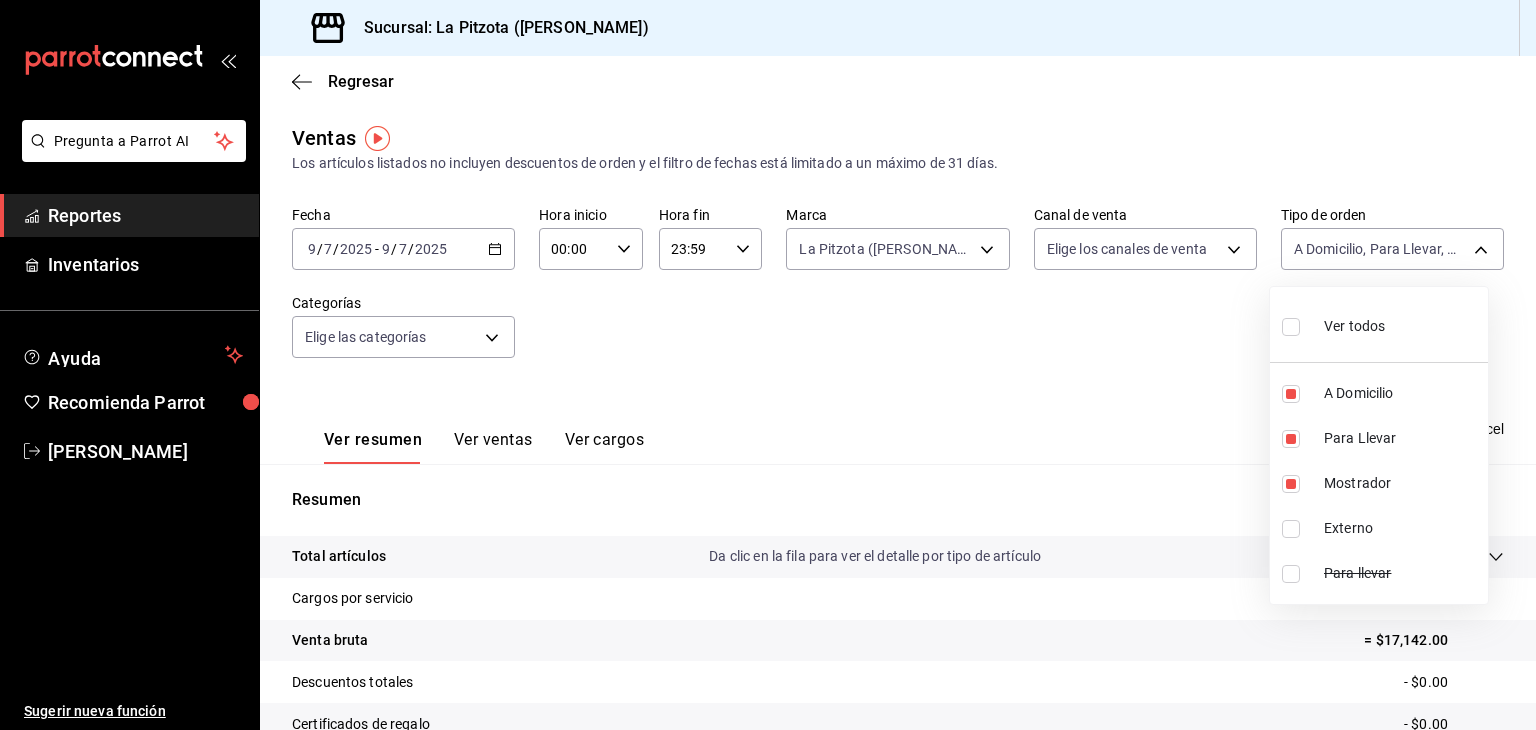 click at bounding box center [768, 365] 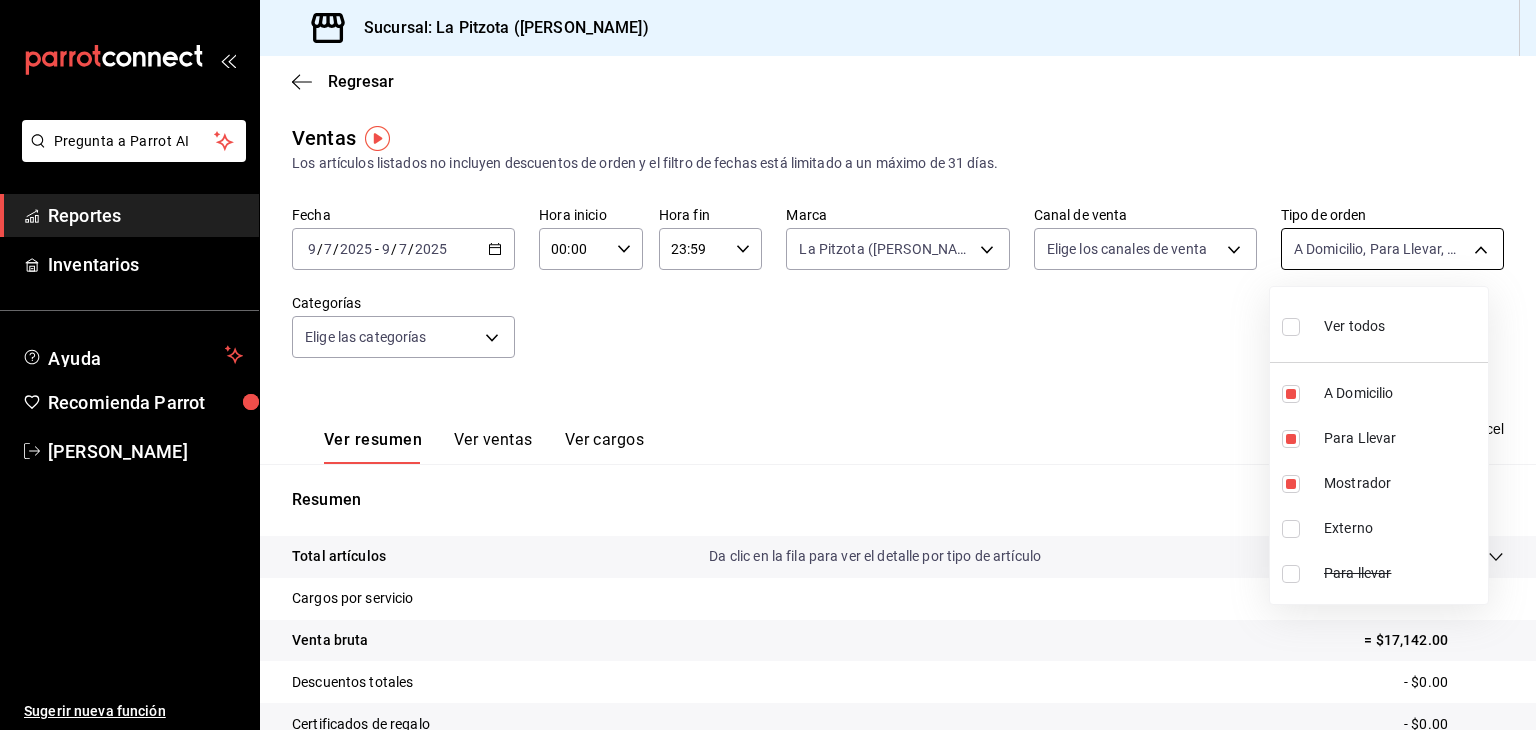 click on "Pregunta a Parrot AI Reportes   Inventarios   Ayuda Recomienda Parrot   [PERSON_NAME]   Sugerir nueva función   Sucursal: La Pitzota ([PERSON_NAME]) Regresar Ventas Los artículos listados no incluyen descuentos de orden y el filtro de fechas está limitado a un máximo de 31 días. Fecha [DATE] [DATE] - [DATE] [DATE] Hora inicio 00:00 Hora inicio Hora fin 23:59 Hora fin Marca La Pitzota ([PERSON_NAME]) 3722eccf-6cf2-48cd-b838-7de1340e0a71 Canal de venta Elige los canales de venta Tipo de orden A Domicilio, Para Llevar, Mostrador 81f4041d-3278-4299-a7e5-e35226ebcd02,e4915303-b4fb-4325-bb73-4cec941fce14,fd0c4c9f-9f4b-4d1e-81ac-d5bece1566f2 Categorías Elige las categorías Ver resumen Ver ventas Ver cargos Exportar a Excel Resumen Total artículos Da clic en la fila para ver el detalle por tipo de artículo + $17,142.00 Cargos por servicio + $0.00 Venta bruta = $17,142.00 Descuentos totales - $0.00 Certificados de regalo - $0.00 Venta total = $17,142.00 Impuestos - $2,364.41 Venta neta = $14,777.59" at bounding box center (768, 365) 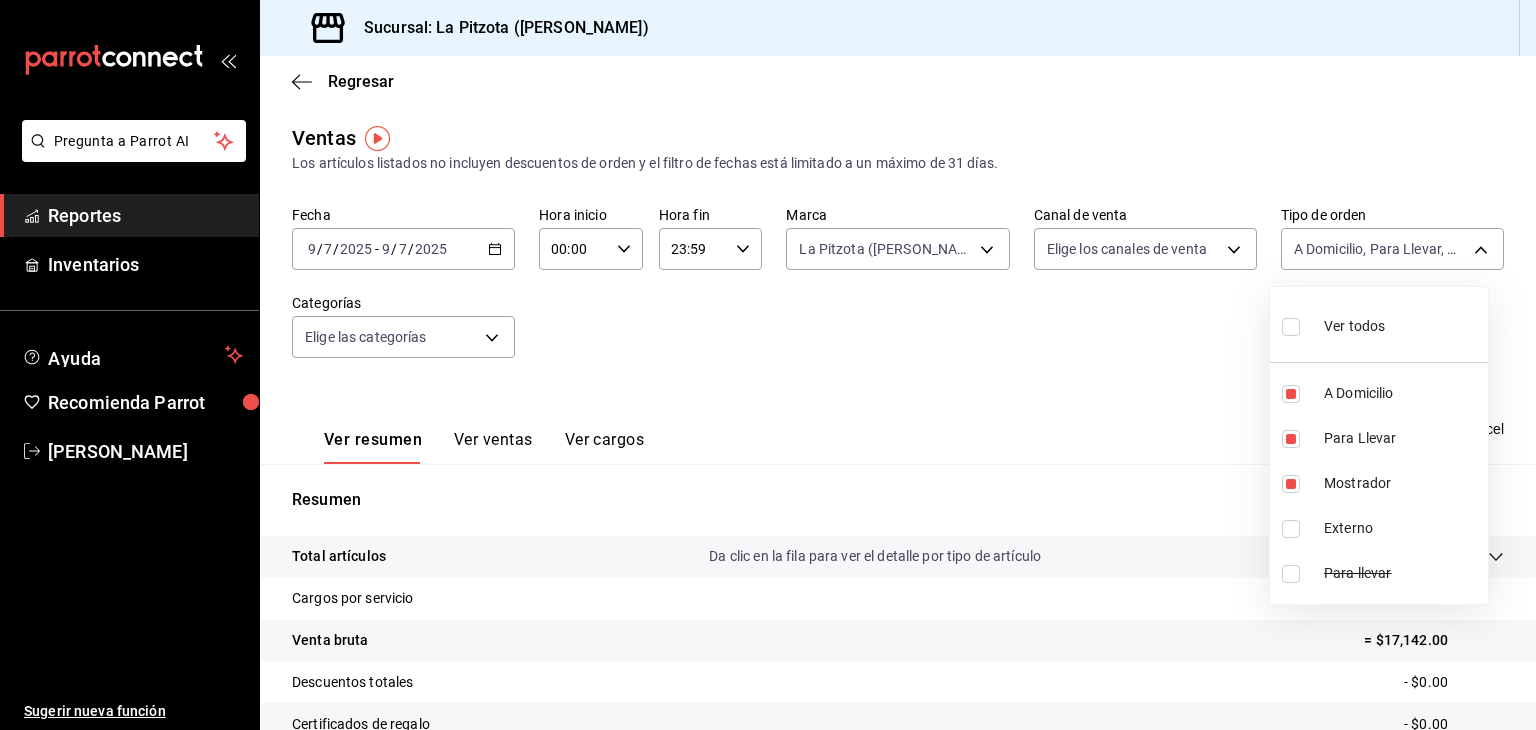 click at bounding box center [1295, 326] 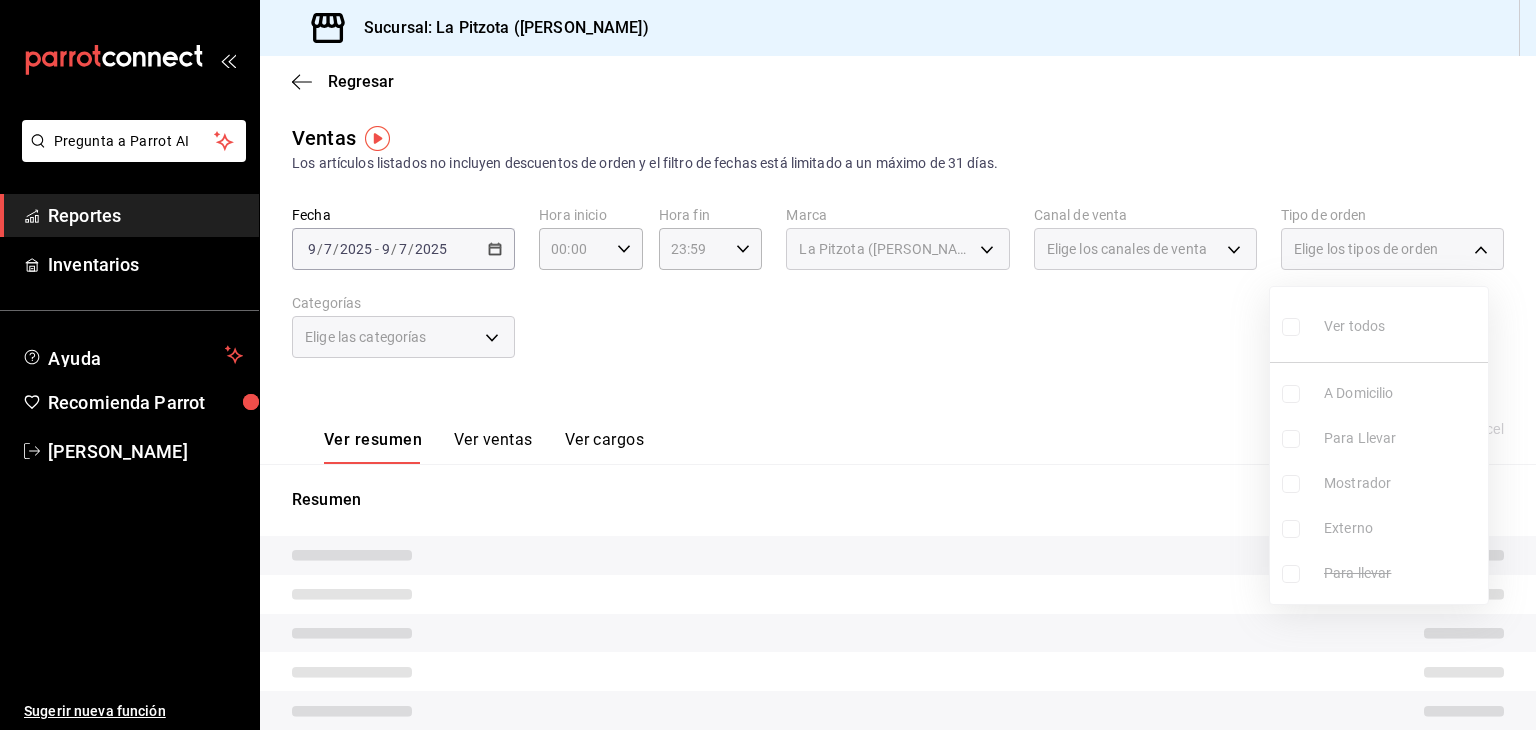 type 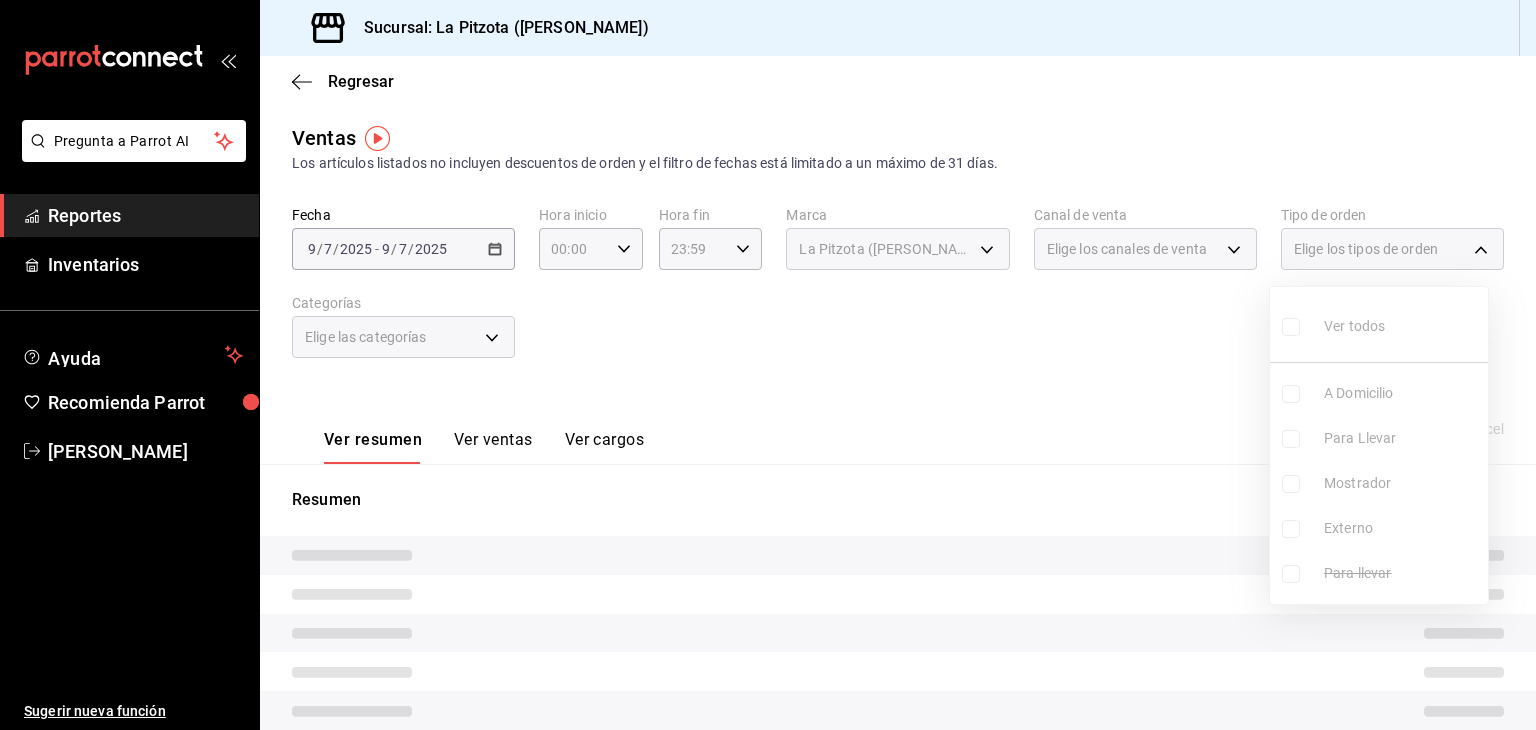 checkbox on "false" 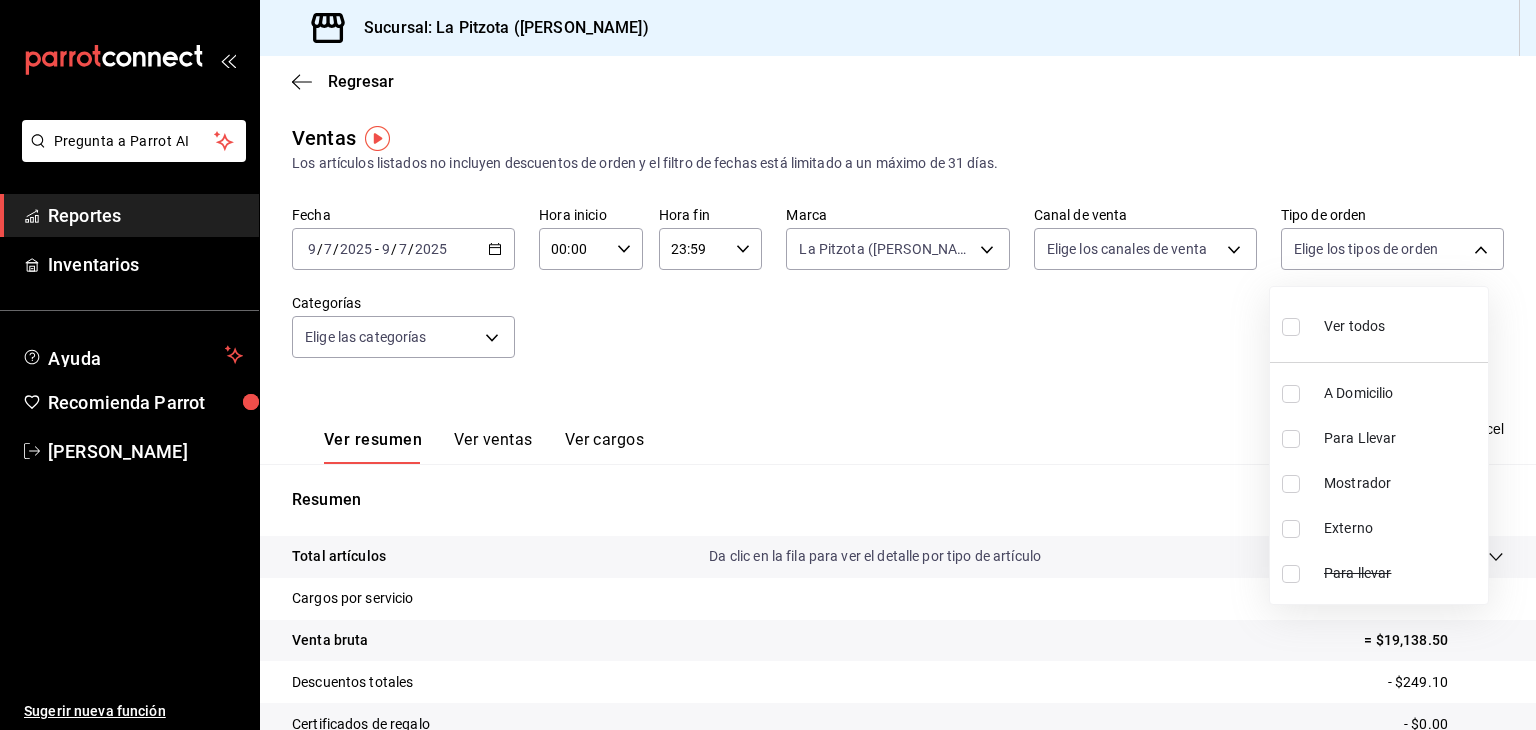 click at bounding box center (1291, 327) 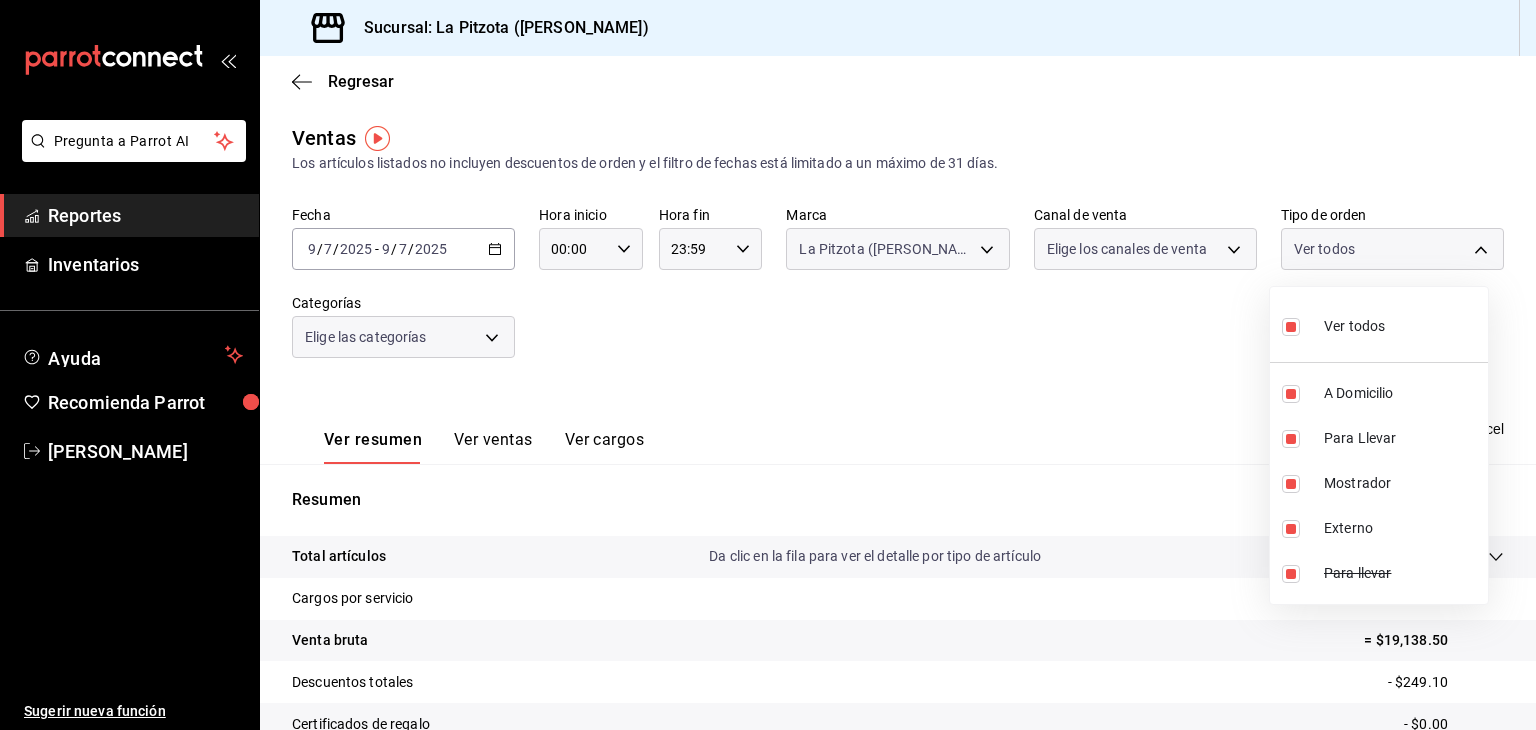click on "Ver todos A Domicilio Para Llevar Mostrador Externo Para llevar" at bounding box center [1379, 445] 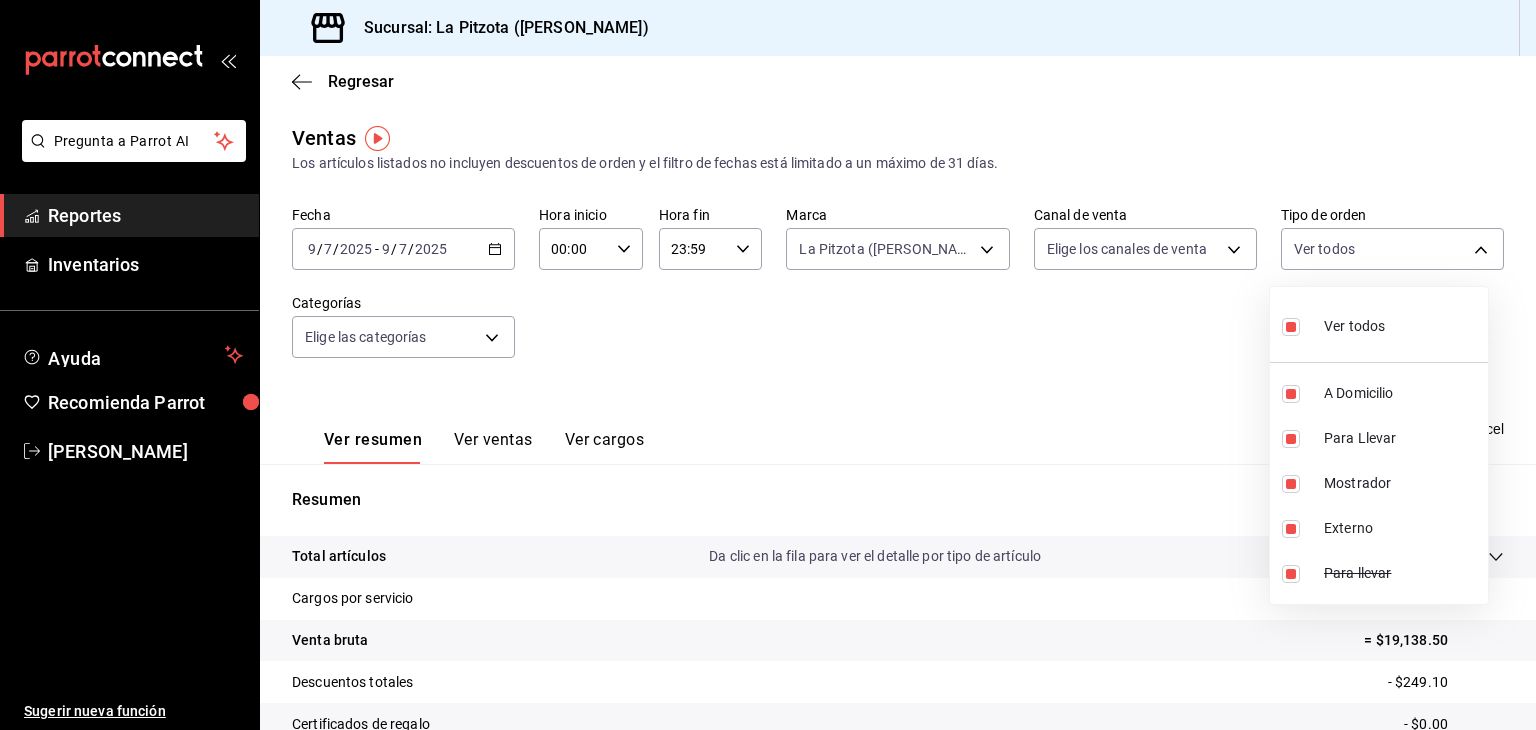 click at bounding box center [1291, 327] 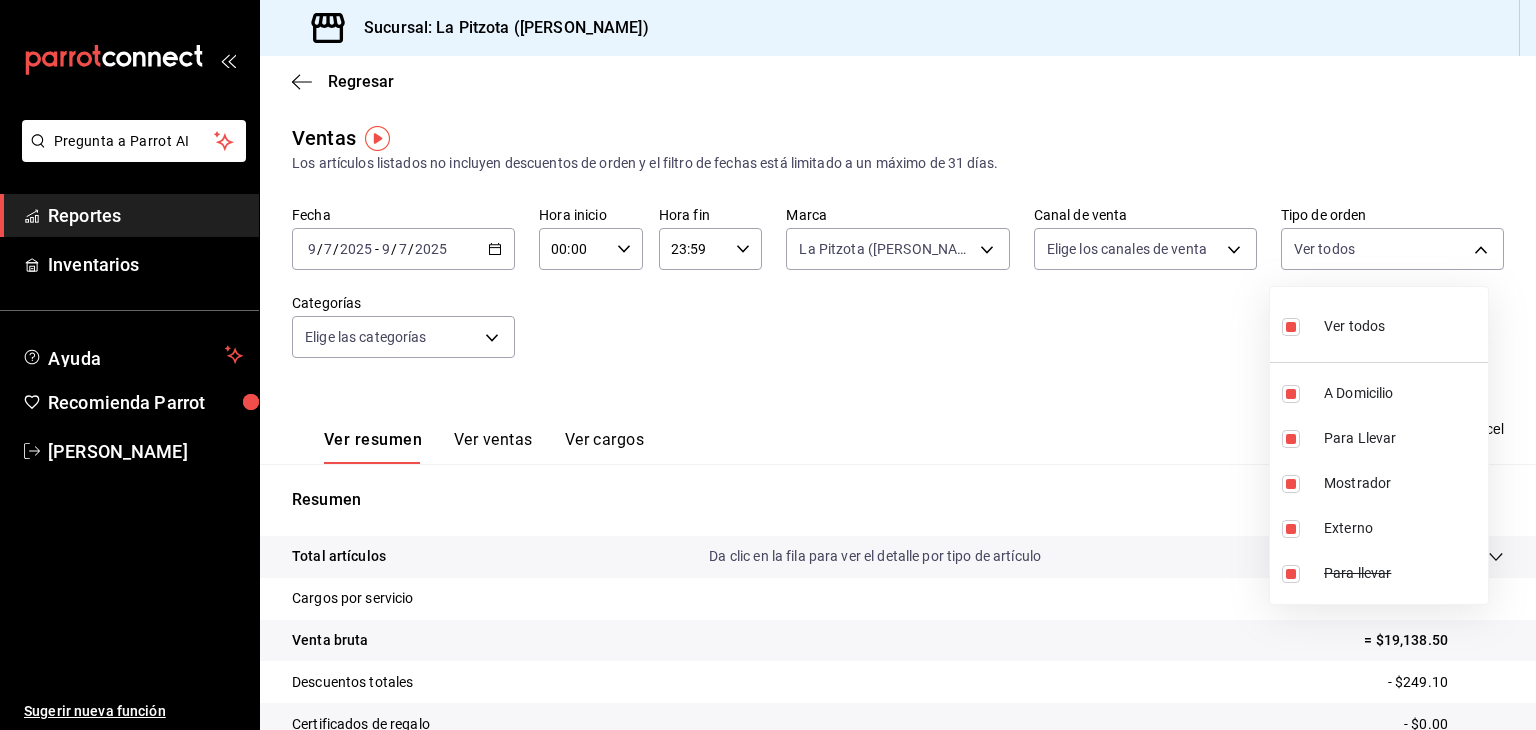 checkbox on "false" 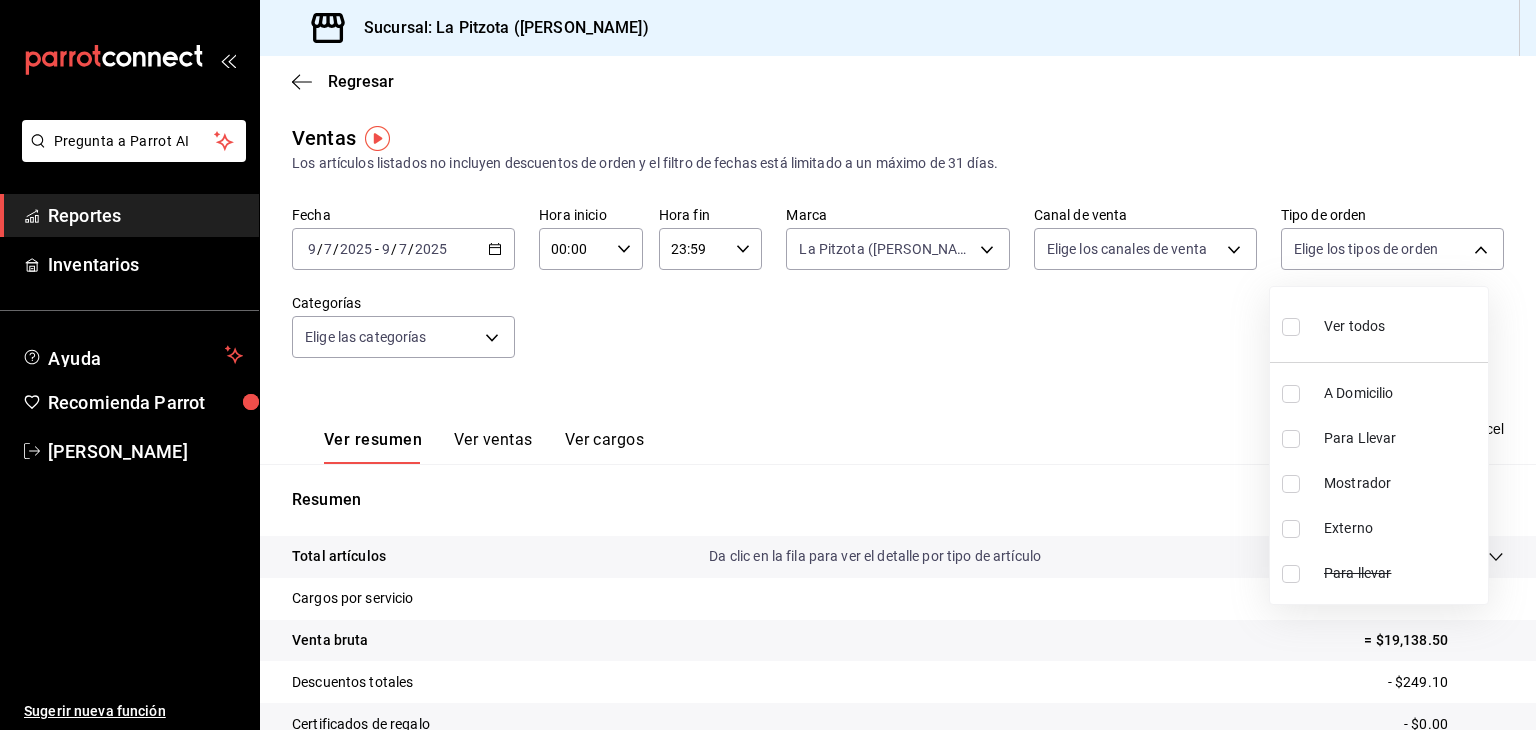 click at bounding box center (768, 365) 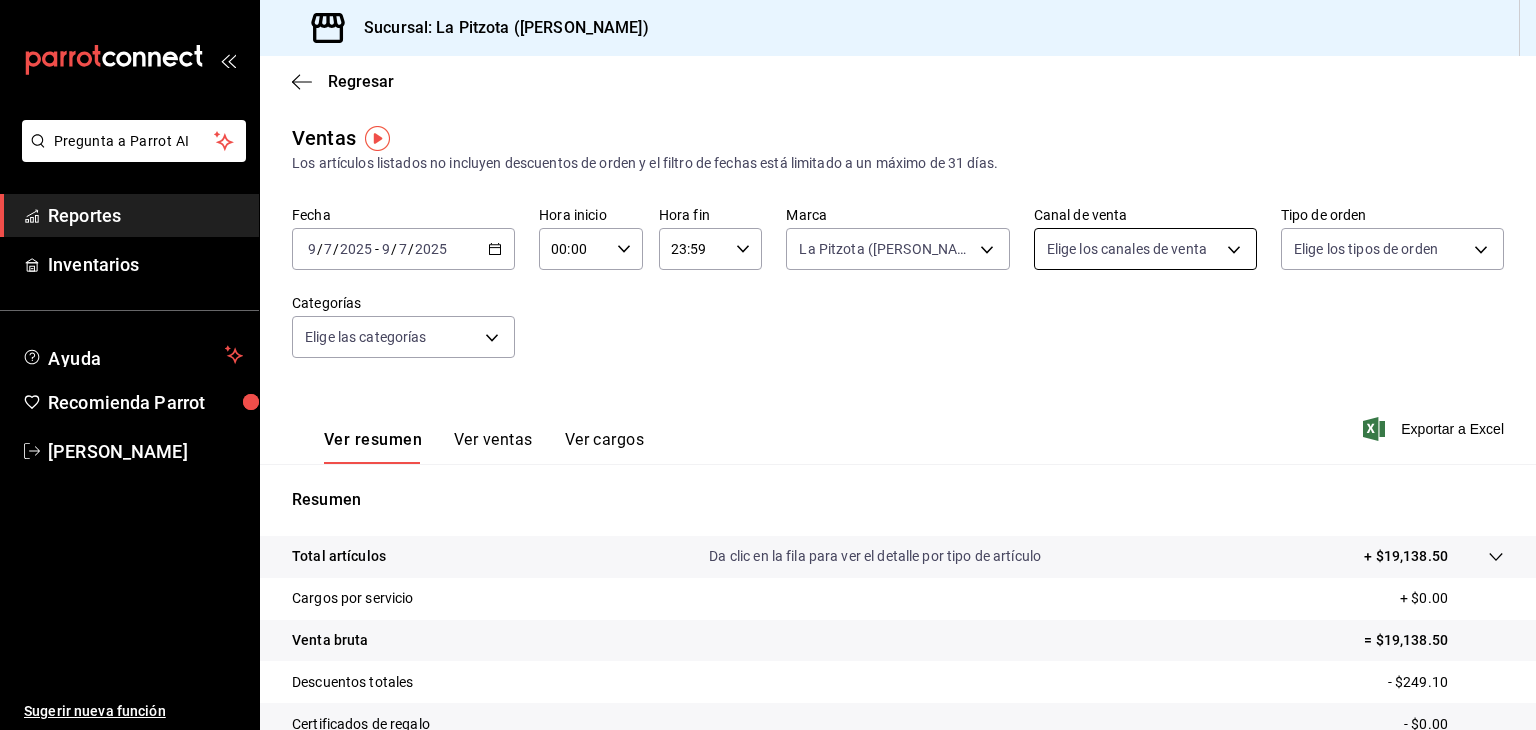 click on "Pregunta a Parrot AI Reportes   Inventarios   Ayuda Recomienda Parrot   [PERSON_NAME]   Sugerir nueva función   Sucursal: La Pitzota ([PERSON_NAME]) Regresar Ventas Los artículos listados no incluyen descuentos de orden y el filtro de fechas está limitado a un máximo de 31 días. Fecha [DATE] [DATE] - [DATE] [DATE] Hora inicio 00:00 Hora inicio Hora fin 23:59 Hora fin Marca La Pitzota ([PERSON_NAME]) 3722eccf-6cf2-48cd-b838-7de1340e0a71 Canal de venta Elige los canales de venta Tipo de orden Elige los tipos de orden Categorías Elige las categorías Ver resumen Ver ventas Ver cargos Exportar a Excel Resumen Total artículos Da clic en la fila para ver el detalle por tipo de artículo + $19,138.50 Cargos por servicio + $0.00 Venta bruta = $19,138.50 Descuentos totales - $249.10 Certificados de regalo - $0.00 Venta total = $18,889.40 Impuestos - $2,605.43 Venta neta = $16,283.97 Pregunta a Parrot AI Reportes   Inventarios   Ayuda Recomienda Parrot   [PERSON_NAME]   Sugerir nueva función   Ir a video" at bounding box center [768, 365] 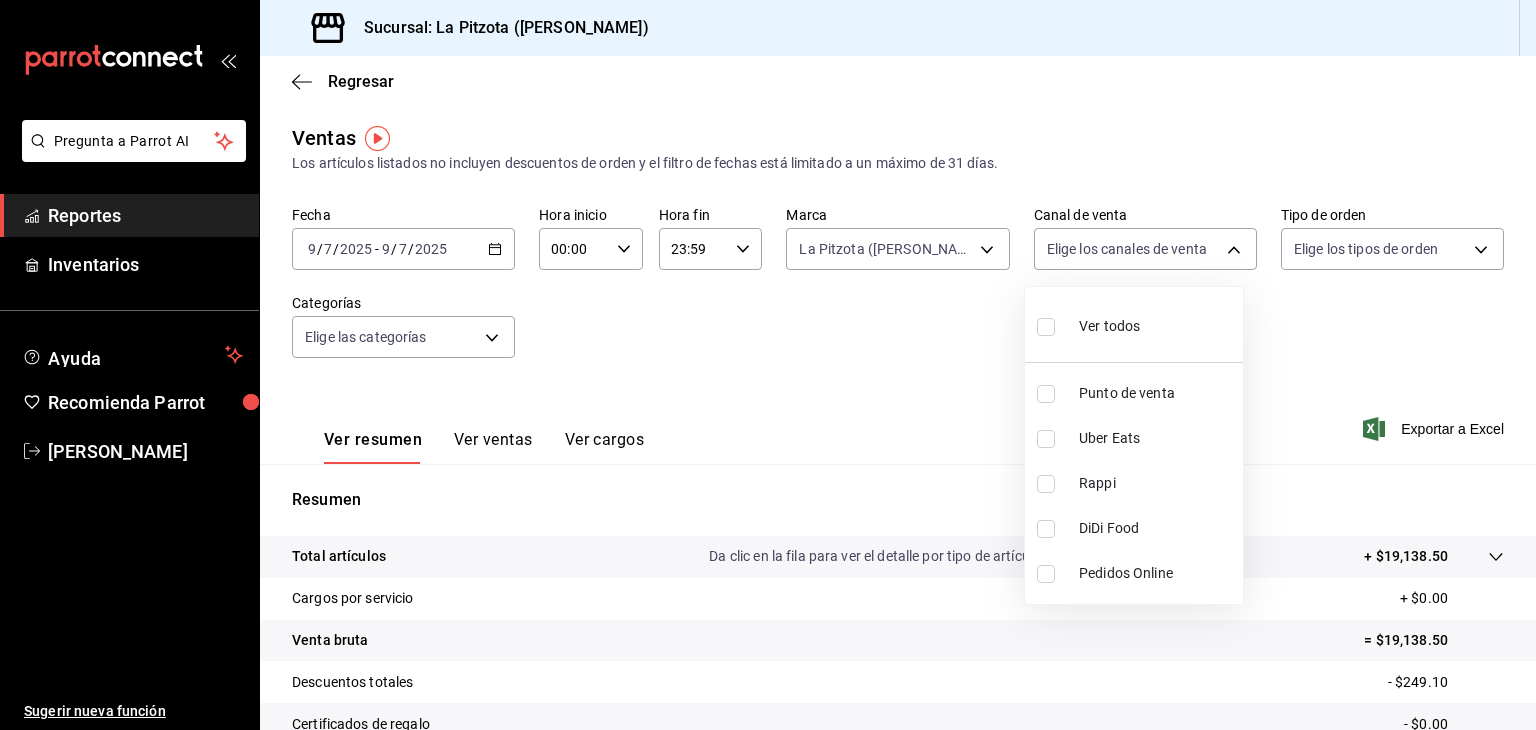click at bounding box center [1046, 439] 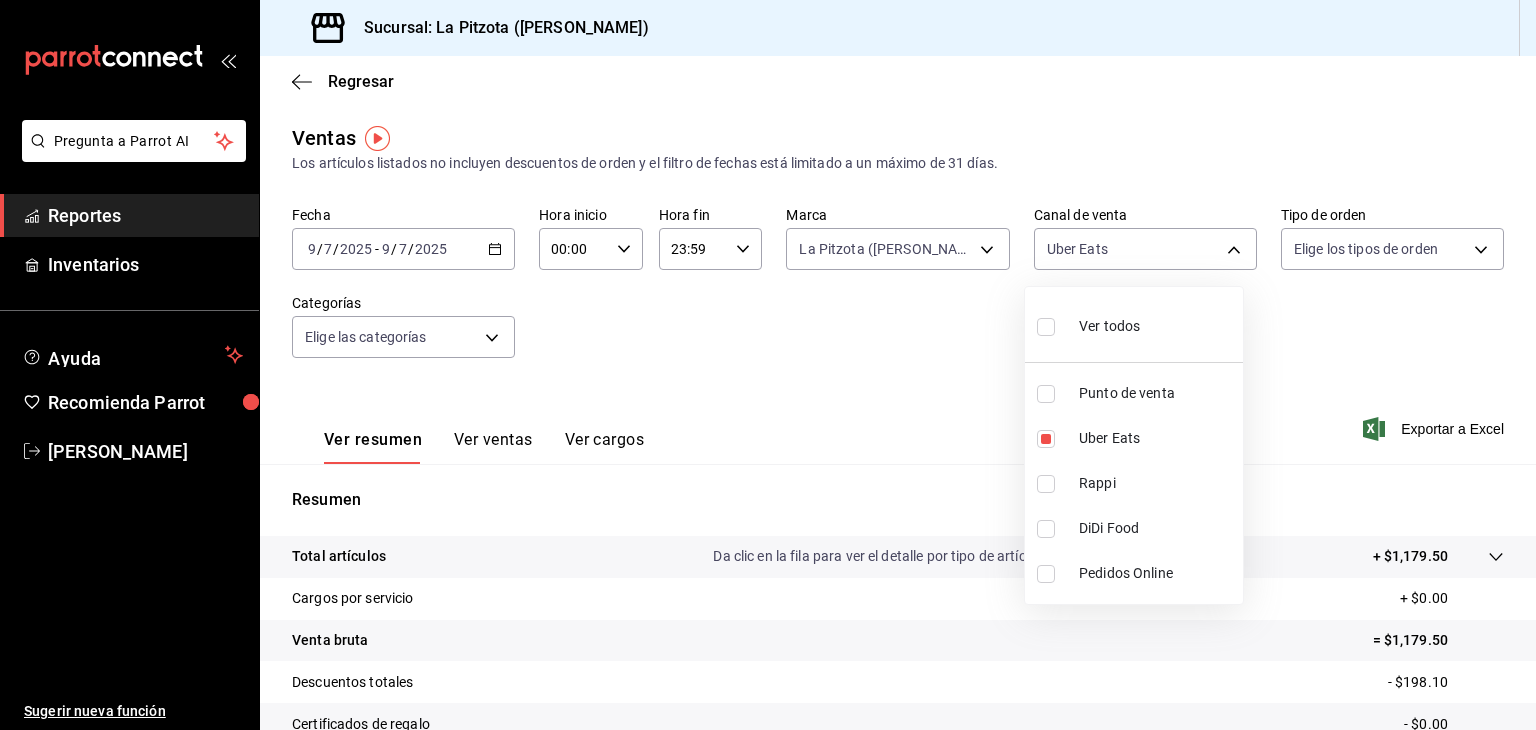 click at bounding box center (768, 365) 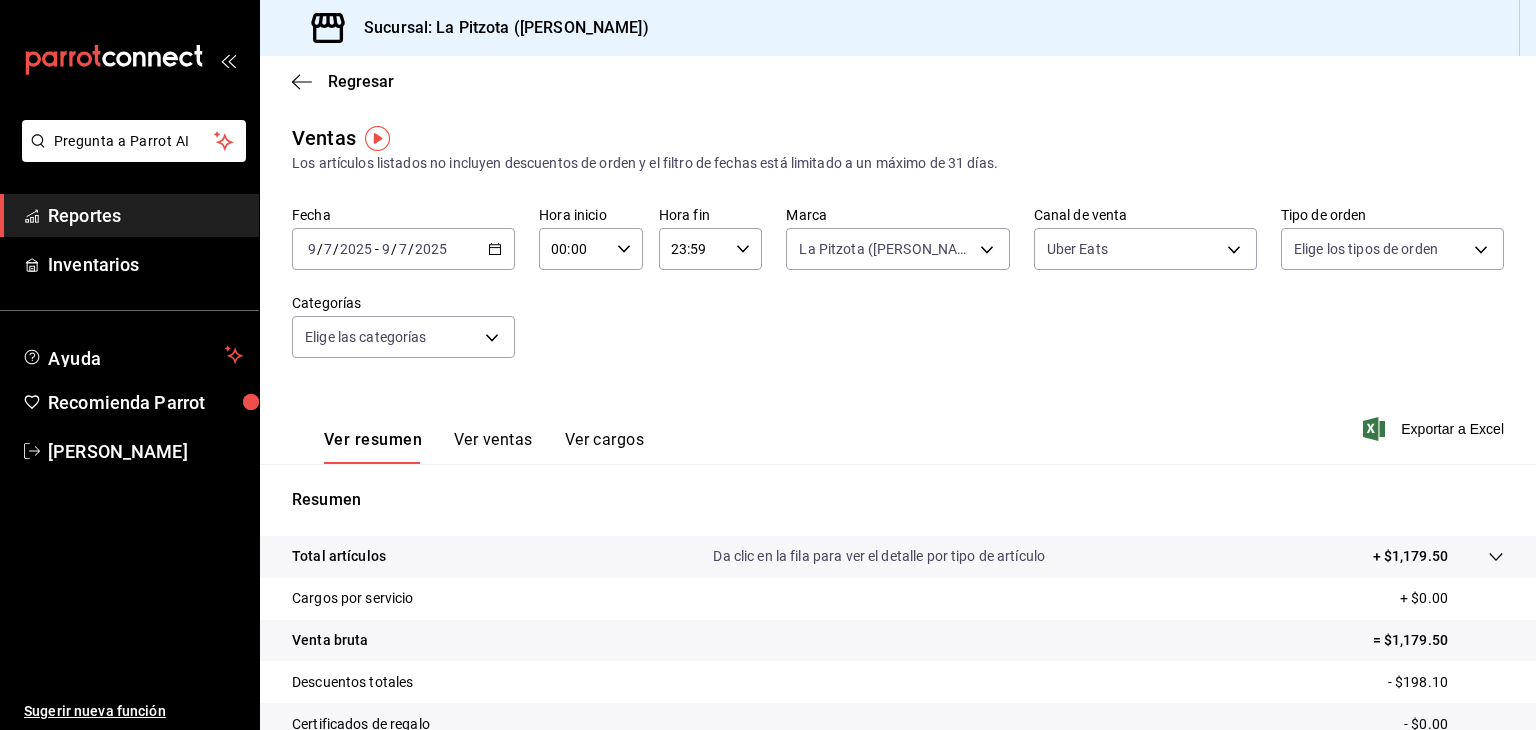 click on "Ver ventas" at bounding box center (493, 447) 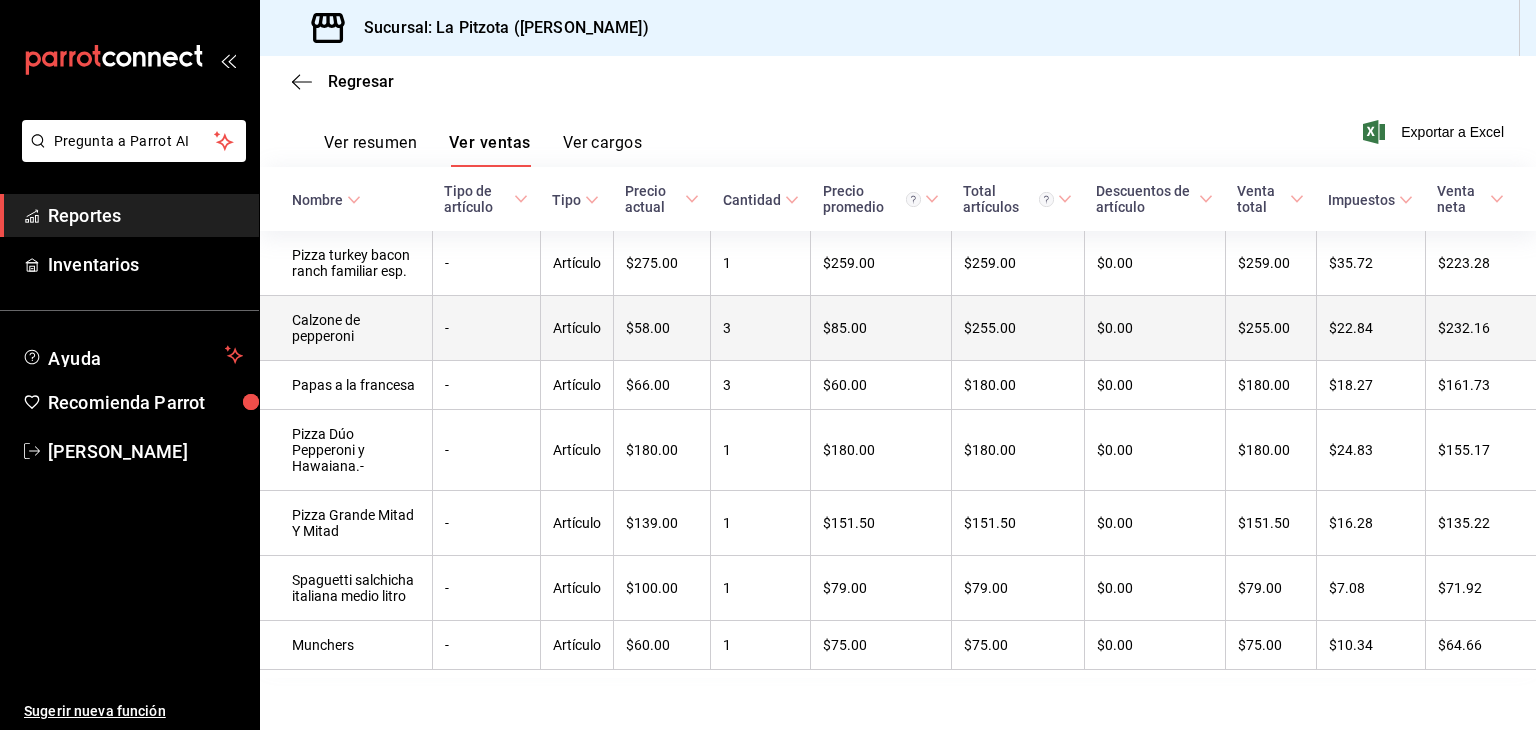 scroll, scrollTop: 320, scrollLeft: 0, axis: vertical 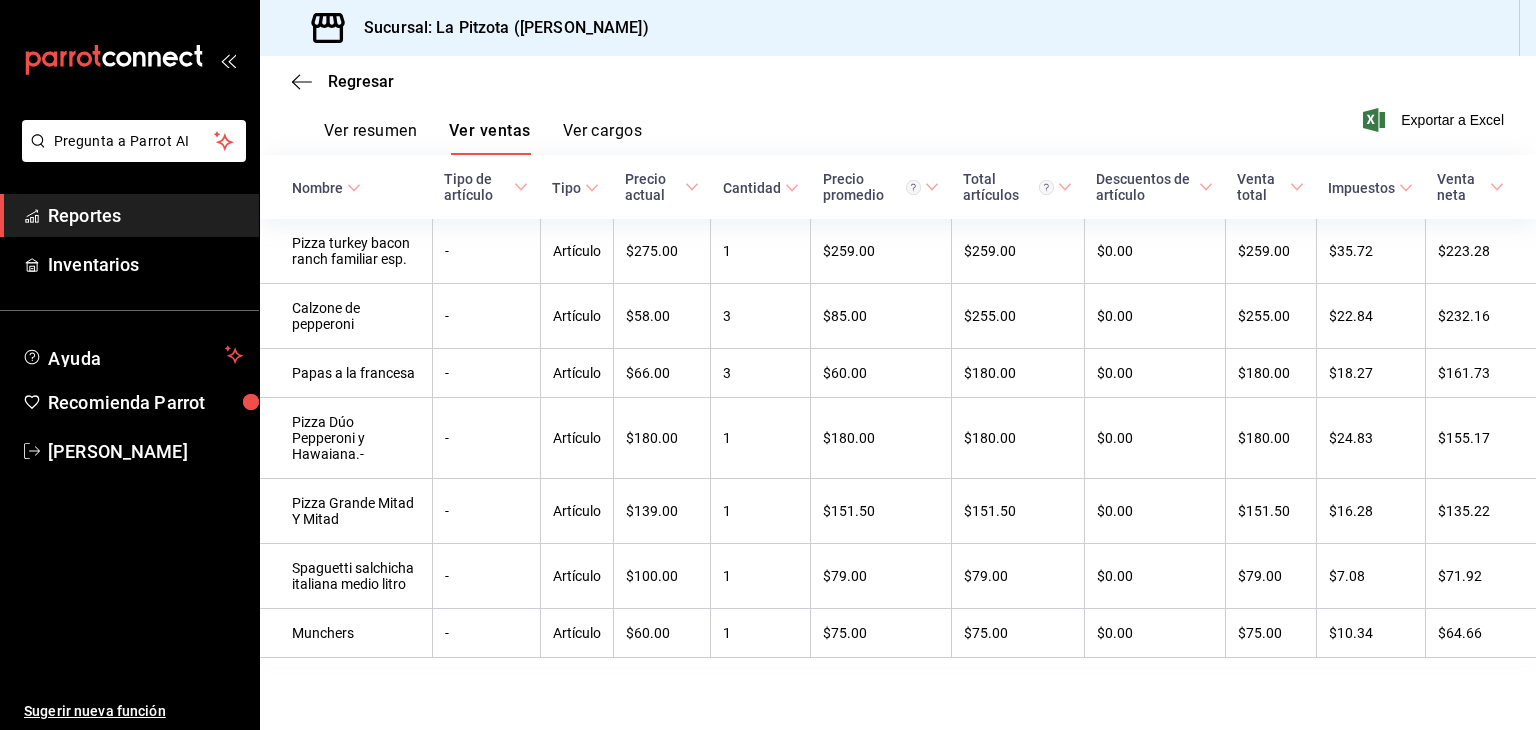 type 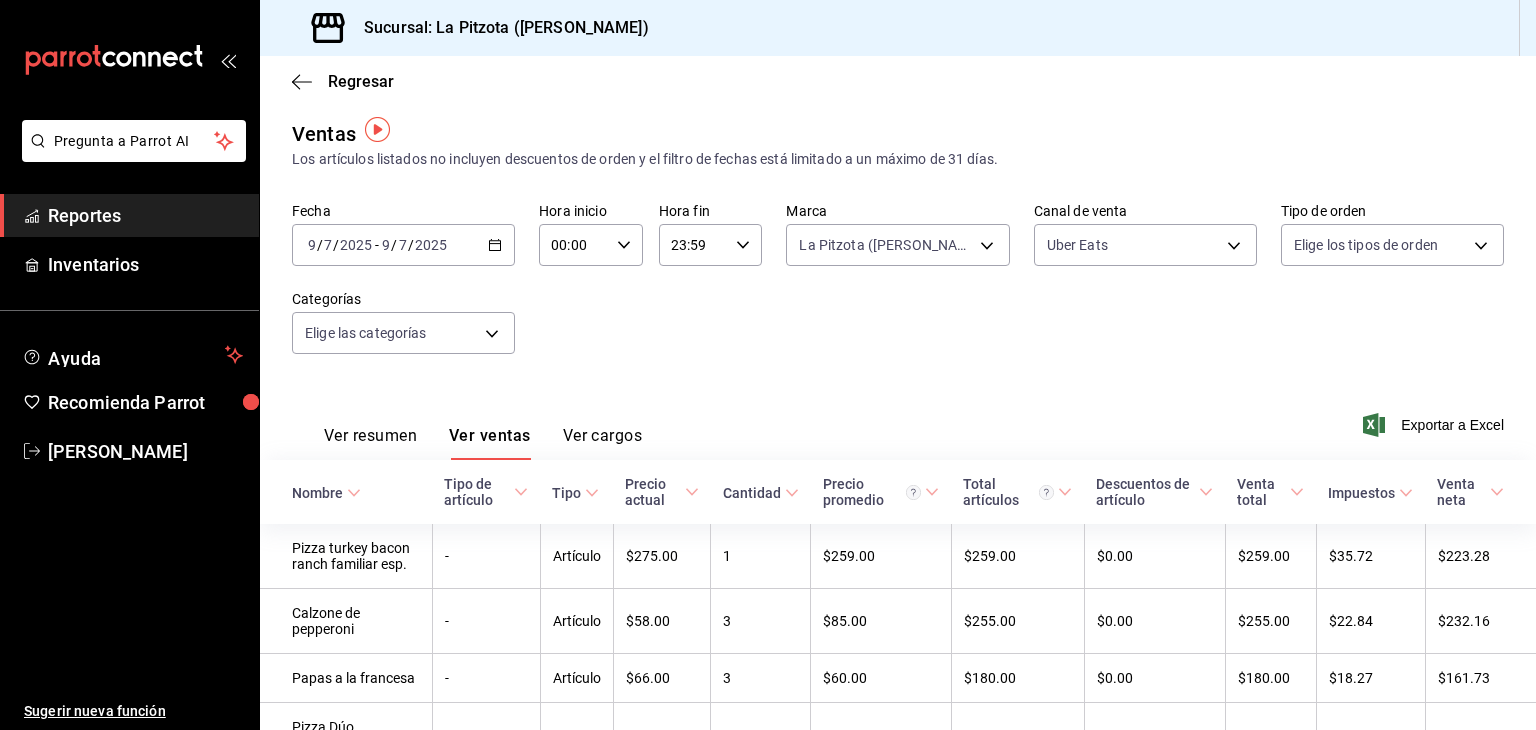 scroll, scrollTop: 0, scrollLeft: 0, axis: both 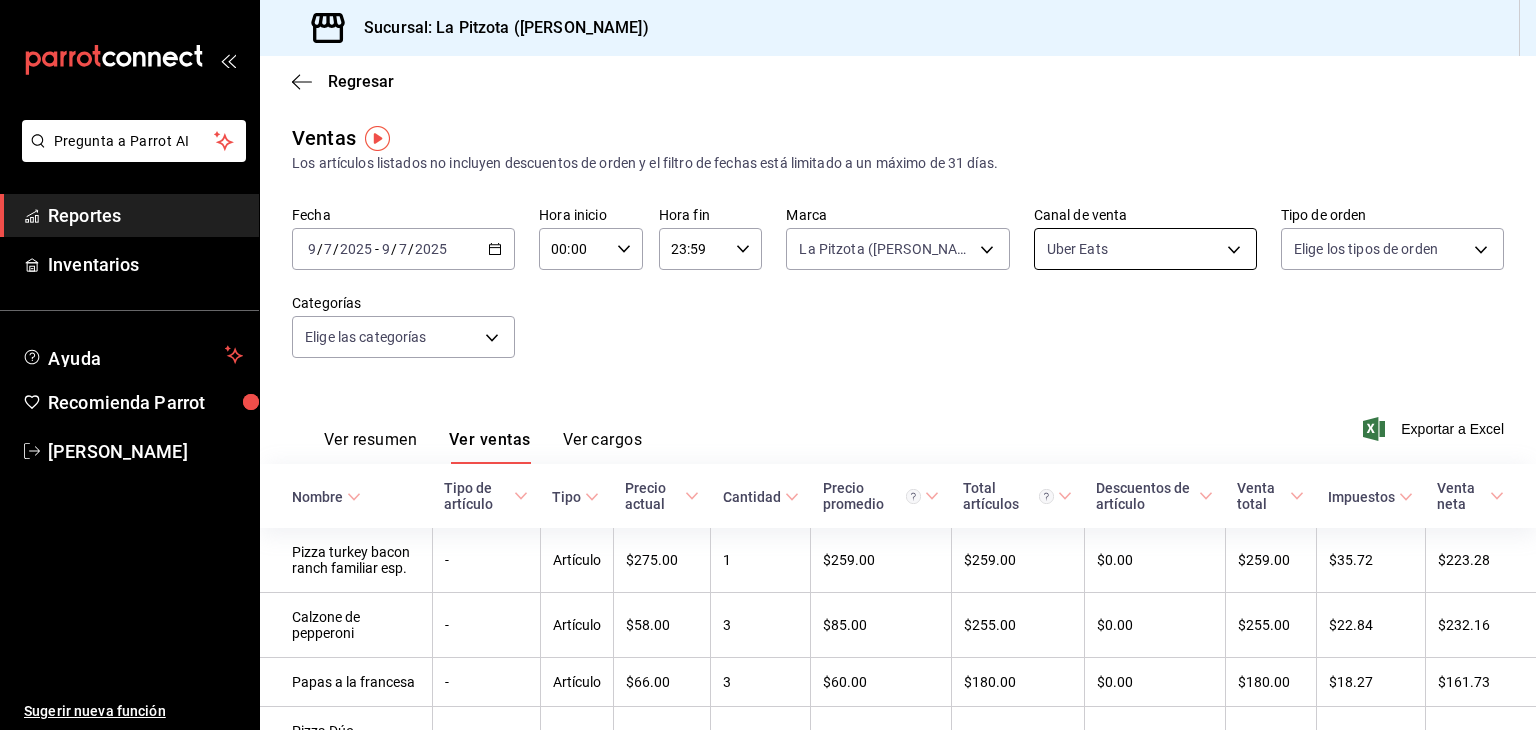 click on "Pregunta a Parrot AI Reportes   Inventarios   Ayuda Recomienda Parrot   [PERSON_NAME]   Sugerir nueva función   Sucursal: La Pitzota ([PERSON_NAME]) Regresar Ventas Los artículos listados no incluyen descuentos de orden y el filtro de fechas está limitado a un máximo de 31 días. Fecha [DATE] [DATE] - [DATE] [DATE] Hora inicio 00:00 Hora inicio Hora fin 23:59 Hora fin Marca La Pitzota ([PERSON_NAME]) 3722eccf-6cf2-48cd-b838-7de1340e0a71 Canal de venta Uber Eats UBER_EATS Tipo de orden Elige los tipos de orden Categorías Elige las categorías Ver resumen Ver ventas Ver cargos Exportar a Excel Nombre Tipo de artículo Tipo Precio actual Cantidad Precio promedio   Total artículos   Descuentos de artículo Venta total Impuestos Venta neta Pizza turkey bacon ranch familiar esp. - Artículo $275.00 1 $259.00 $259.00 $0.00 $259.00 $35.72 $223.28 Calzone de pepperoni - Artículo $58.00 3 $85.00 $255.00 $0.00 $255.00 $22.84 $232.16 Papas a la francesa - Artículo $66.00 3 $60.00 $180.00 $0.00 $180.00 - 1 -" at bounding box center [768, 365] 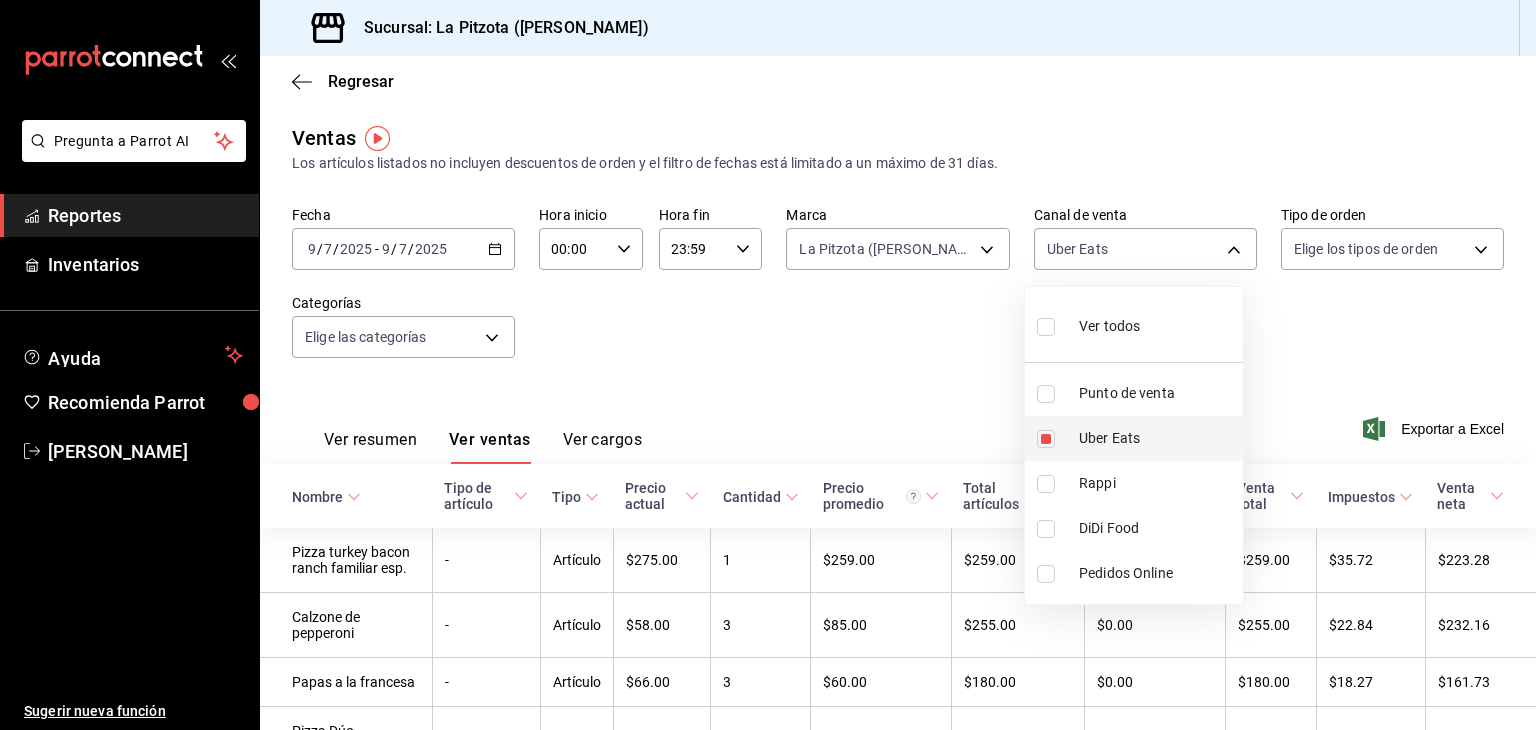 click at bounding box center [1046, 439] 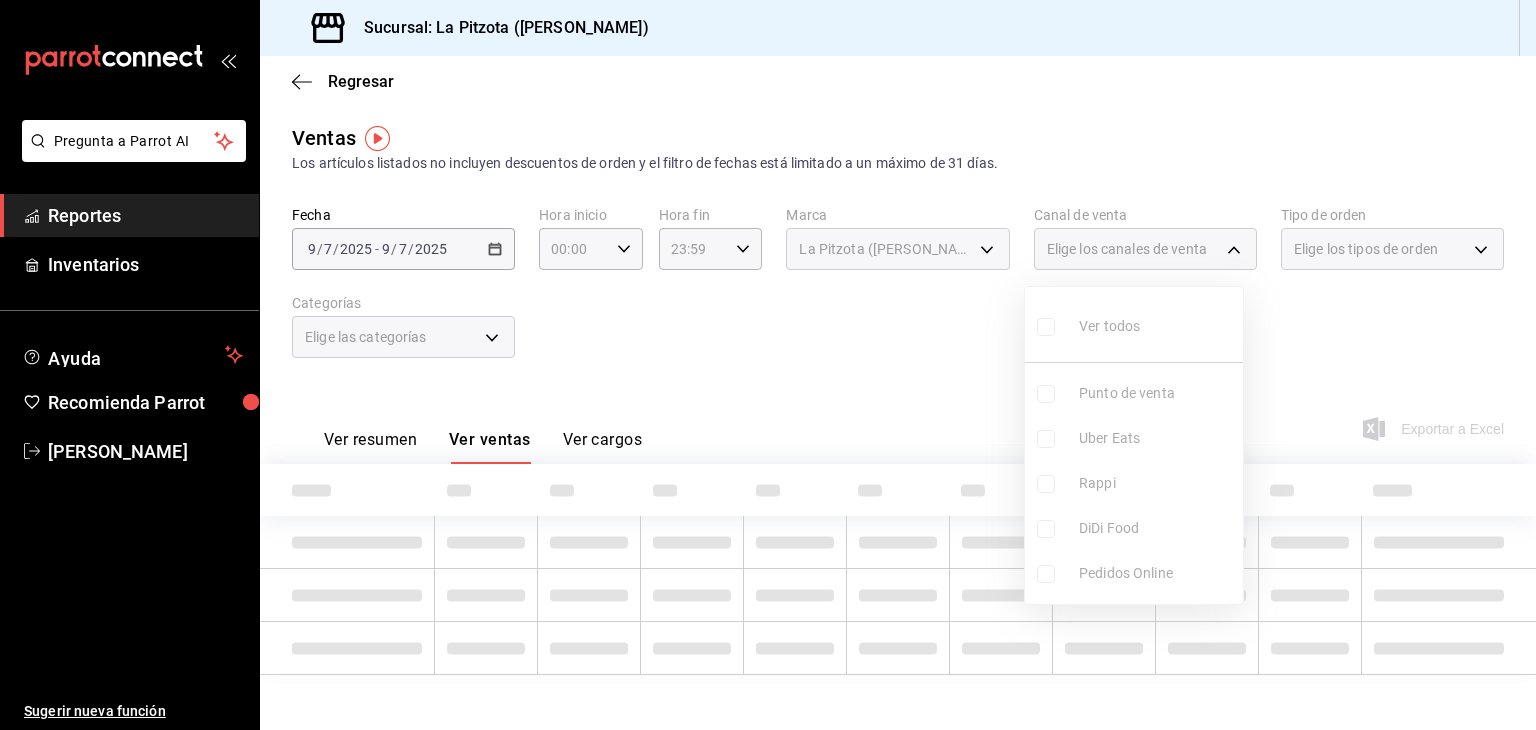 click on "Ver todos Punto de venta Uber Eats Rappi DiDi Food Pedidos Online" at bounding box center (1134, 445) 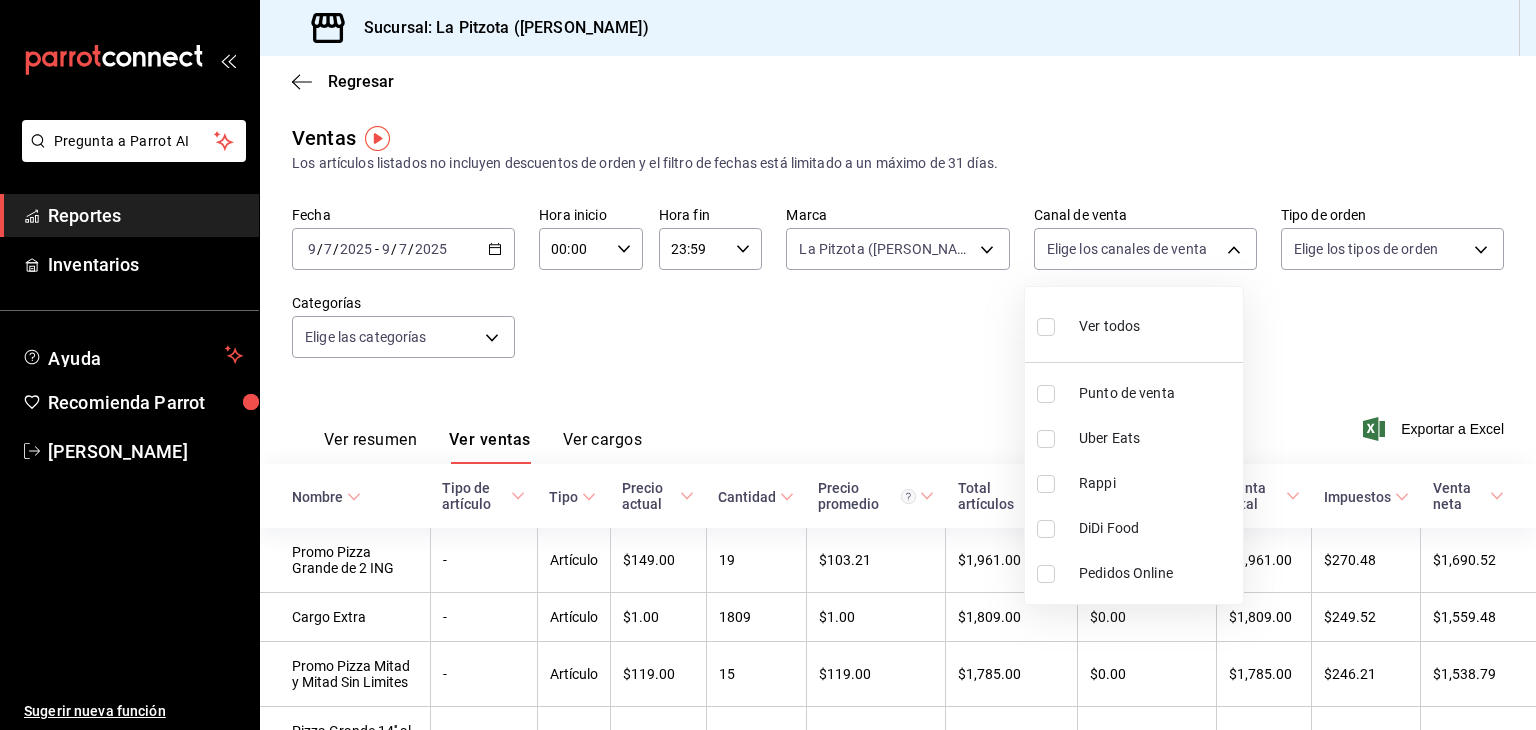 click at bounding box center [1046, 484] 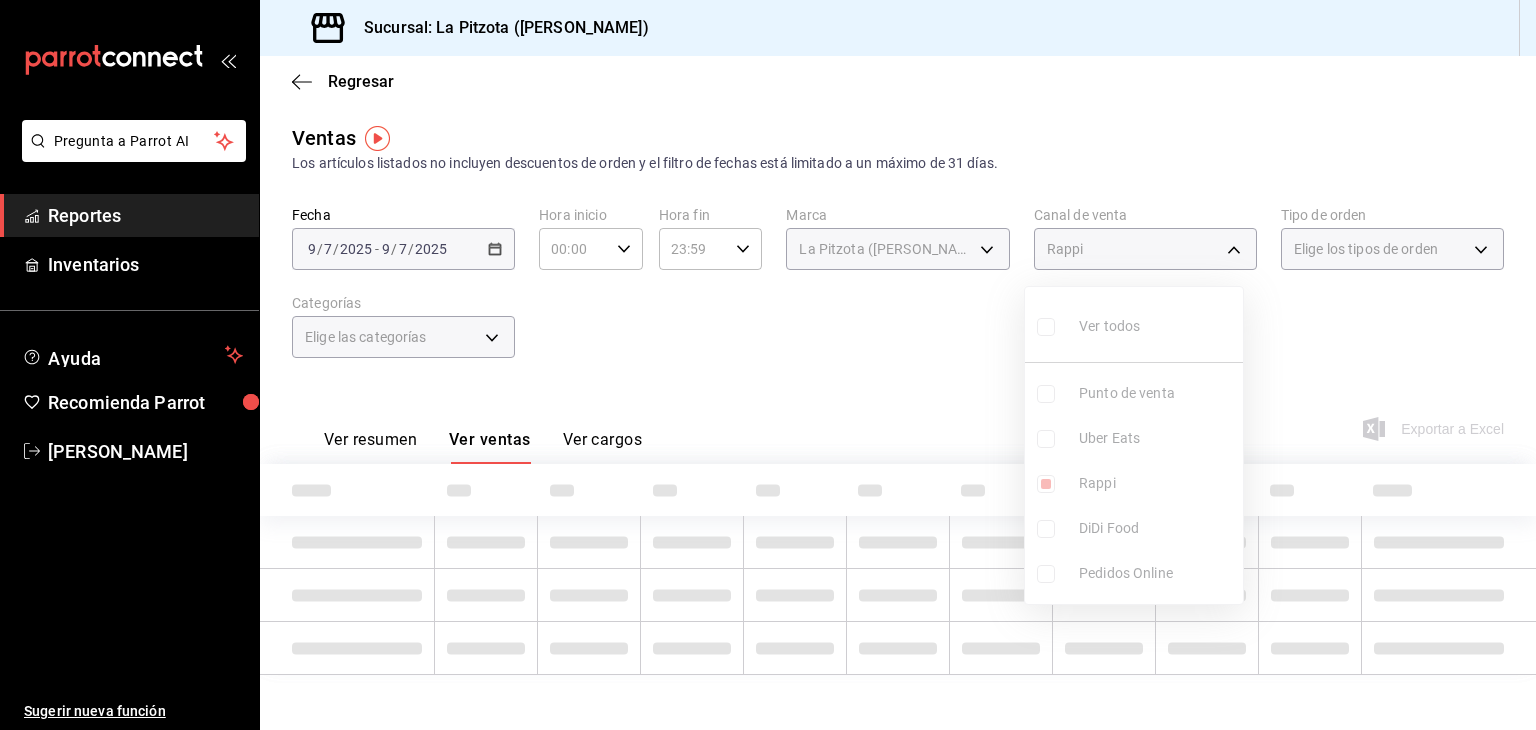 click at bounding box center (768, 365) 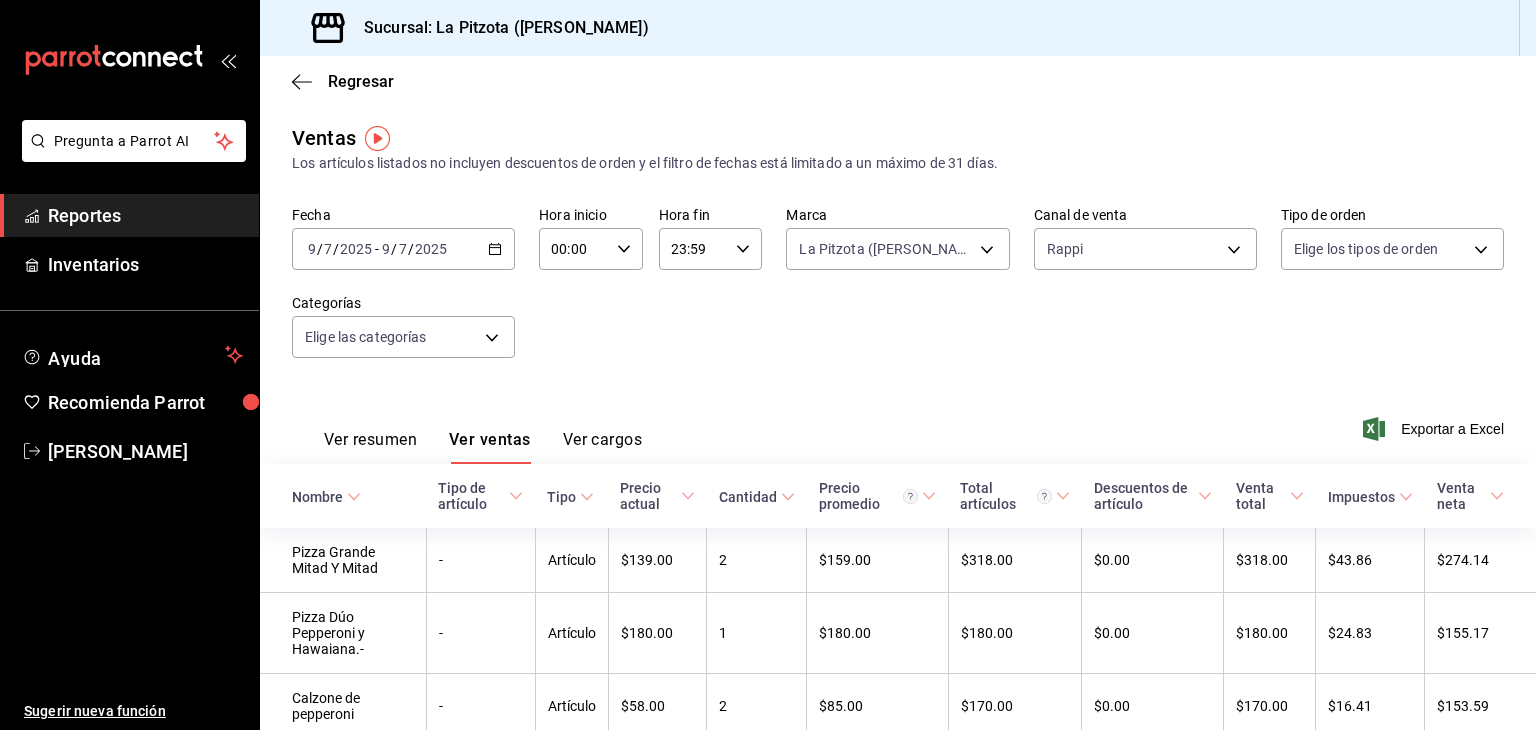 click on "Ver resumen" at bounding box center (370, 447) 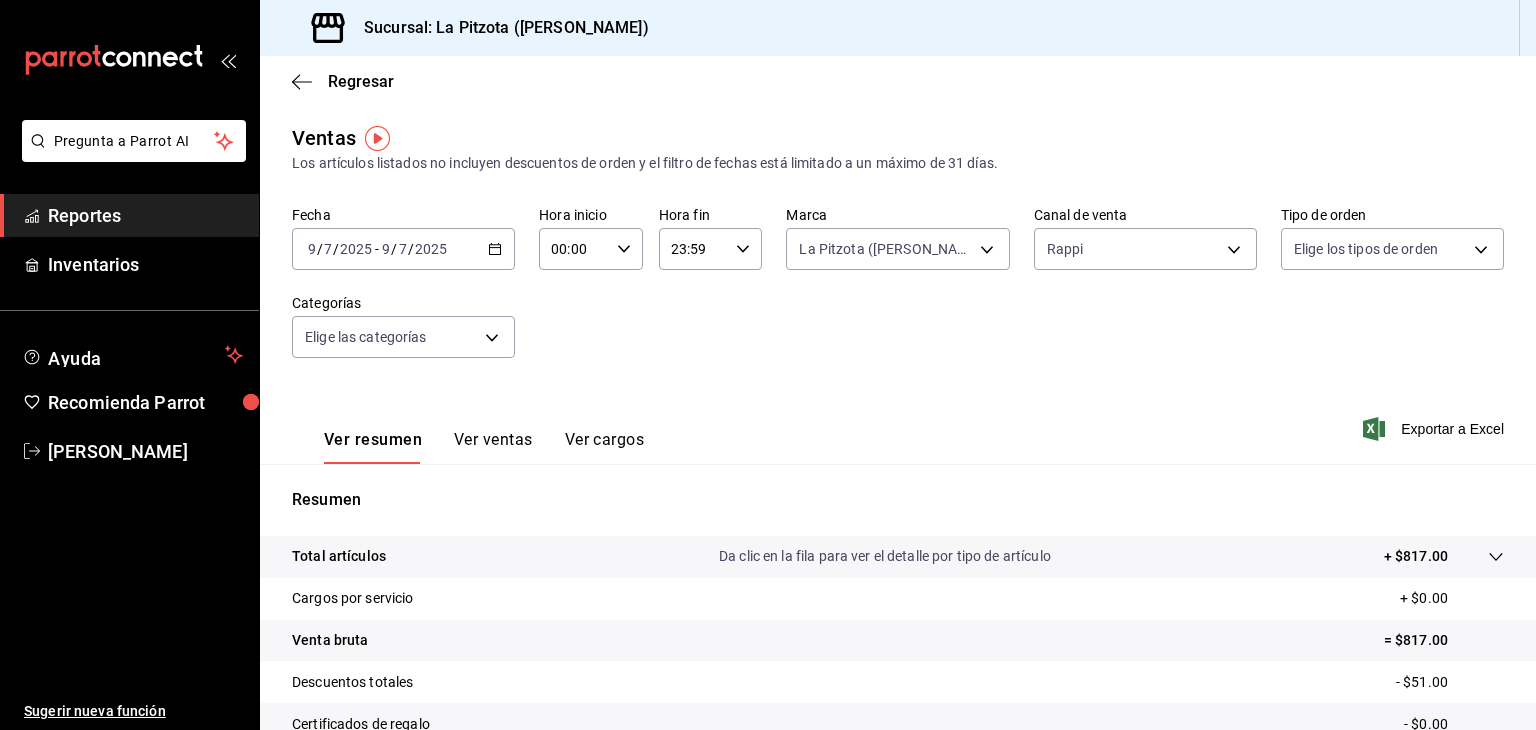 type 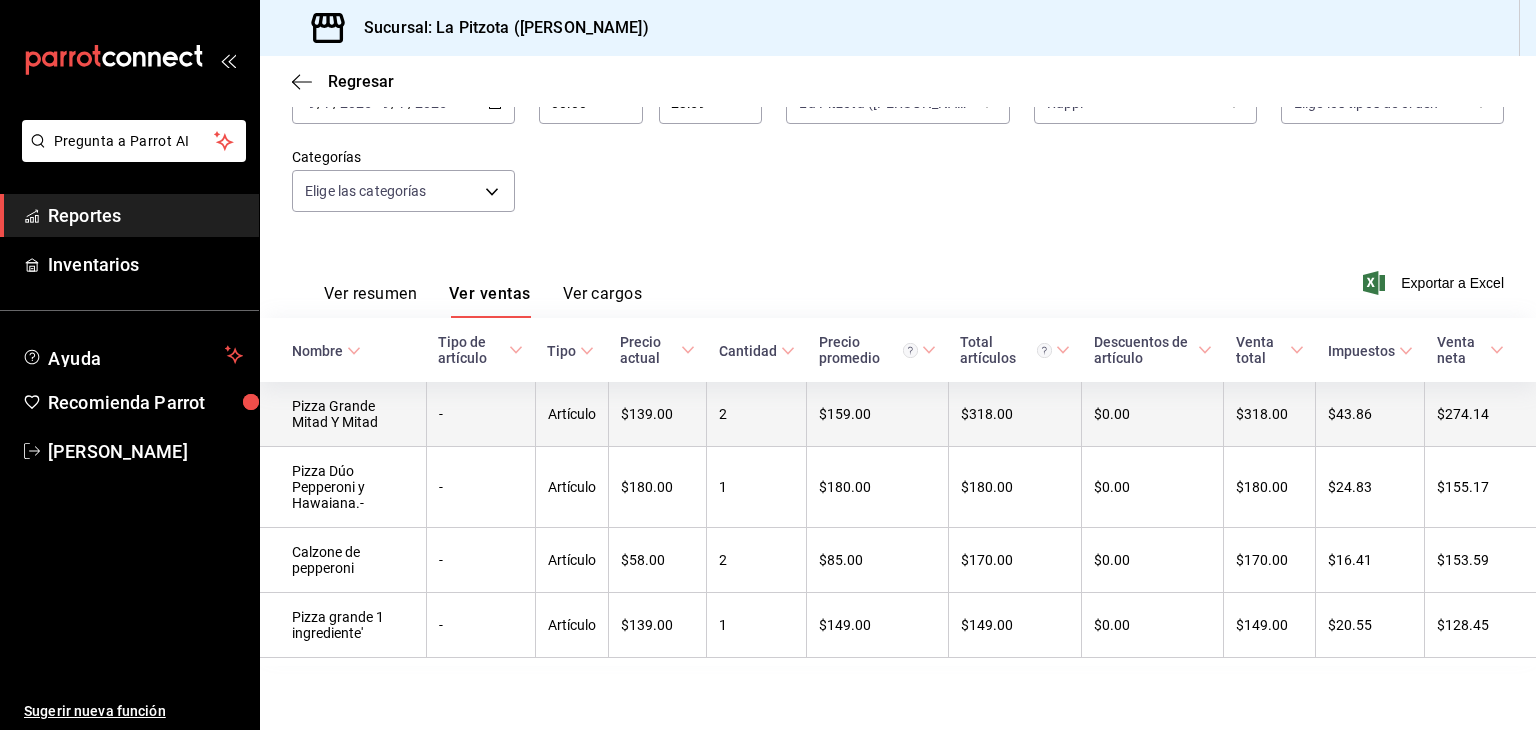 scroll, scrollTop: 154, scrollLeft: 0, axis: vertical 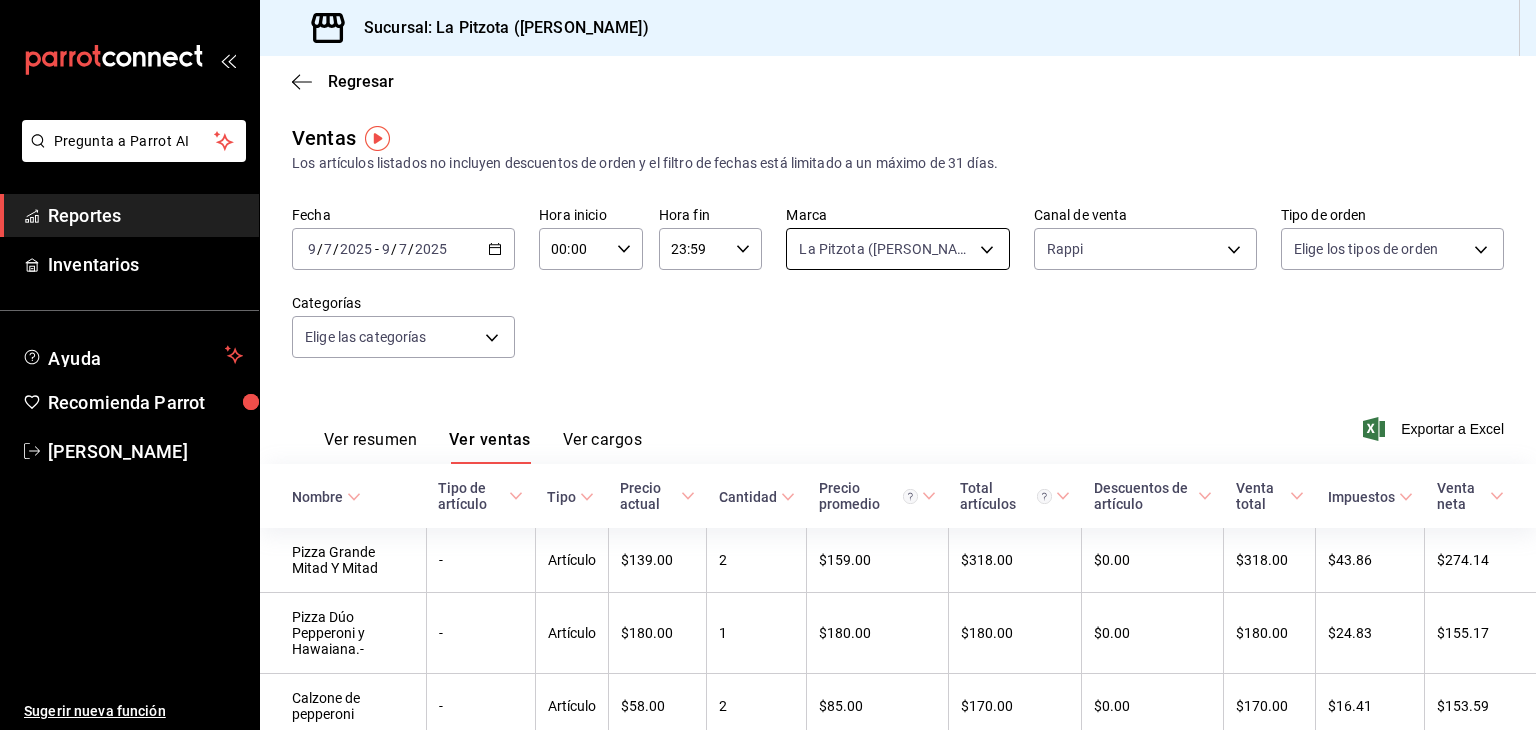 click on "Pregunta a Parrot AI Reportes   Inventarios   Ayuda Recomienda Parrot   [PERSON_NAME]   Sugerir nueva función   Sucursal: La Pitzota ([PERSON_NAME]) Regresar Ventas Los artículos listados no incluyen descuentos de orden y el filtro de fechas está limitado a un máximo de 31 días. Fecha [DATE] [DATE] - [DATE] [DATE] Hora inicio 00:00 Hora inicio Hora fin 23:59 Hora fin Marca La Pitzota ([PERSON_NAME]) 3722eccf-6cf2-48cd-b838-7de1340e0a71 Canal de venta Rappi RAPPI Tipo de orden Elige los tipos de orden Categorías Elige las categorías Ver resumen Ver ventas Ver cargos Exportar a Excel Nombre Tipo de artículo Tipo Precio actual Cantidad Precio promedio   Total artículos   Descuentos de artículo Venta total Impuestos Venta neta Pizza Grande Mitad Y Mitad - Artículo $139.00 2 $159.00 $318.00 $0.00 $318.00 $43.86 $274.14 Pizza Dúo Pepperoni y Hawaiana.- - Artículo $180.00 1 $180.00 $180.00 $0.00 $180.00 $24.83 $155.17 Calzone de pepperoni - Artículo $58.00 2 $85.00 $170.00 $0.00 $170.00 $16.41 -" at bounding box center (768, 365) 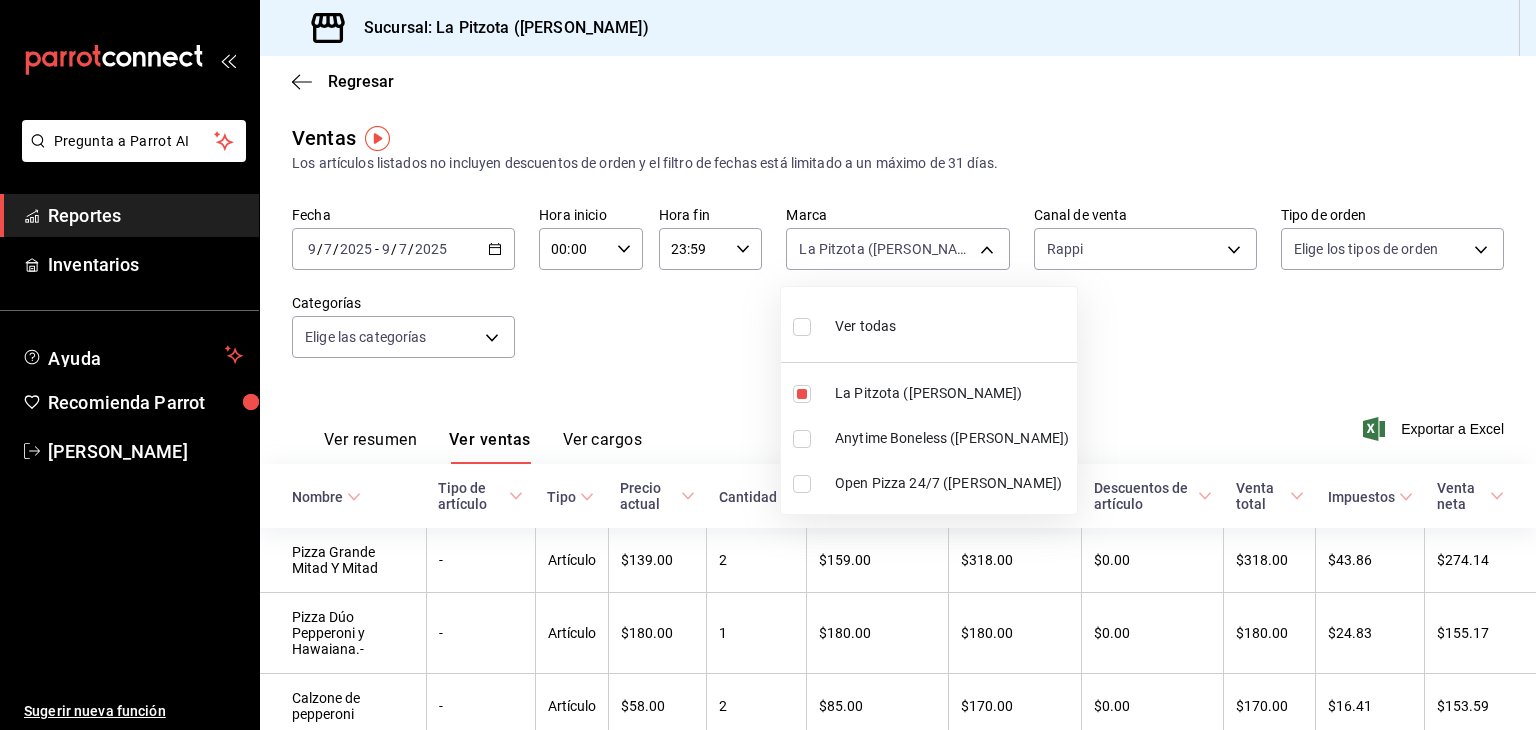 click on "Open Pizza 24/7 ([PERSON_NAME])" at bounding box center (952, 483) 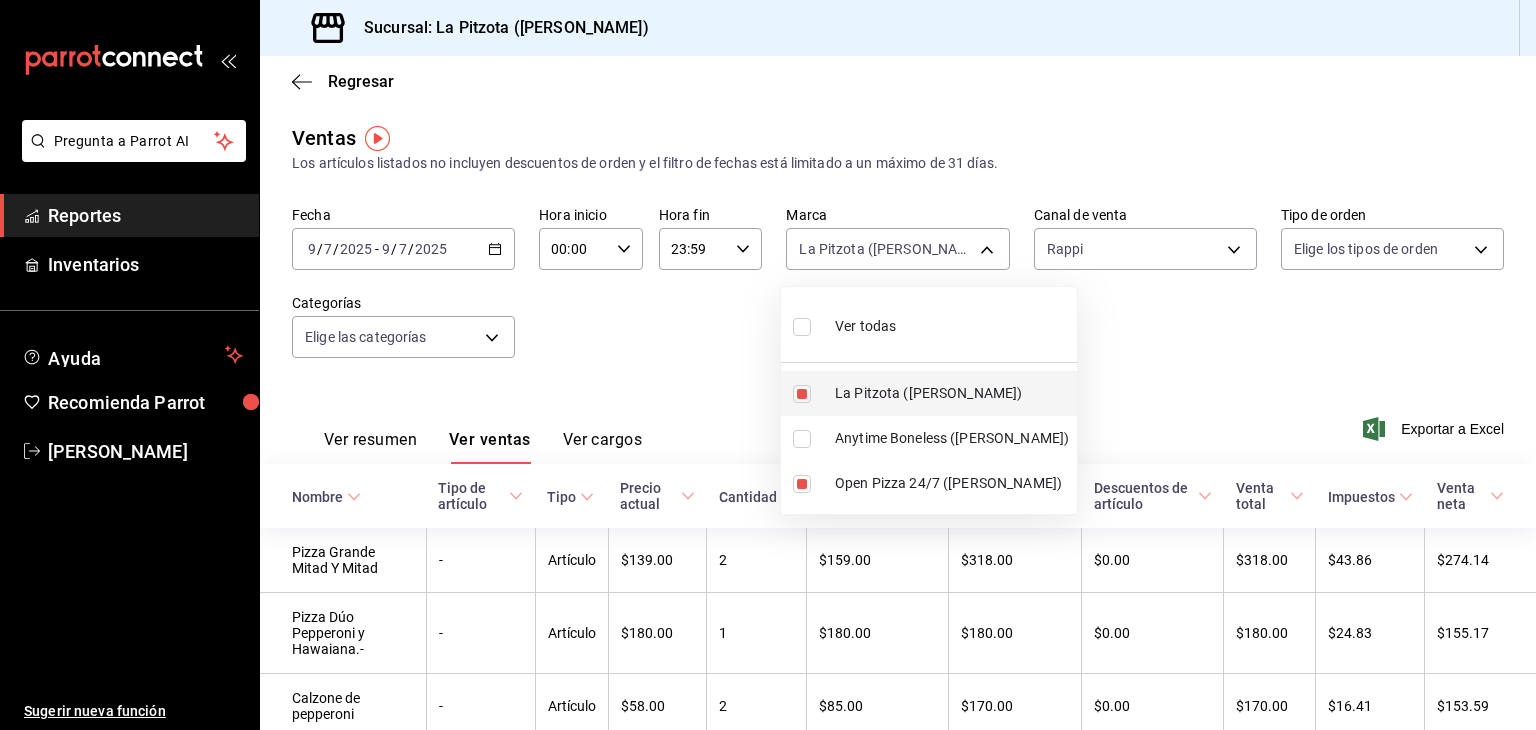 click at bounding box center (802, 394) 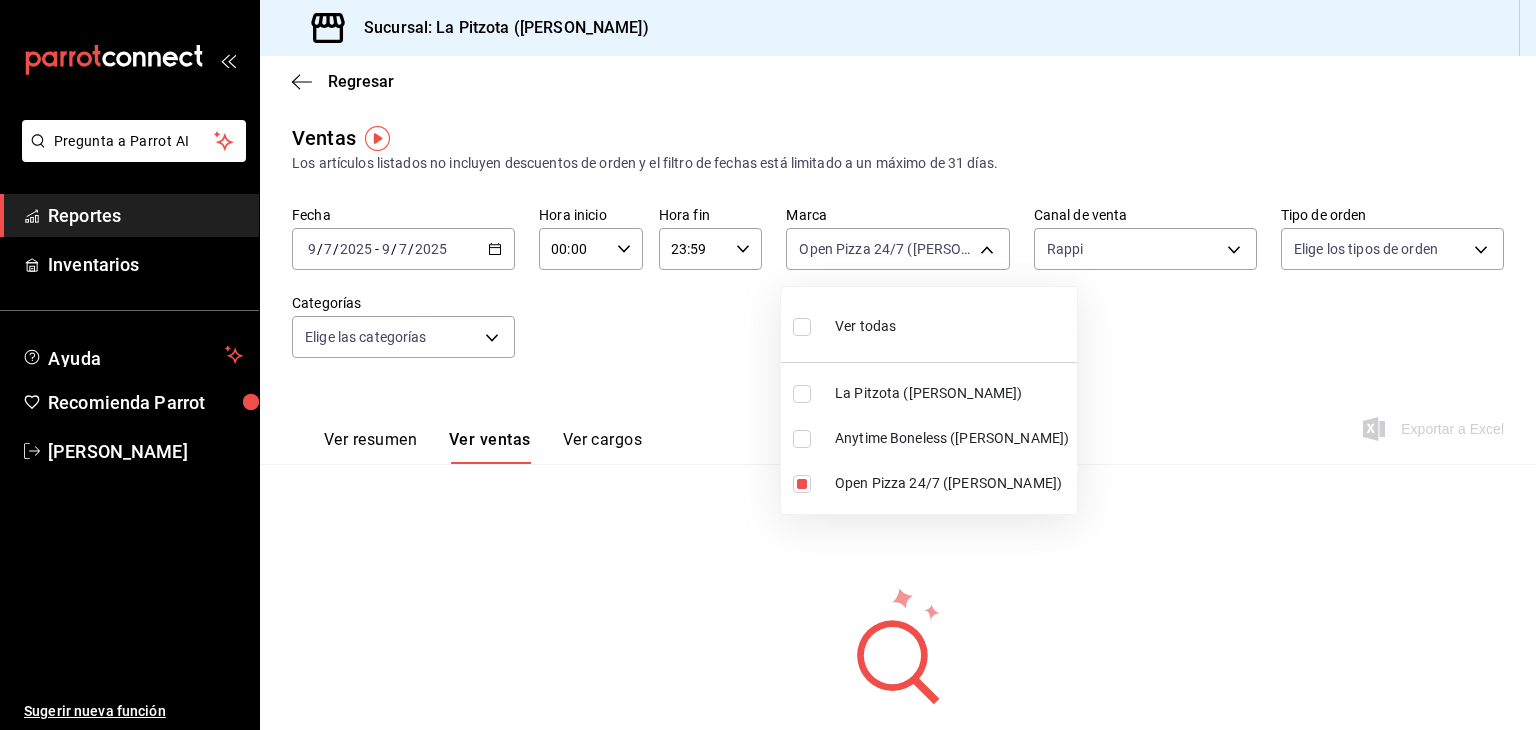 click at bounding box center (768, 365) 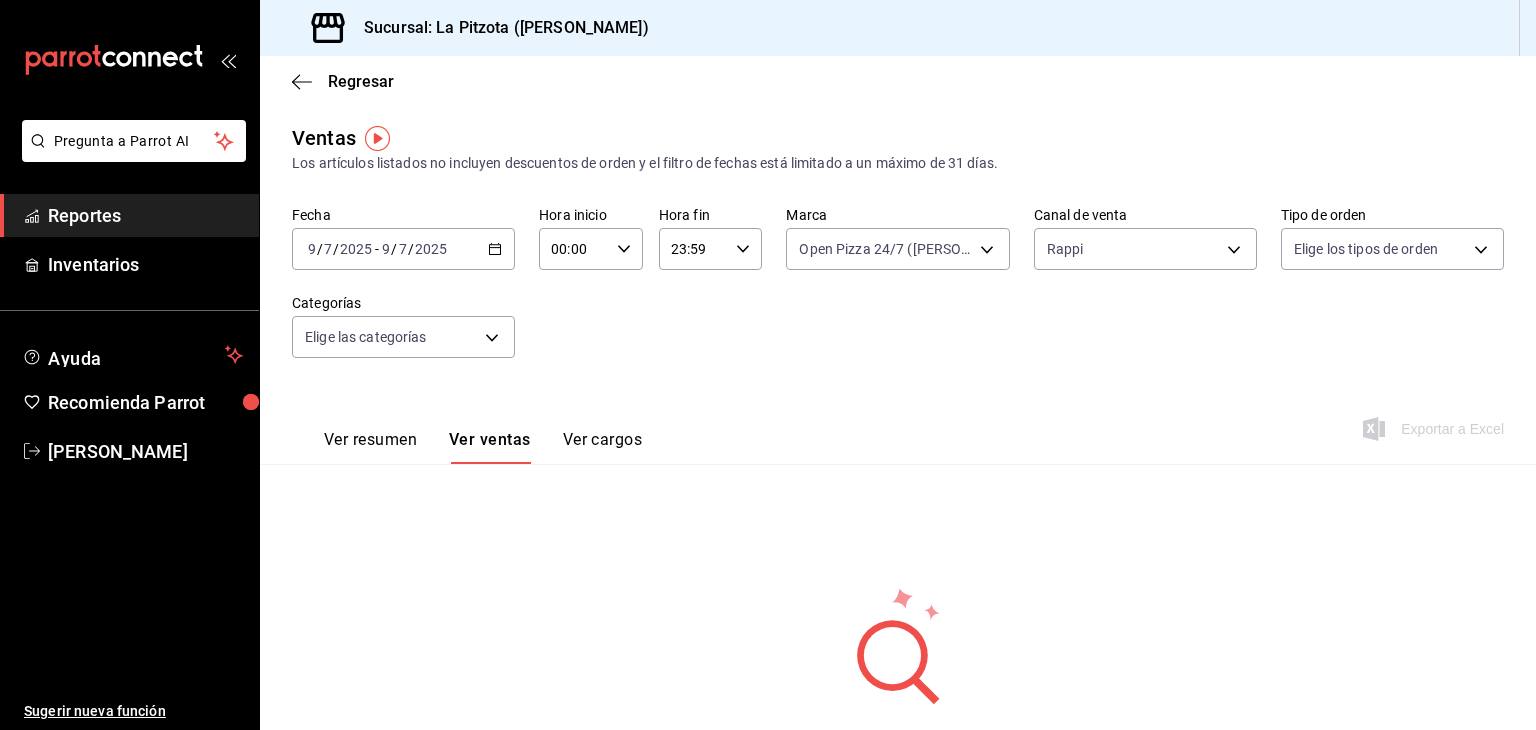 click on "Ver resumen" at bounding box center (370, 447) 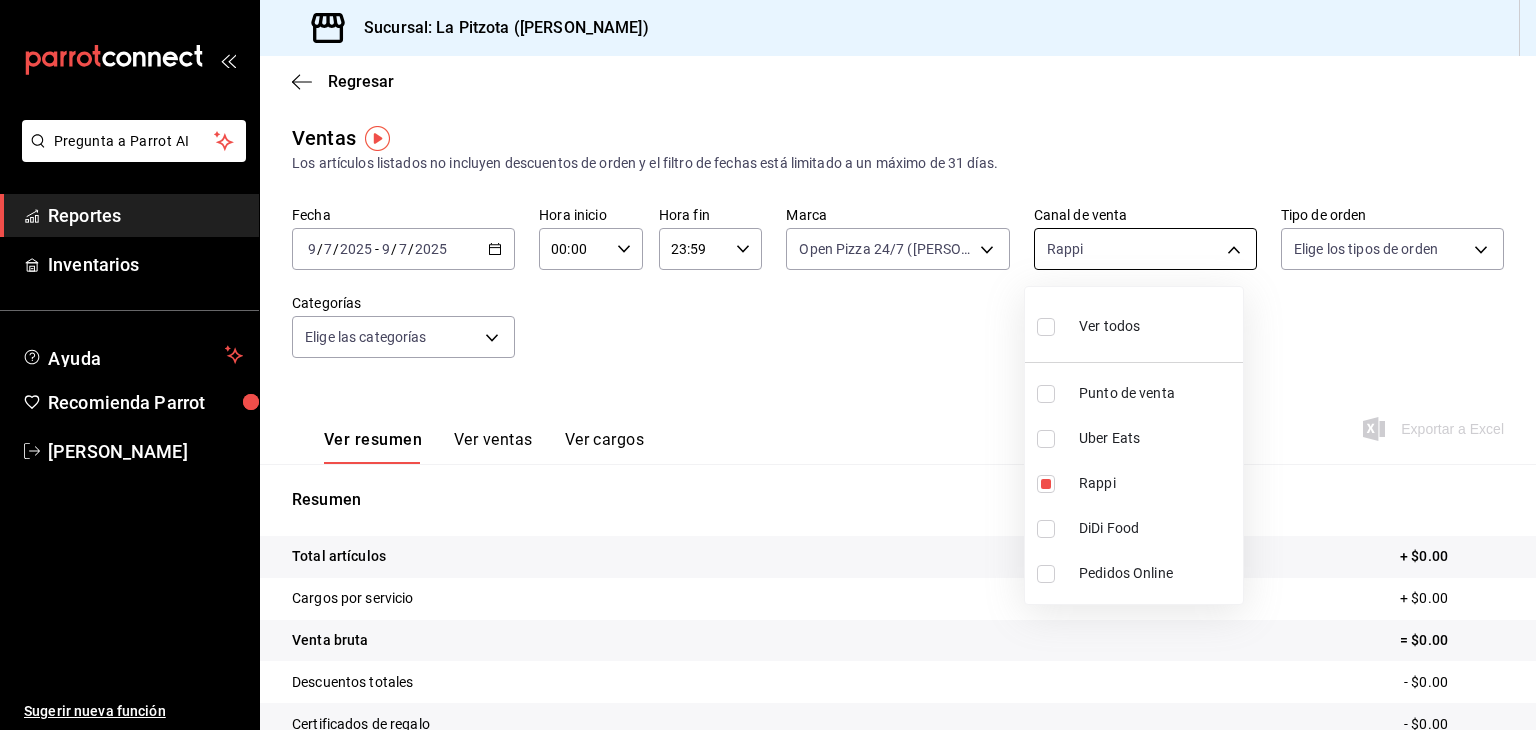 click on "Pregunta a Parrot AI Reportes   Inventarios   Ayuda Recomienda Parrot   [PERSON_NAME]   Sugerir nueva función   Sucursal: La Pitzota ([PERSON_NAME]) Regresar Ventas Los artículos listados no incluyen descuentos de orden y el filtro de fechas está limitado a un máximo de 31 días. Fecha [DATE] [DATE] - [DATE] [DATE] Hora inicio 00:00 Hora inicio Hora fin 23:59 Hora fin Marca Open Pizza 24/7 ([PERSON_NAME]) 8f97d9a1-f00b-4323-96e2-15f6e5ebb1cd Canal de venta Rappi RAPPI Tipo de orden Elige los tipos de orden Categorías Elige las categorías Ver resumen Ver ventas Ver cargos Exportar a Excel Resumen Total artículos + $0.00 Cargos por servicio + $0.00 Venta bruta = $0.00 Descuentos totales - $0.00 Certificados de regalo - $0.00 Venta total = $0.00 Impuestos - $0.00 Venta neta = $0.00 Pregunta a Parrot AI Reportes   Inventarios   Ayuda Recomienda Parrot   [PERSON_NAME]   Sugerir nueva función   GANA 1 MES GRATIS EN TU SUSCRIPCIÓN AQUÍ Ver video tutorial Ir a video Visitar centro de ayuda [PHONE_NUMBER]" at bounding box center [768, 365] 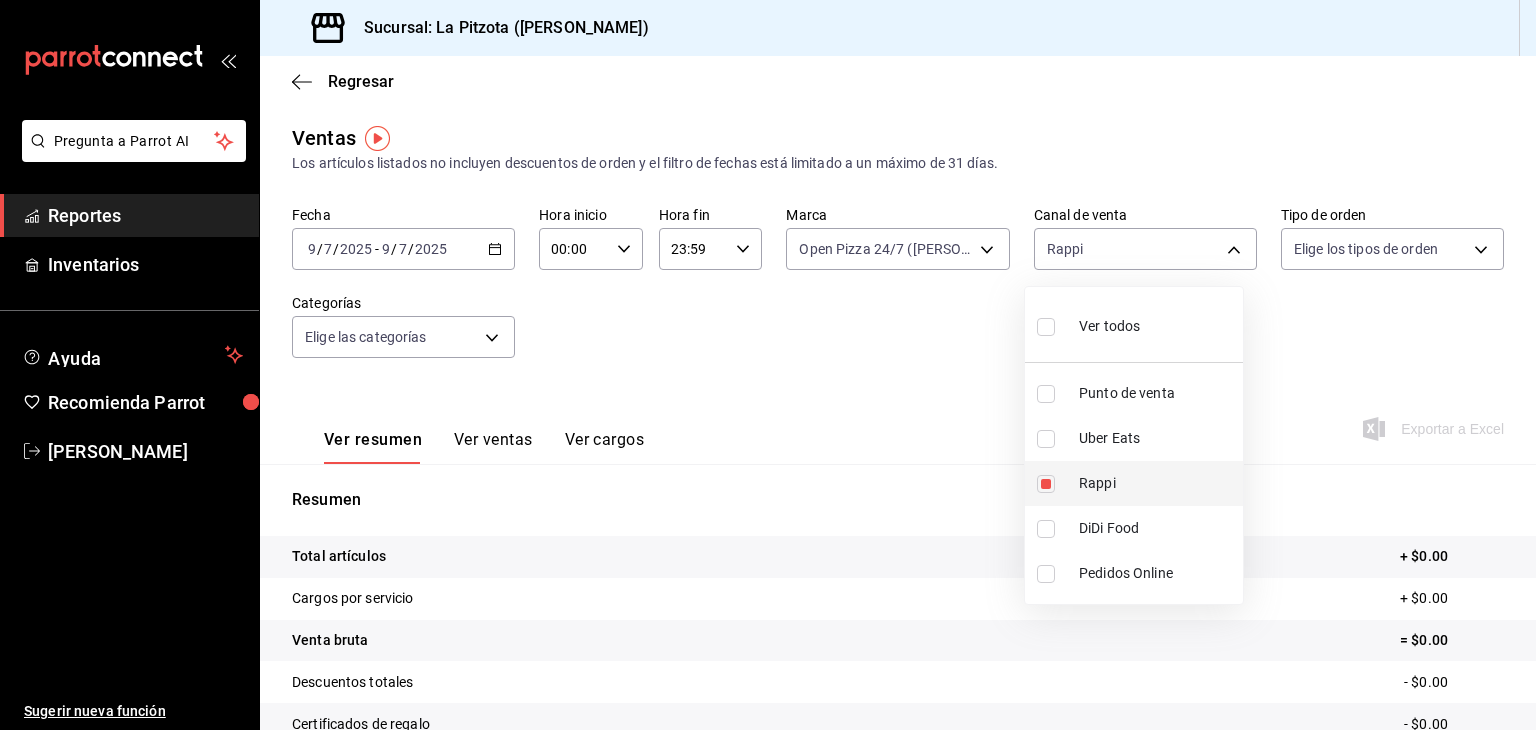 click at bounding box center [1046, 484] 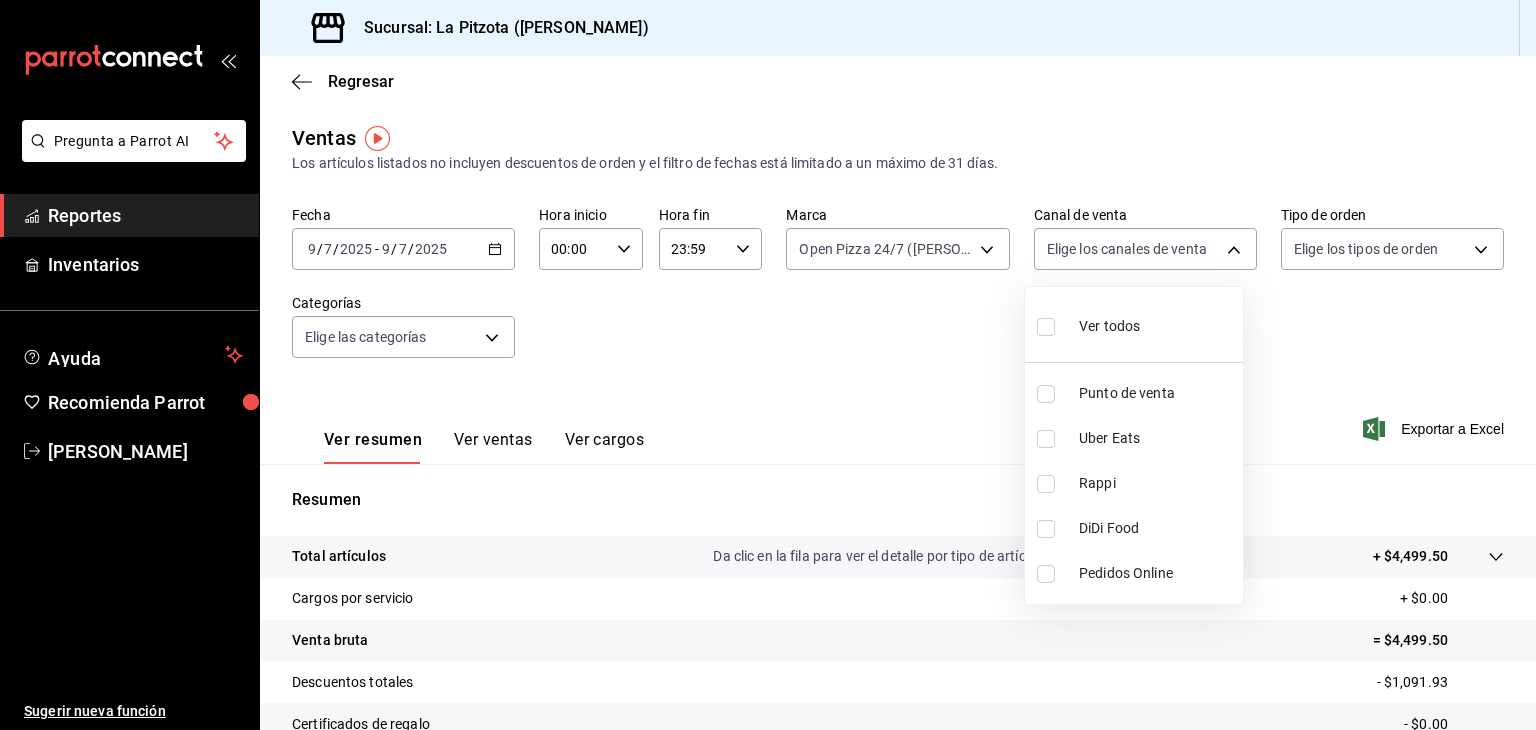 click at bounding box center (1046, 439) 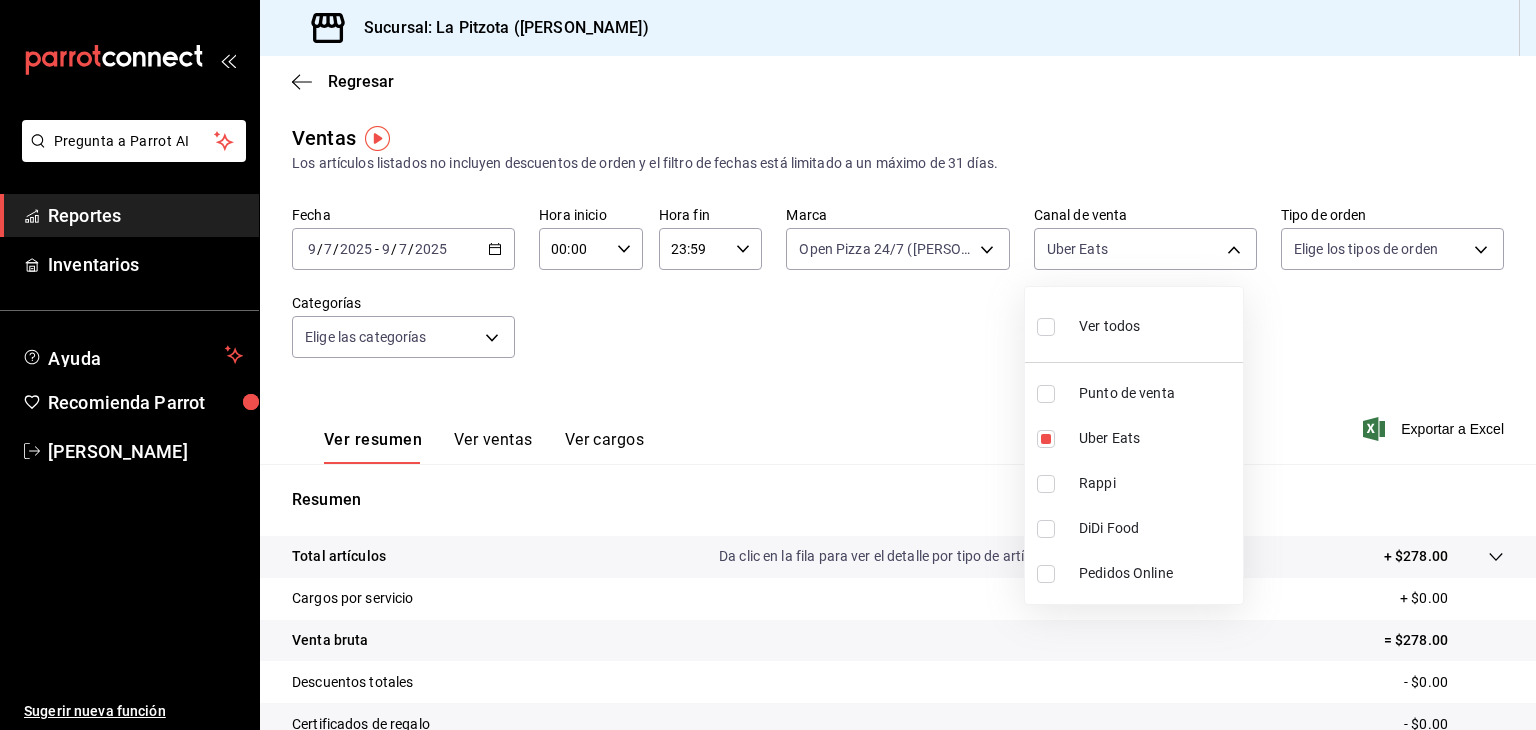click at bounding box center (768, 365) 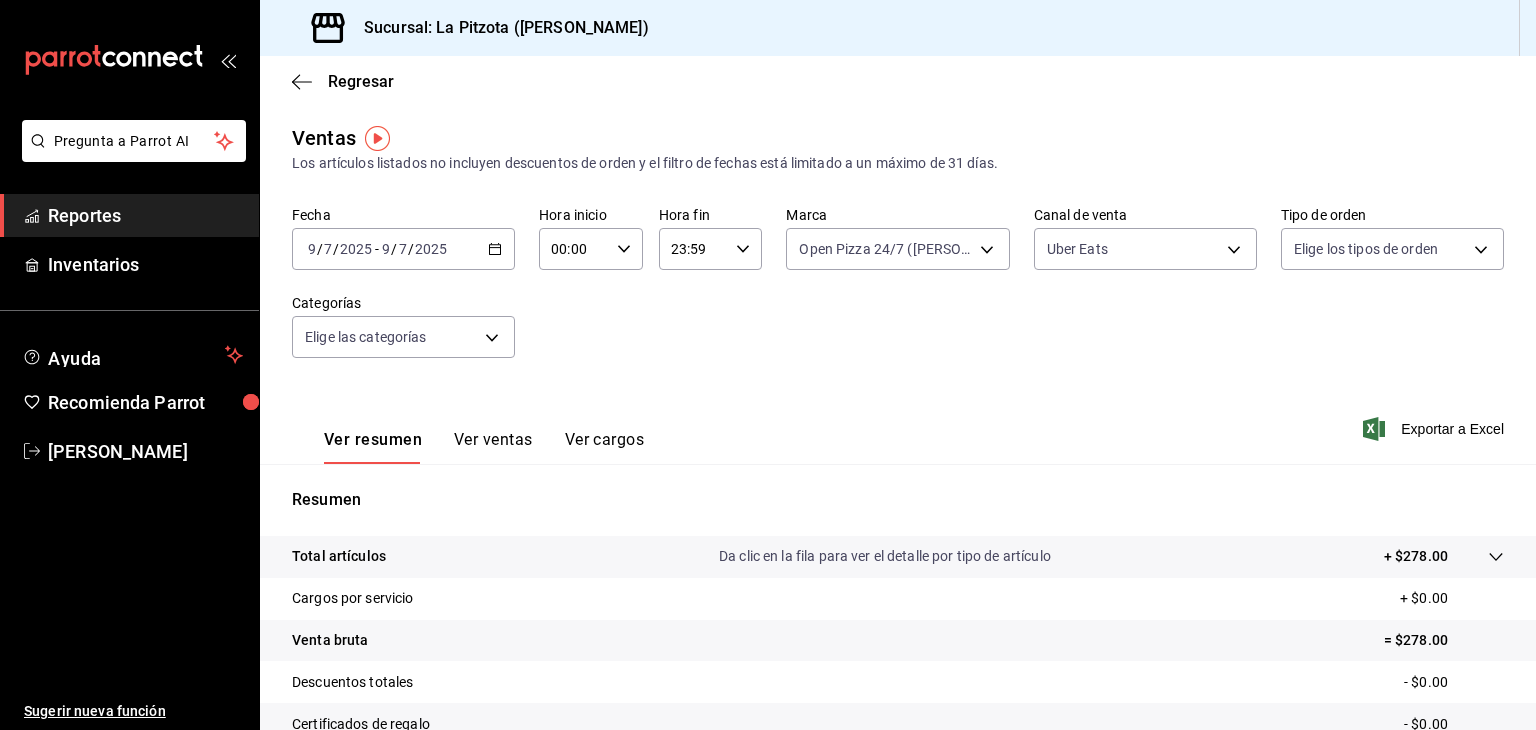 click on "Ver ventas" at bounding box center [493, 447] 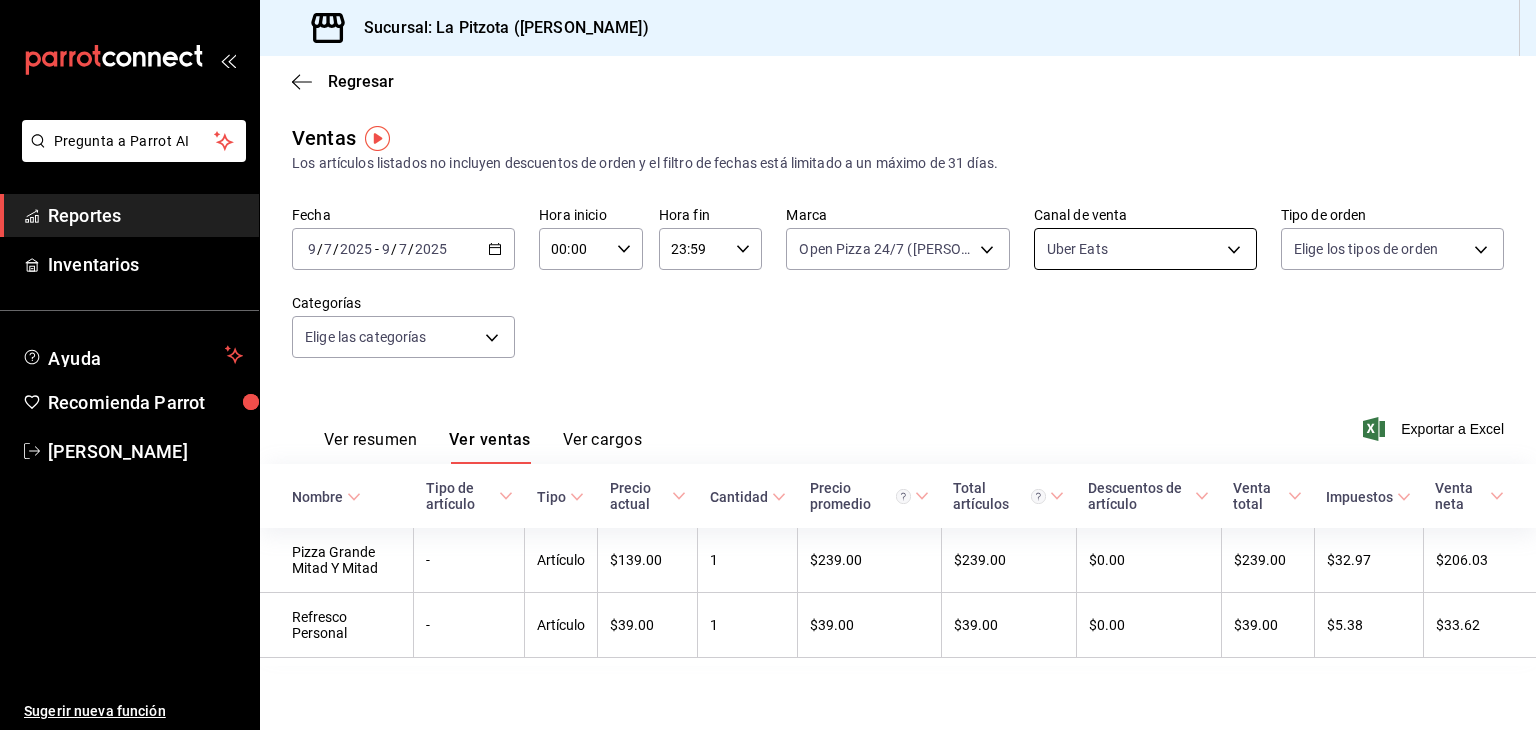 click on "Pregunta a Parrot AI Reportes   Inventarios   Ayuda Recomienda Parrot   [PERSON_NAME]   Sugerir nueva función   Sucursal: La Pitzota ([PERSON_NAME]) Regresar Ventas Los artículos listados no incluyen descuentos de orden y el filtro de fechas está limitado a un máximo de 31 días. Fecha [DATE] [DATE] - [DATE] [DATE] Hora inicio 00:00 Hora inicio Hora fin 23:59 Hora fin Marca Open Pizza 24/7 ([PERSON_NAME]) 8f97d9a1-f00b-4323-96e2-15f6e5ebb1cd Canal de venta Uber Eats UBER_EATS Tipo de orden Elige los tipos de orden Categorías Elige las categorías Ver resumen Ver ventas Ver cargos Exportar a Excel Nombre Tipo de artículo Tipo Precio actual Cantidad Precio promedio   Total artículos   Descuentos de artículo Venta total Impuestos Venta neta Pizza Grande Mitad Y Mitad - Artículo $139.00 1 $239.00 $239.00 $0.00 $239.00 $32.97 $206.03 Refresco Personal - Artículo $39.00 1 $39.00 $39.00 $0.00 $39.00 $5.38 $33.62 Pregunta a Parrot AI Reportes   Inventarios   Ayuda Recomienda Parrot   [PERSON_NAME]" at bounding box center (768, 365) 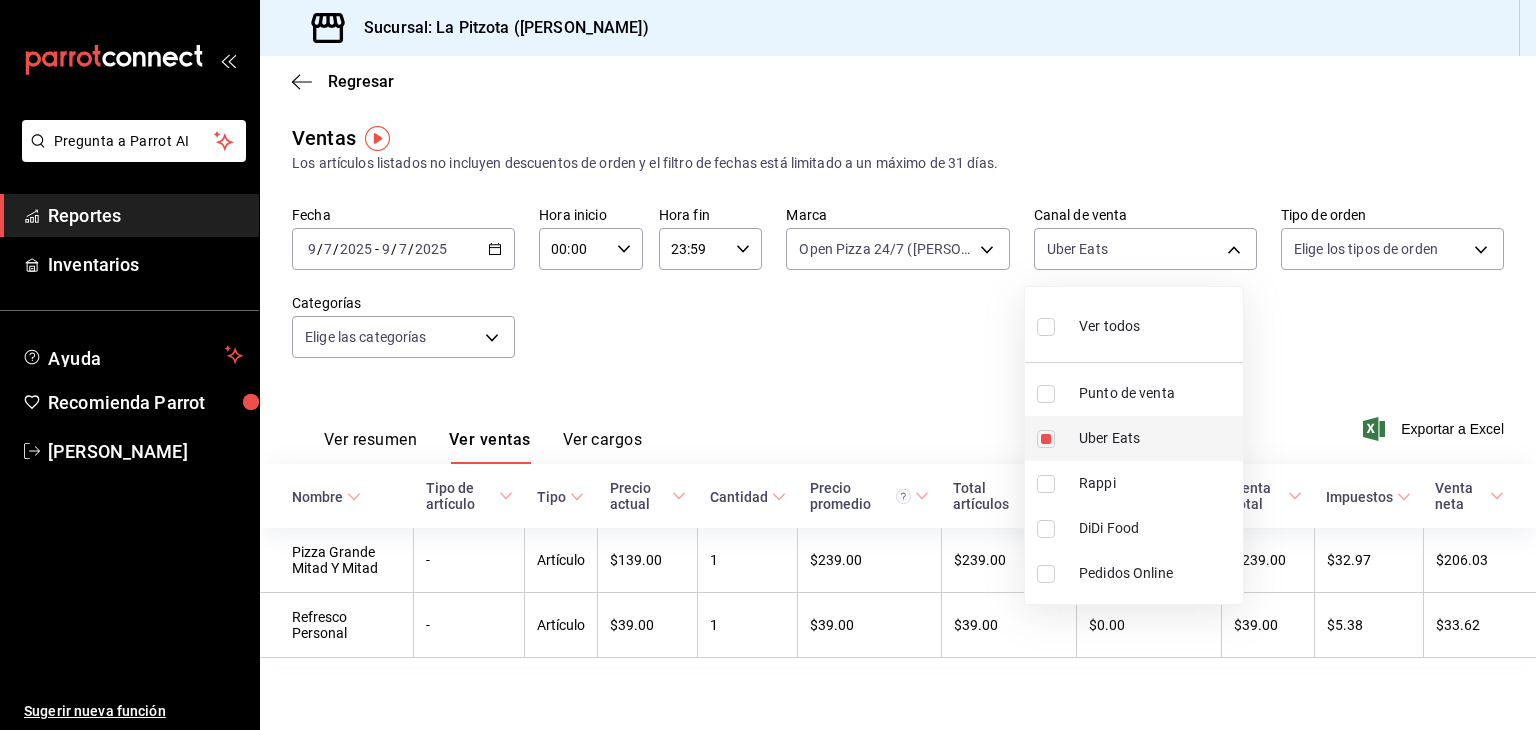 click at bounding box center (1046, 439) 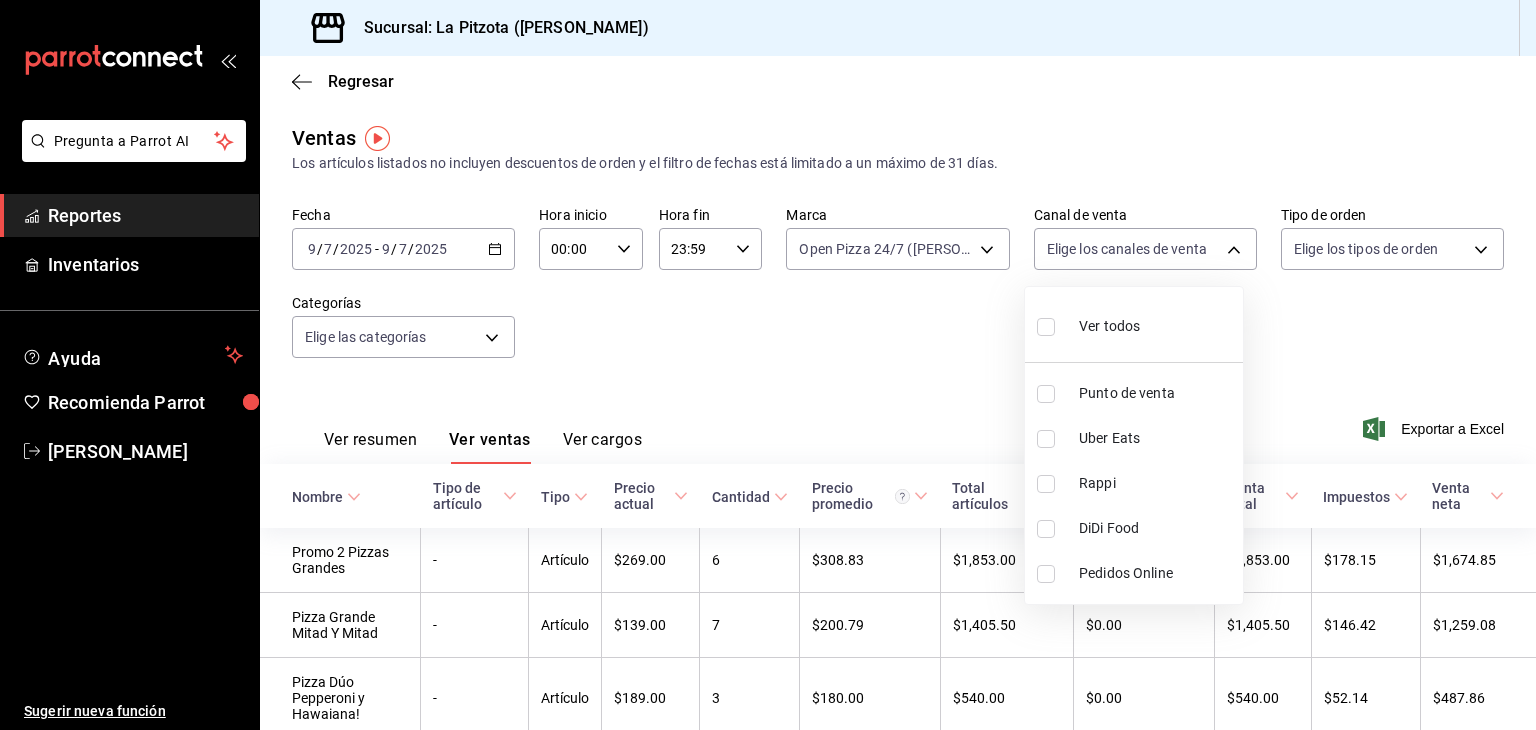 click at bounding box center (1046, 529) 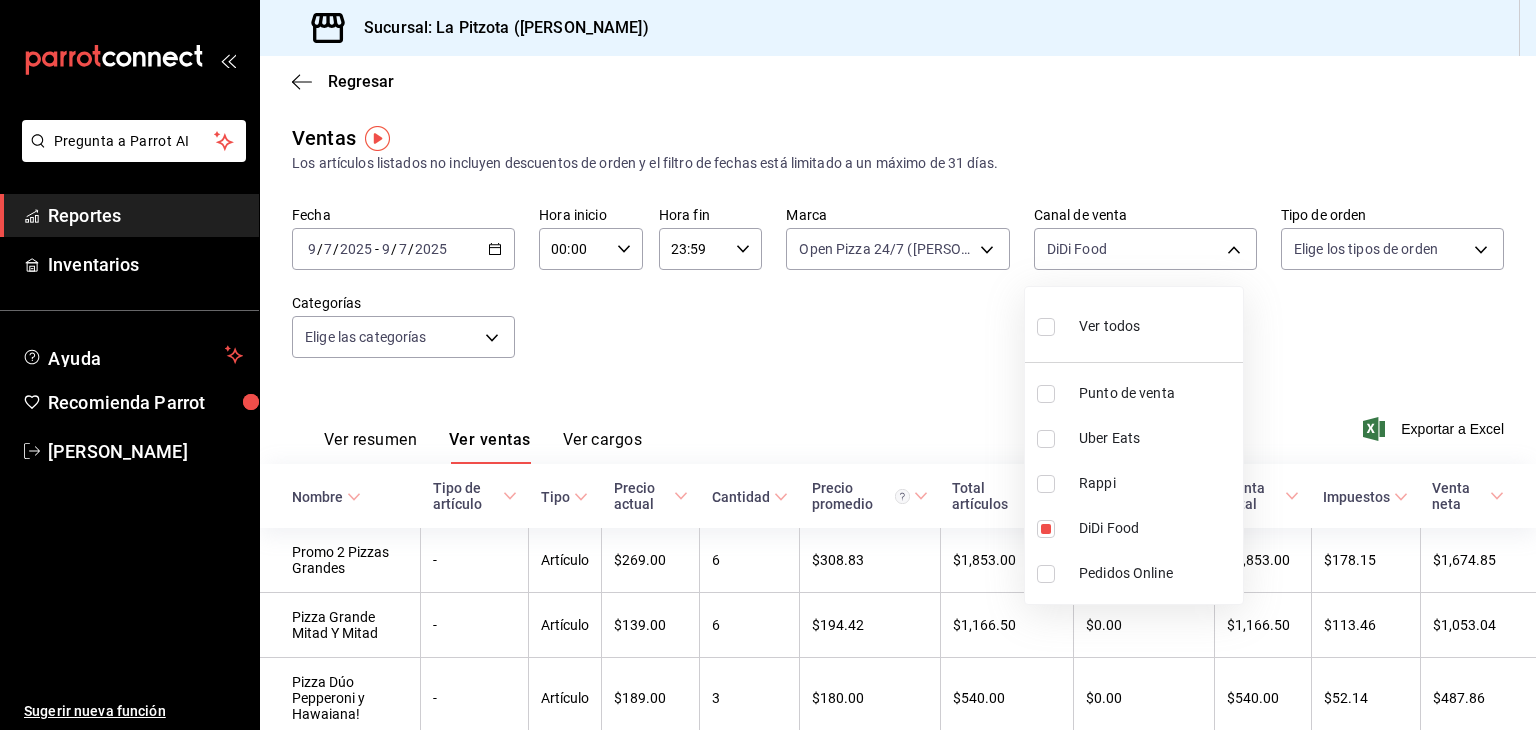 click at bounding box center [768, 365] 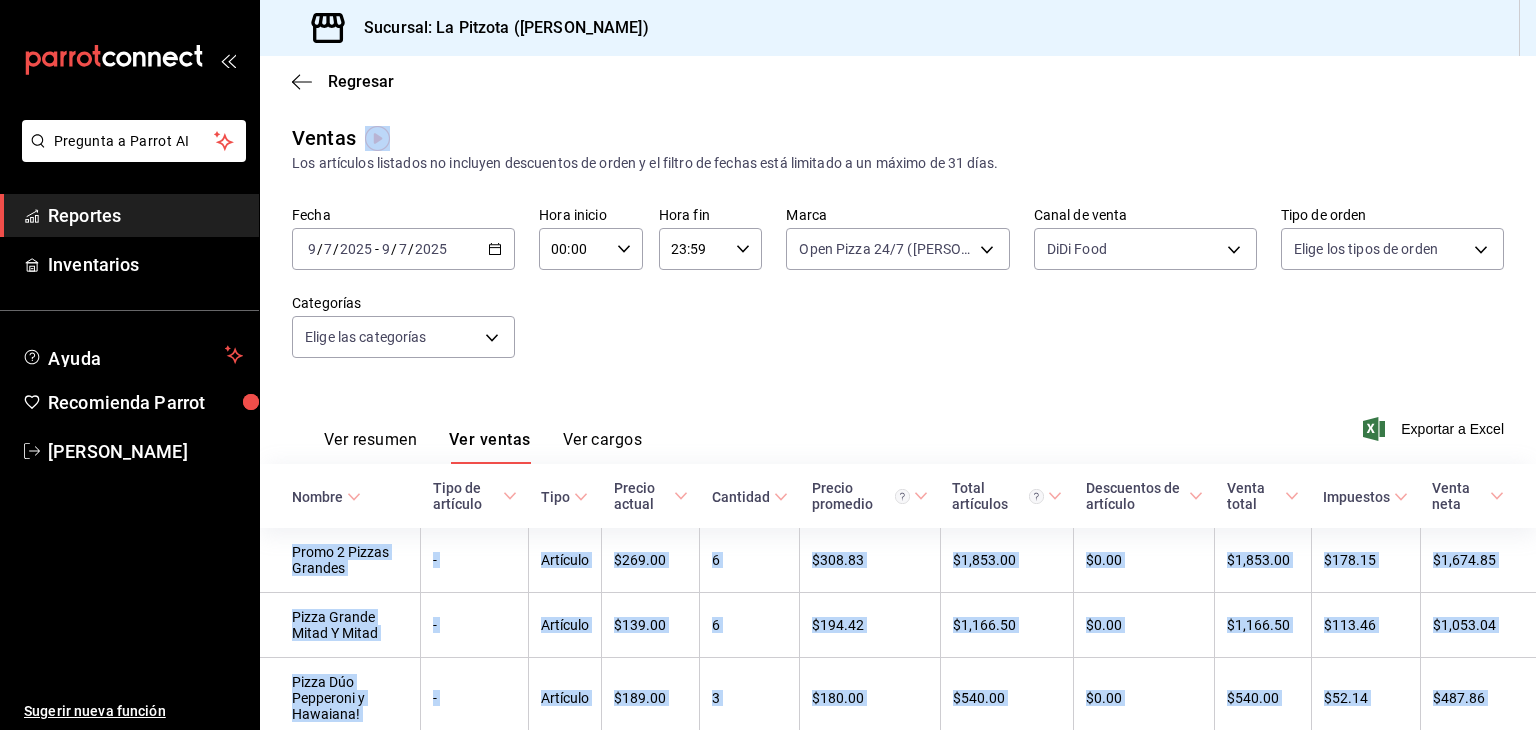 click on "Ver resumen" at bounding box center [370, 447] 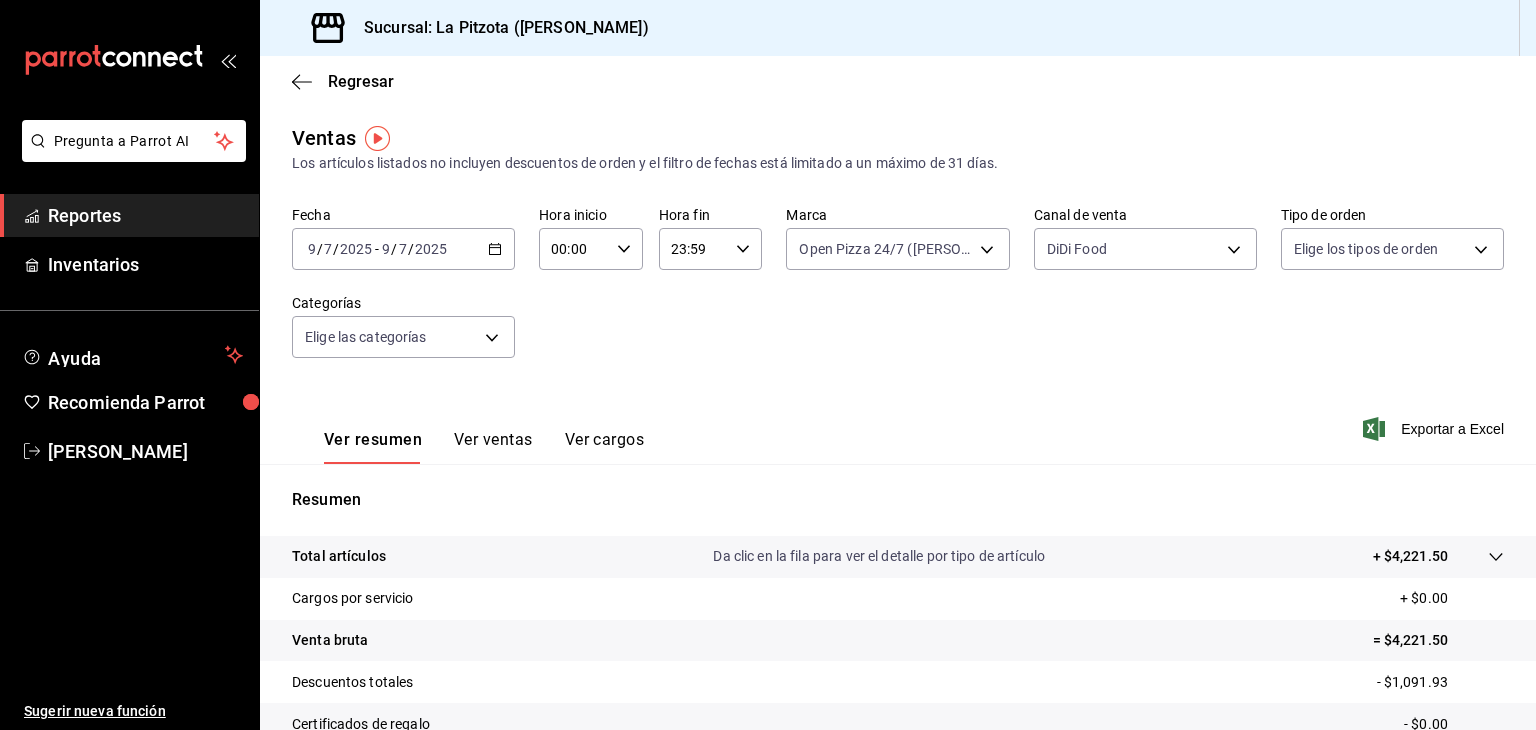 drag, startPoint x: 967, startPoint y: 445, endPoint x: 961, endPoint y: 435, distance: 11.661903 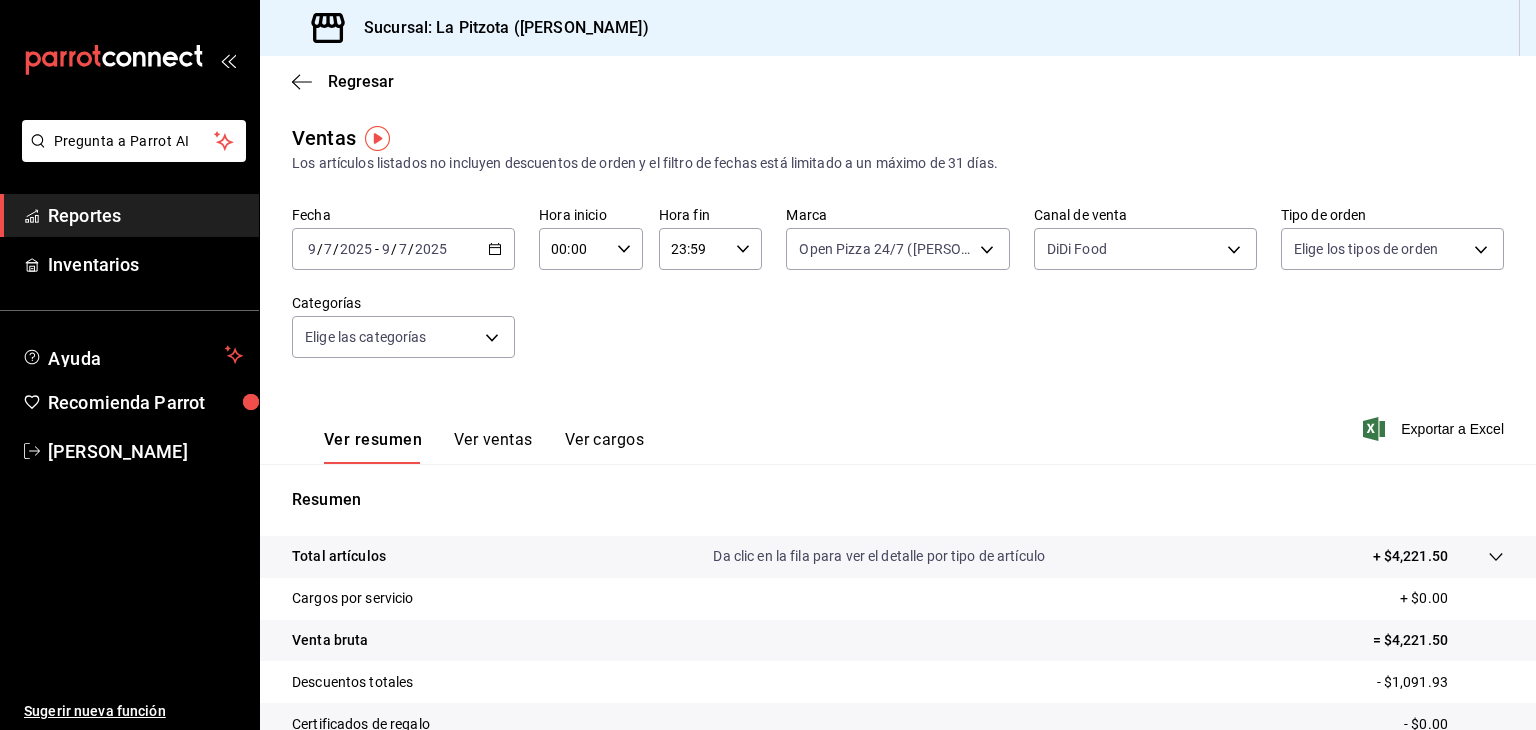 click on "Ver ventas" at bounding box center (493, 447) 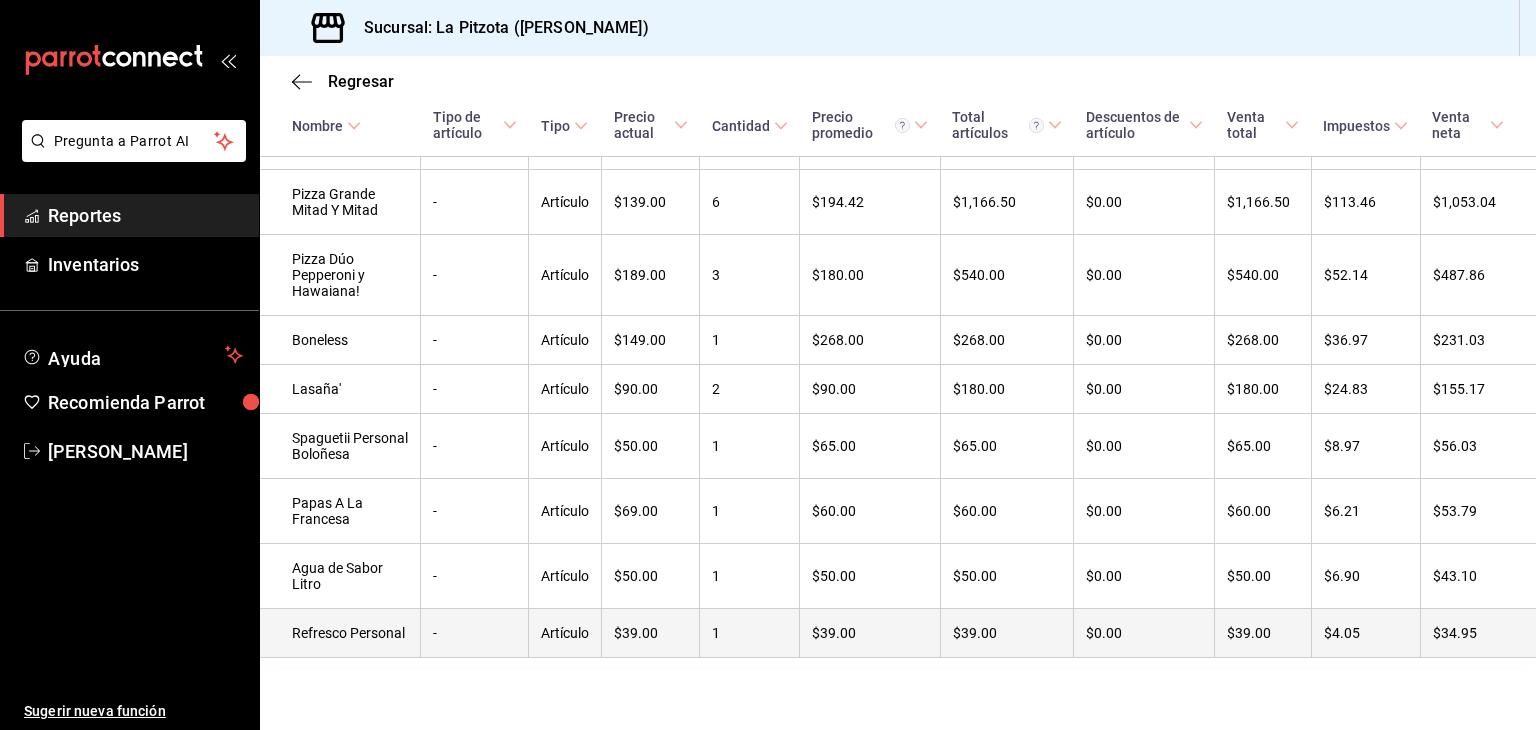scroll, scrollTop: 490, scrollLeft: 0, axis: vertical 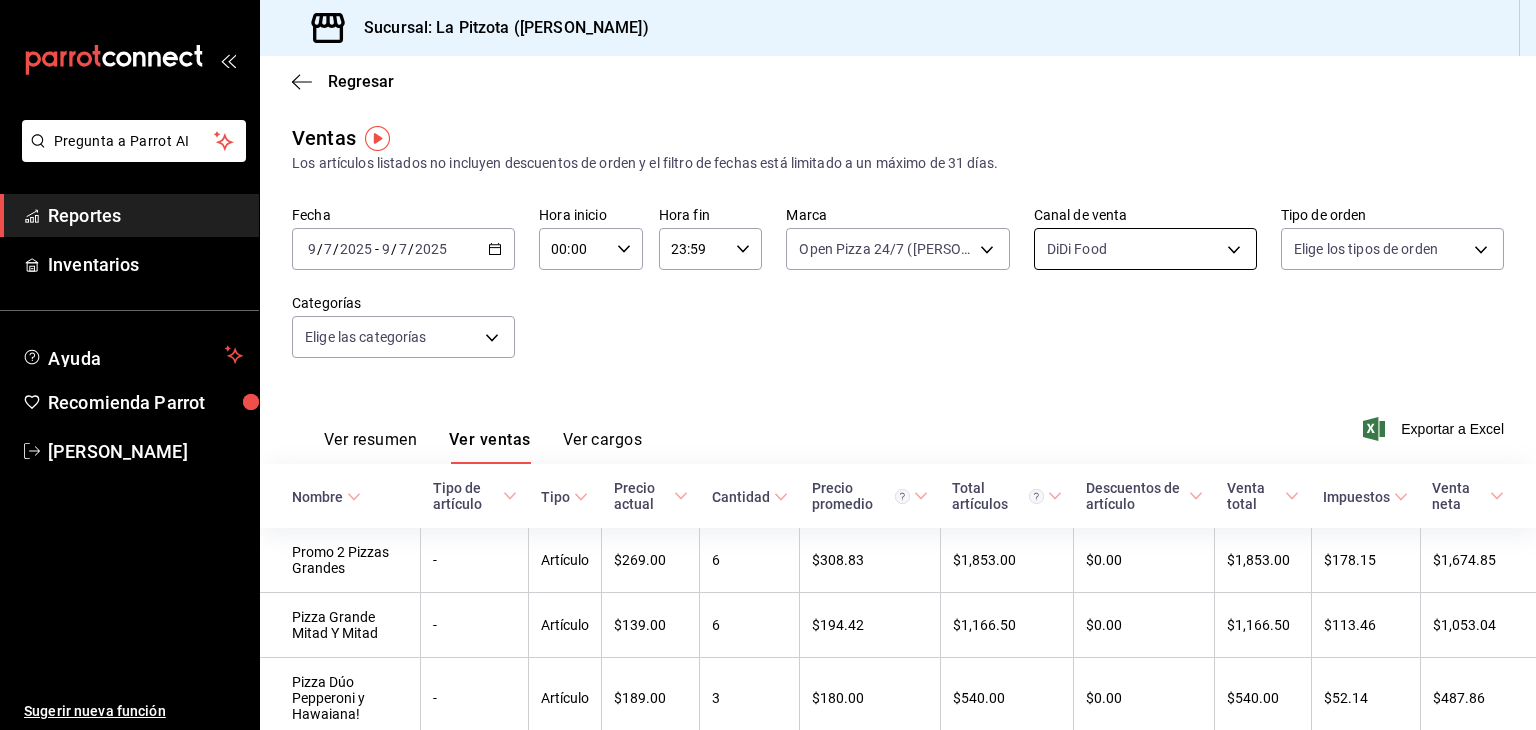 type 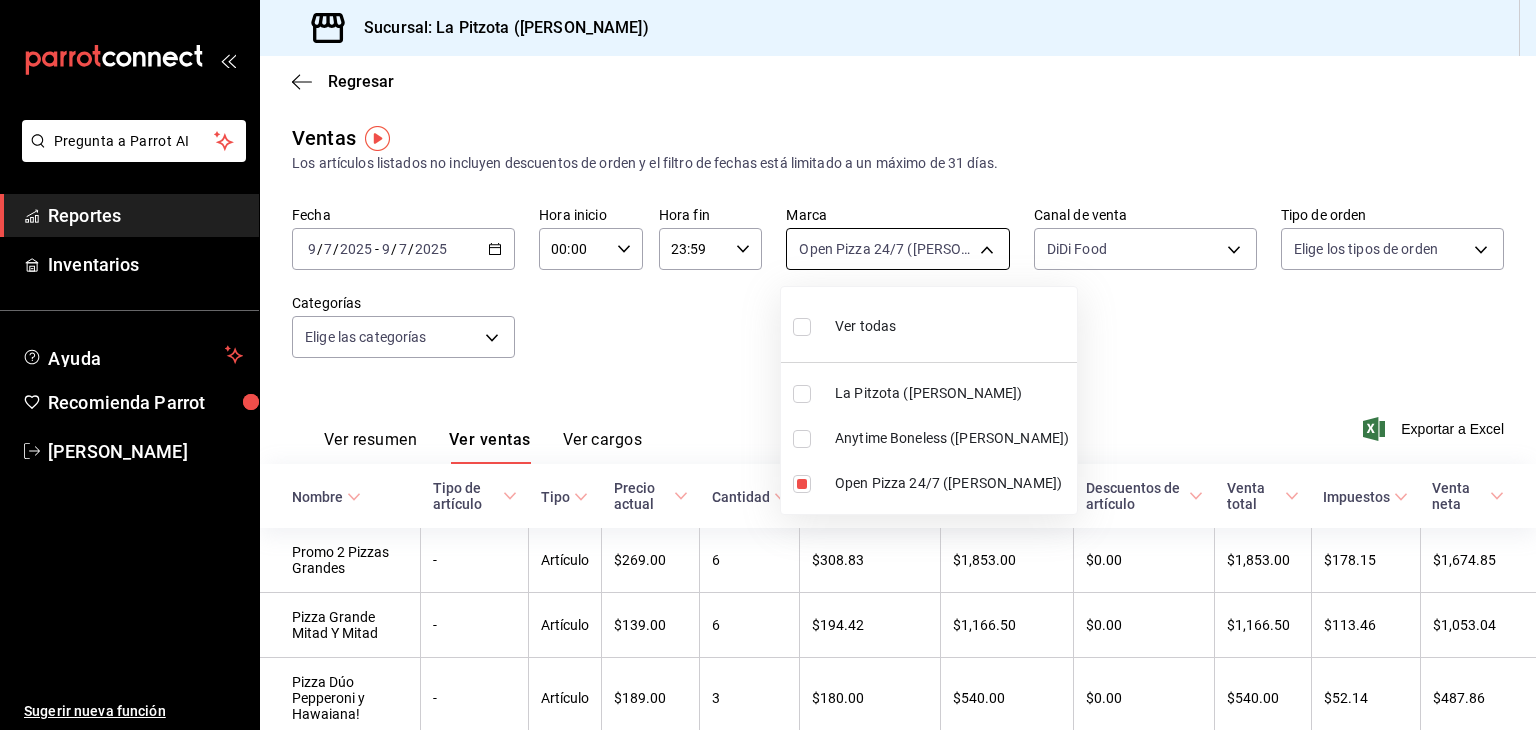 click on "Pregunta a Parrot AI Reportes   Inventarios   Ayuda Recomienda Parrot   [PERSON_NAME]   Sugerir nueva función   Sucursal: La Pitzota ([PERSON_NAME]) Regresar Ventas Los artículos listados no incluyen descuentos de orden y el filtro de fechas está limitado a un máximo de 31 días. Fecha [DATE] [DATE] - [DATE] [DATE] Hora inicio 00:00 Hora inicio Hora fin 23:59 Hora fin Marca Open Pizza 24/7 ([PERSON_NAME]) 8f97d9a1-f00b-4323-96e2-15f6e5ebb1cd Canal de venta DiDi Food DIDI_FOOD Tipo de orden Elige los tipos de orden Categorías Elige las categorías Ver resumen Ver ventas Ver cargos Exportar a Excel Nombre Tipo de artículo Tipo Precio actual Cantidad Precio promedio   Total artículos   Descuentos de artículo Venta total Impuestos Venta neta Promo 2 Pizzas Grandes - Artículo $269.00 6 $308.83 $1,853.00 $0.00 $1,853.00 $178.15 $1,674.85 Pizza Grande Mitad Y Mitad - Artículo $139.00 6 $194.42 $1,166.50 $0.00 $1,166.50 $113.46 $1,053.04 Pizza Dúo Pepperoni y  Hawaiana! - Artículo $189.00 3 $180.00" at bounding box center [768, 365] 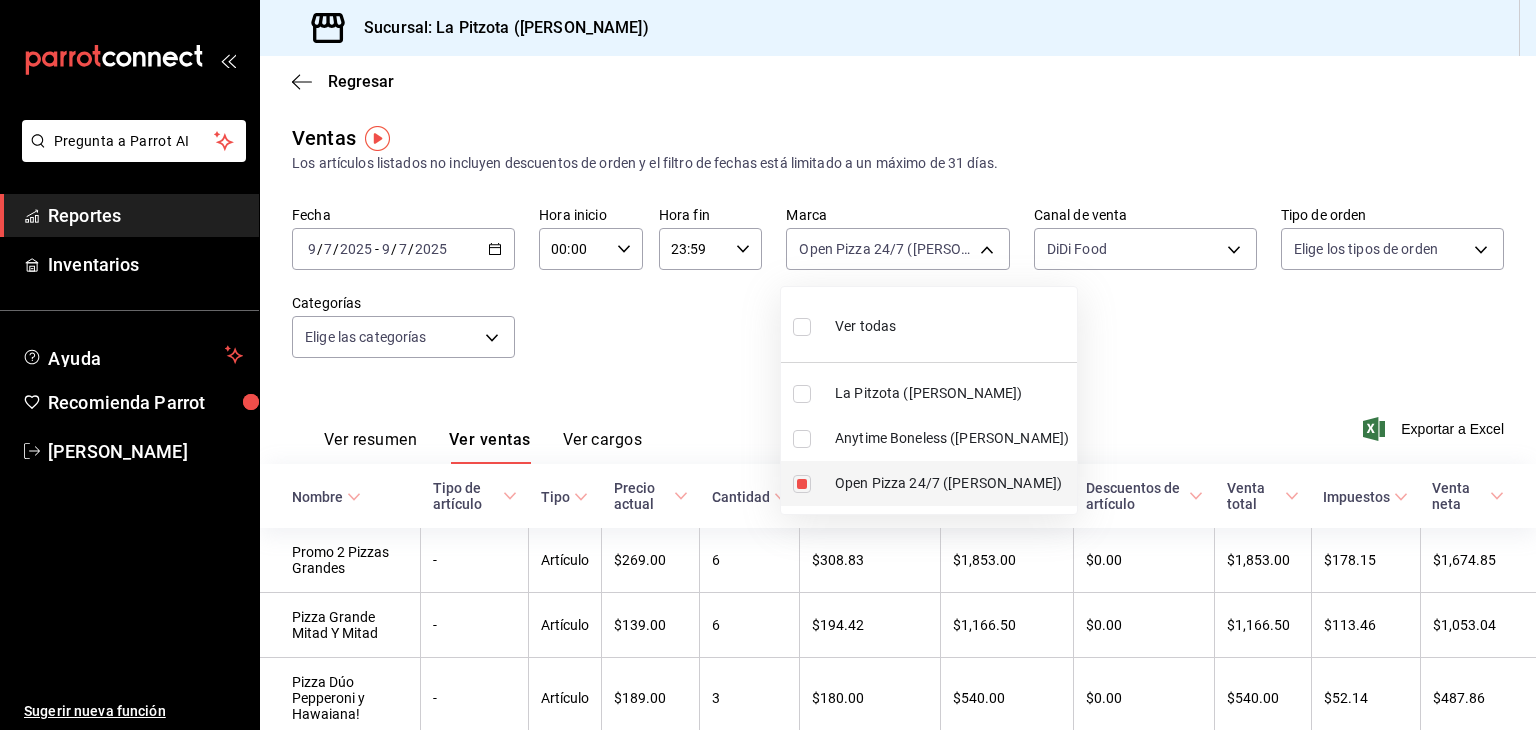 click at bounding box center [806, 484] 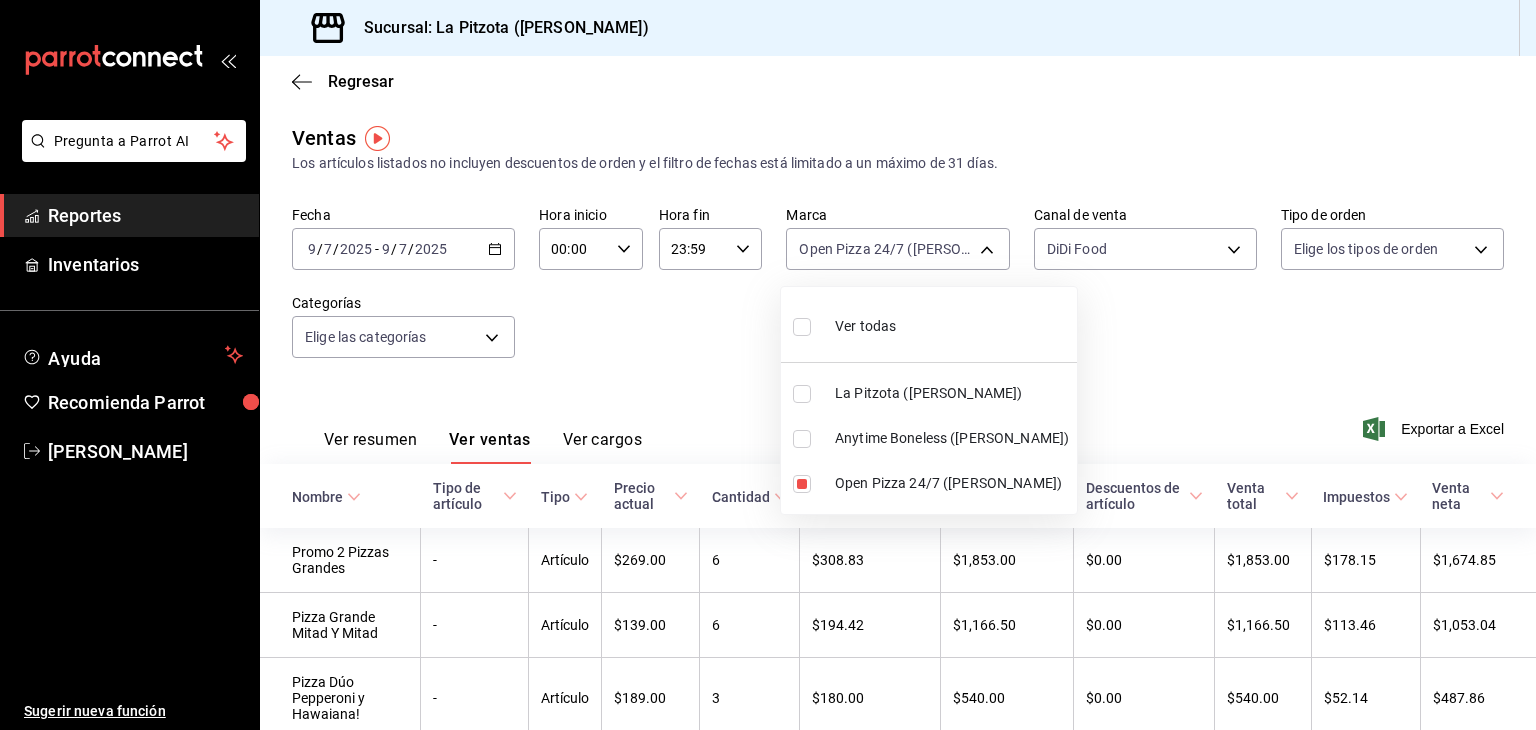 type on "8f97d9a1-f00b-4323-96e2-15f6e5ebb1cd" 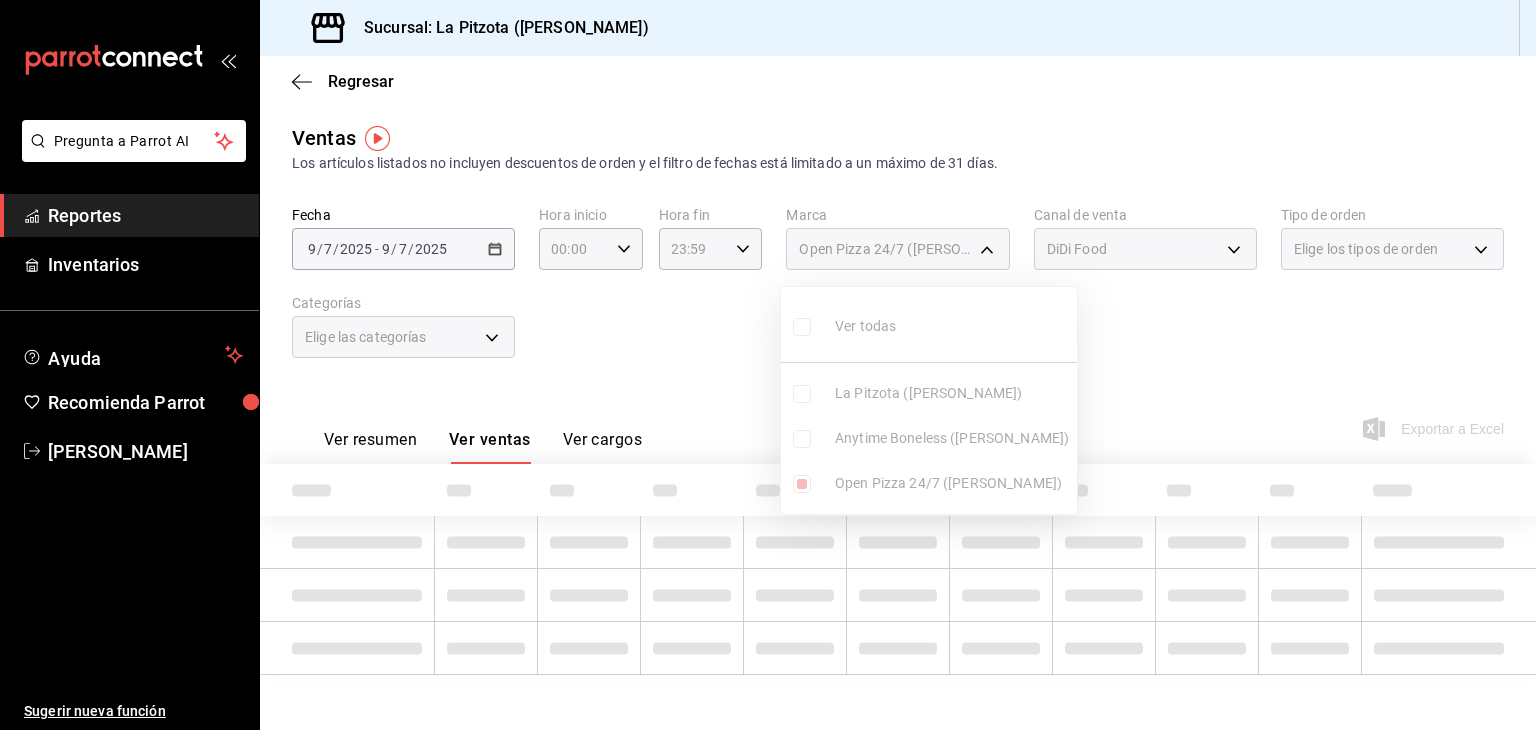 click on "Ver todas La Pitzota ([PERSON_NAME]) Anytime Boneless ([PERSON_NAME]) Open Pizza 24/7 ([PERSON_NAME])" at bounding box center [929, 400] 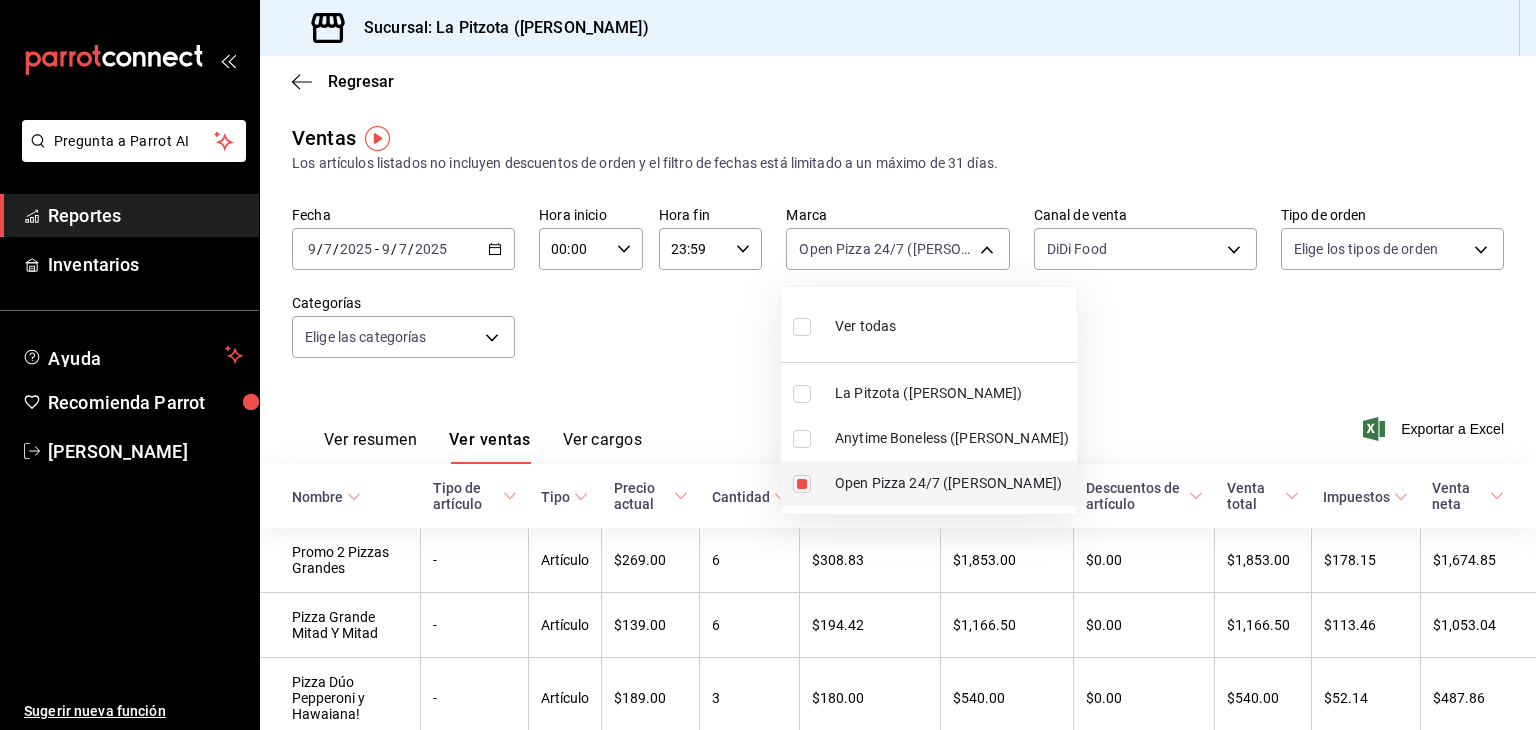 click at bounding box center (802, 484) 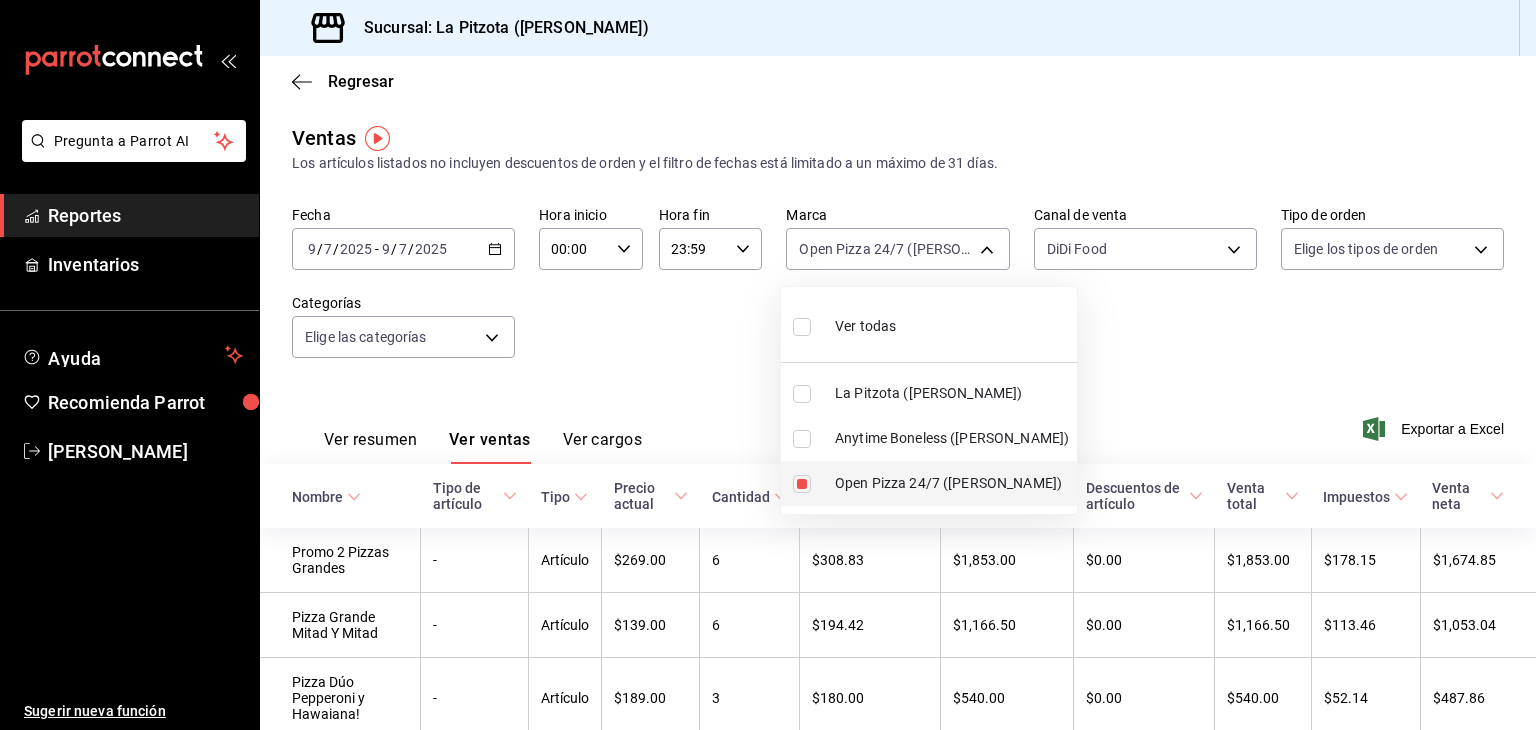 checkbox on "false" 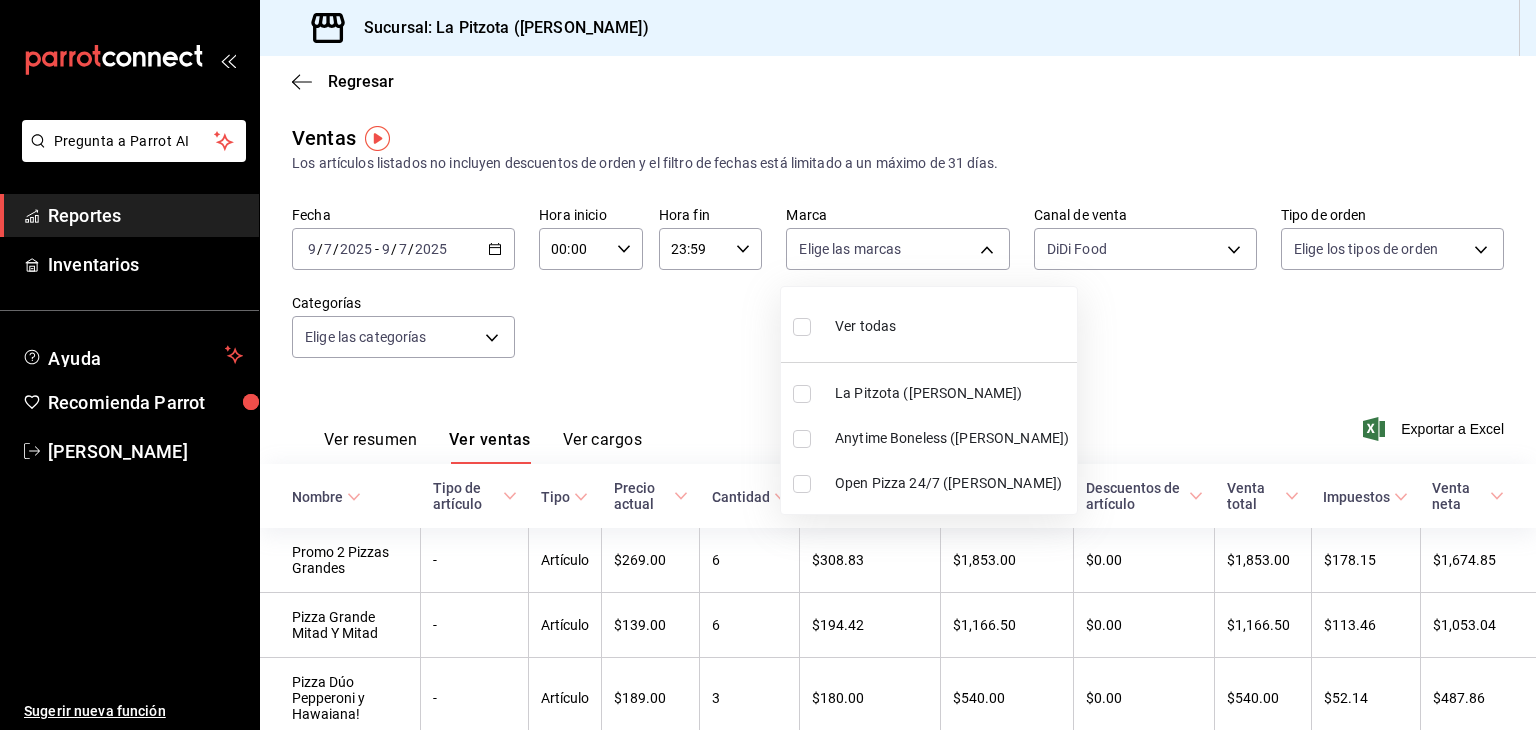 click at bounding box center (802, 439) 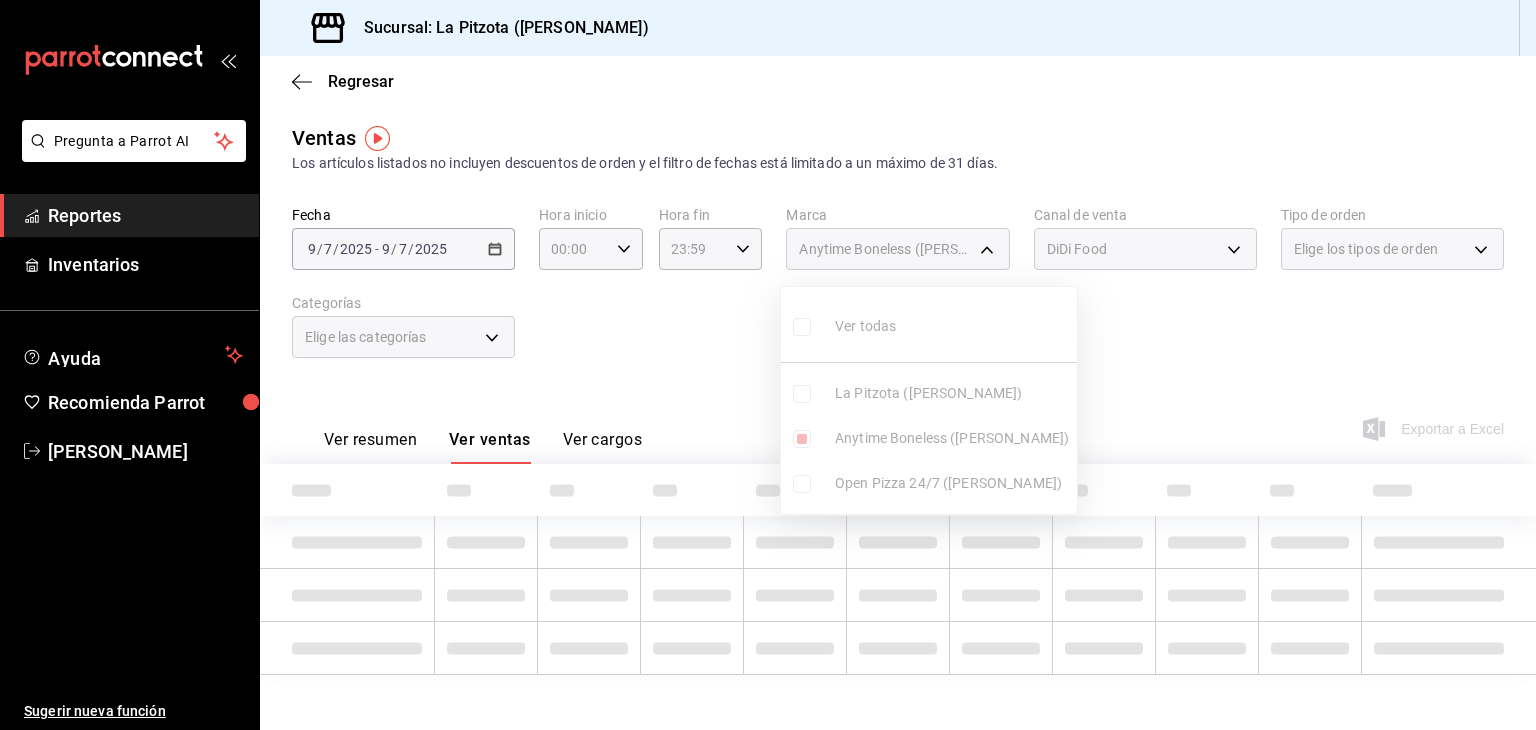 click at bounding box center (768, 365) 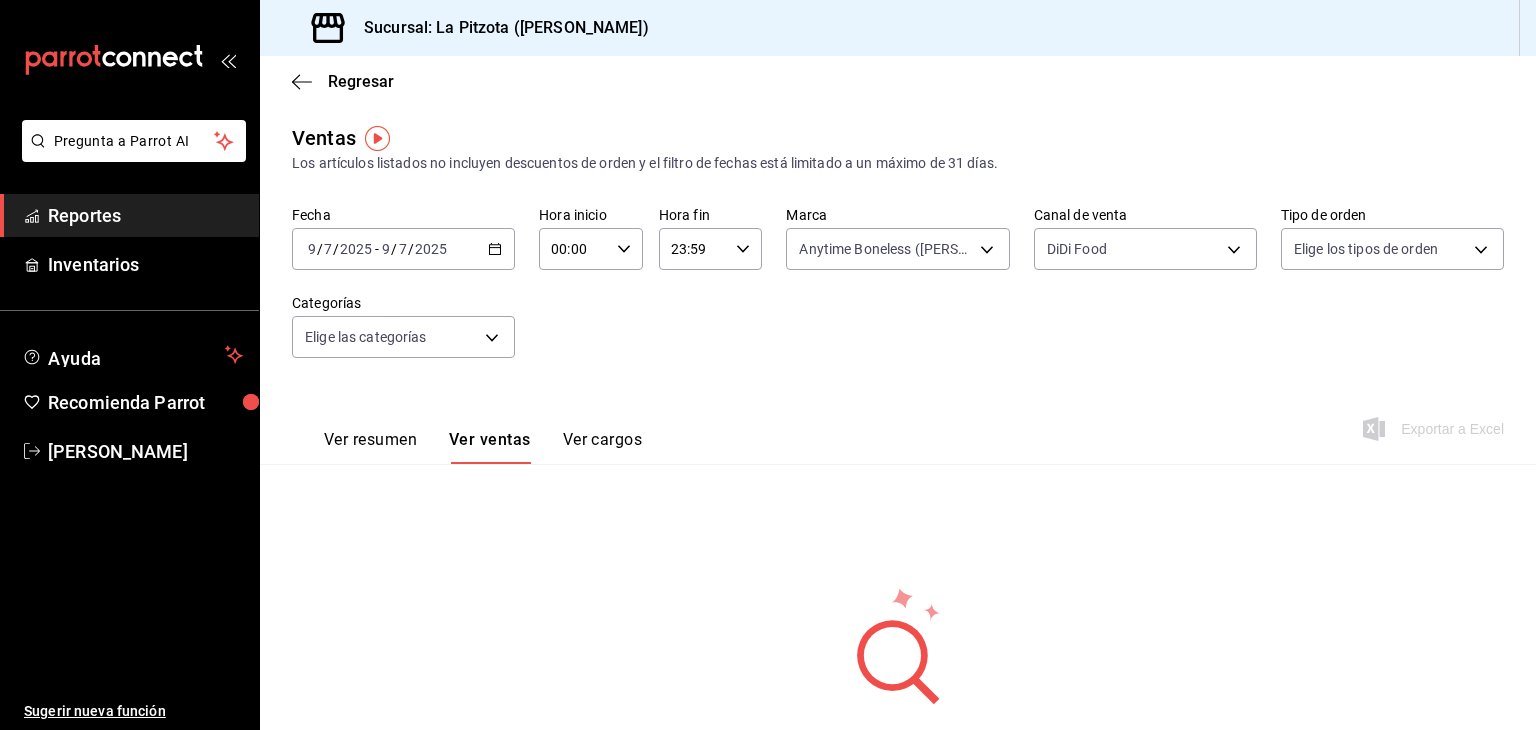click on "Pregunta a Parrot AI Reportes   Inventarios   Ayuda Recomienda Parrot   [PERSON_NAME]   Sugerir nueva función   Sucursal: La Pitzota ([PERSON_NAME]) Regresar Ventas Los artículos listados no incluyen descuentos de orden y el filtro de fechas está limitado a un máximo de 31 días. Fecha [DATE] [DATE] - [DATE] [DATE] Hora inicio 00:00 Hora inicio Hora fin 23:59 Hora fin Marca Anytime Boneless ([PERSON_NAME]) d0b15645-4641-49bc-8be3-6a792ed6583e Canal de venta DiDi Food DIDI_FOOD Tipo de orden Elige los tipos de orden Categorías Elige las categorías Ver resumen Ver ventas Ver cargos Exportar a Excel No hay información que mostrar Pregunta a Parrot AI Reportes   Inventarios   Ayuda Recomienda Parrot   [PERSON_NAME]   Sugerir nueva función   GANA 1 MES GRATIS EN TU SUSCRIPCIÓN AQUÍ Ver video tutorial Ir a video Ver todas La Pitzota ([PERSON_NAME]) Anytime Boneless ([PERSON_NAME]) Open Pizza 24/7 ([PERSON_NAME]) Visitar centro de ayuda [PHONE_NUMBER] [EMAIL_ADDRESS][DOMAIN_NAME] Visitar centro de ayuda [PHONE_NUMBER]" at bounding box center [768, 365] 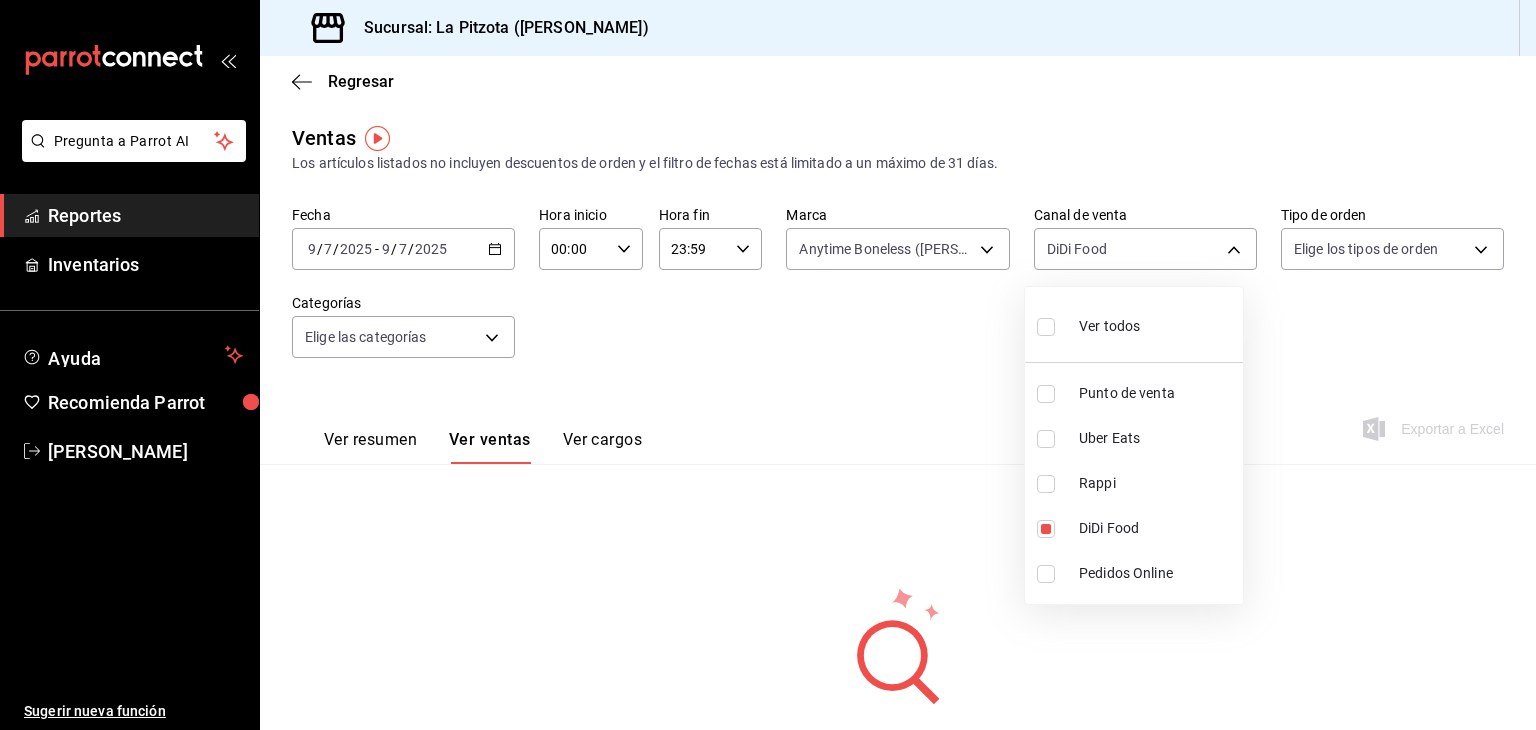 click at bounding box center (768, 365) 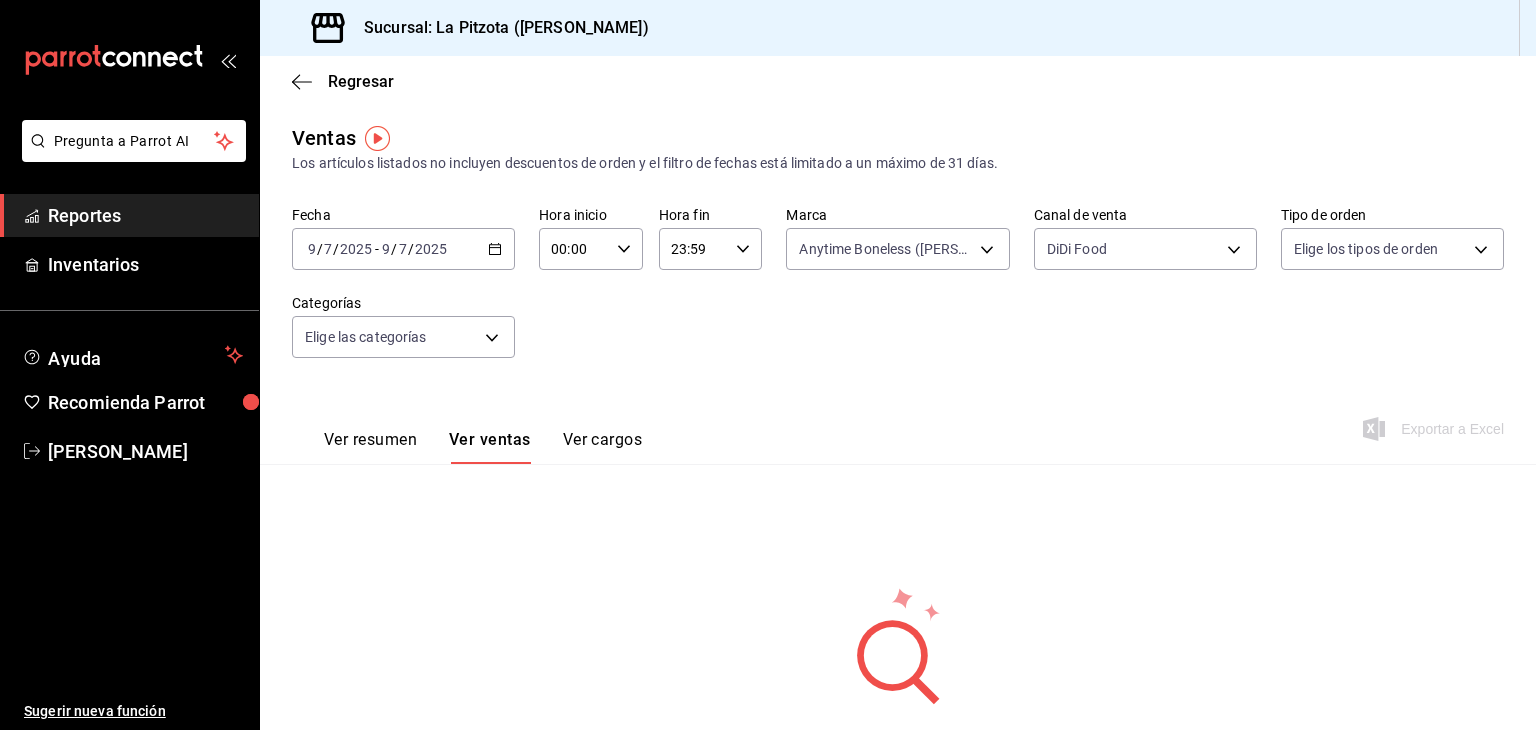 click on "Ver todos Punto de venta Uber Eats Rappi DiDi Food Pedidos Online" at bounding box center (768, 365) 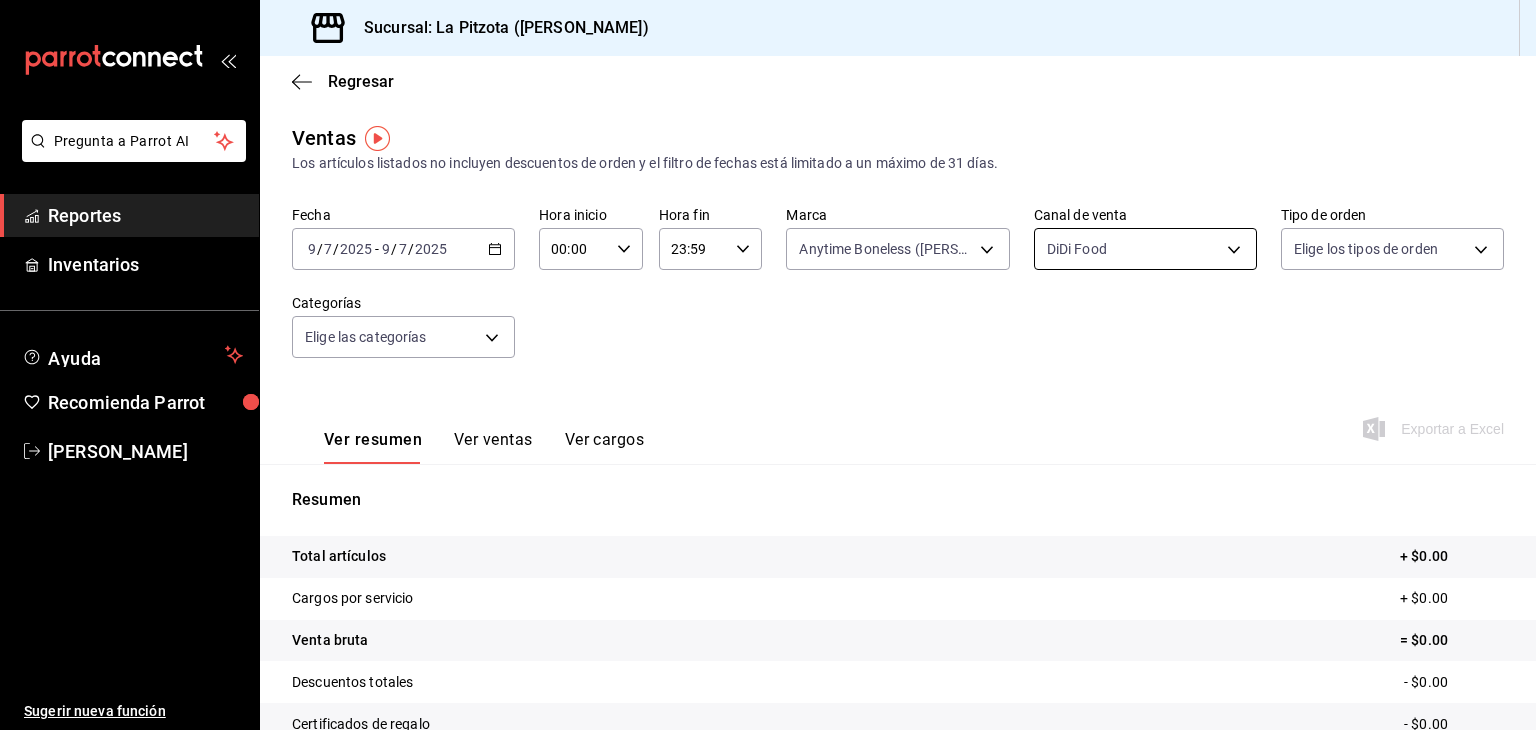 click on "Pregunta a Parrot AI Reportes   Inventarios   Ayuda Recomienda Parrot   [PERSON_NAME]   Sugerir nueva función   Sucursal: La Pitzota ([PERSON_NAME]) Regresar Ventas Los artículos listados no incluyen descuentos de orden y el filtro de fechas está limitado a un máximo de 31 días. Fecha [DATE] [DATE] - [DATE] [DATE] Hora inicio 00:00 Hora inicio Hora fin 23:59 Hora fin Marca Anytime Boneless ([PERSON_NAME]) d0b15645-4641-49bc-8be3-6a792ed6583e Canal de venta DiDi Food DIDI_FOOD Tipo de orden Elige los tipos de orden Categorías Elige las categorías Ver resumen Ver ventas Ver cargos Exportar a Excel Resumen Total artículos + $0.00 Cargos por servicio + $0.00 Venta bruta = $0.00 Descuentos totales - $0.00 Certificados de regalo - $0.00 Venta total = $0.00 Impuestos - $0.00 Venta neta = $0.00 Pregunta a Parrot AI Reportes   Inventarios   Ayuda Recomienda Parrot   [PERSON_NAME]   Sugerir nueva función   GANA 1 MES GRATIS EN TU SUSCRIPCIÓN AQUÍ Ver video tutorial Ir a video Visitar centro de ayuda" at bounding box center (768, 365) 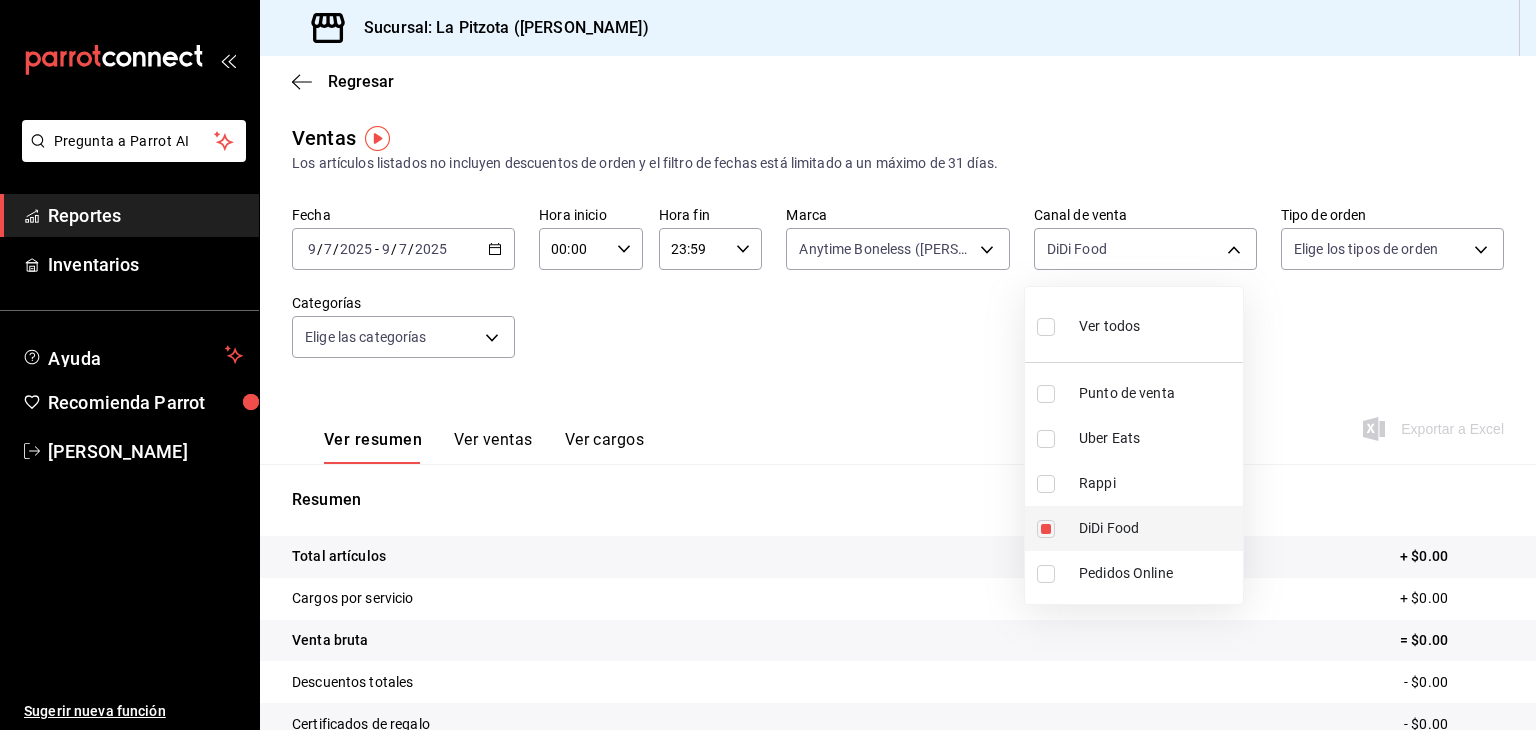 drag, startPoint x: 1049, startPoint y: 535, endPoint x: 1052, endPoint y: 525, distance: 10.440307 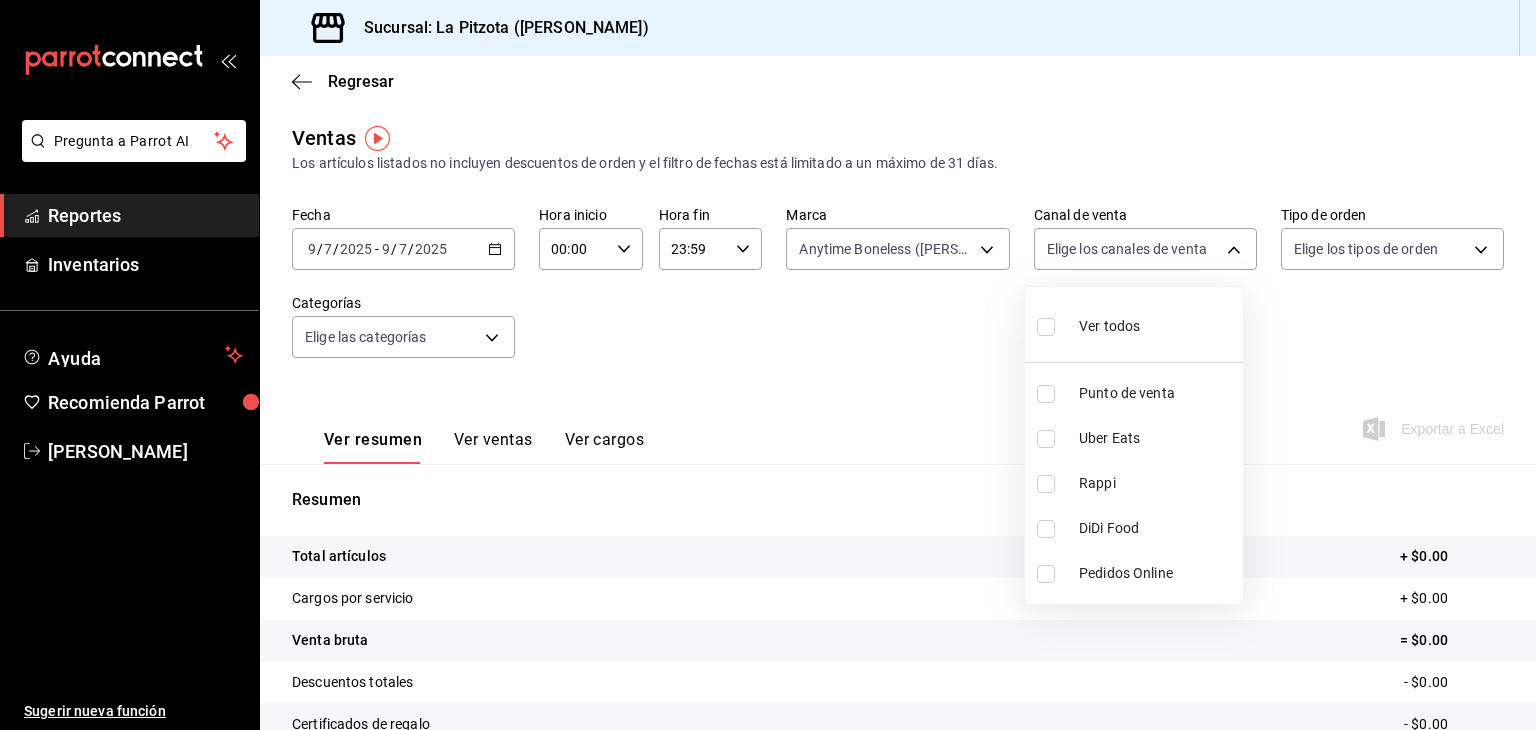 click at bounding box center (1046, 484) 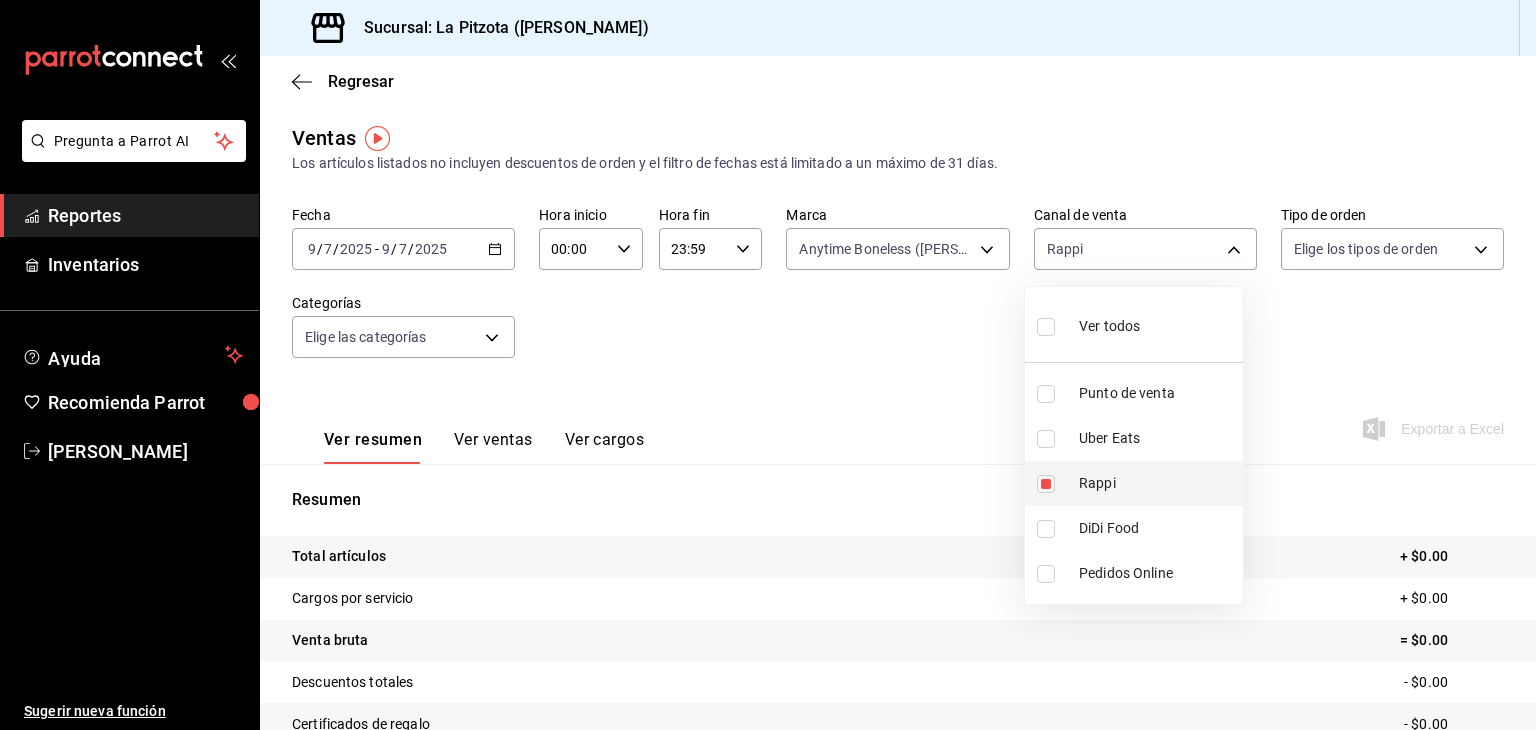 click at bounding box center (1046, 484) 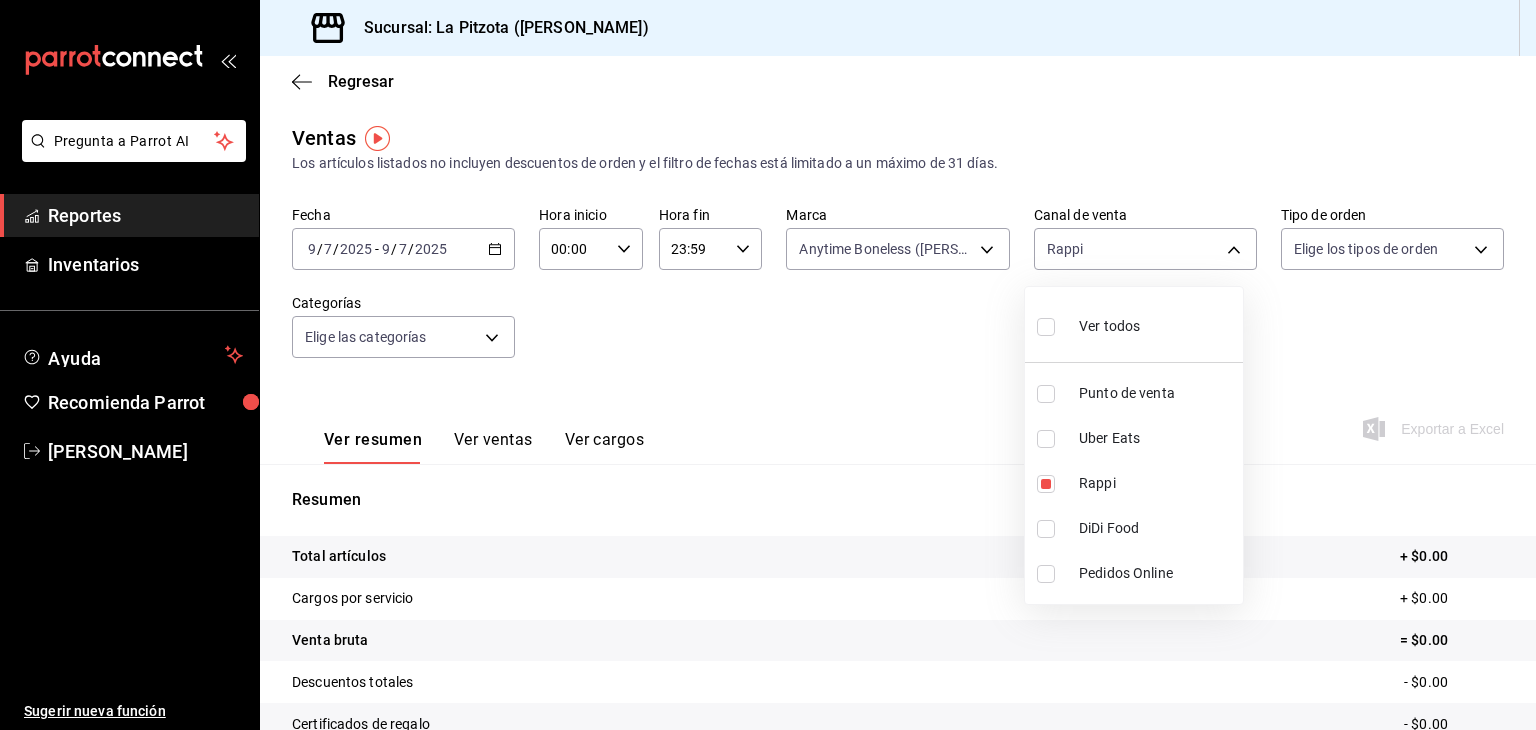 type 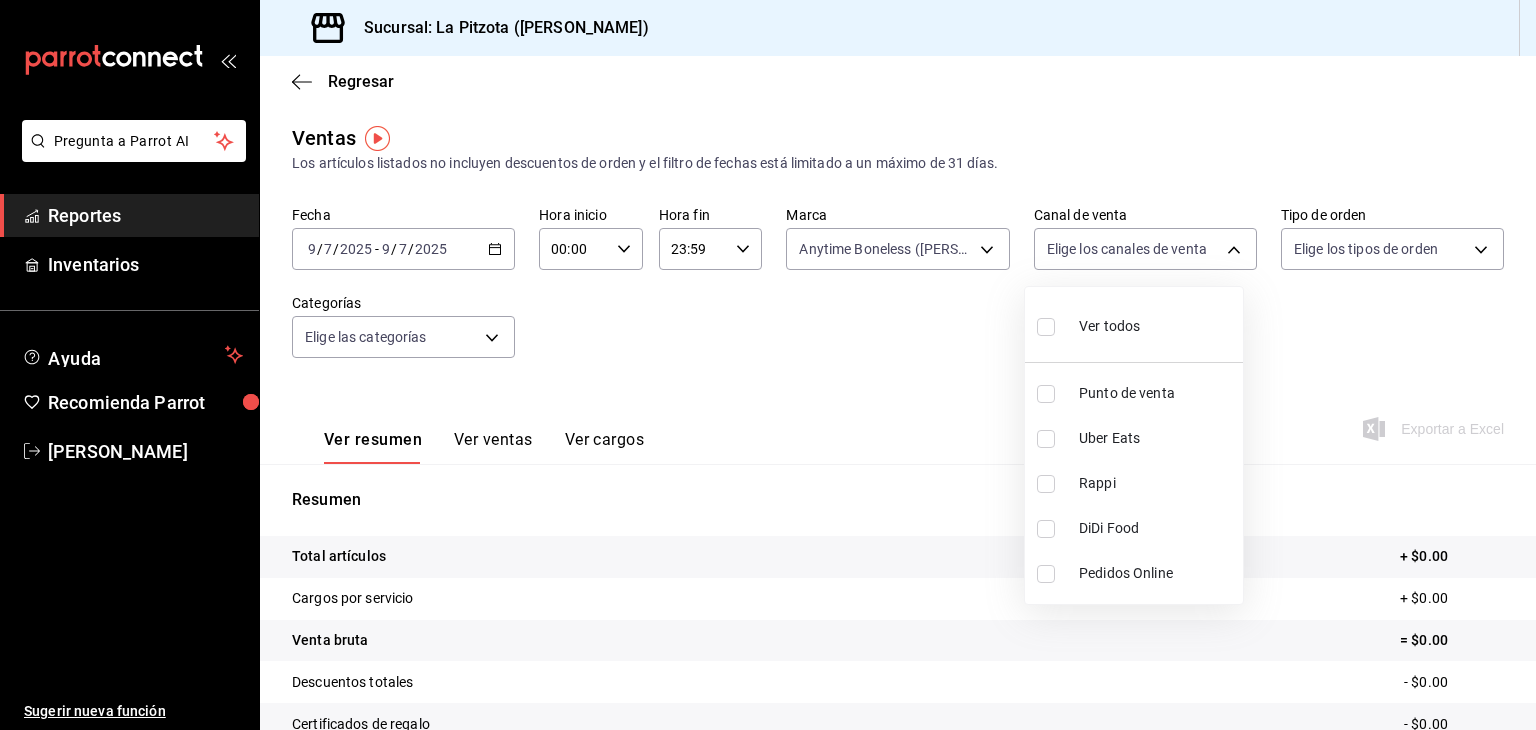 click at bounding box center [1050, 439] 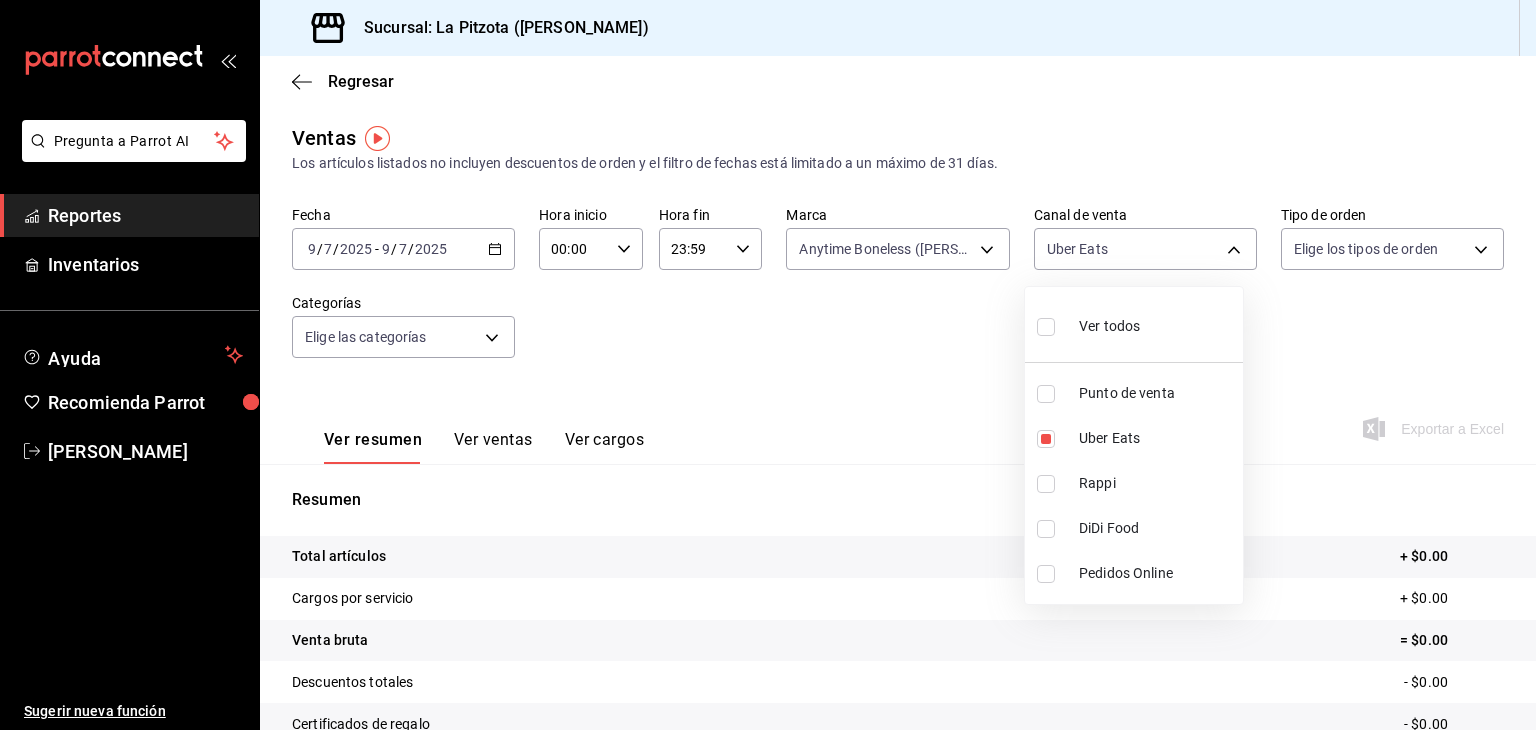 click at bounding box center (768, 365) 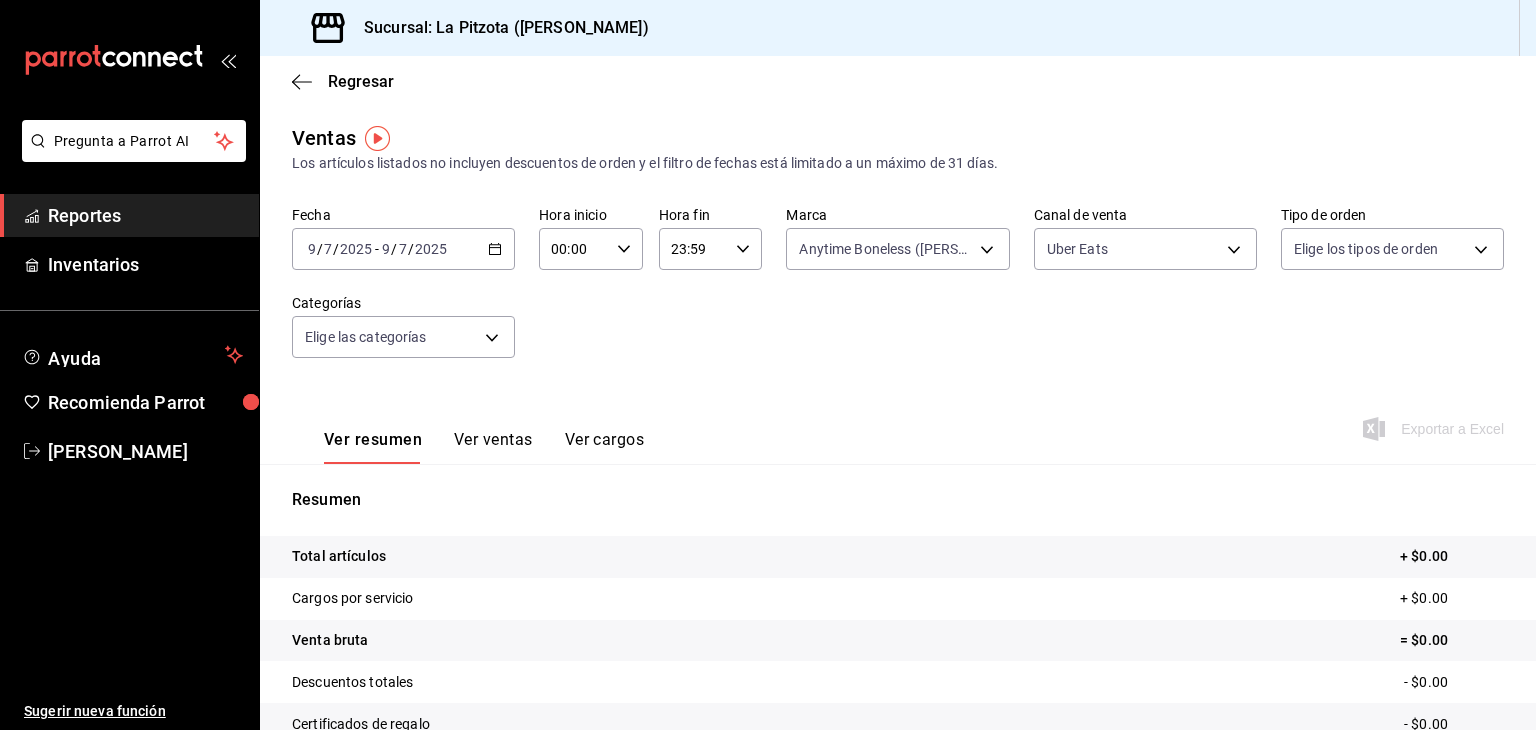 click on "[DATE] [DATE]" at bounding box center (340, 249) 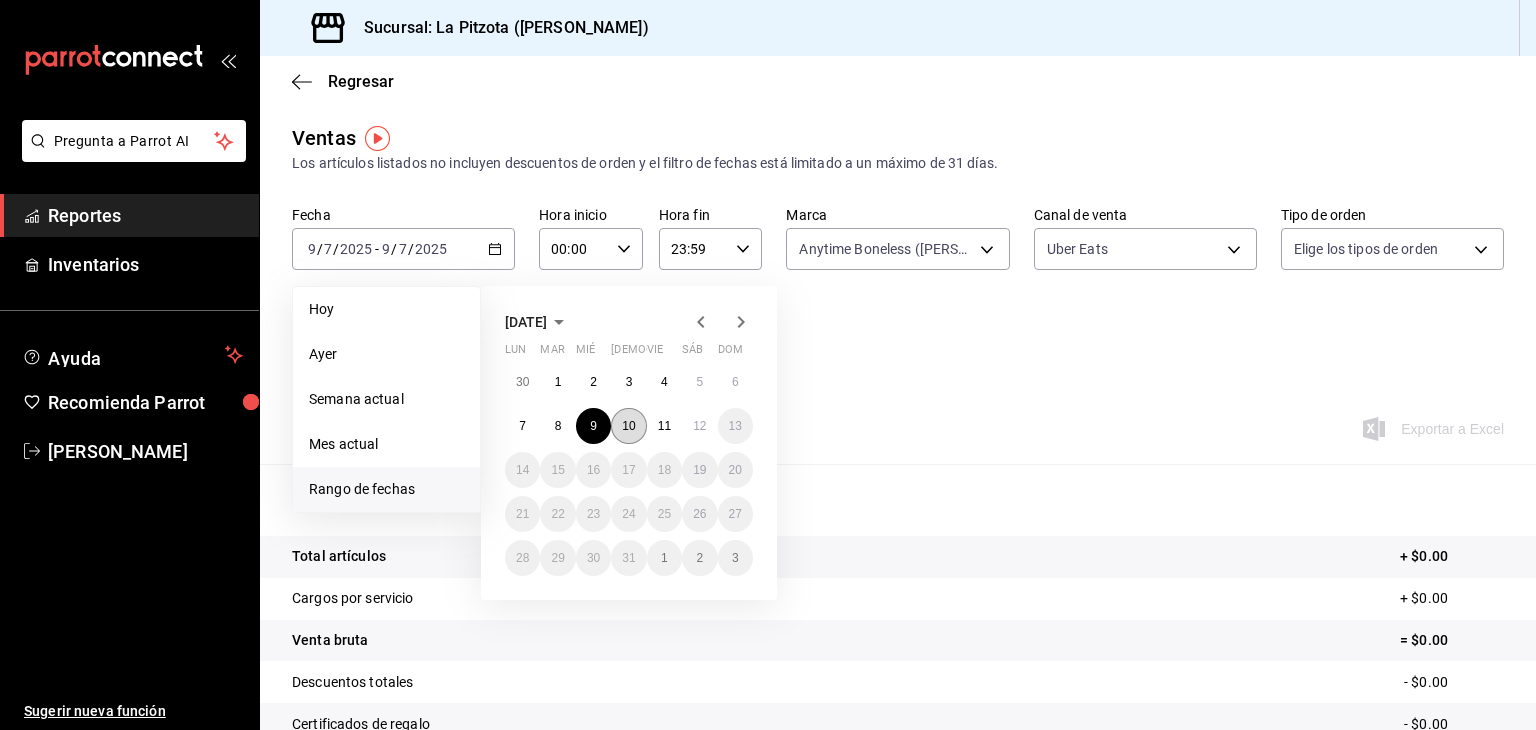 click on "10" at bounding box center (628, 426) 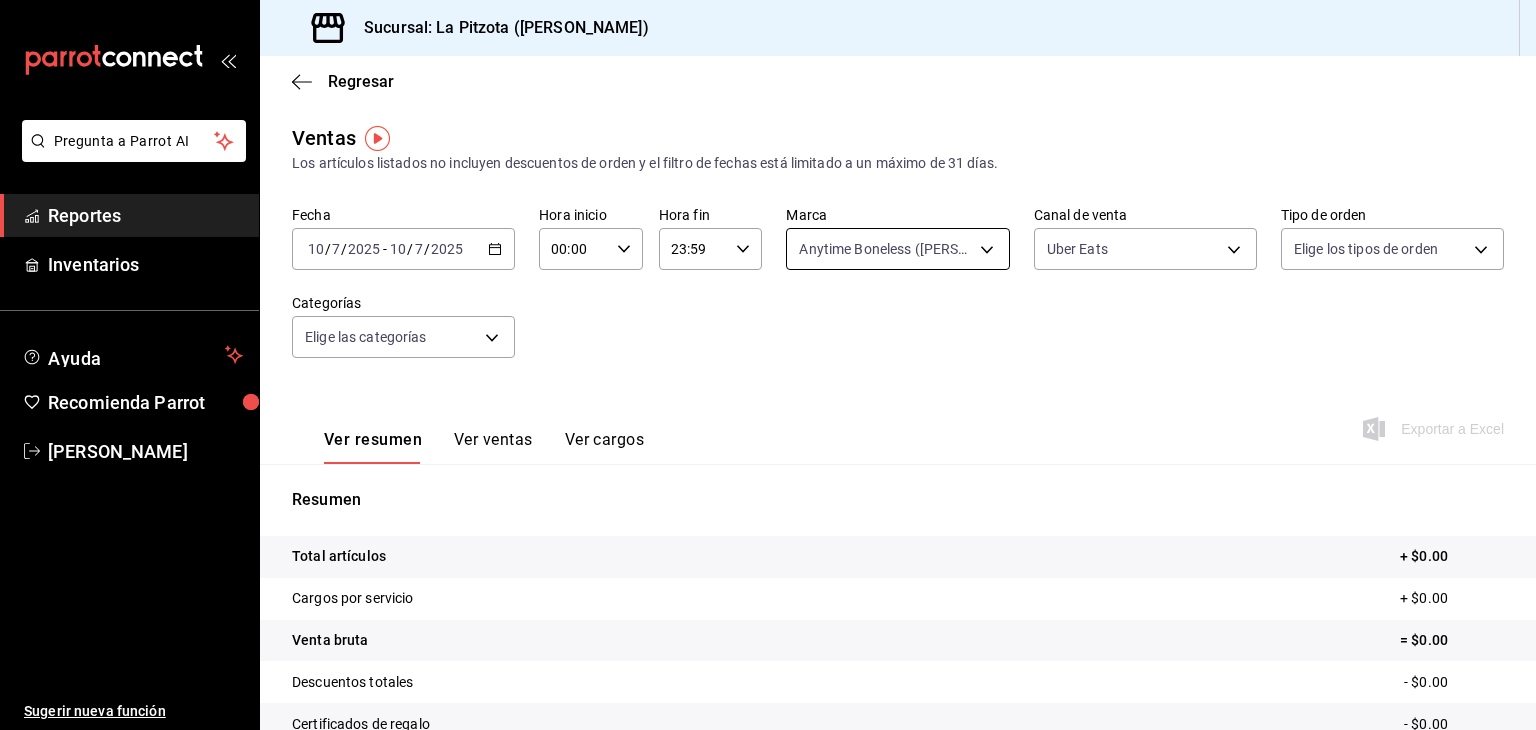 click on "Pregunta a Parrot AI Reportes   Inventarios   Ayuda Recomienda Parrot   [PERSON_NAME]   Sugerir nueva función   Sucursal: La Pitzota ([PERSON_NAME]) Regresar Ventas Los artículos listados no incluyen descuentos de orden y el filtro de fechas está limitado a un máximo de 31 días. Fecha [DATE] [DATE] - [DATE] [DATE] Hora inicio 00:00 Hora inicio Hora fin 23:59 Hora fin Marca Anytime Boneless ([PERSON_NAME]) d0b15645-4641-49bc-8be3-6a792ed6583e Canal de venta Uber Eats UBER_EATS Tipo de orden Elige los tipos de orden Categorías Elige las categorías Ver resumen Ver ventas Ver cargos Exportar a Excel Resumen Total artículos + $0.00 Cargos por servicio + $0.00 Venta bruta = $0.00 Descuentos totales - $0.00 Certificados de regalo - $0.00 Venta total = $0.00 Impuestos - $0.00 Venta neta = $0.00 Pregunta a Parrot AI Reportes   Inventarios   Ayuda Recomienda Parrot   [PERSON_NAME]   Sugerir nueva función   GANA 1 MES GRATIS EN TU SUSCRIPCIÓN AQUÍ Ver video tutorial Ir a video Visitar centro de ayuda" at bounding box center [768, 365] 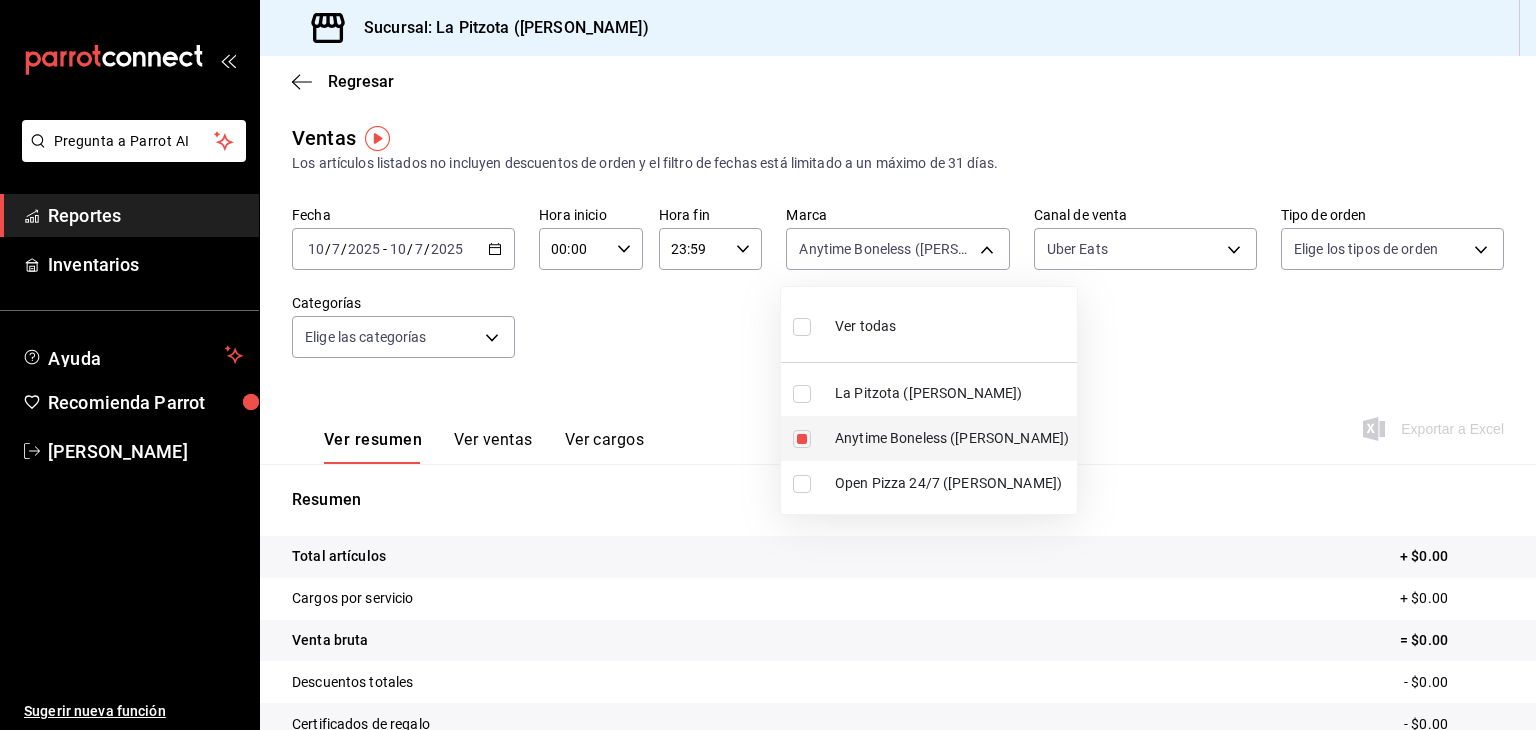 click at bounding box center [802, 439] 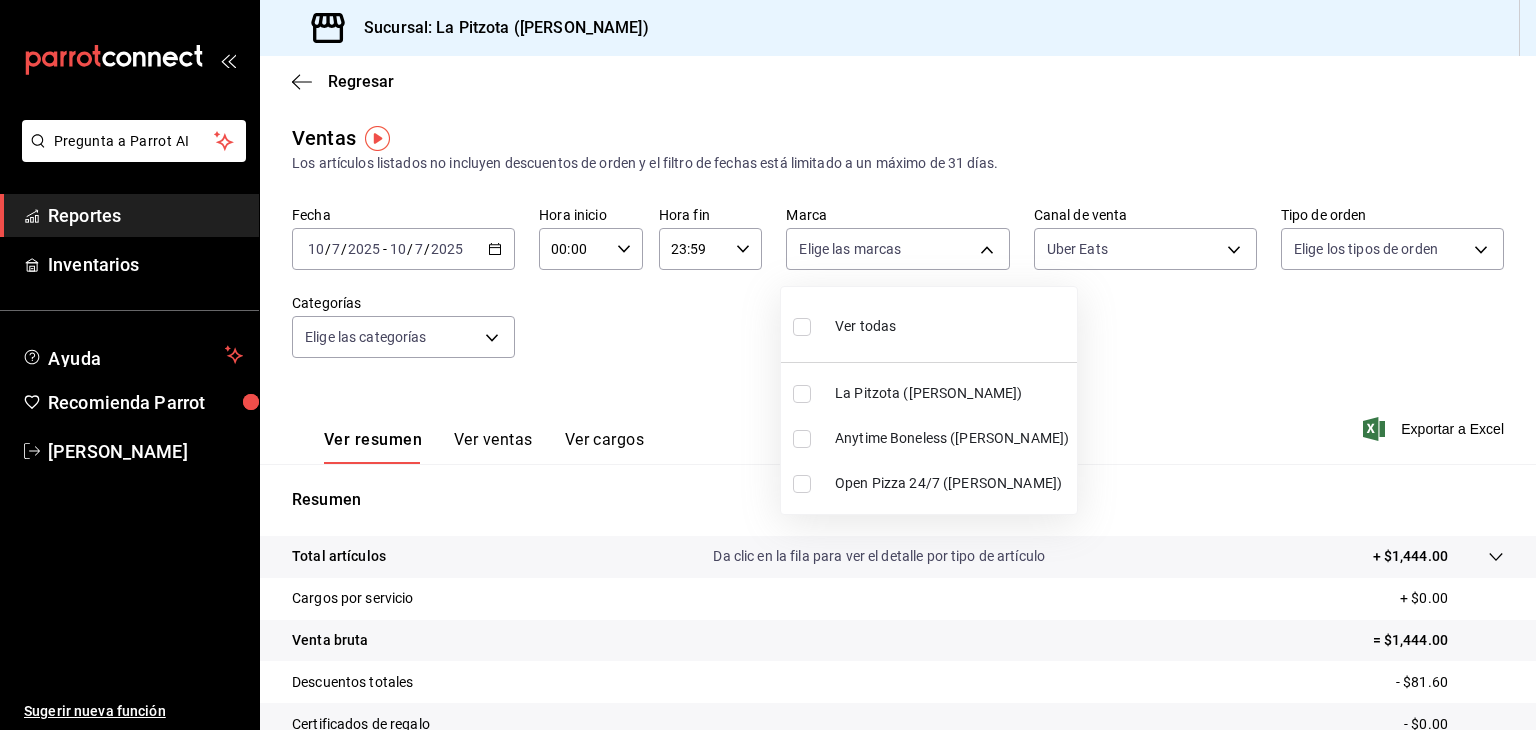 click at bounding box center [802, 394] 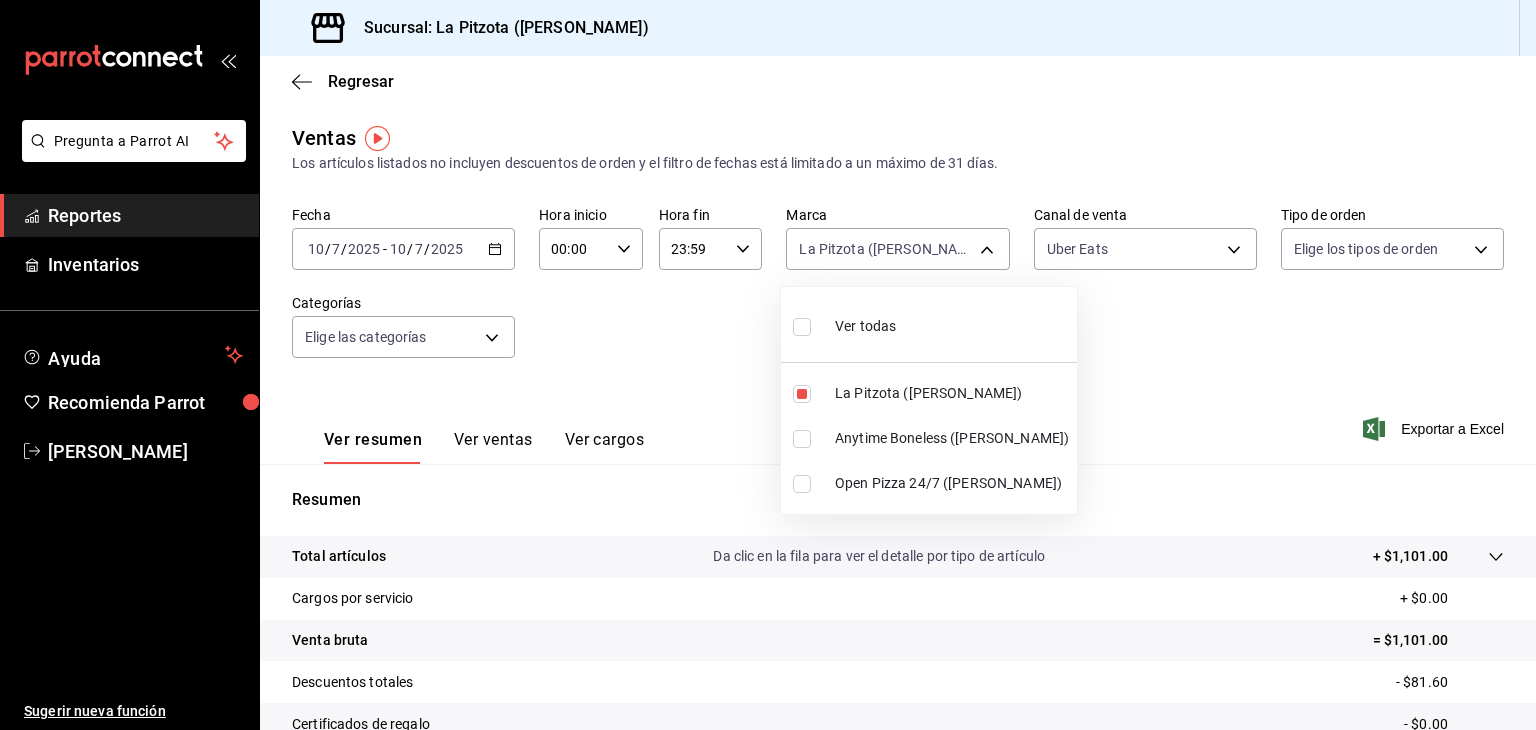 click at bounding box center [768, 365] 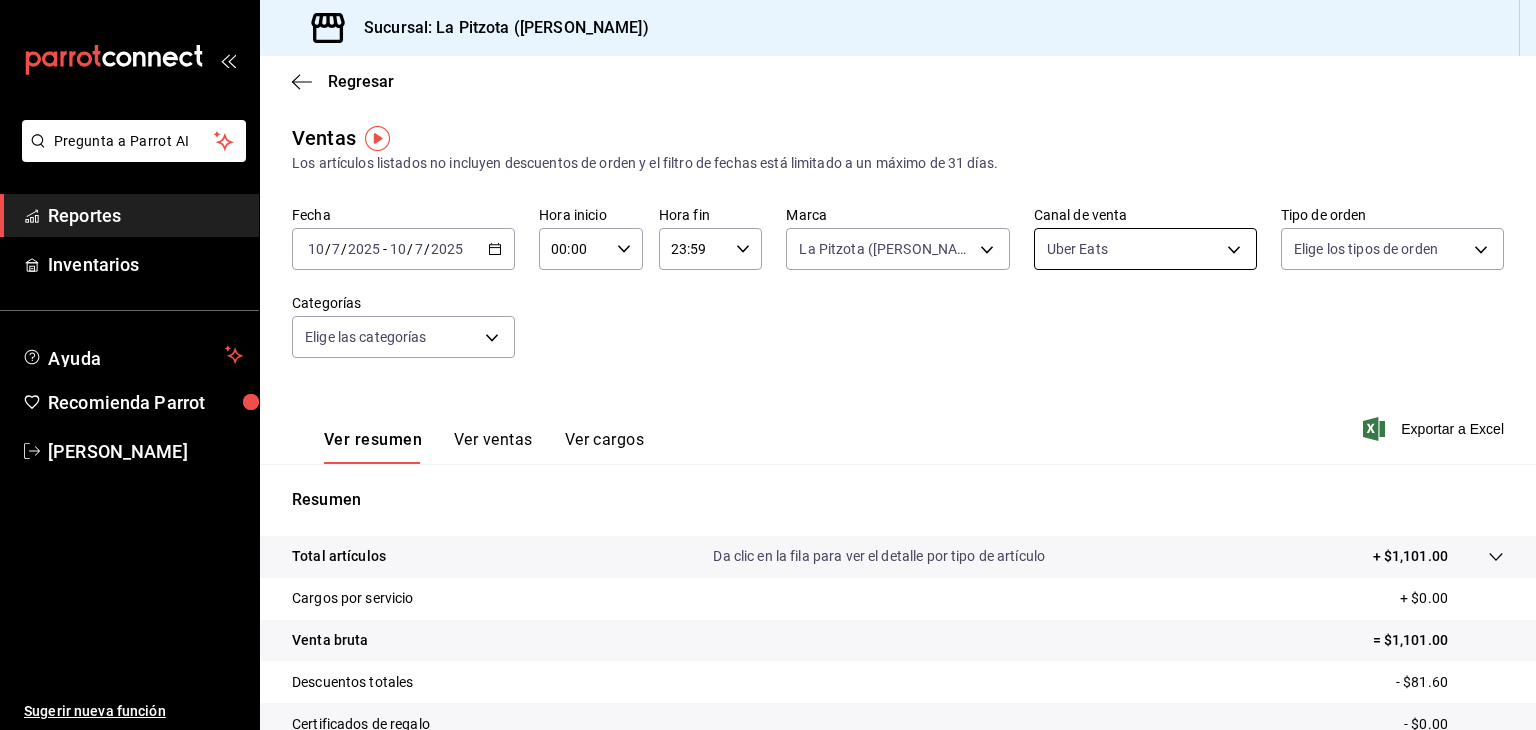 click on "Pregunta a Parrot AI Reportes   Inventarios   Ayuda Recomienda Parrot   [PERSON_NAME]   Sugerir nueva función   Sucursal: La Pitzota ([PERSON_NAME]) Regresar Ventas Los artículos listados no incluyen descuentos de orden y el filtro de fechas está limitado a un máximo de 31 días. Fecha [DATE] [DATE] - [DATE] [DATE] Hora inicio 00:00 Hora inicio Hora fin 23:59 Hora fin Marca La Pitzota ([PERSON_NAME]) 3722eccf-6cf2-48cd-b838-7de1340e0a71 Canal de venta Uber Eats UBER_EATS Tipo de orden Elige los tipos de orden Categorías Elige las categorías Ver resumen Ver ventas Ver cargos Exportar a Excel Resumen Total artículos Da clic en la fila para ver el detalle por tipo de artículo + $1,101.00 Cargos por servicio + $0.00 Venta bruta = $1,101.00 Descuentos totales - $81.60 Certificados de regalo - $0.00 Venta total = $1,019.40 Impuestos - $140.61 Venta neta = $878.79 Pregunta a Parrot AI Reportes   Inventarios   Ayuda Recomienda Parrot   [PERSON_NAME]   Sugerir nueva función   Ver video tutorial Ir a video" at bounding box center (768, 365) 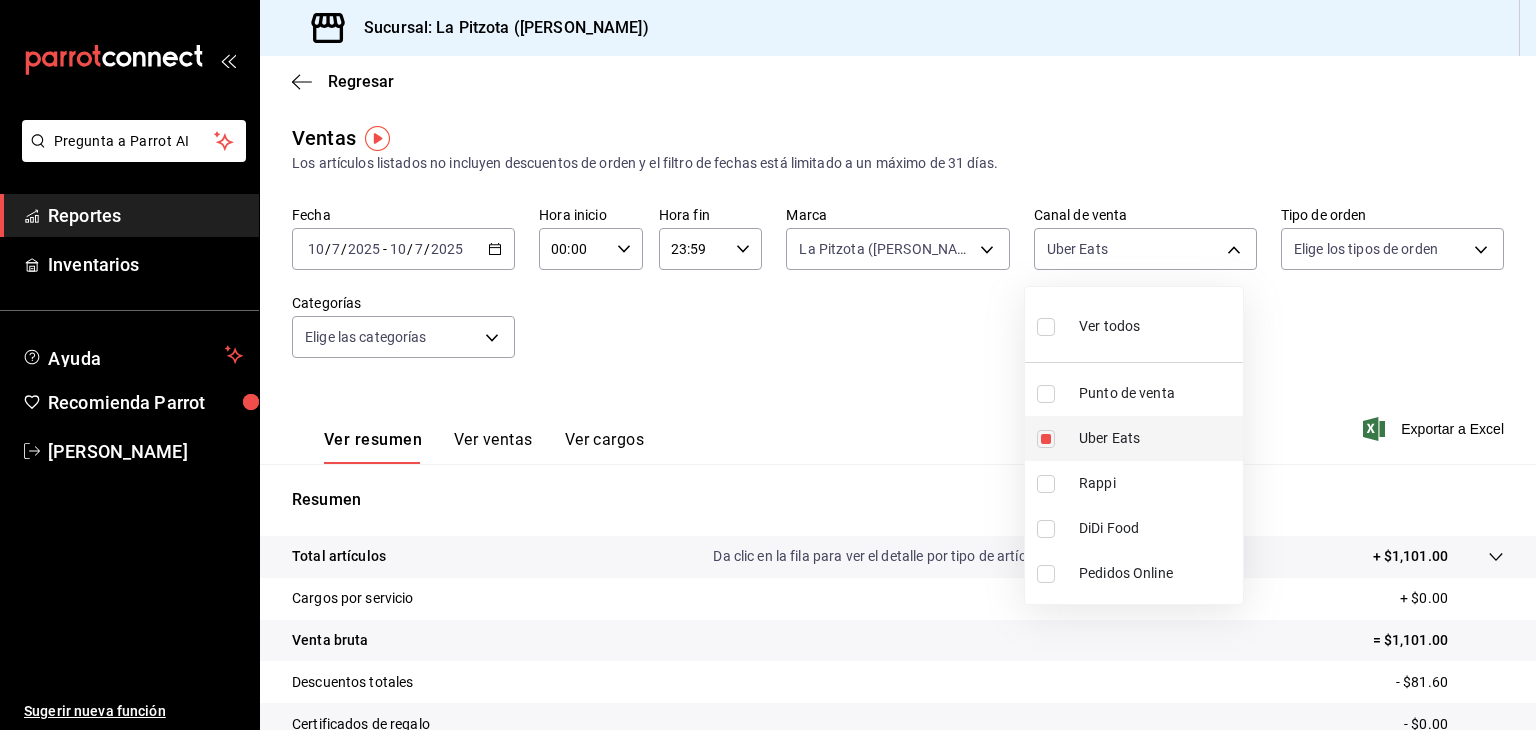click at bounding box center [1046, 439] 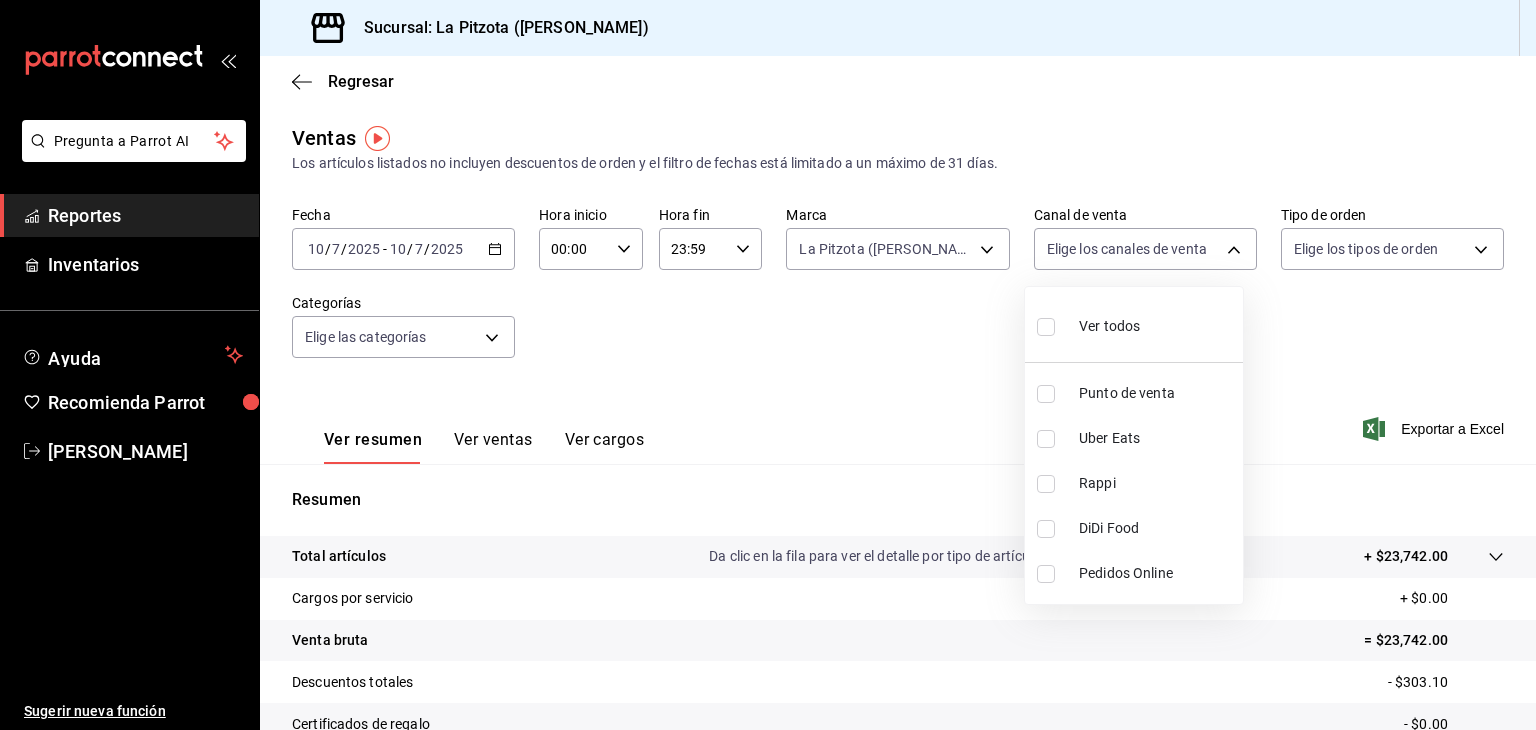 click at bounding box center [768, 365] 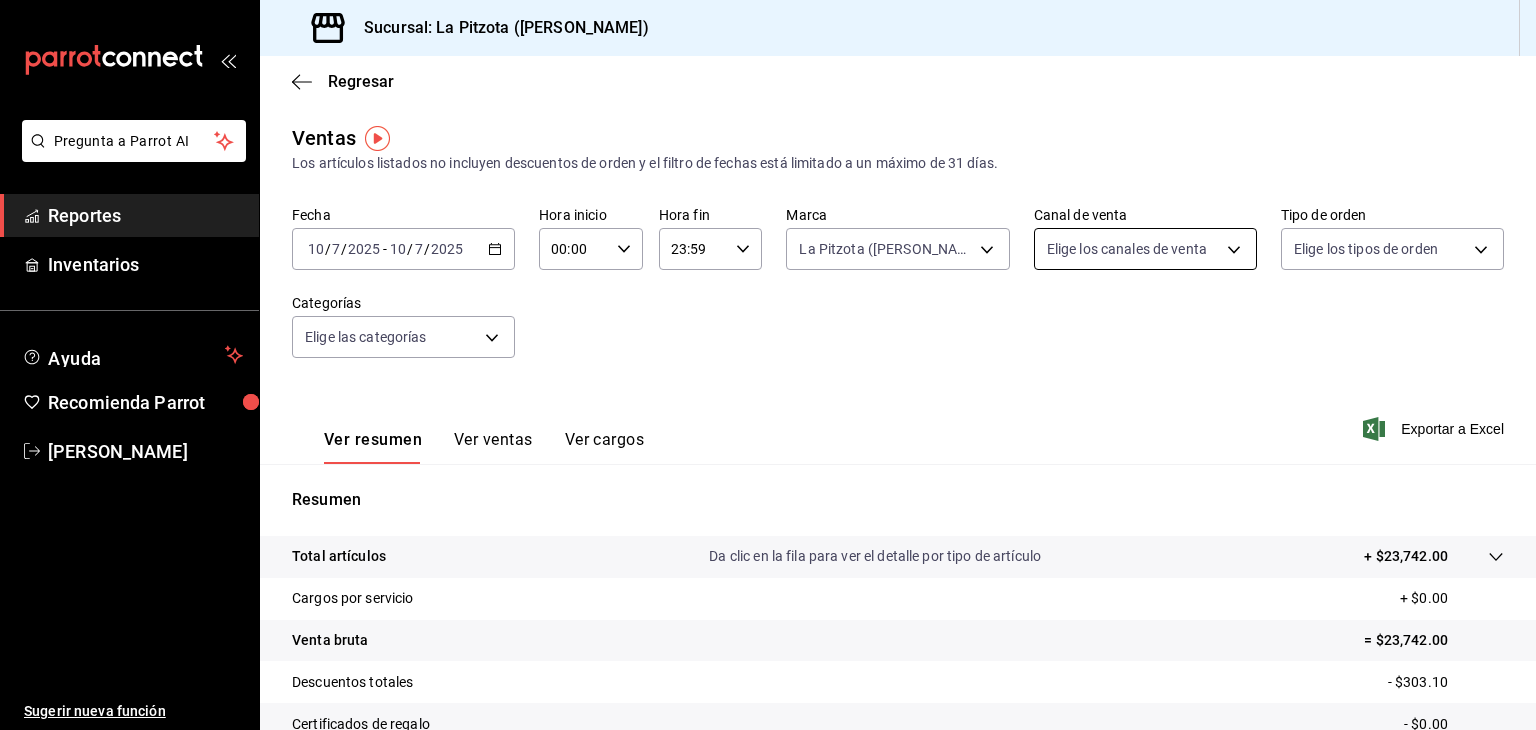 click on "Pregunta a Parrot AI Reportes   Inventarios   Ayuda Recomienda Parrot   [PERSON_NAME]   Sugerir nueva función   Sucursal: La Pitzota ([PERSON_NAME]) Regresar Ventas Los artículos listados no incluyen descuentos de orden y el filtro de fechas está limitado a un máximo de 31 días. Fecha [DATE] [DATE] - [DATE] [DATE] Hora inicio 00:00 Hora inicio Hora fin 23:59 Hora fin Marca La Pitzota ([PERSON_NAME]) 3722eccf-6cf2-48cd-b838-7de1340e0a71 Canal de venta Elige los canales de venta Tipo de orden Elige los tipos de orden Categorías Elige las categorías Ver resumen Ver ventas Ver cargos Exportar a Excel Resumen Total artículos Da clic en la fila para ver el detalle por tipo de artículo + $23,742.00 Cargos por servicio + $0.00 Venta bruta = $23,742.00 Descuentos totales - $303.10 Certificados de regalo - $0.00 Venta total = $23,438.90 Impuestos - $3,232.95 Venta neta = $20,205.95 Pregunta a Parrot AI Reportes   Inventarios   Ayuda Recomienda Parrot   [PERSON_NAME]   Sugerir nueva función   Ir a video" at bounding box center [768, 365] 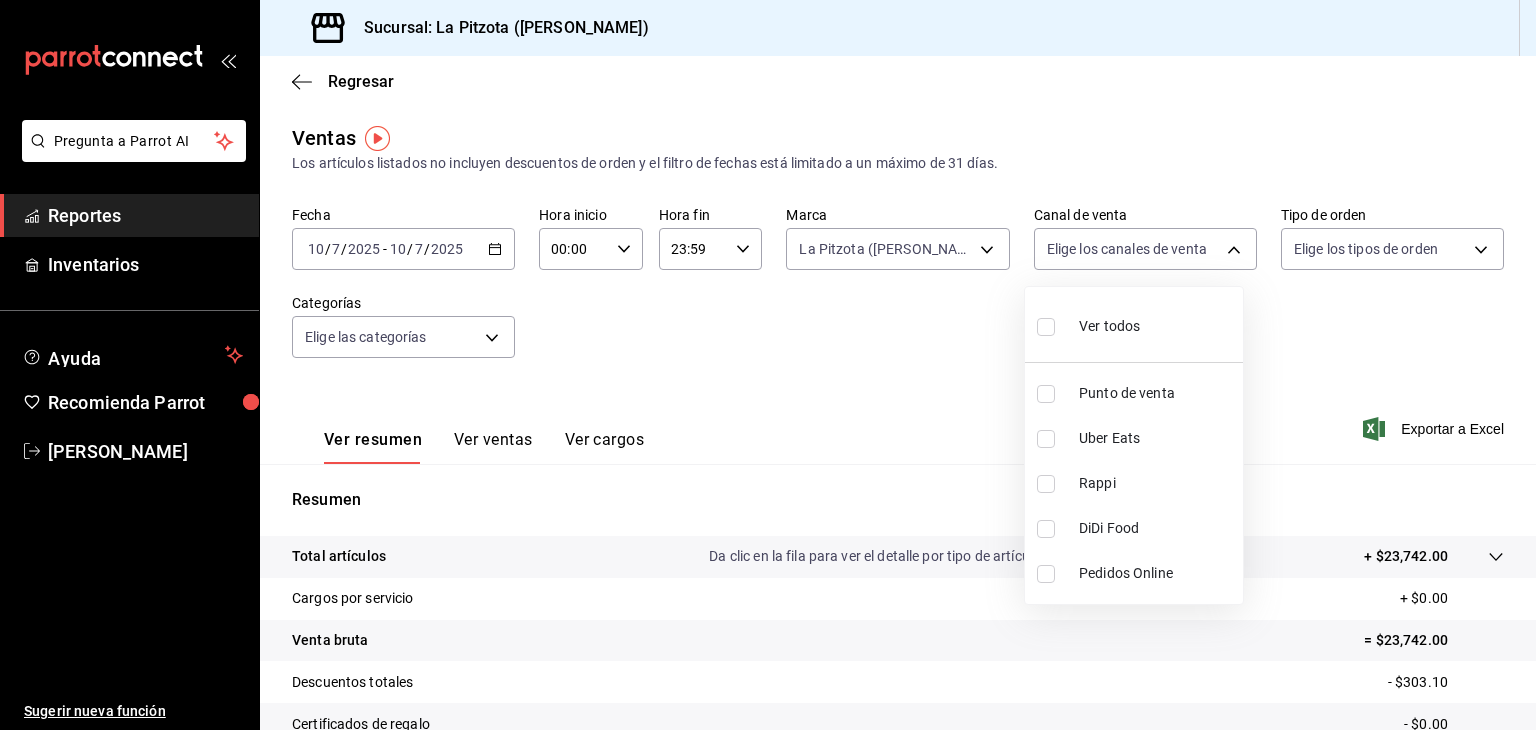 click at bounding box center [1050, 439] 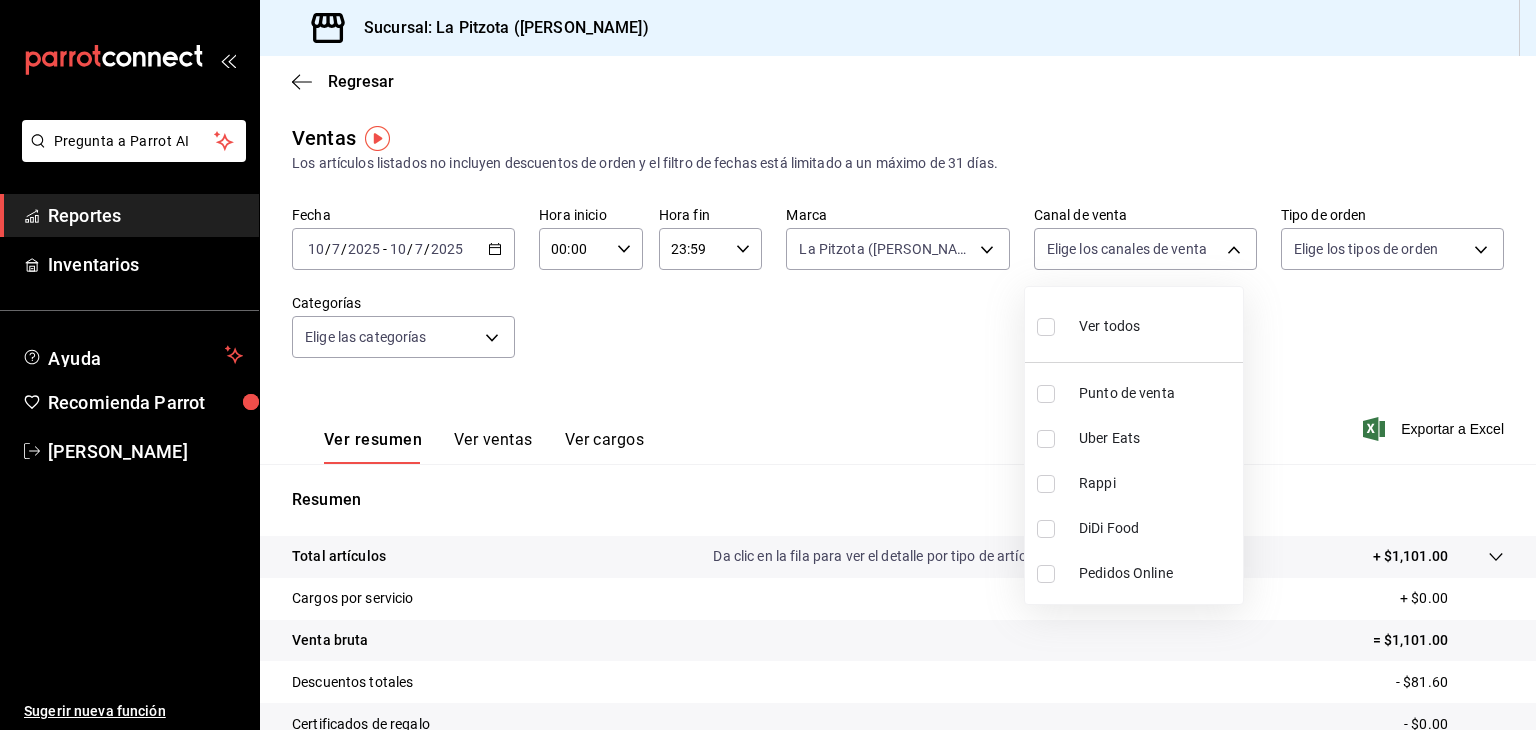 click at bounding box center [1046, 439] 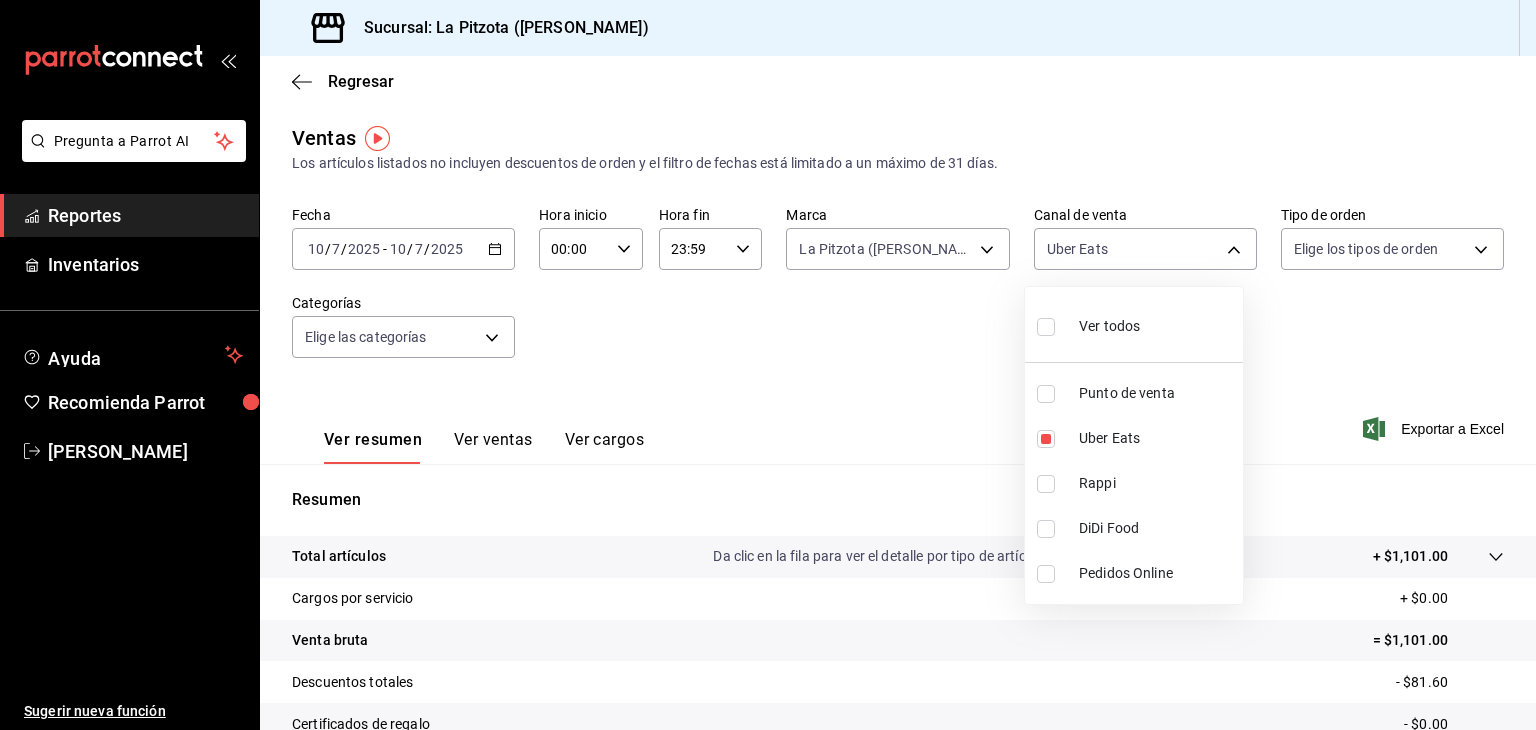 click at bounding box center [768, 365] 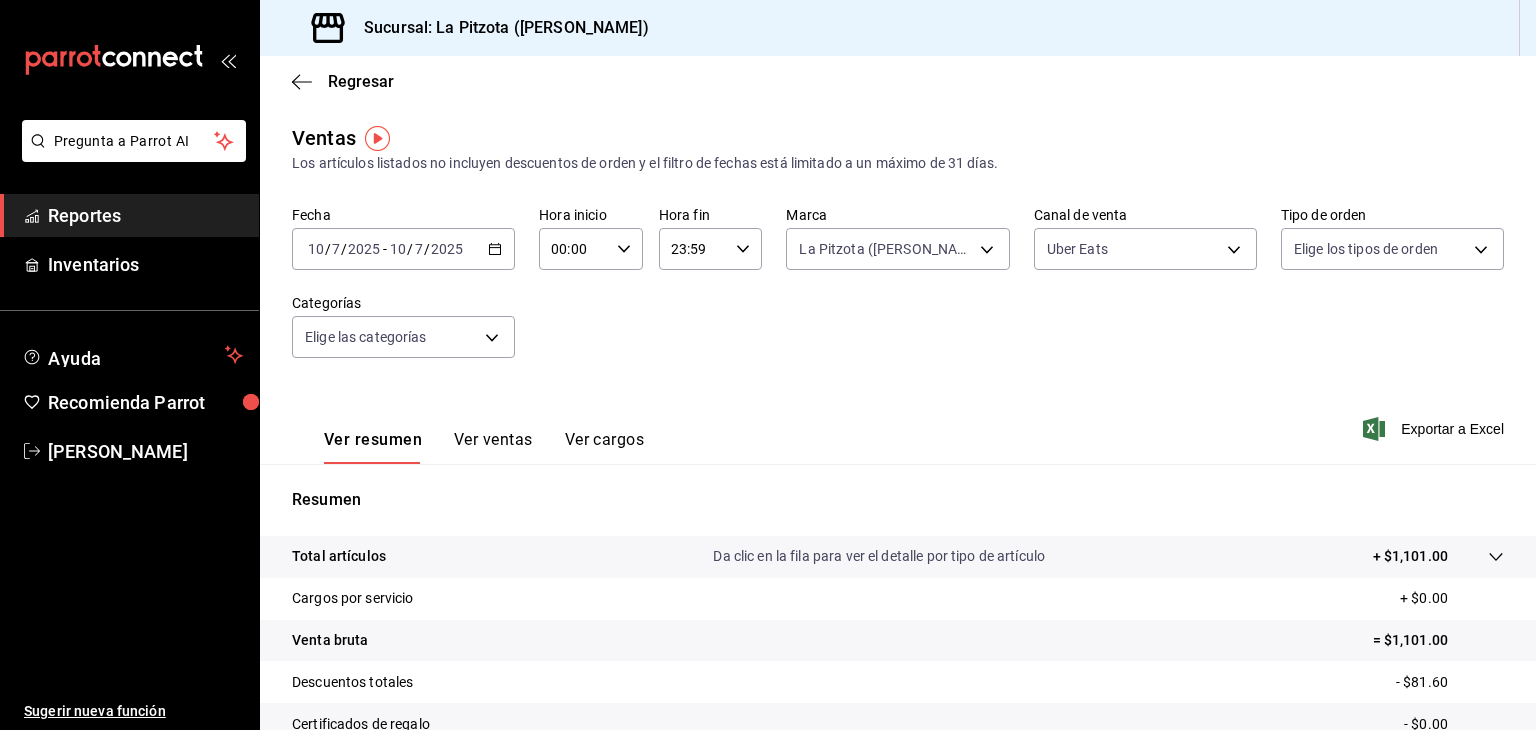 click on "Ver ventas" at bounding box center [493, 447] 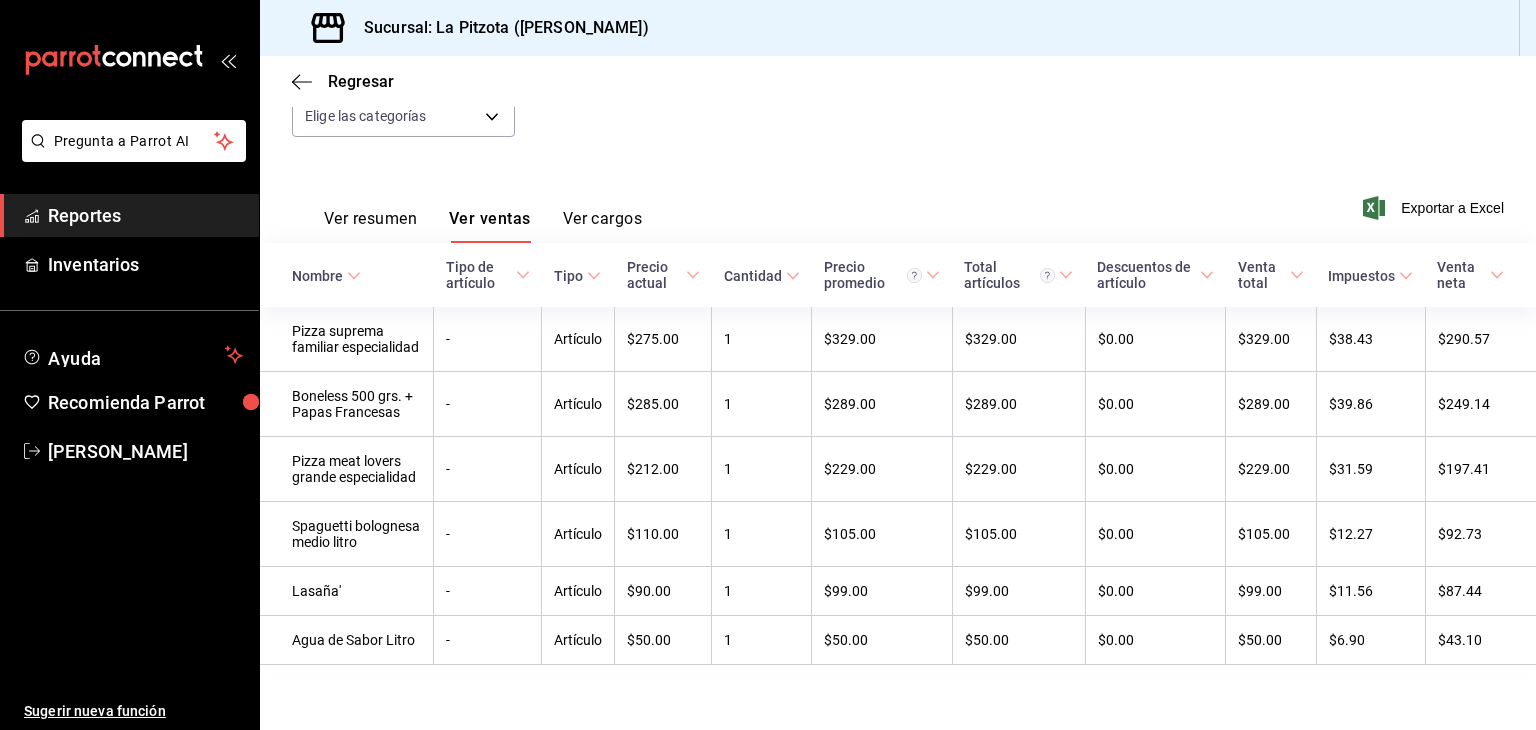 scroll, scrollTop: 236, scrollLeft: 0, axis: vertical 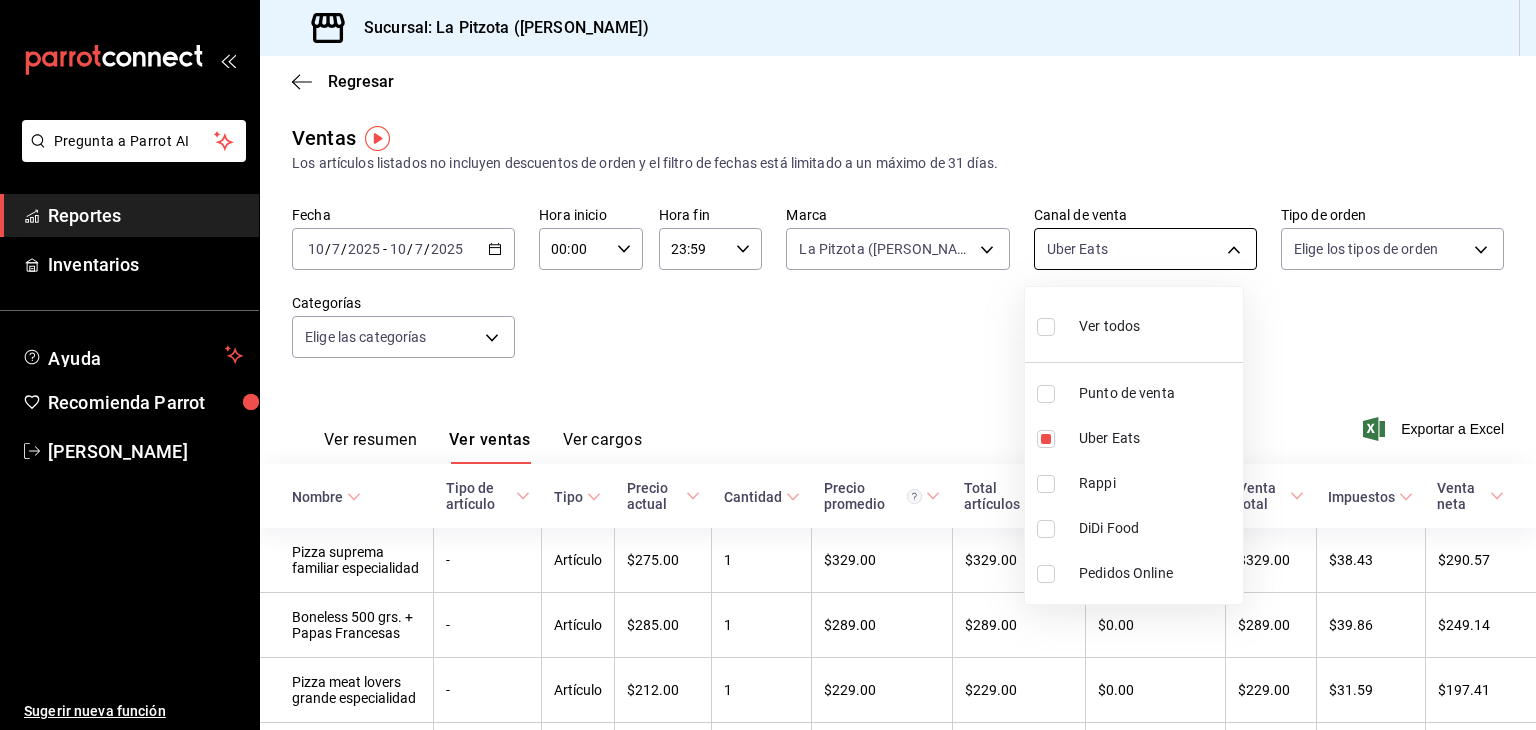 click on "Pregunta a Parrot AI Reportes   Inventarios   Ayuda Recomienda Parrot   [PERSON_NAME]   Sugerir nueva función   Sucursal: La Pitzota ([PERSON_NAME]) Regresar Ventas Los artículos listados no incluyen descuentos de orden y el filtro de fechas está limitado a un máximo de 31 días. Fecha [DATE] [DATE] - [DATE] [DATE] Hora inicio 00:00 Hora inicio Hora fin 23:59 Hora fin Marca La Pitzota ([PERSON_NAME]) 3722eccf-6cf2-48cd-b838-7de1340e0a71 Canal de venta Uber Eats UBER_EATS Tipo de orden Elige los tipos de orden Categorías Elige las categorías Ver resumen Ver ventas Ver cargos Exportar a Excel Nombre Tipo de artículo Tipo Precio actual Cantidad Precio promedio   Total artículos   Descuentos de artículo Venta total Impuestos Venta neta Pizza suprema familiar especialidad - Artículo $275.00 1 $329.00 $329.00 $0.00 $329.00 $38.43 $290.57 Boneless 500 grs. + Papas Francesas - Artículo $285.00 1 $289.00 $289.00 $0.00 $289.00 $39.86 $249.14 Pizza meat lovers grande especialidad - Artículo $212.00 1" at bounding box center (768, 365) 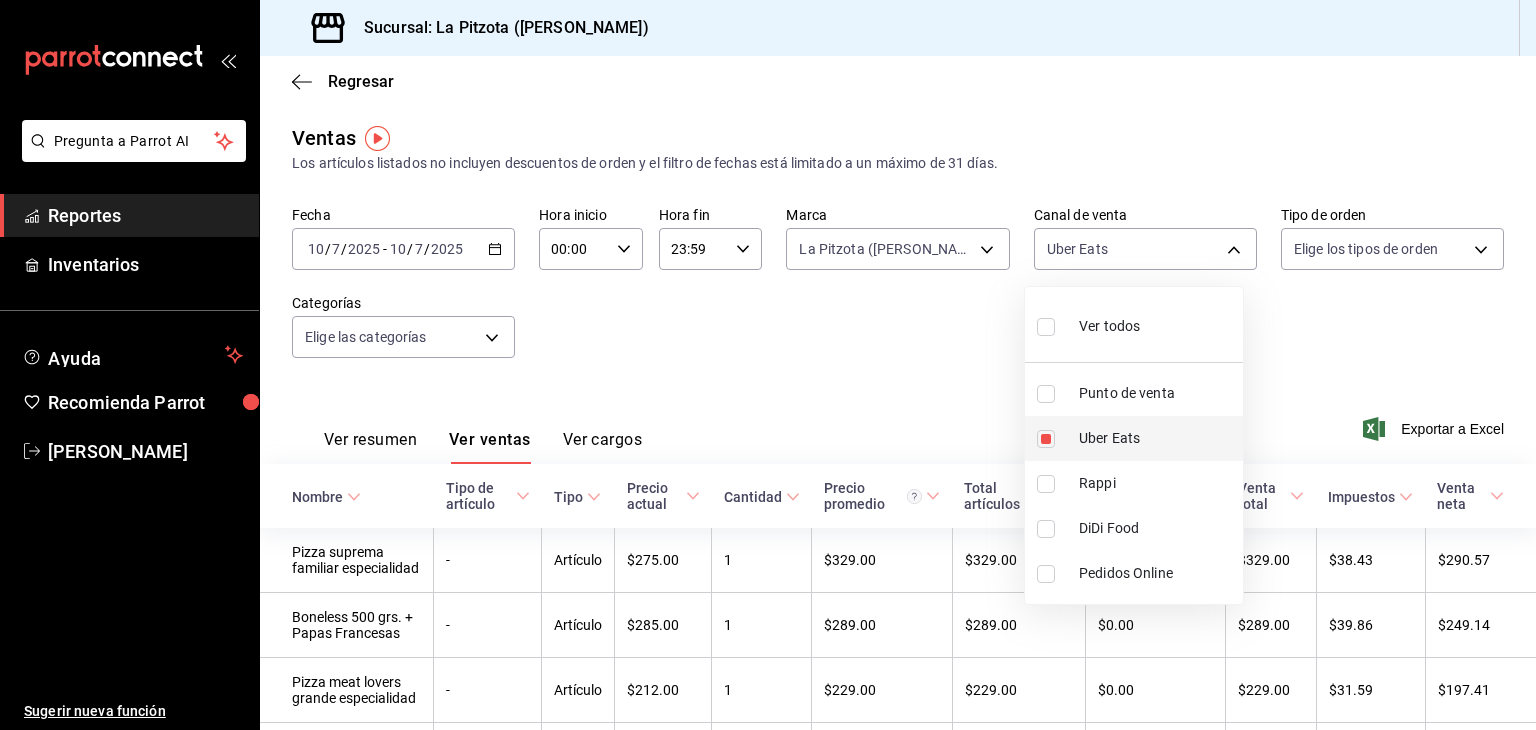 click at bounding box center [1046, 439] 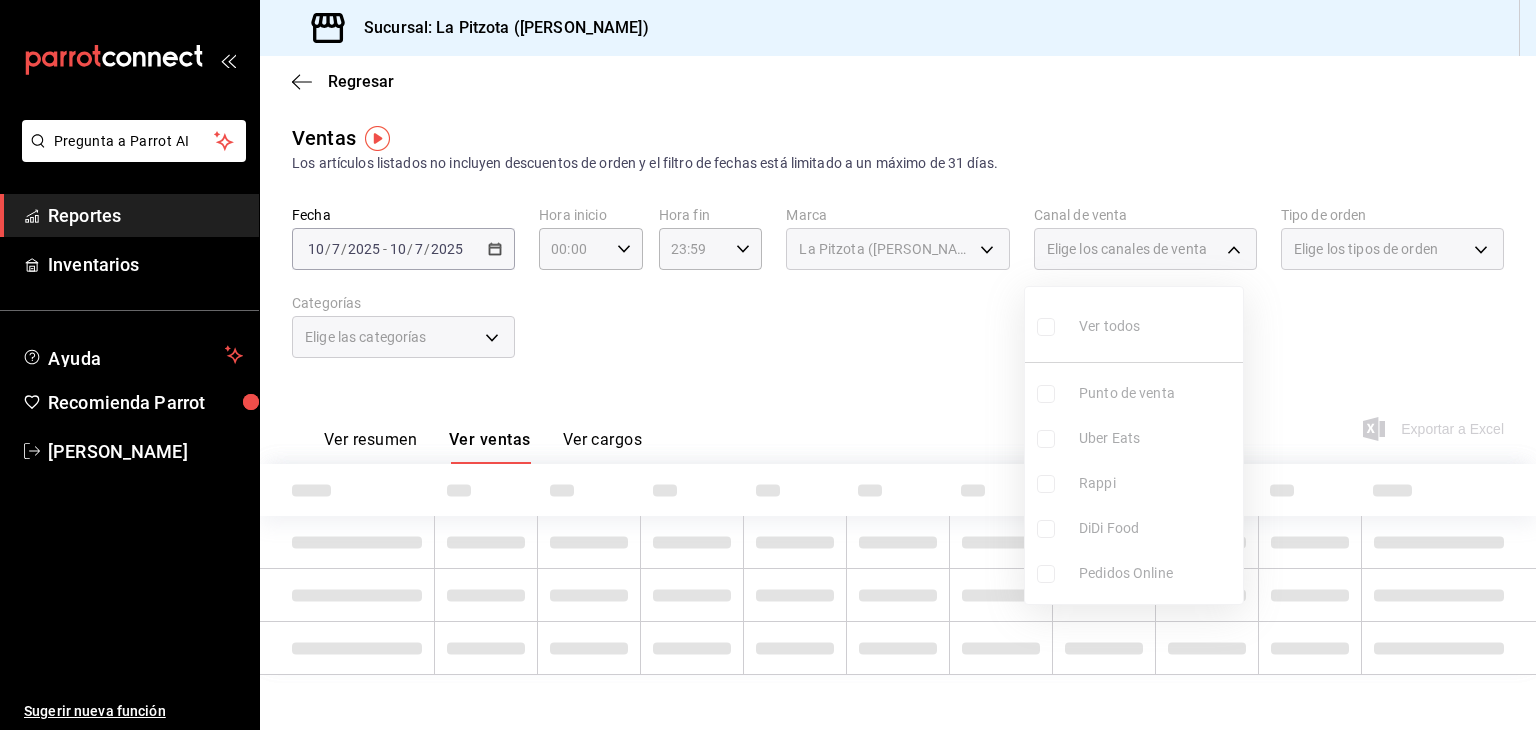 click on "Ver todos Punto de venta Uber Eats Rappi DiDi Food Pedidos Online" at bounding box center (1134, 445) 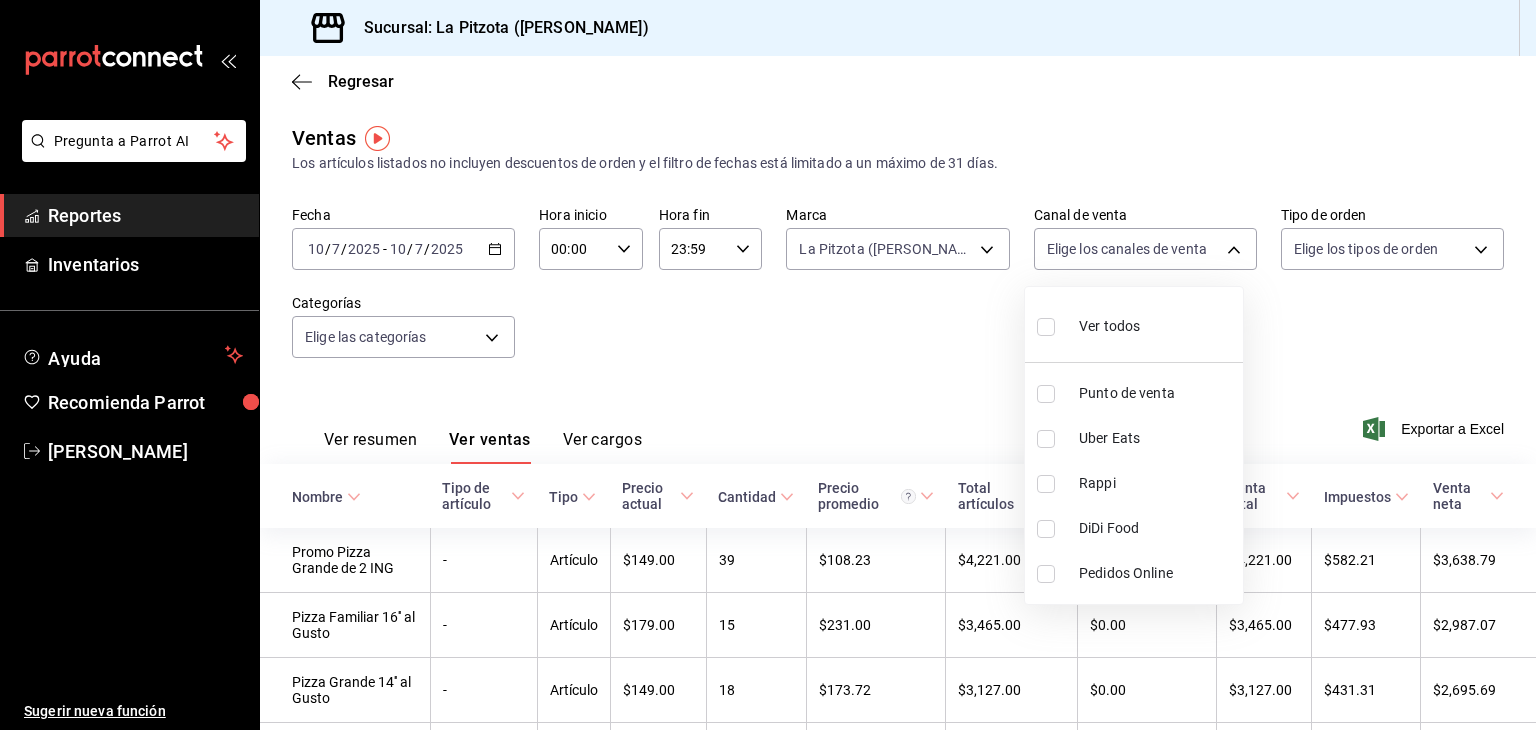 click at bounding box center (1046, 484) 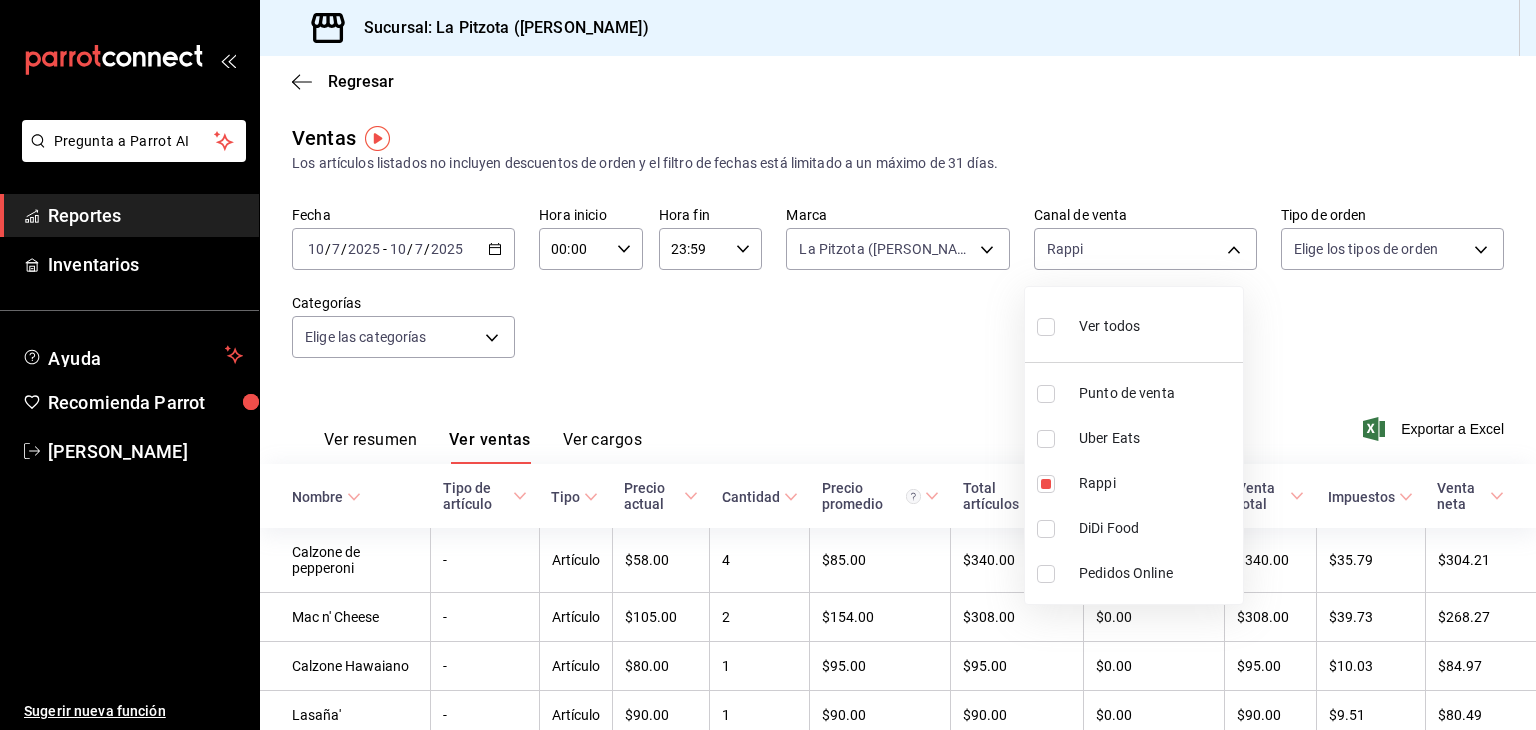 click at bounding box center [768, 365] 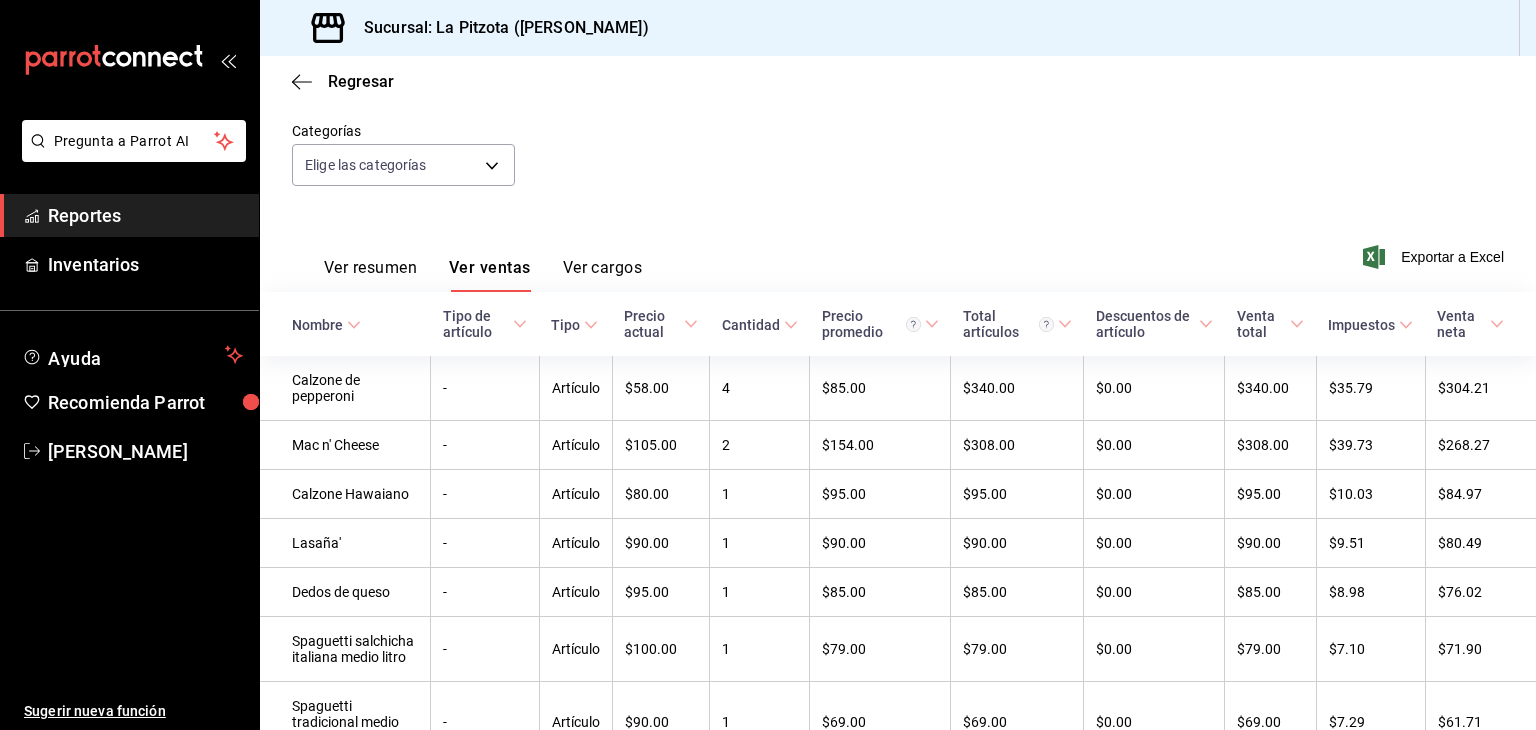 scroll, scrollTop: 136, scrollLeft: 0, axis: vertical 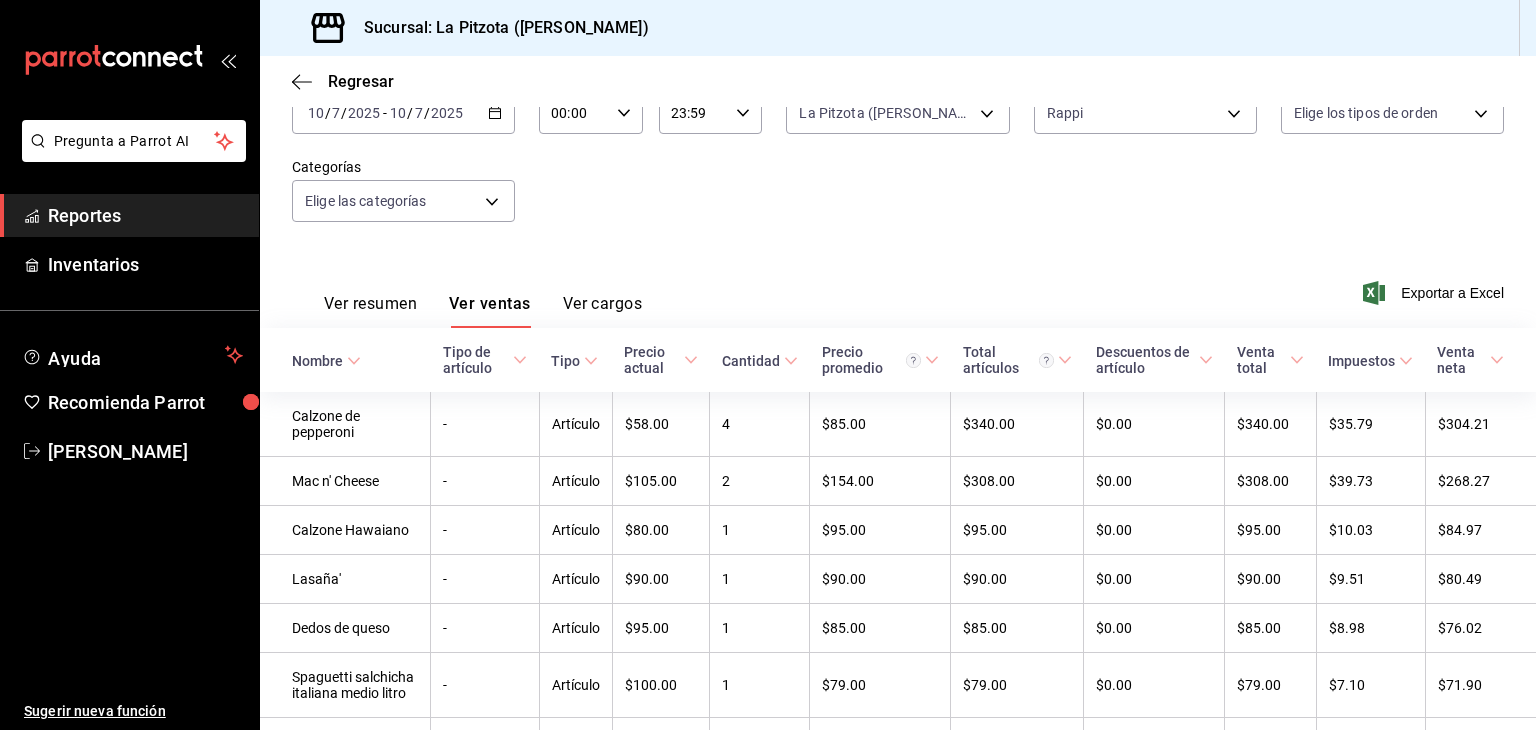click on "Ver resumen" at bounding box center [370, 311] 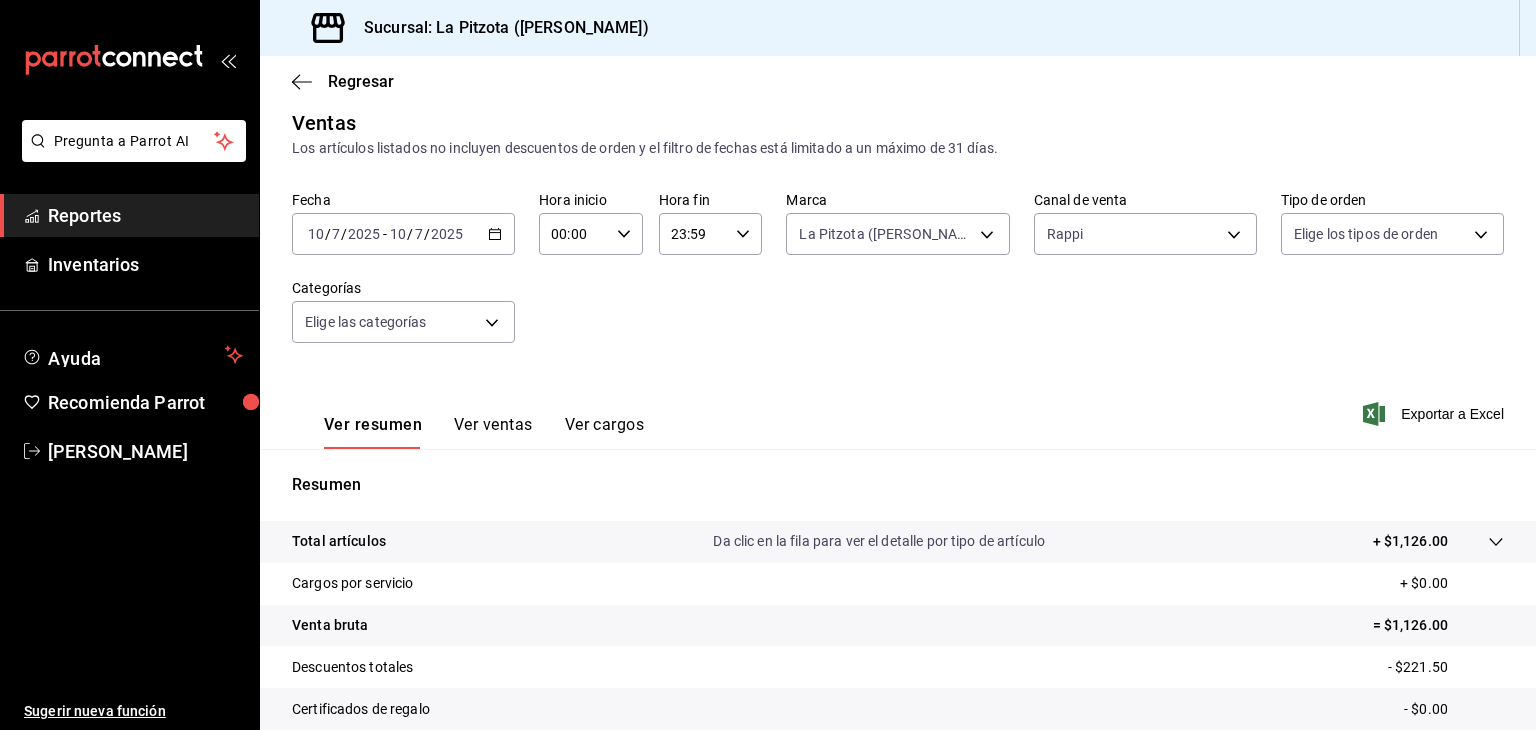 scroll, scrollTop: 0, scrollLeft: 0, axis: both 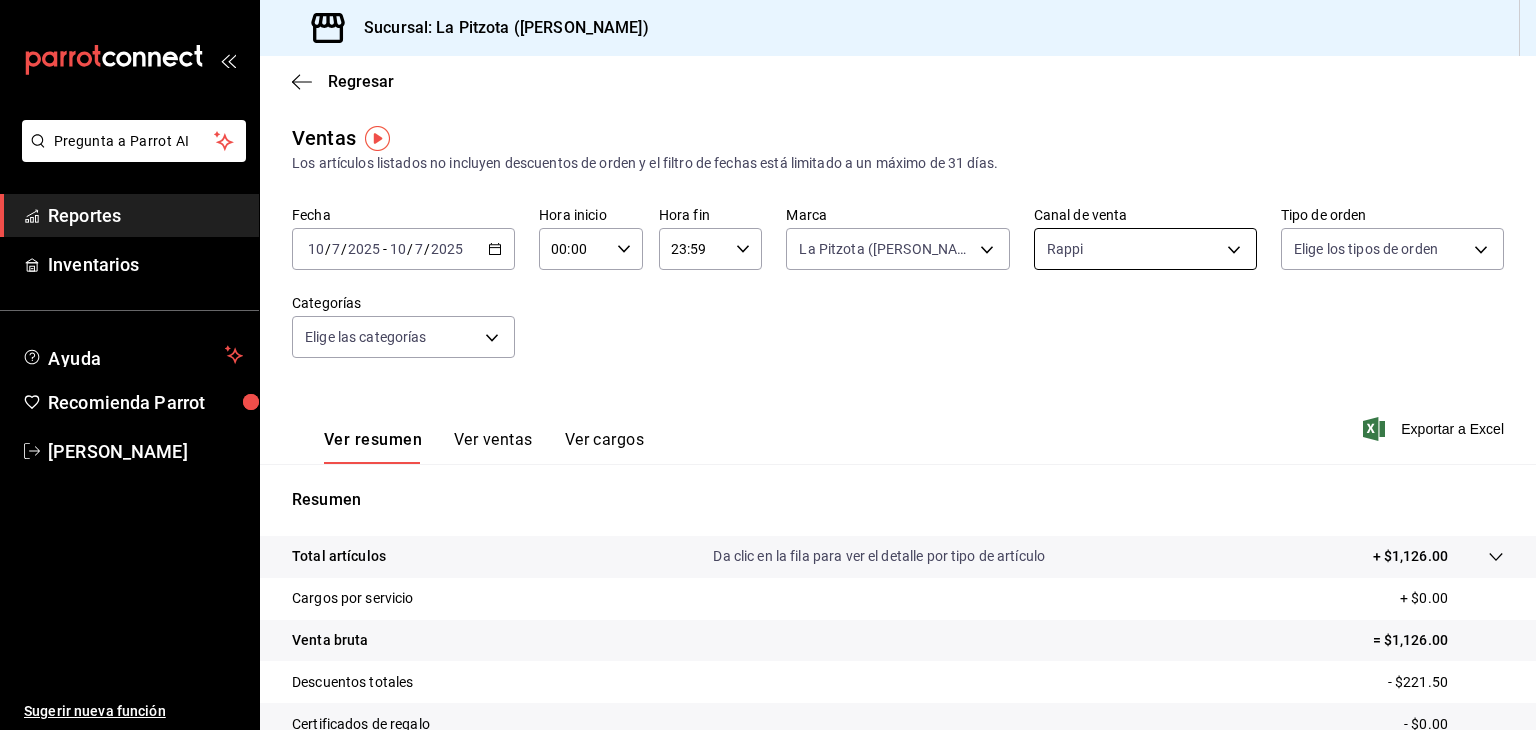 click on "Pregunta a Parrot AI Reportes   Inventarios   Ayuda Recomienda Parrot   [PERSON_NAME]   Sugerir nueva función   Sucursal: La Pitzota ([PERSON_NAME]) Regresar Ventas Los artículos listados no incluyen descuentos de orden y el filtro de fechas está limitado a un máximo de 31 días. Fecha [DATE] [DATE] - [DATE] [DATE] Hora inicio 00:00 Hora inicio Hora fin 23:59 Hora fin Marca La Pitzota ([PERSON_NAME]) 3722eccf-6cf2-48cd-b838-7de1340e0a71 Canal de venta Rappi RAPPI Tipo de orden Elige los tipos de orden Categorías Elige las categorías Ver resumen Ver ventas Ver cargos Exportar a Excel Resumen Total artículos Da clic en la fila para ver el detalle por tipo de artículo + $1,126.00 Cargos por servicio + $0.00 Venta bruta = $1,126.00 Descuentos totales - $221.50 Certificados de regalo - $0.00 Venta total = $904.50 Impuestos - $124.76 Venta neta = $779.74 Pregunta a Parrot AI Reportes   Inventarios   Ayuda Recomienda Parrot   [PERSON_NAME]   Sugerir nueva función   Ver video tutorial Ir a video" at bounding box center [768, 365] 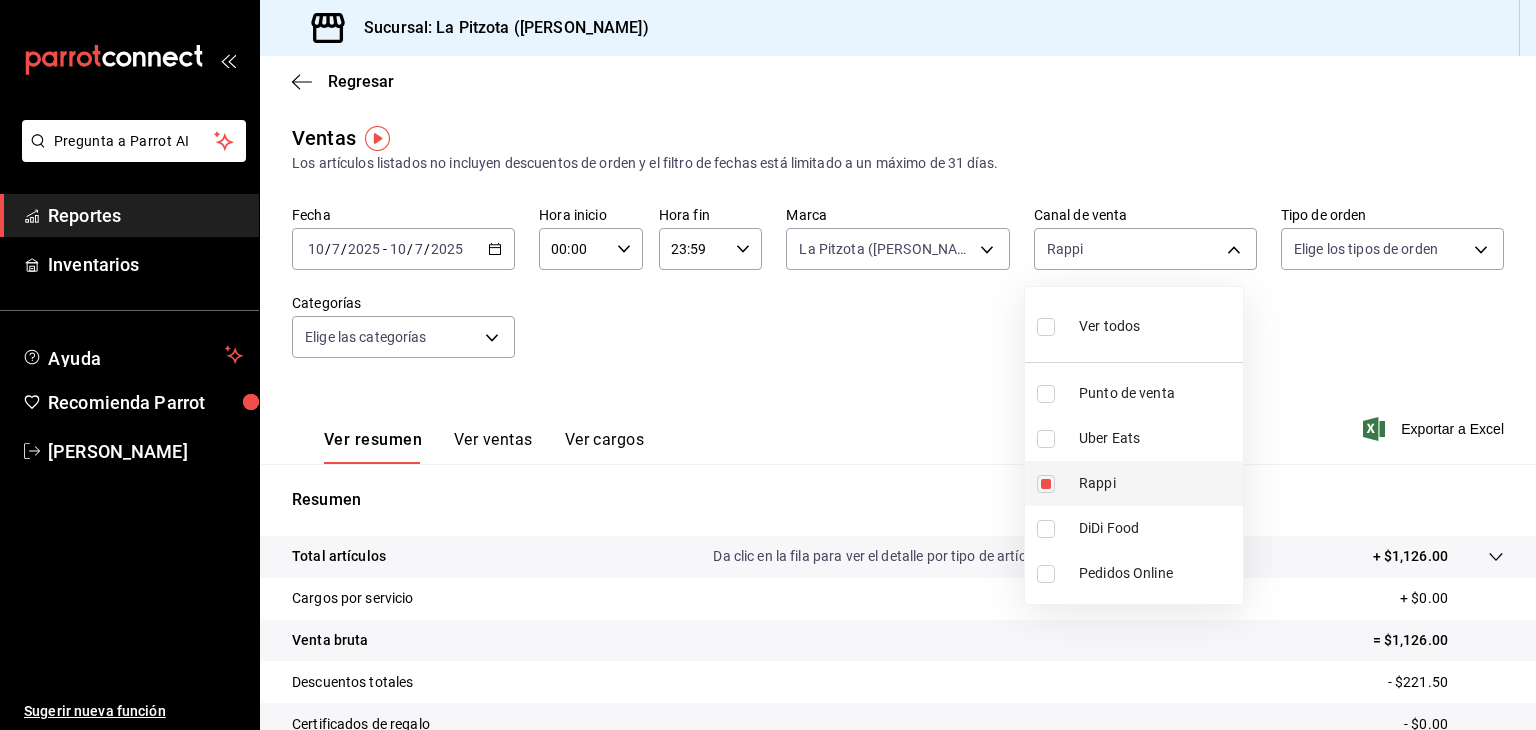 click on "Rappi" at bounding box center [1134, 483] 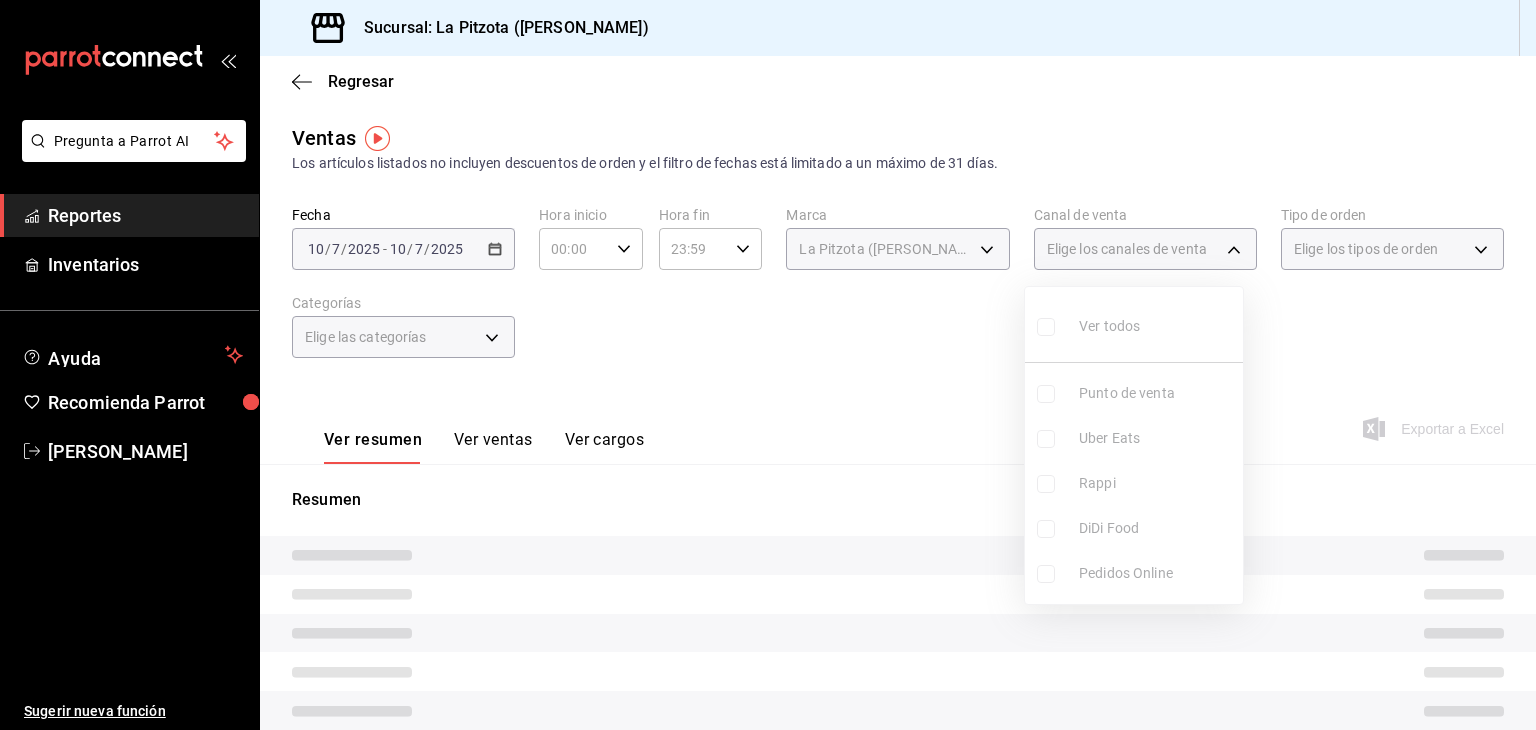 type 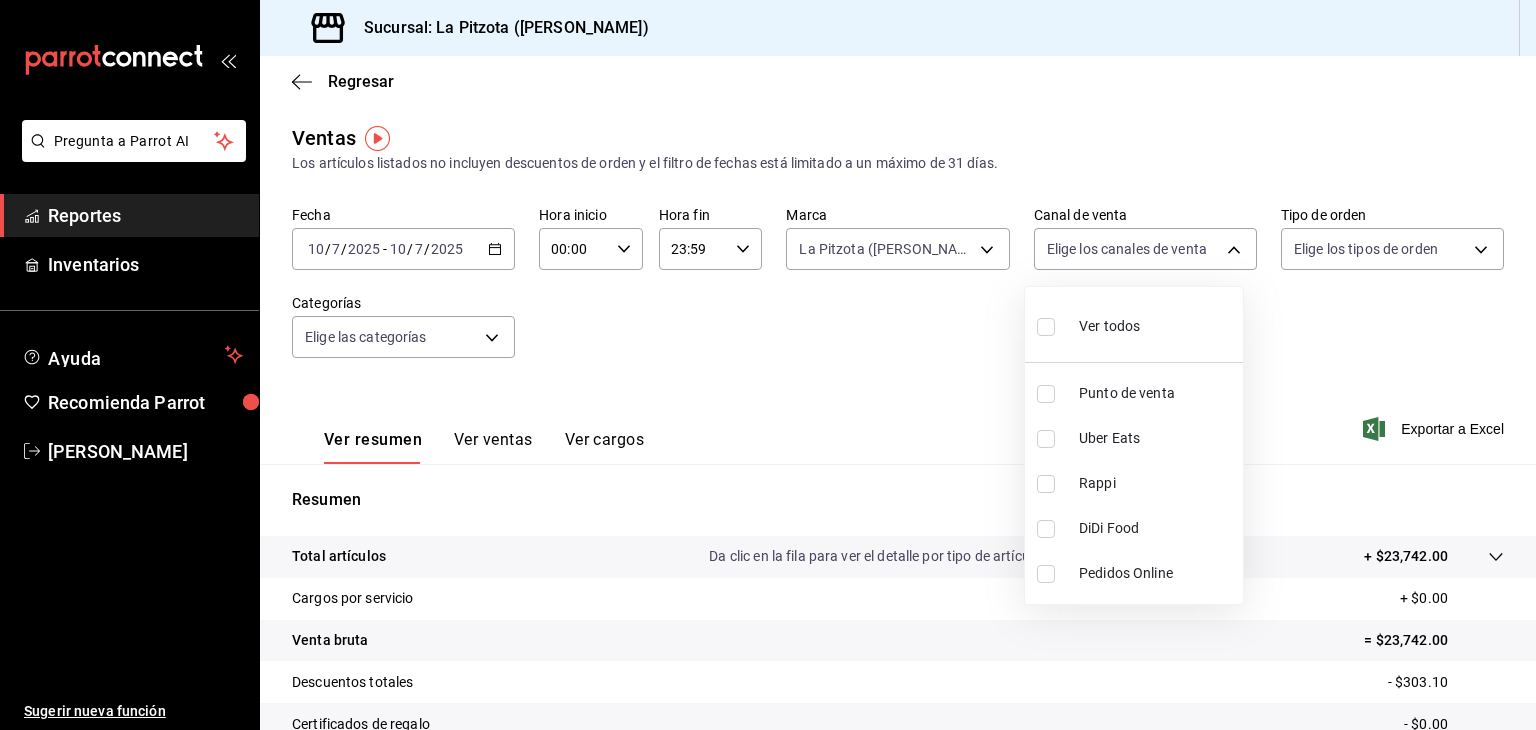 click at bounding box center (768, 365) 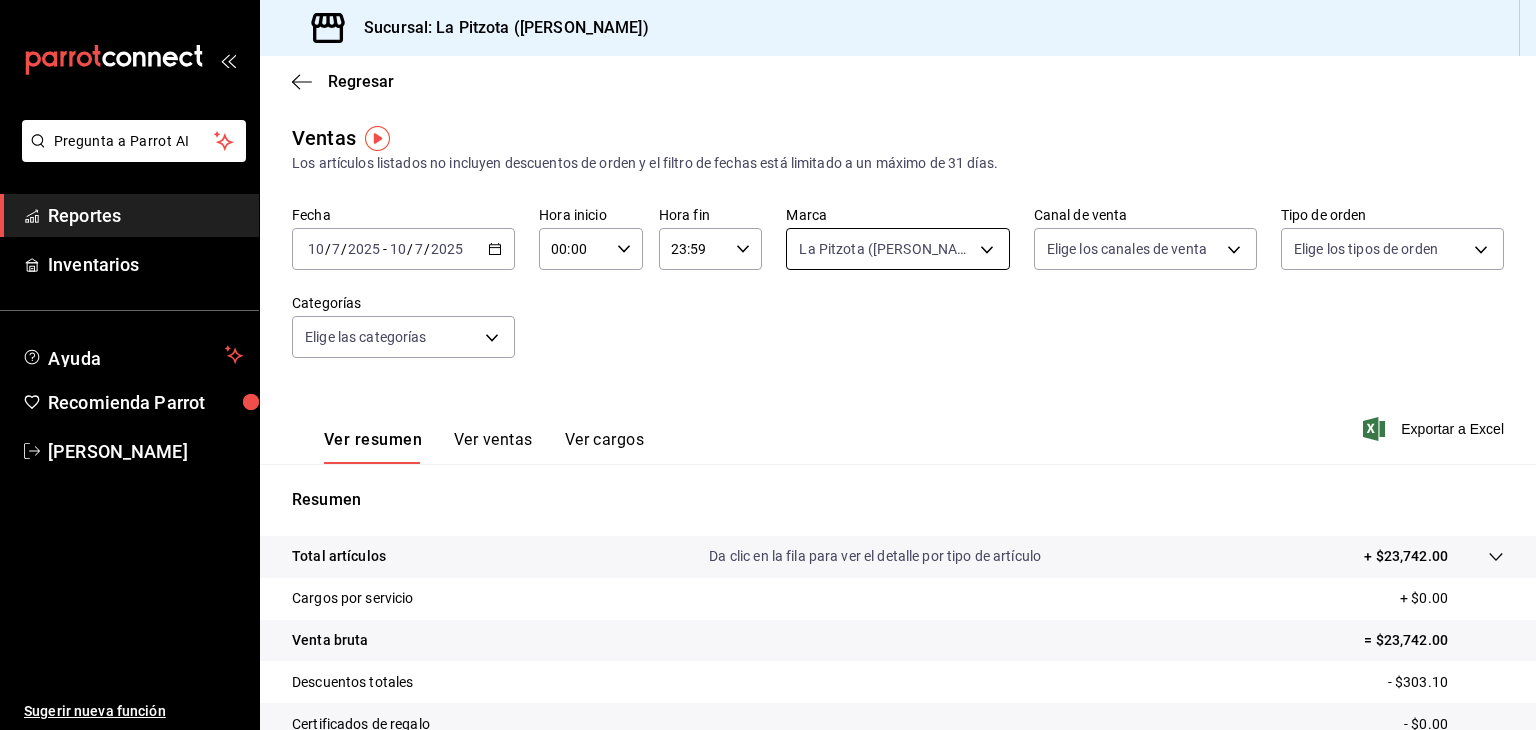 click on "Pregunta a Parrot AI Reportes   Inventarios   Ayuda Recomienda Parrot   [PERSON_NAME]   Sugerir nueva función   Sucursal: La Pitzota ([PERSON_NAME]) Regresar Ventas Los artículos listados no incluyen descuentos de orden y el filtro de fechas está limitado a un máximo de 31 días. Fecha [DATE] [DATE] - [DATE] [DATE] Hora inicio 00:00 Hora inicio Hora fin 23:59 Hora fin Marca La Pitzota ([PERSON_NAME]) 3722eccf-6cf2-48cd-b838-7de1340e0a71 Canal de venta Elige los canales de venta Tipo de orden Elige los tipos de orden Categorías Elige las categorías Ver resumen Ver ventas Ver cargos Exportar a Excel Resumen Total artículos Da clic en la fila para ver el detalle por tipo de artículo + $23,742.00 Cargos por servicio + $0.00 Venta bruta = $23,742.00 Descuentos totales - $303.10 Certificados de regalo - $0.00 Venta total = $23,438.90 Impuestos - $3,232.95 Venta neta = $20,205.95 Pregunta a Parrot AI Reportes   Inventarios   Ayuda Recomienda Parrot   [PERSON_NAME]   Sugerir nueva función   Ir a video" at bounding box center [768, 365] 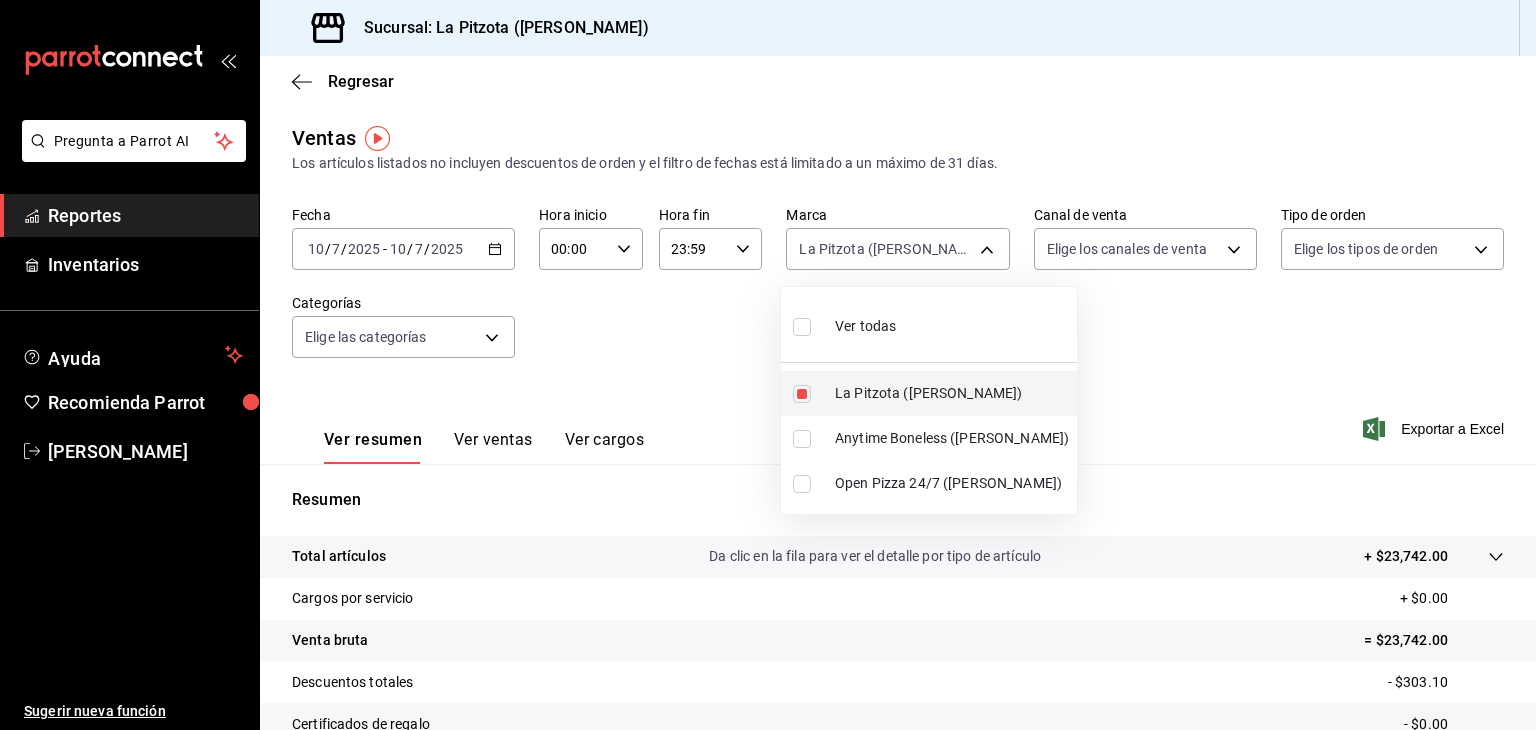 click at bounding box center [802, 394] 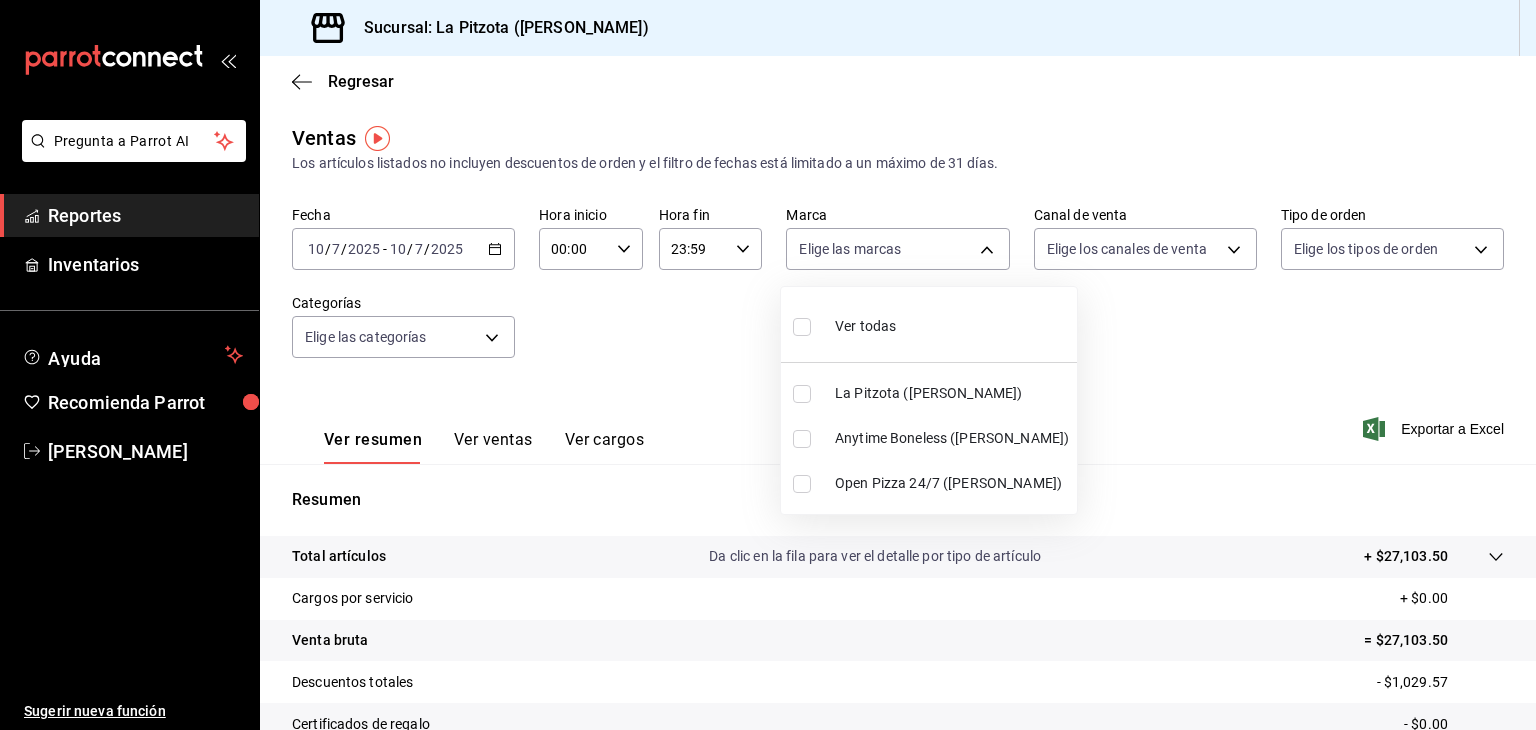 click at bounding box center (802, 484) 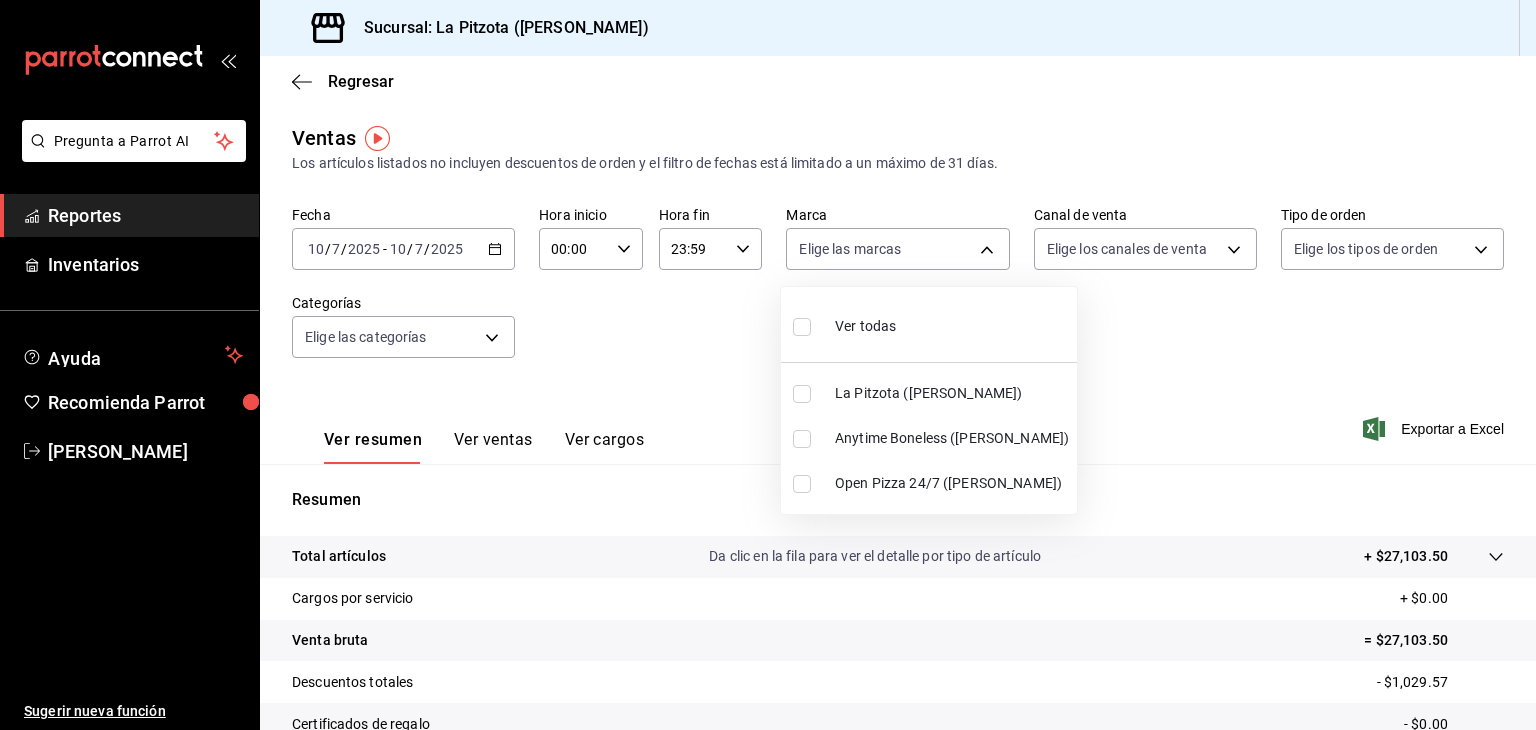 checkbox on "true" 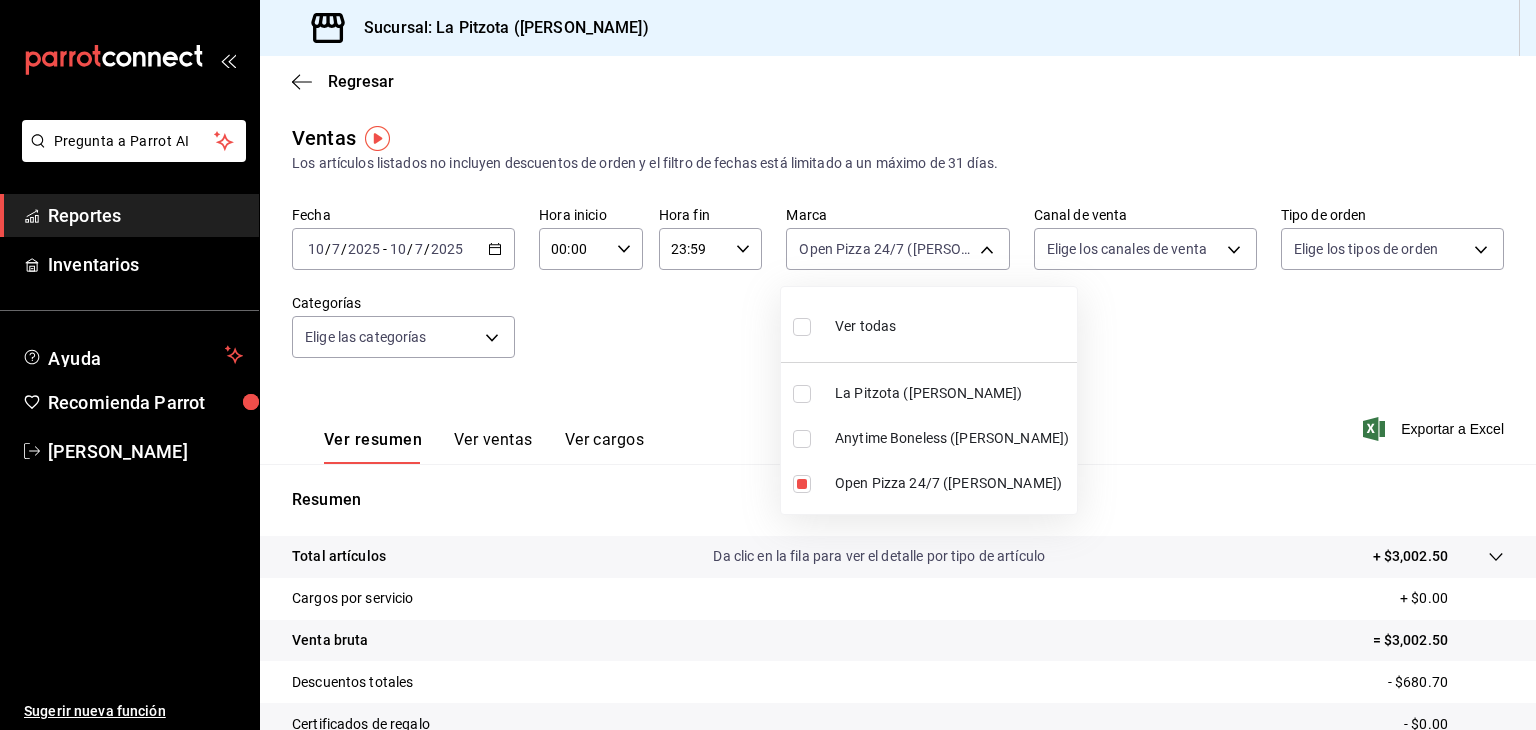 click at bounding box center (768, 365) 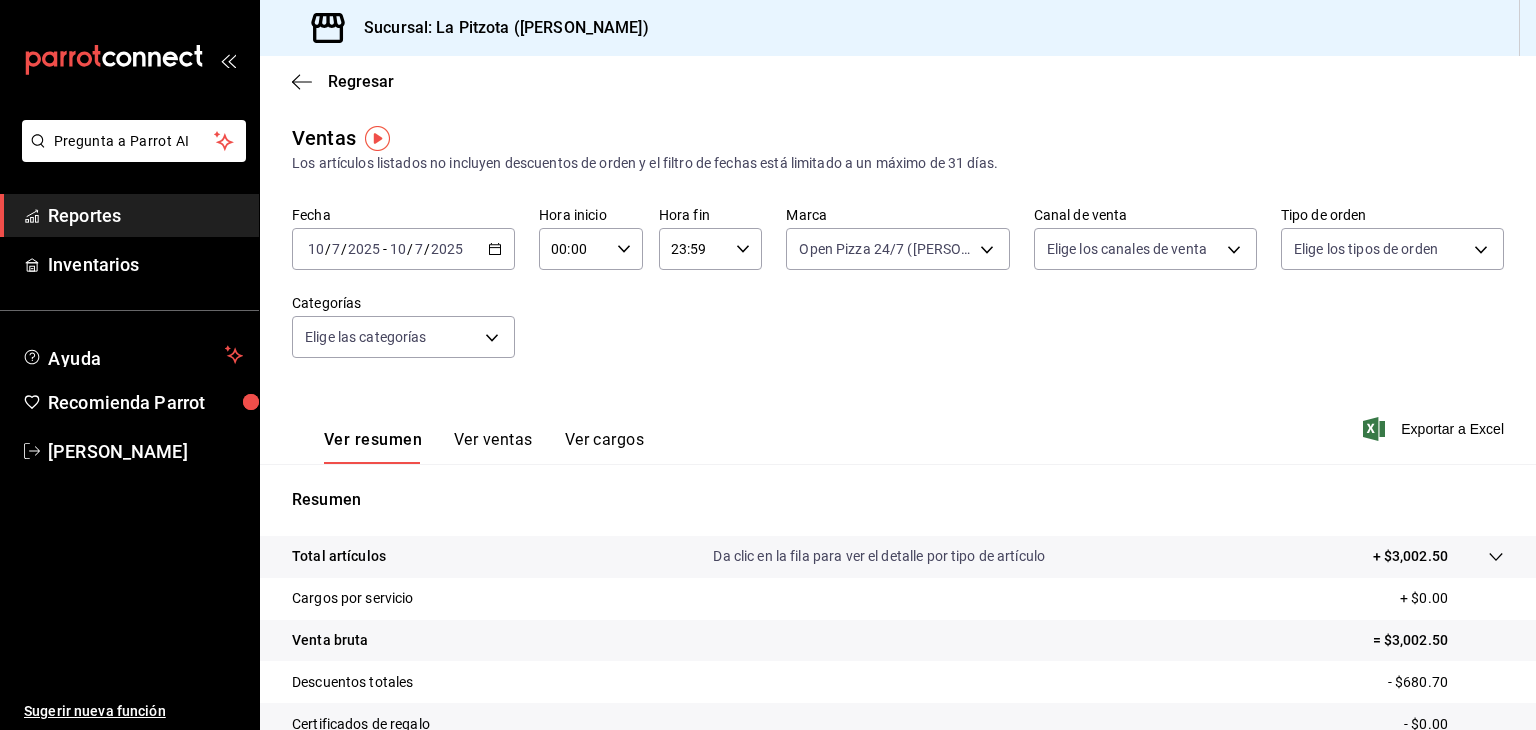 click on "Ver ventas" at bounding box center [493, 447] 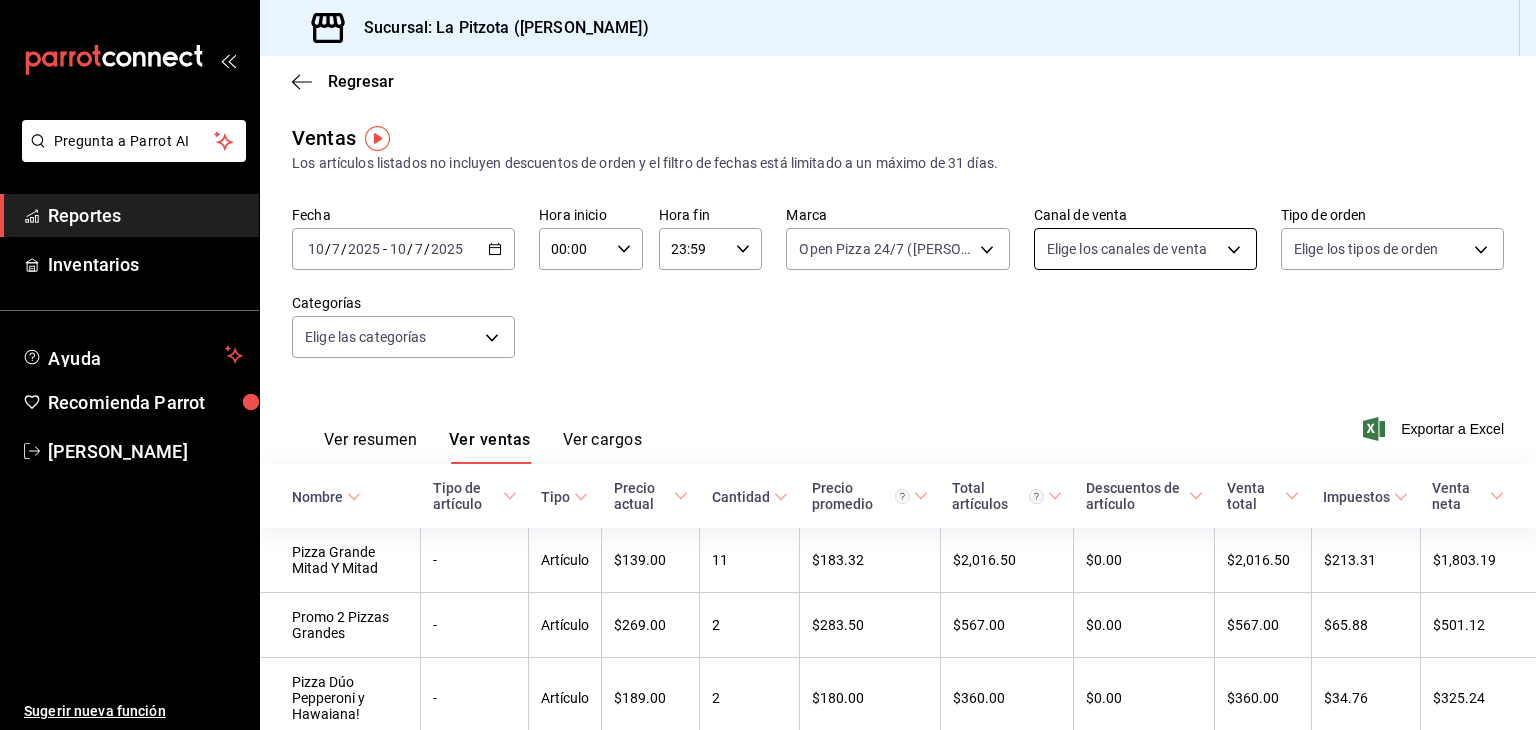 click on "Pregunta a Parrot AI Reportes   Inventarios   Ayuda Recomienda Parrot   [PERSON_NAME]   Sugerir nueva función   Sucursal: La Pitzota ([PERSON_NAME]) Regresar Ventas Los artículos listados no incluyen descuentos de orden y el filtro de fechas está limitado a un máximo de 31 días. Fecha [DATE] [DATE] - [DATE] [DATE] Hora inicio 00:00 Hora inicio Hora fin 23:59 Hora fin Marca Open Pizza 24/7 ([PERSON_NAME]) 8f97d9a1-f00b-4323-96e2-15f6e5ebb1cd Canal de venta Elige los canales de venta Tipo de orden Elige los tipos de orden Categorías Elige las categorías Ver resumen Ver ventas Ver cargos Exportar a Excel Nombre Tipo de artículo Tipo Precio actual Cantidad Precio promedio   Total artículos   Descuentos de artículo Venta total Impuestos Venta neta Pizza Grande Mitad Y Mitad - Artículo $139.00 11 $183.32 $2,016.50 $0.00 $2,016.50 $213.31 $1,803.19 Promo 2 Pizzas Grandes - Artículo $269.00 2 $283.50 $567.00 $0.00 $567.00 $65.88 $501.12 Pizza Dúo Pepperoni y  Hawaiana! - Artículo $189.00 2 $0.00" at bounding box center (768, 365) 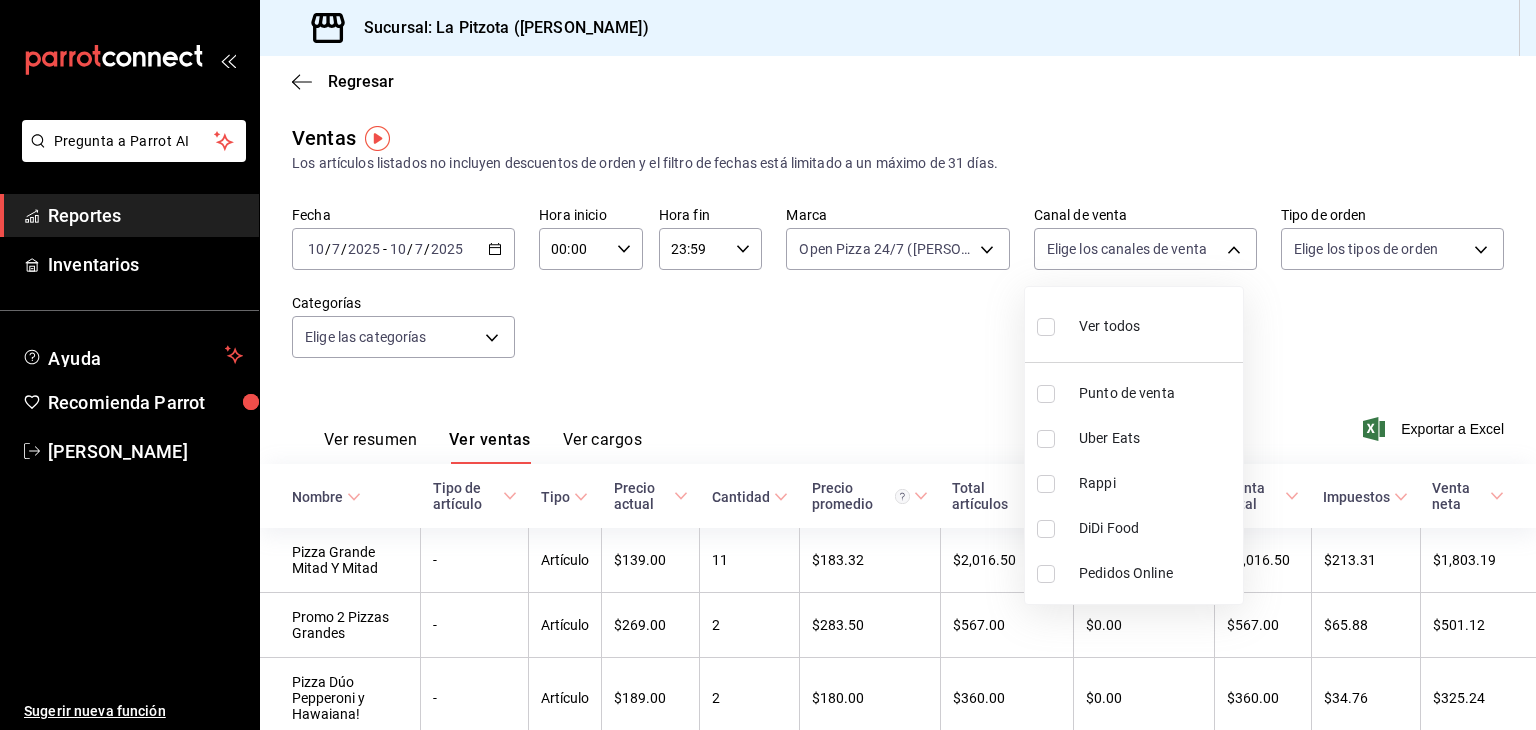 click at bounding box center [1046, 529] 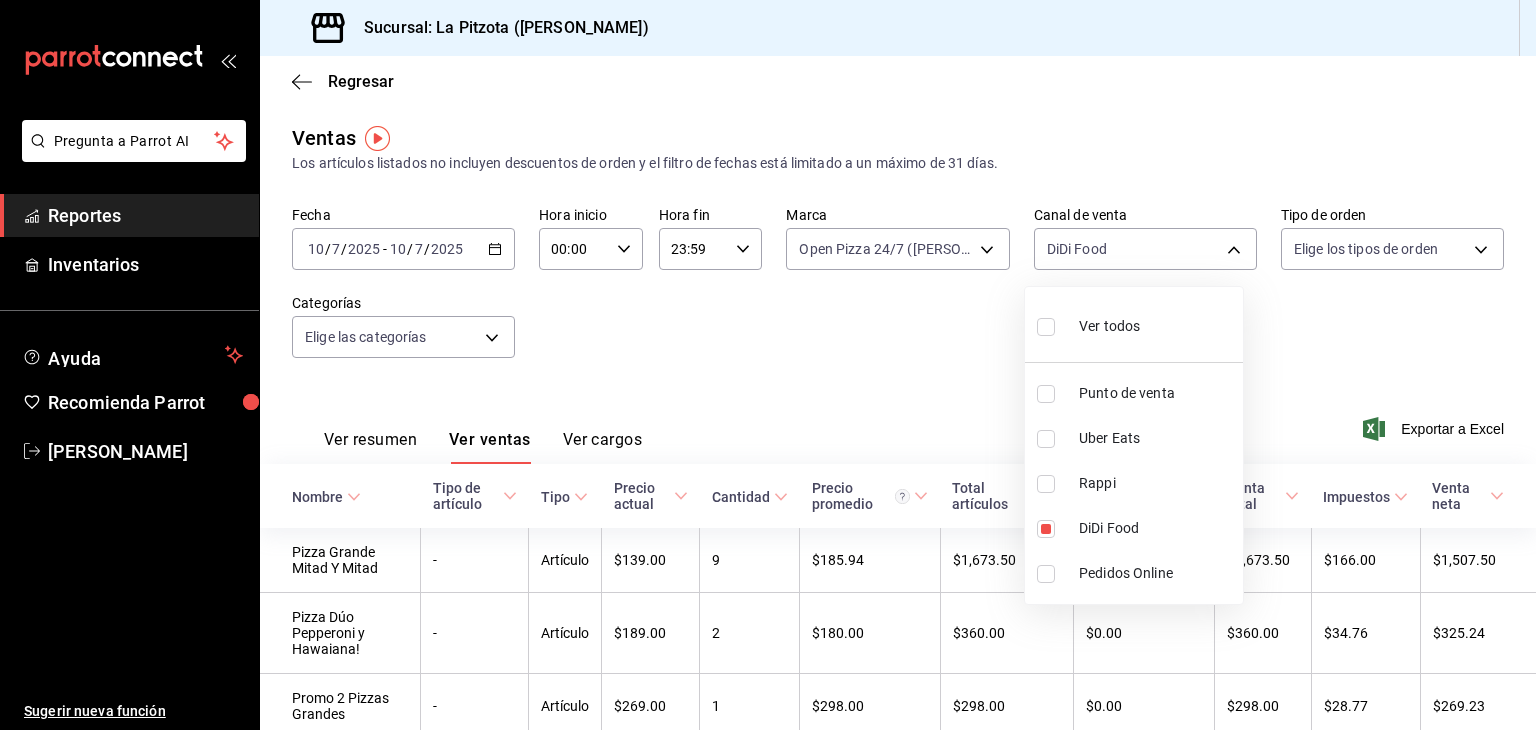 drag, startPoint x: 832, startPoint y: 437, endPoint x: 704, endPoint y: 425, distance: 128.56126 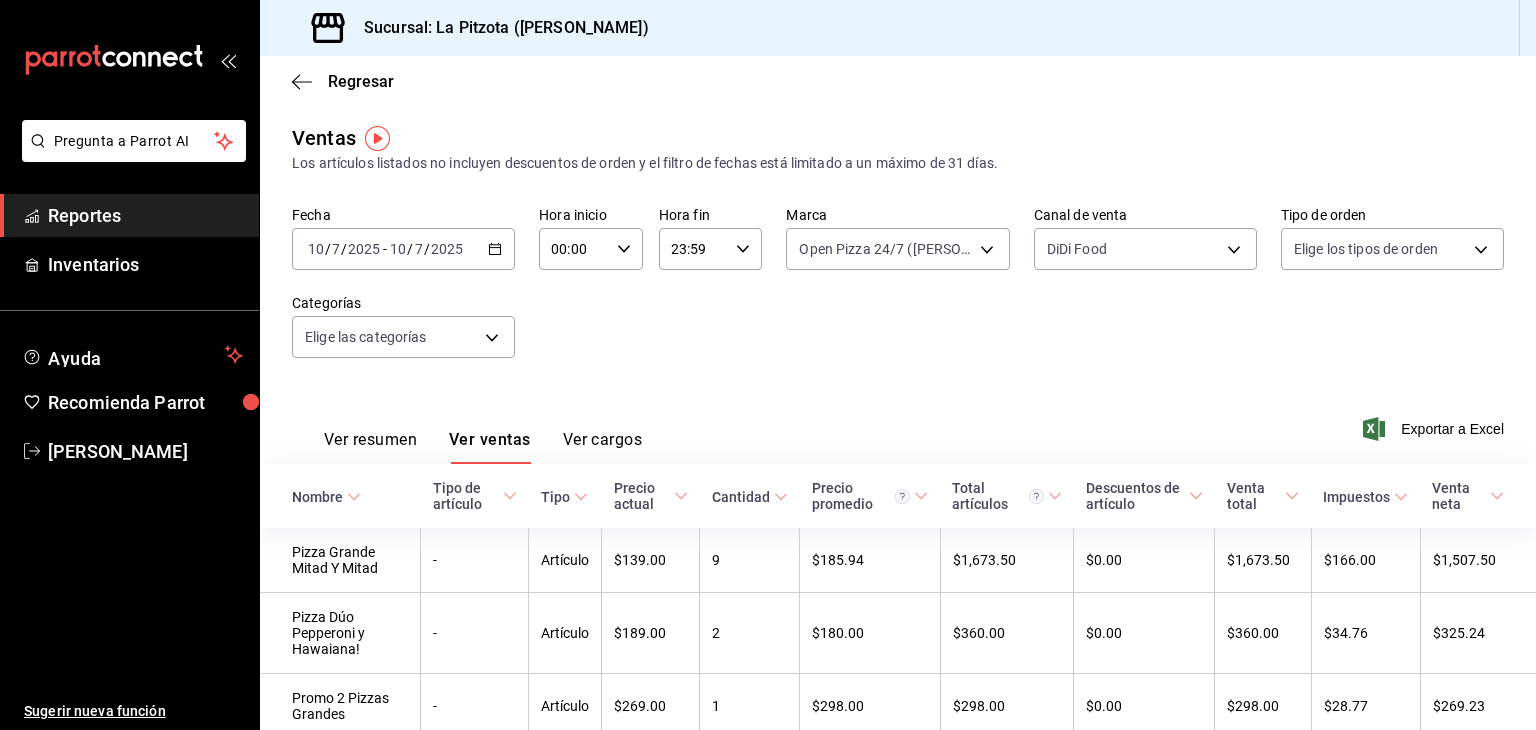 click on "Ver resumen" at bounding box center [370, 447] 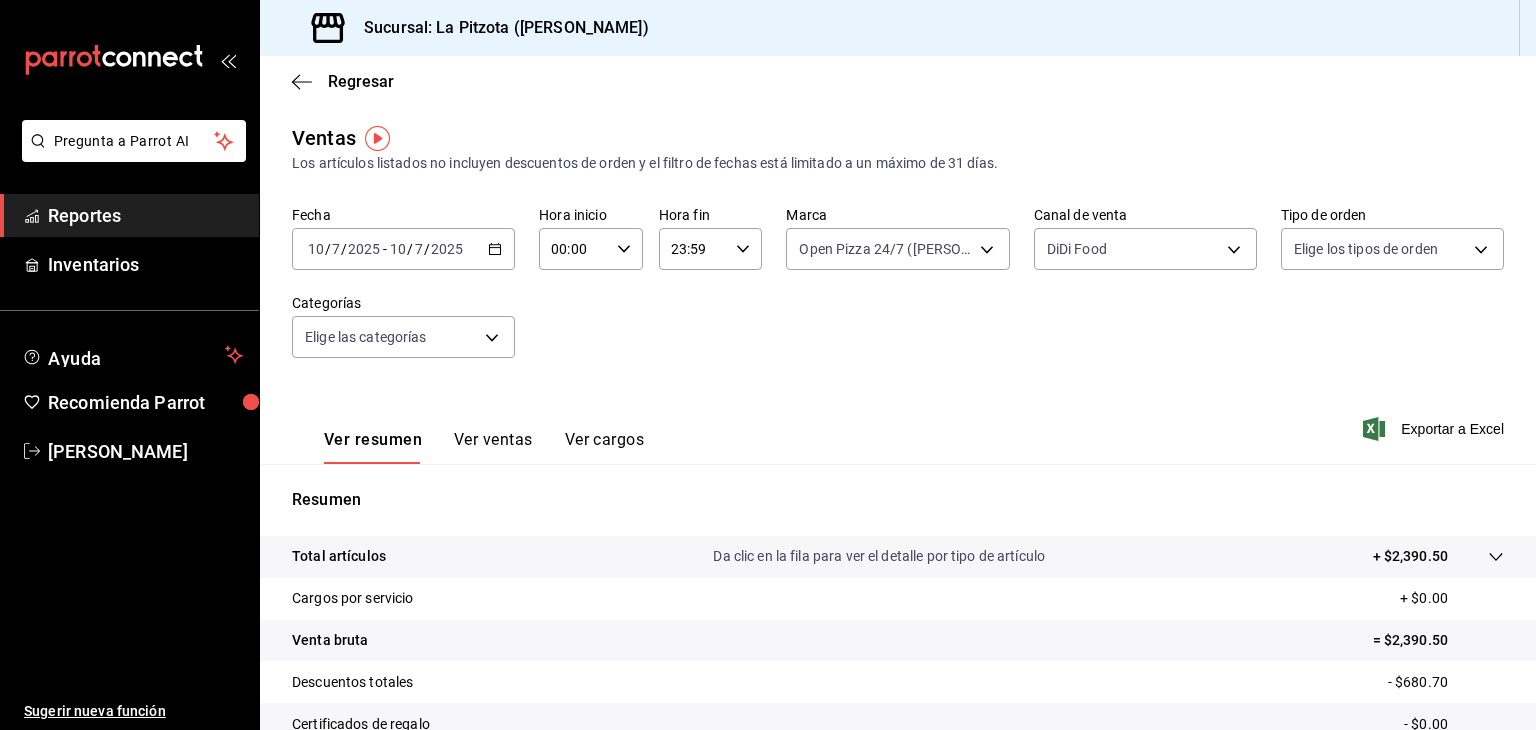 click on "Ver resumen" at bounding box center (373, 447) 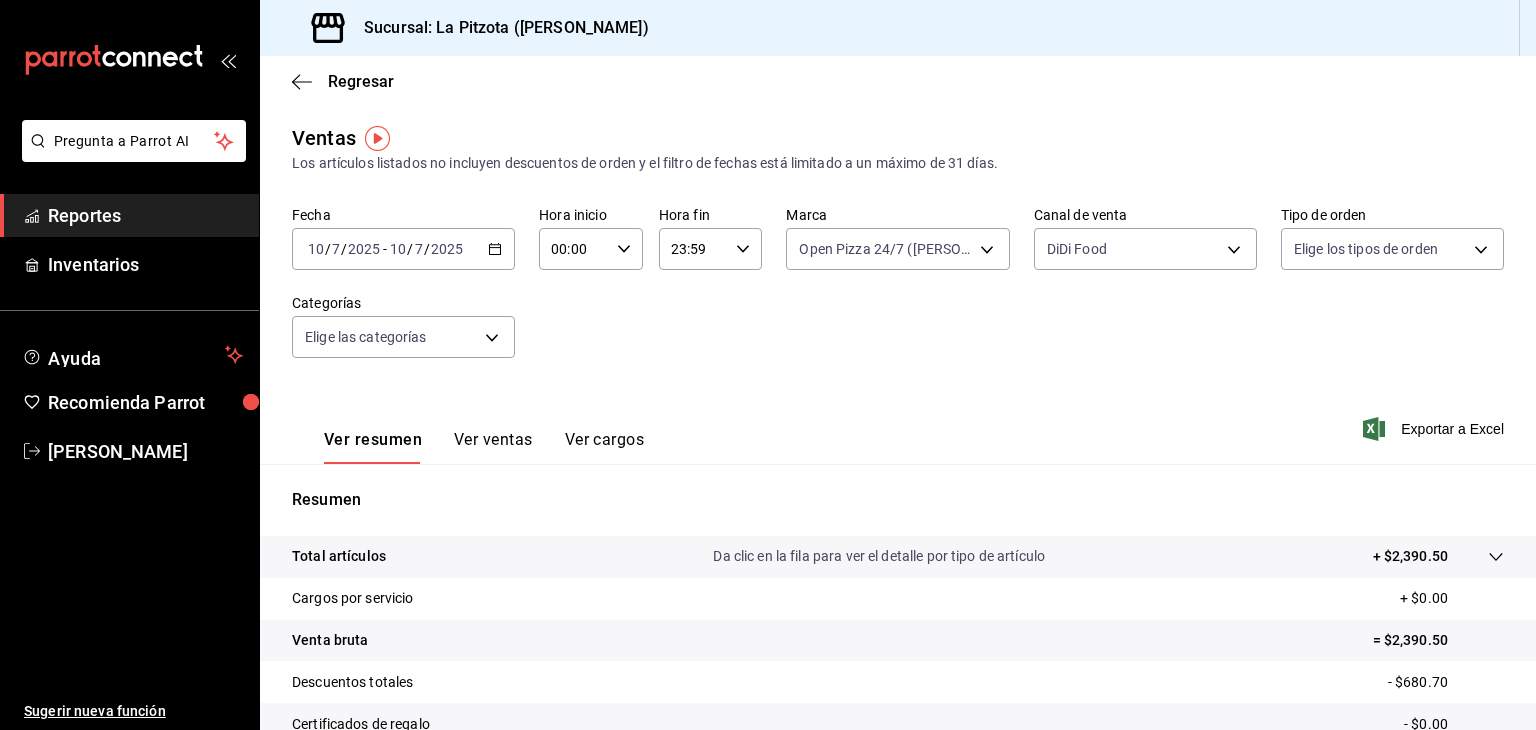 click on "Ver ventas" at bounding box center (493, 447) 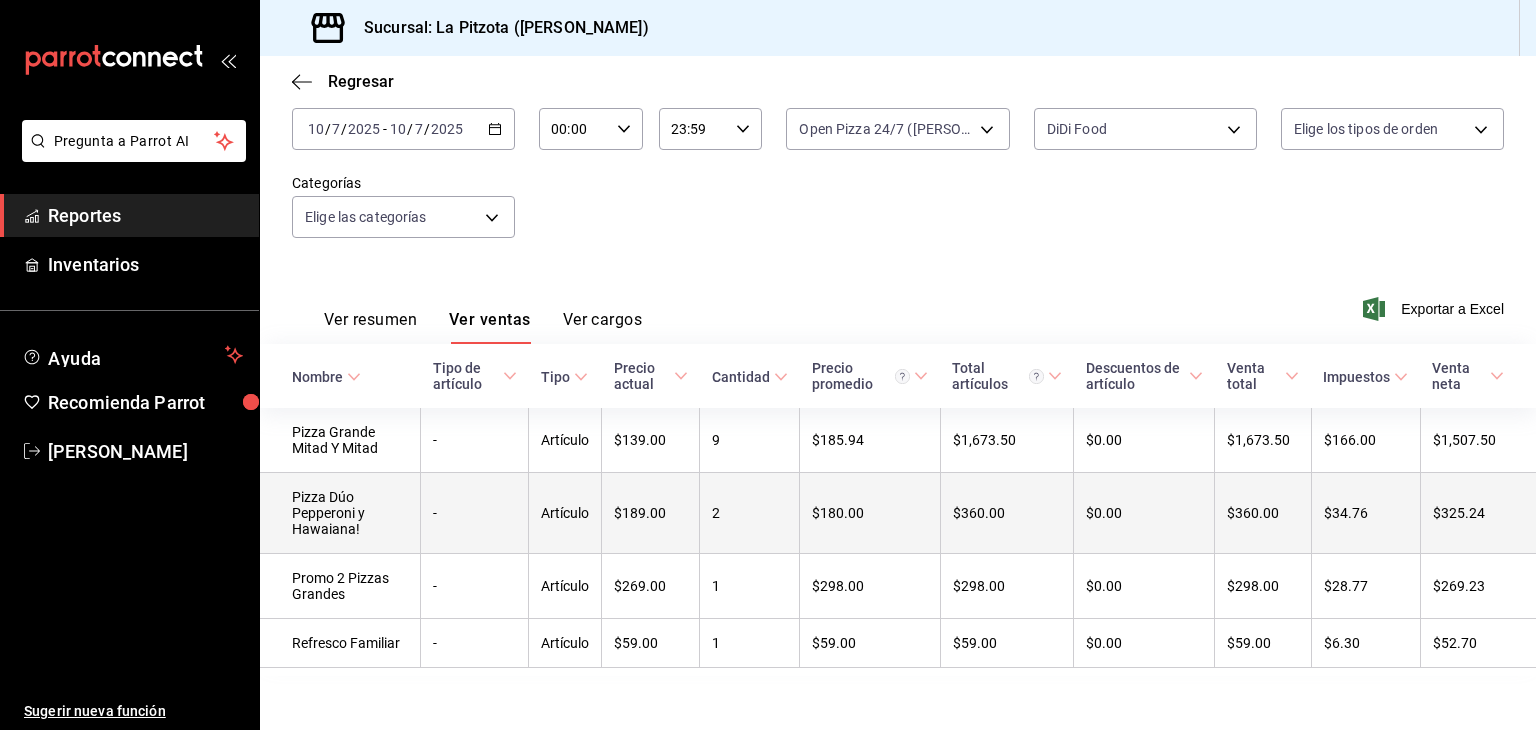 scroll, scrollTop: 137, scrollLeft: 0, axis: vertical 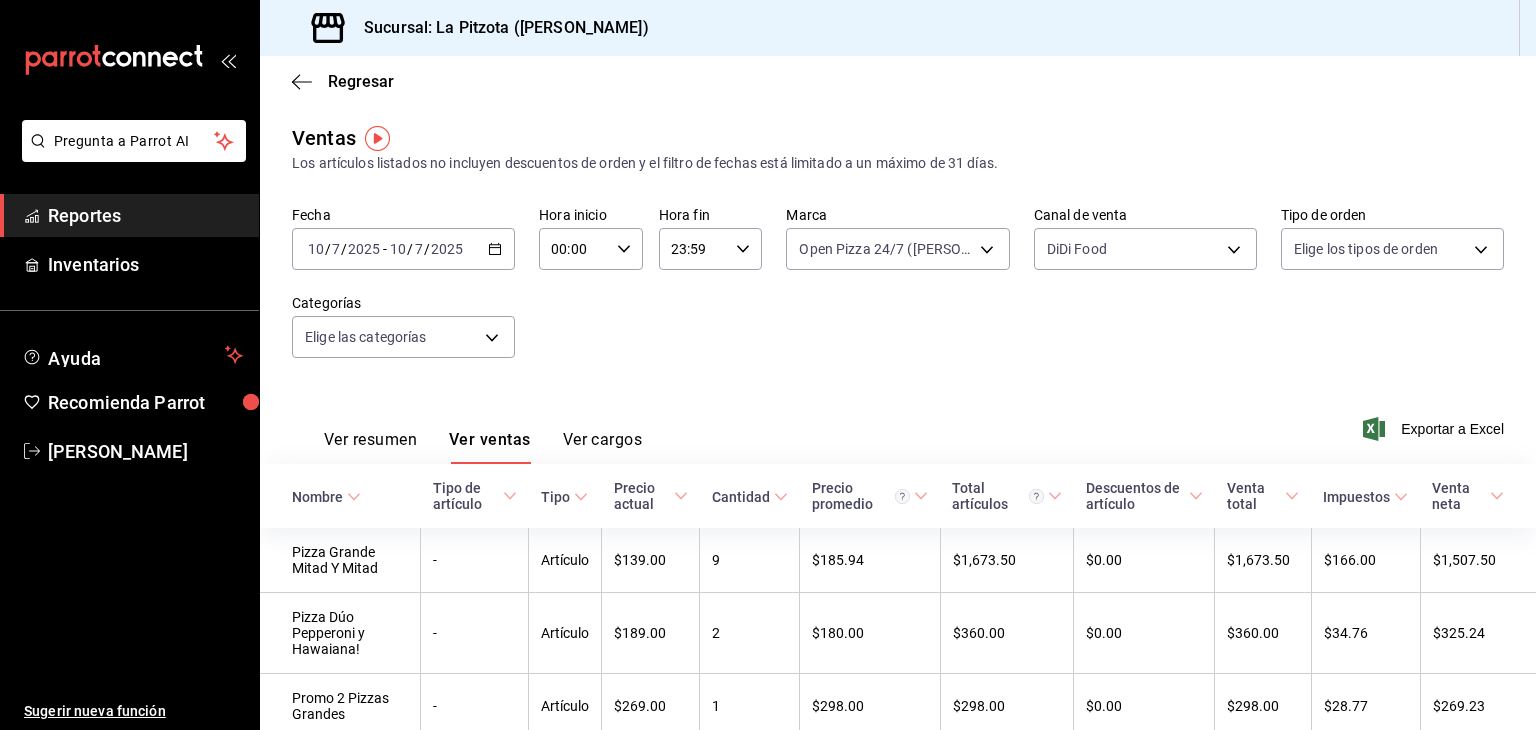 click on "Ver resumen Ver ventas Ver cargos" at bounding box center (467, 435) 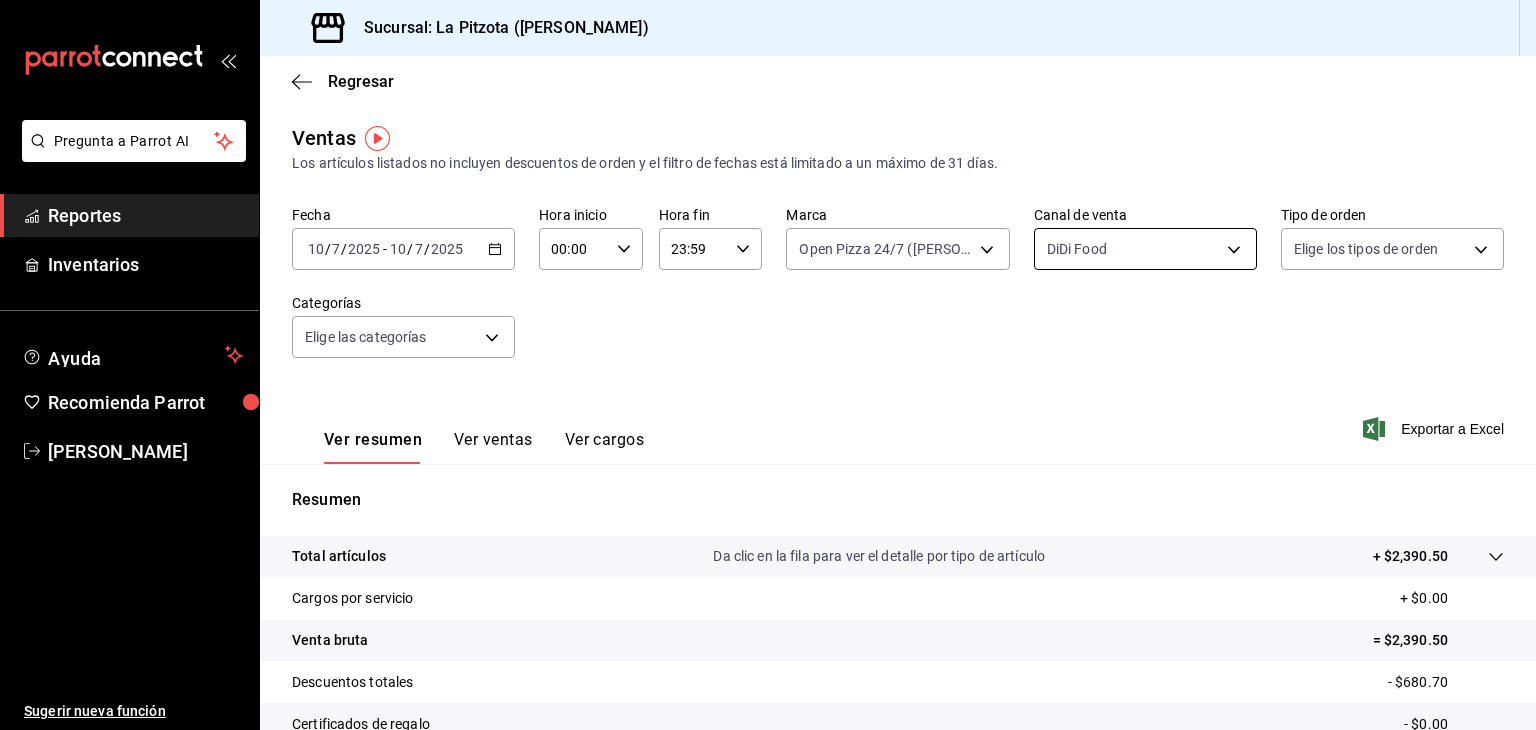 click on "Pregunta a Parrot AI Reportes   Inventarios   Ayuda Recomienda Parrot   [PERSON_NAME]   Sugerir nueva función   Sucursal: La Pitzota ([PERSON_NAME]) Regresar Ventas Los artículos listados no incluyen descuentos de orden y el filtro de fechas está limitado a un máximo de 31 días. Fecha [DATE] [DATE] - [DATE] [DATE] Hora inicio 00:00 Hora inicio Hora fin 23:59 Hora fin Marca Open Pizza 24/7 ([PERSON_NAME]) 8f97d9a1-f00b-4323-96e2-15f6e5ebb1cd Canal de venta DiDi Food DIDI_FOOD Tipo de orden Elige los tipos de orden Categorías Elige las categorías Ver resumen Ver ventas Ver cargos Exportar a Excel Resumen Total artículos Da clic en la fila para ver el detalle por tipo de artículo + $2,390.50 Cargos por servicio + $0.00 Venta bruta = $2,390.50 Descuentos totales - $680.70 Certificados de regalo - $0.00 Venta total = $1,709.80 Impuestos - $235.83 Venta neta = $1,473.97 Pregunta a Parrot AI Reportes   Inventarios   Ayuda Recomienda Parrot   [PERSON_NAME]   Sugerir nueva función   Ver video tutorial" at bounding box center [768, 365] 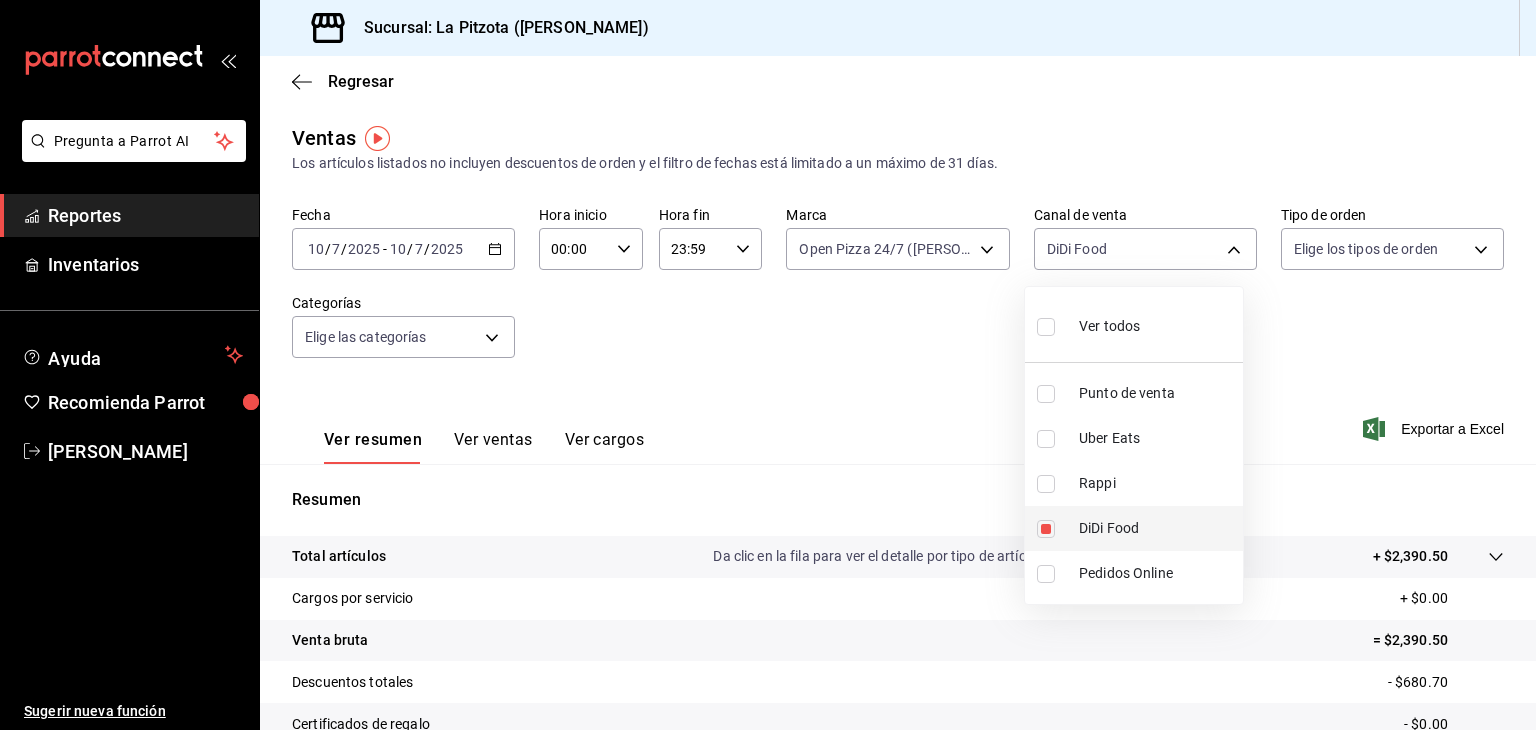 click at bounding box center (1046, 529) 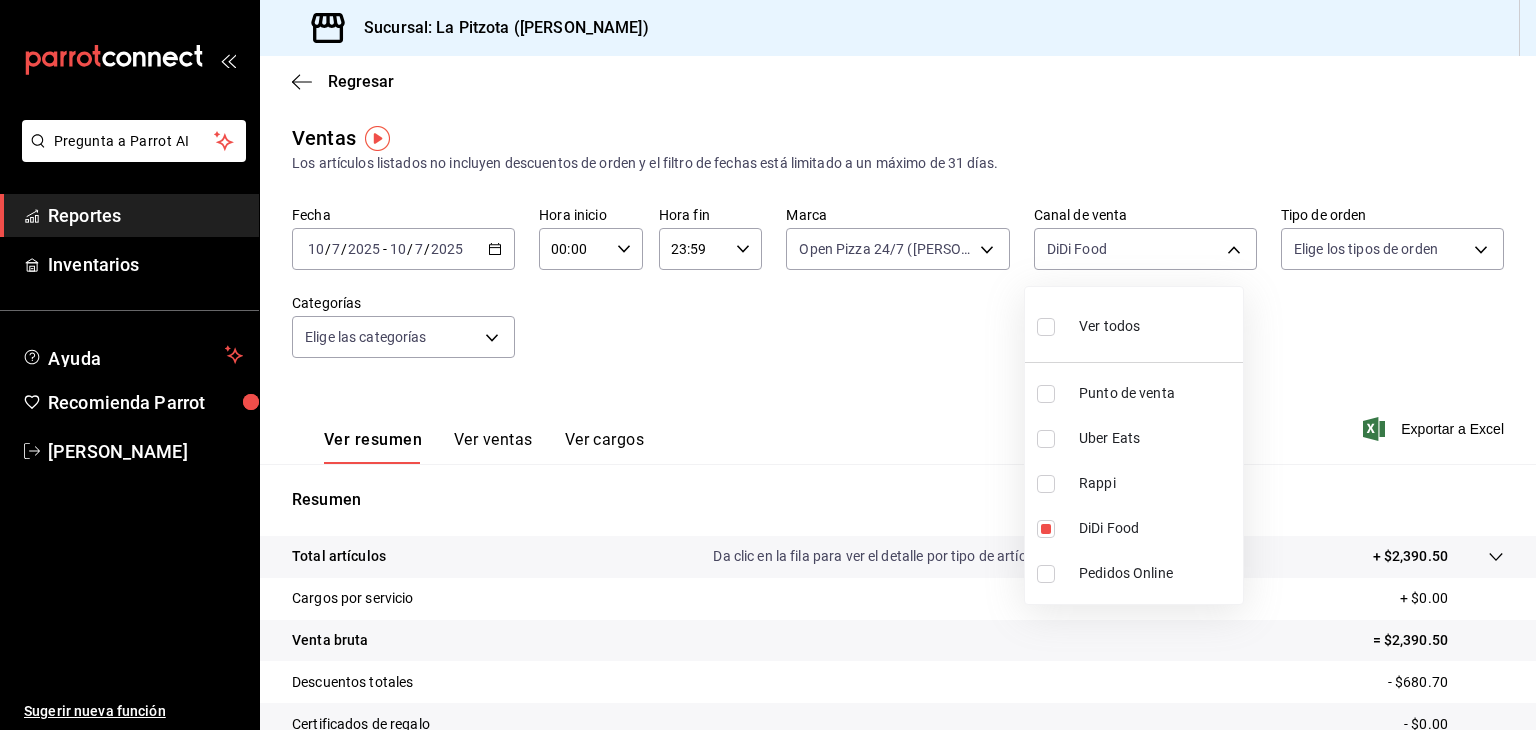 type 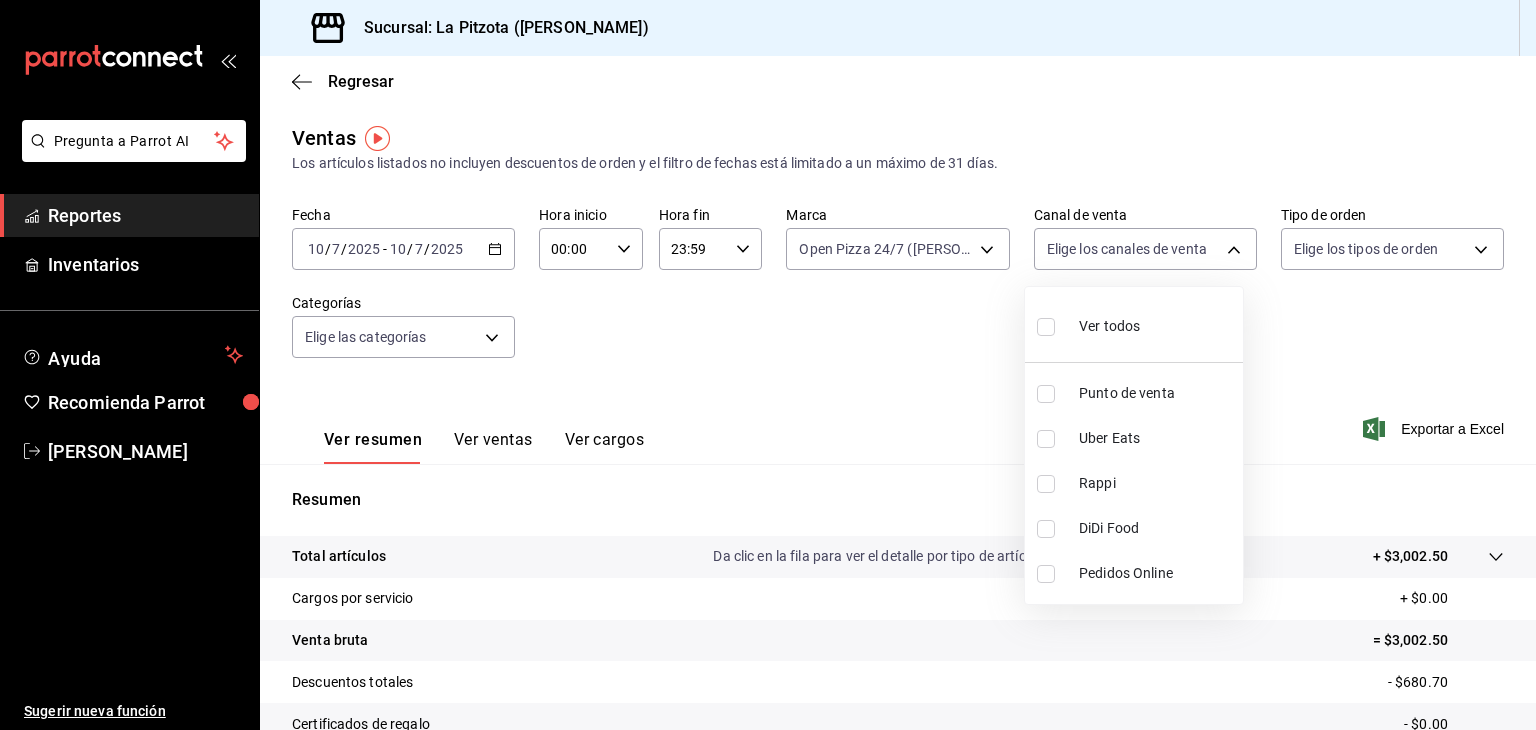 click at bounding box center (1046, 439) 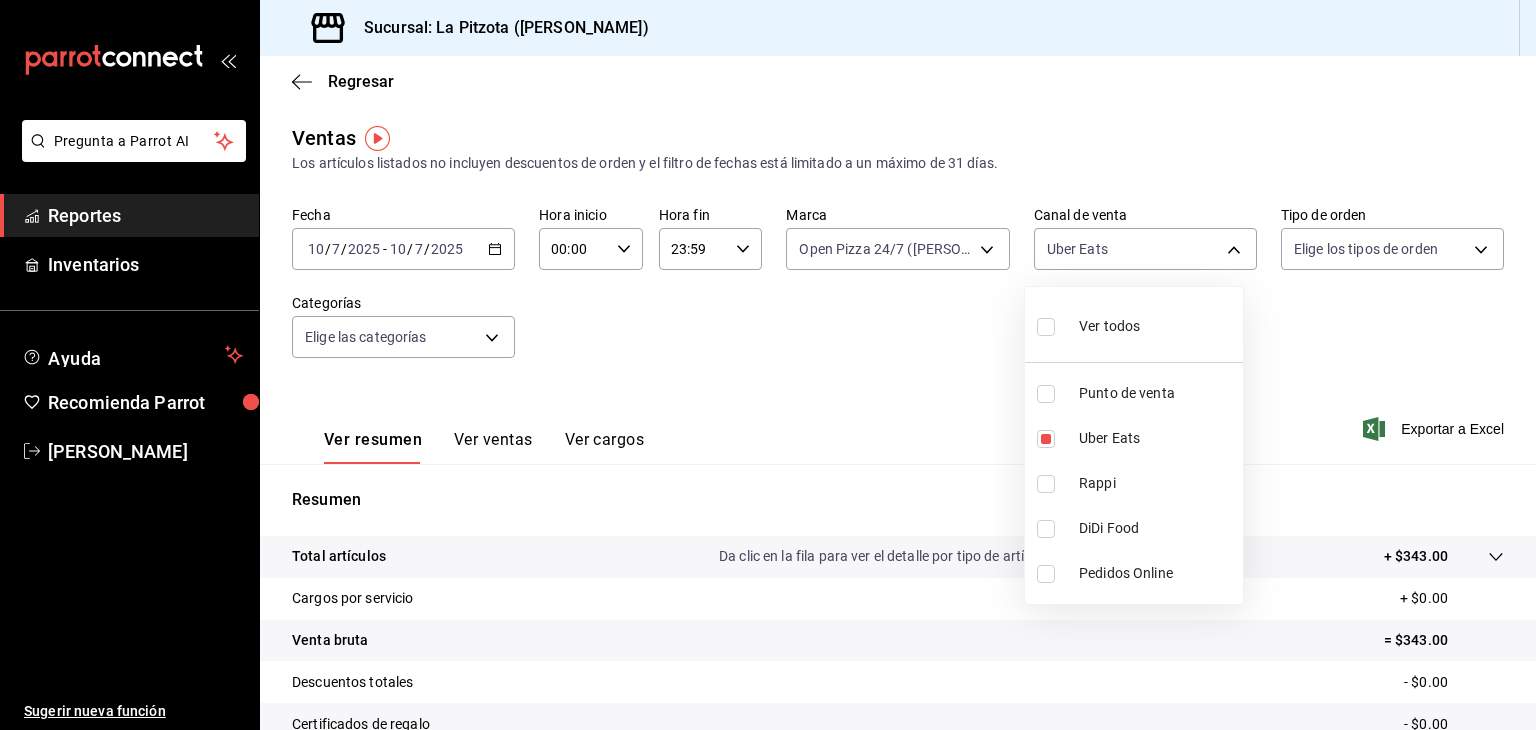 click at bounding box center [768, 365] 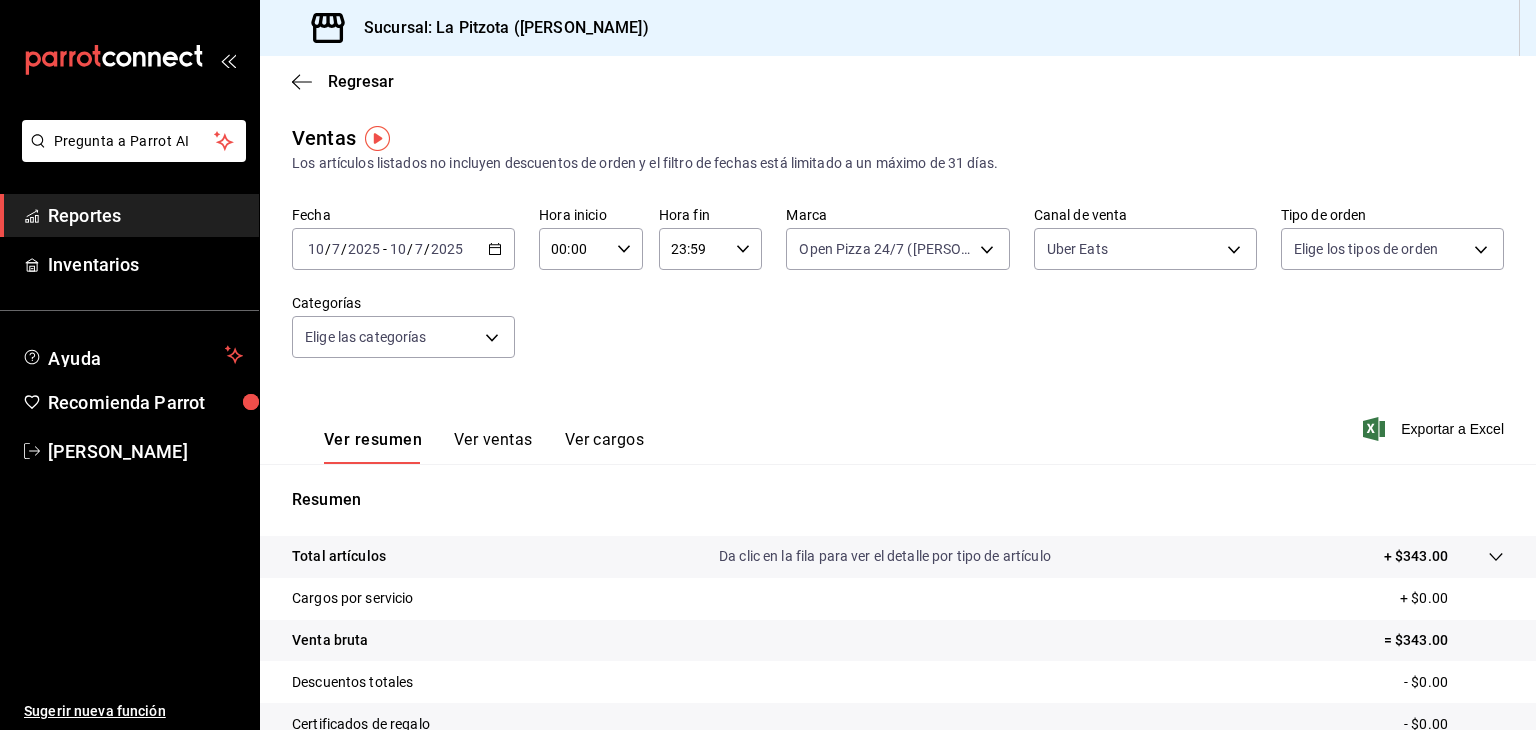 click on "Ver ventas" at bounding box center [493, 447] 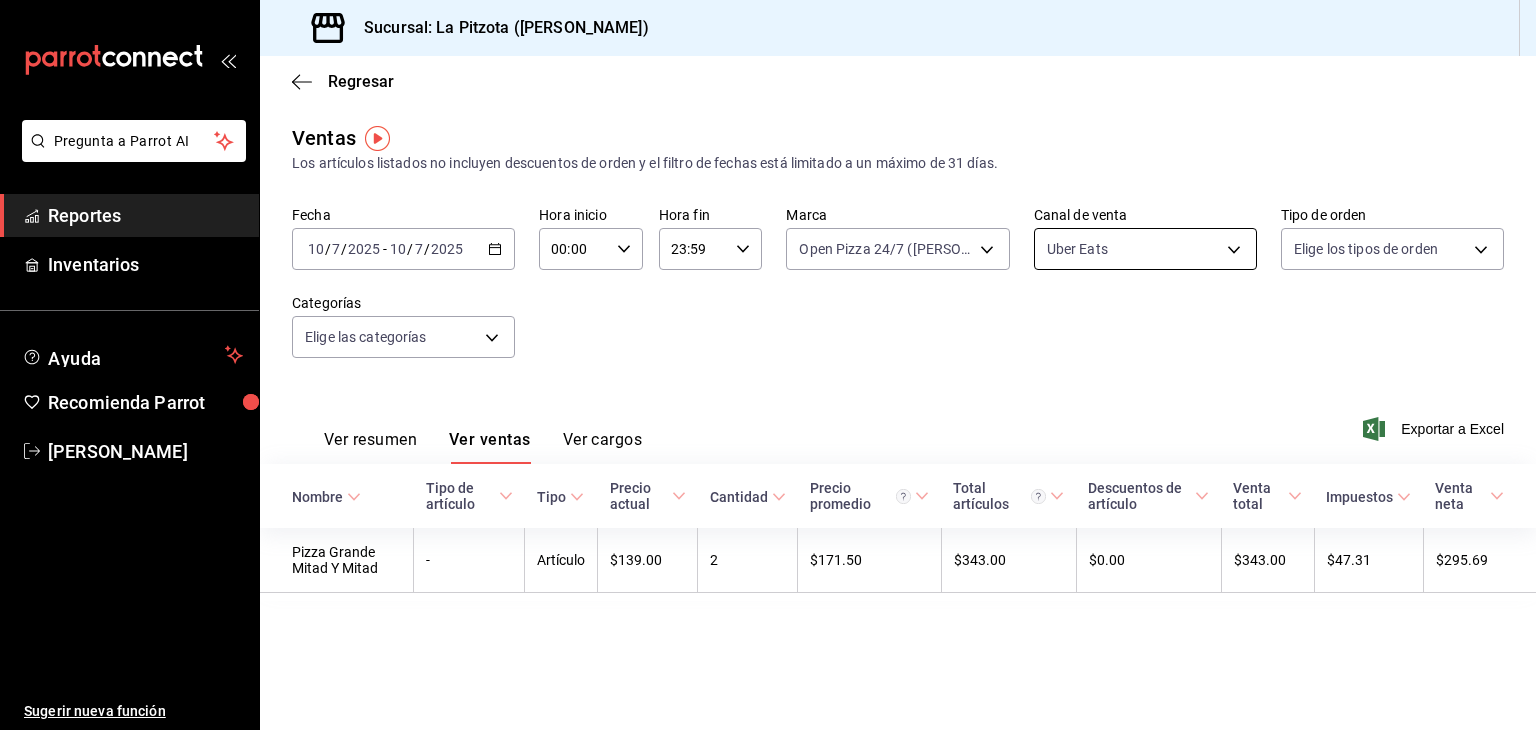 click on "Pregunta a Parrot AI Reportes   Inventarios   Ayuda Recomienda Parrot   [PERSON_NAME]   Sugerir nueva función   Sucursal: La Pitzota ([PERSON_NAME]) Regresar Ventas Los artículos listados no incluyen descuentos de orden y el filtro de fechas está limitado a un máximo de 31 días. Fecha [DATE] [DATE] - [DATE] [DATE] Hora inicio 00:00 Hora inicio Hora fin 23:59 Hora fin Marca Open Pizza 24/7 ([PERSON_NAME]) 8f97d9a1-f00b-4323-96e2-15f6e5ebb1cd Canal de venta Uber Eats UBER_EATS Tipo de orden Elige los tipos de orden Categorías Elige las categorías Ver resumen Ver ventas Ver cargos Exportar a Excel Nombre Tipo de artículo Tipo Precio actual Cantidad Precio promedio   Total artículos   Descuentos de artículo Venta total Impuestos Venta neta Pizza Grande Mitad Y Mitad - Artículo $139.00 2 $171.50 $343.00 $0.00 $343.00 $47.31 $295.69 Pregunta a Parrot AI Reportes   Inventarios   Ayuda Recomienda Parrot   [PERSON_NAME]   Sugerir nueva función   GANA 1 MES GRATIS EN TU SUSCRIPCIÓN AQUÍ Ir a video" at bounding box center [768, 365] 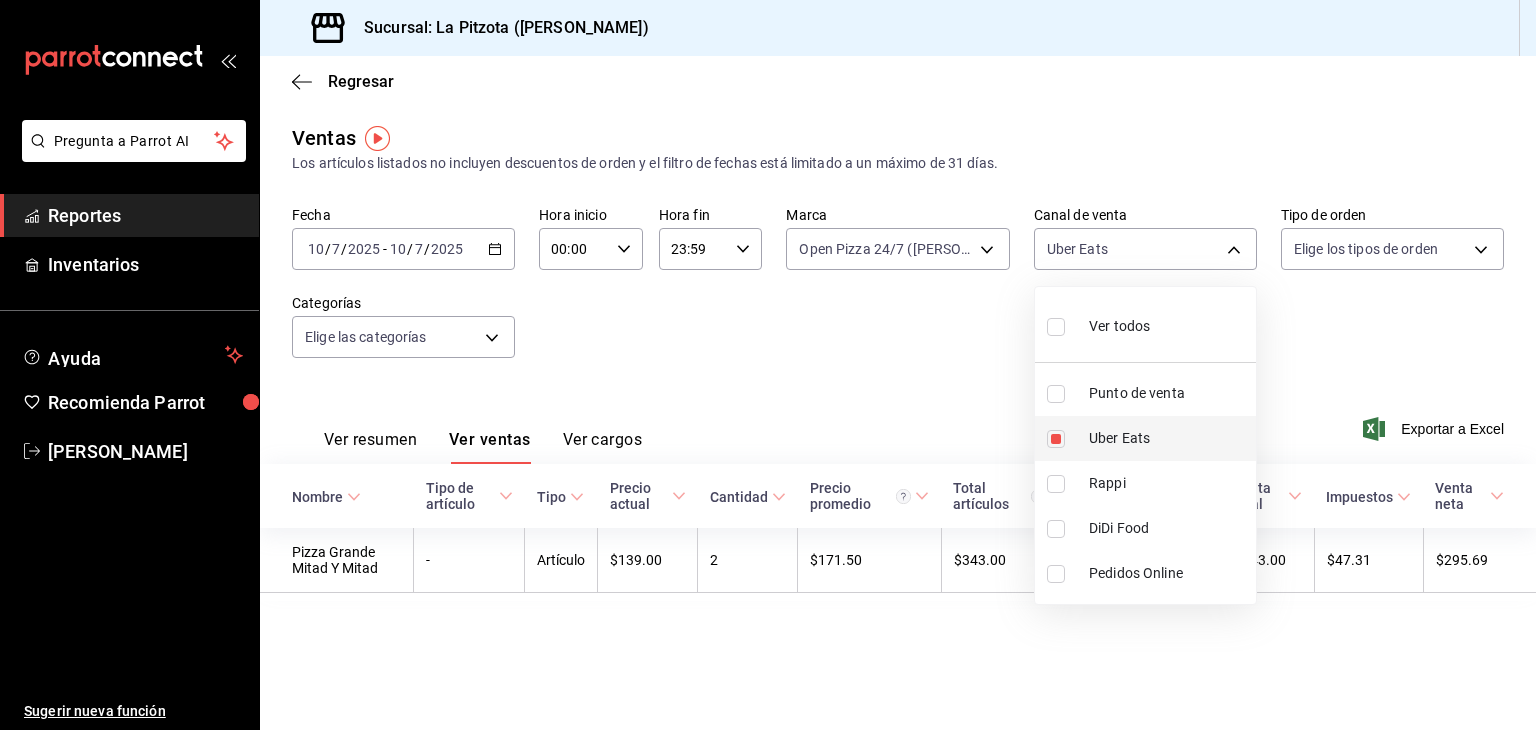 click at bounding box center [1056, 439] 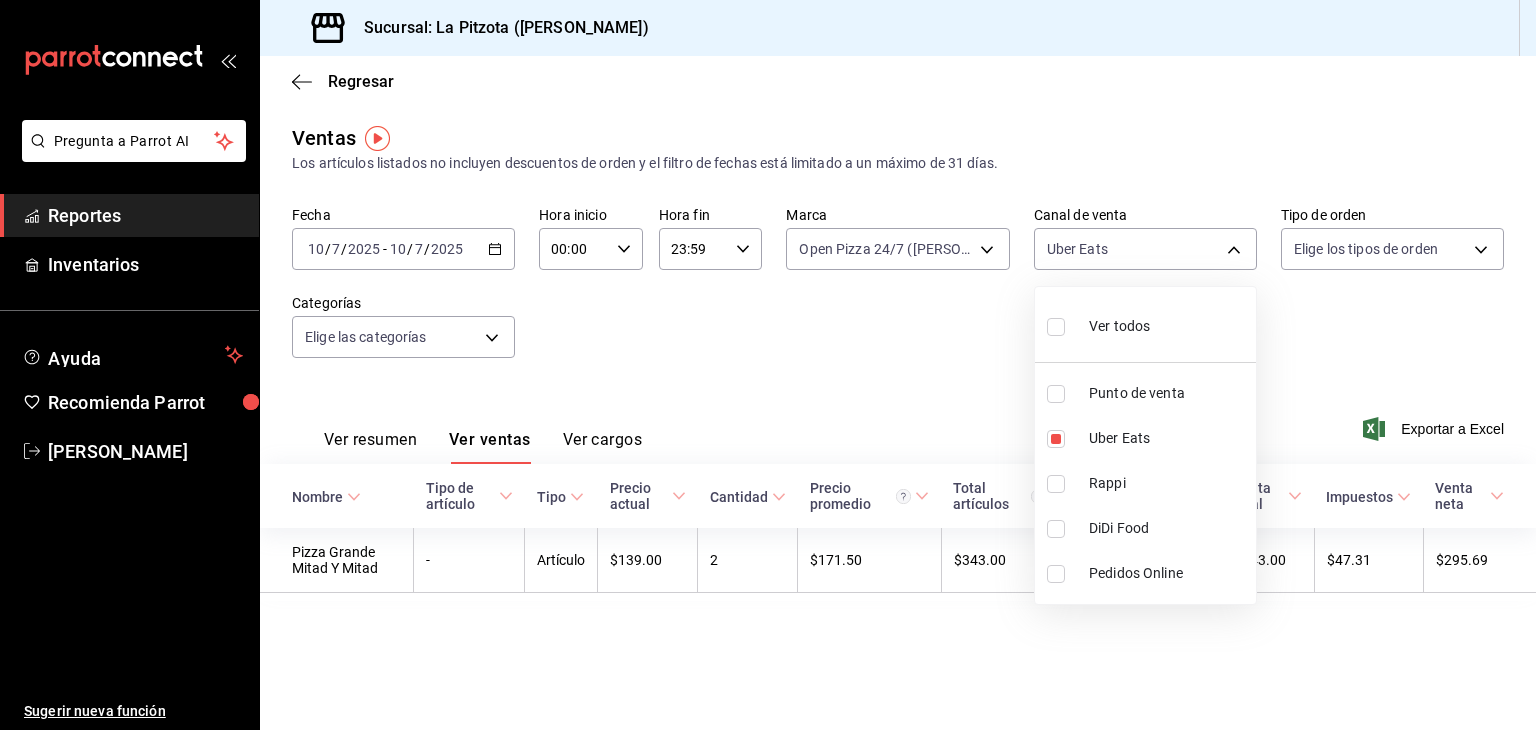 type 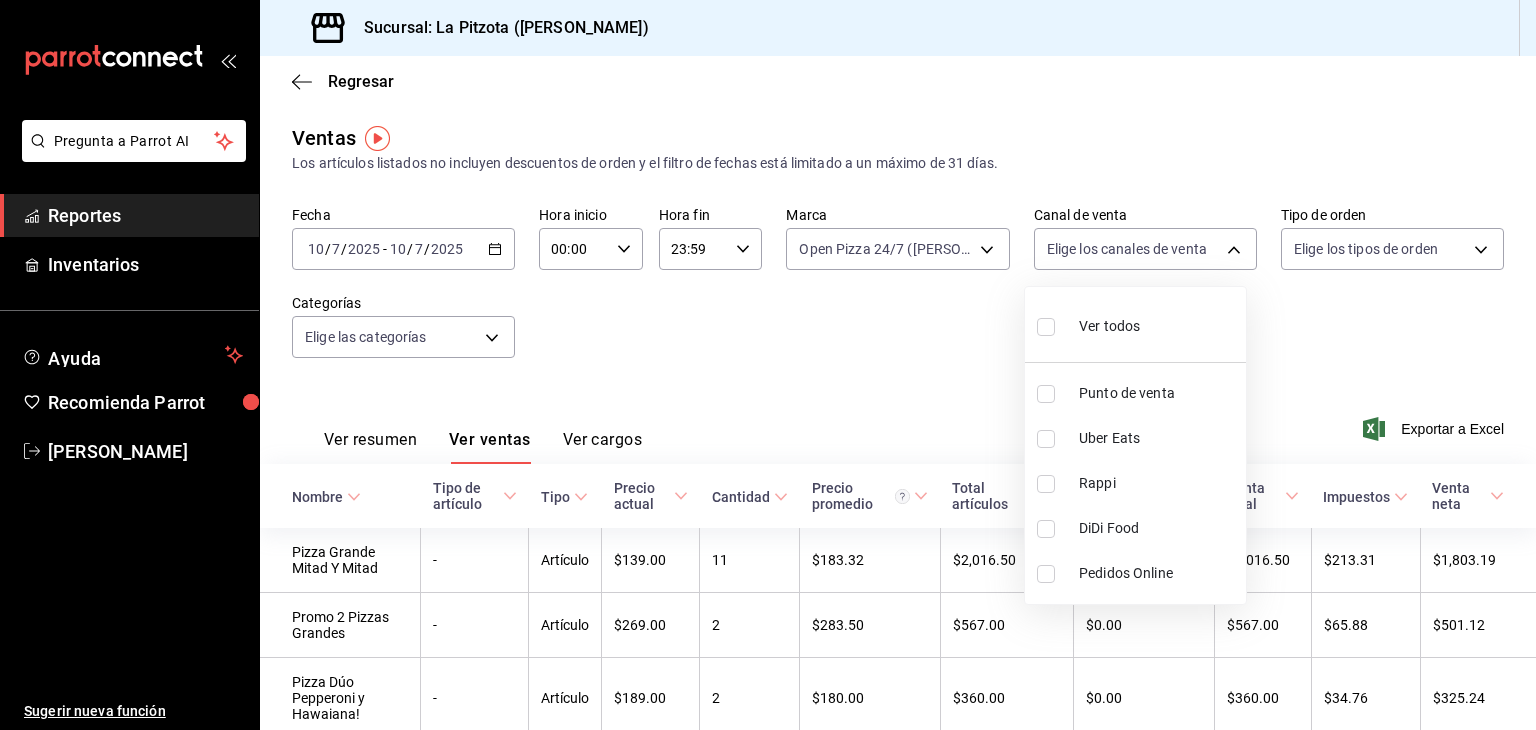 click at bounding box center [1046, 484] 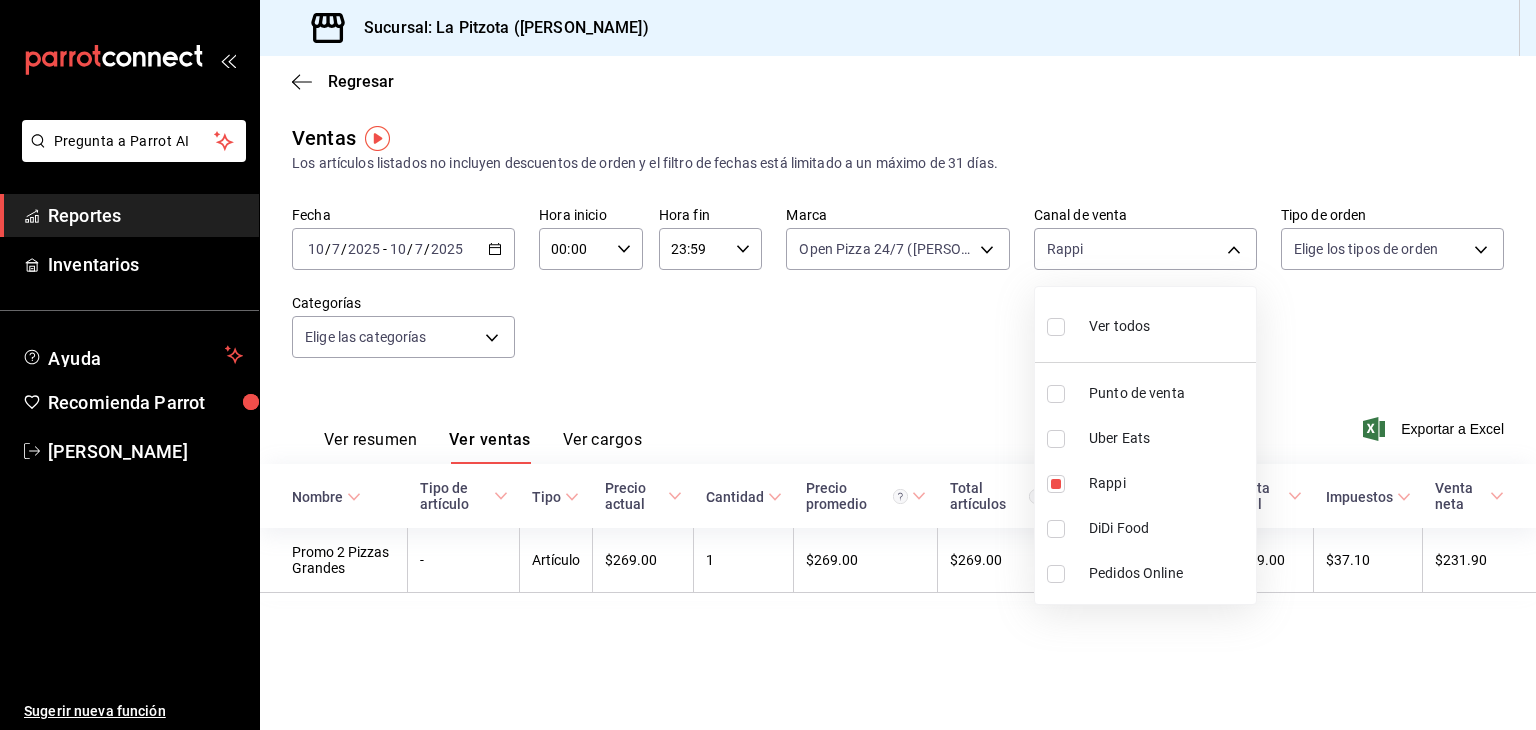 click at bounding box center [768, 365] 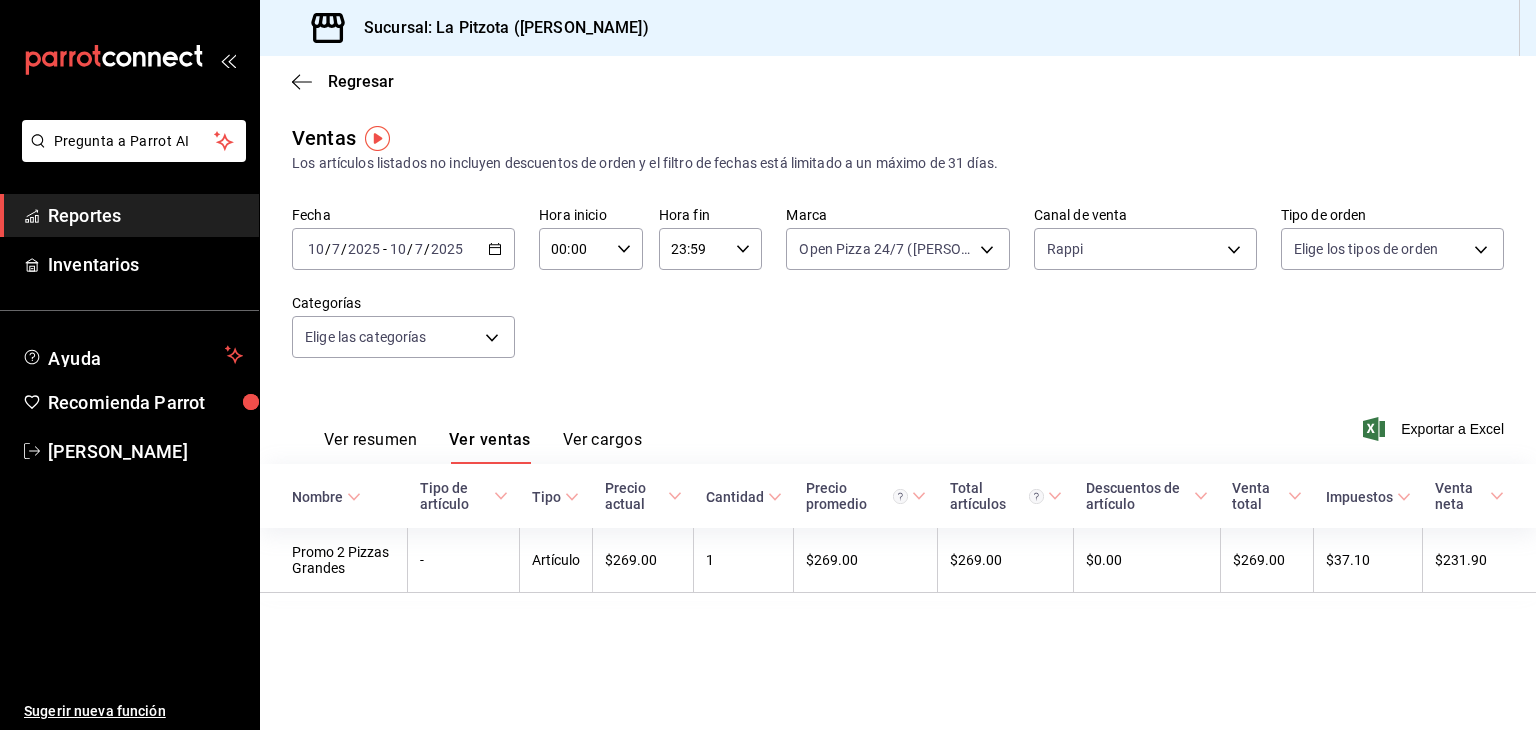 click on "Ver resumen" at bounding box center (370, 447) 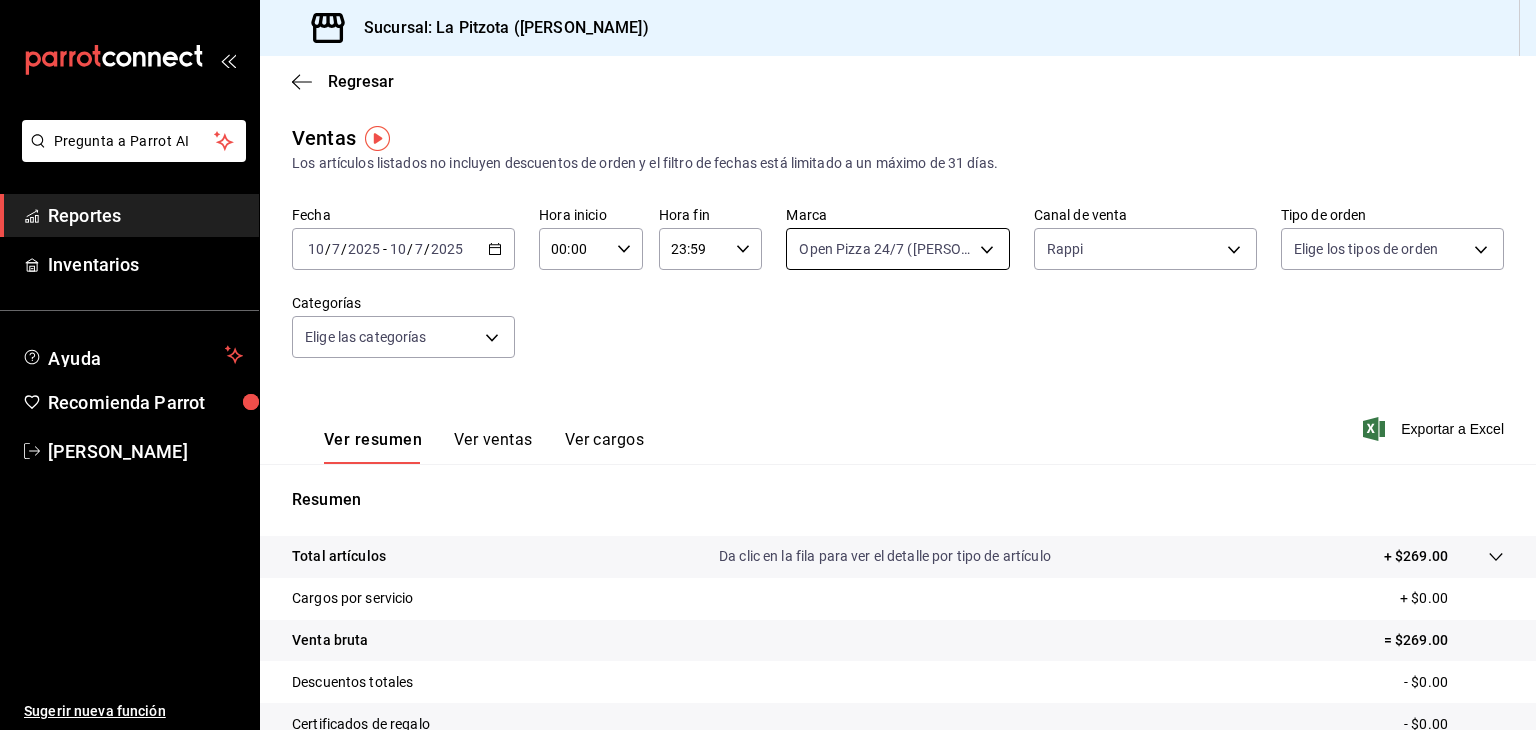 click on "Pregunta a Parrot AI Reportes   Inventarios   Ayuda Recomienda Parrot   [PERSON_NAME]   Sugerir nueva función   Sucursal: La Pitzota ([PERSON_NAME]) Regresar Ventas Los artículos listados no incluyen descuentos de orden y el filtro de fechas está limitado a un máximo de 31 días. Fecha [DATE] [DATE] - [DATE] [DATE] Hora inicio 00:00 Hora inicio Hora fin 23:59 Hora fin Marca Open Pizza 24/7 ([PERSON_NAME]) 8f97d9a1-f00b-4323-96e2-15f6e5ebb1cd Canal de venta Rappi RAPPI Tipo de orden Elige los tipos de orden Categorías Elige las categorías Ver resumen Ver ventas Ver cargos Exportar a Excel Resumen Total artículos Da clic en la fila para ver el detalle por tipo de artículo + $269.00 Cargos por servicio + $0.00 Venta bruta = $269.00 Descuentos totales - $0.00 Certificados de regalo - $0.00 Venta total = $269.00 Impuestos - $37.10 Venta neta = $231.90 Pregunta a Parrot AI Reportes   Inventarios   Ayuda Recomienda Parrot   [PERSON_NAME]   Sugerir nueva función   Ver video tutorial Ir a video" at bounding box center (768, 365) 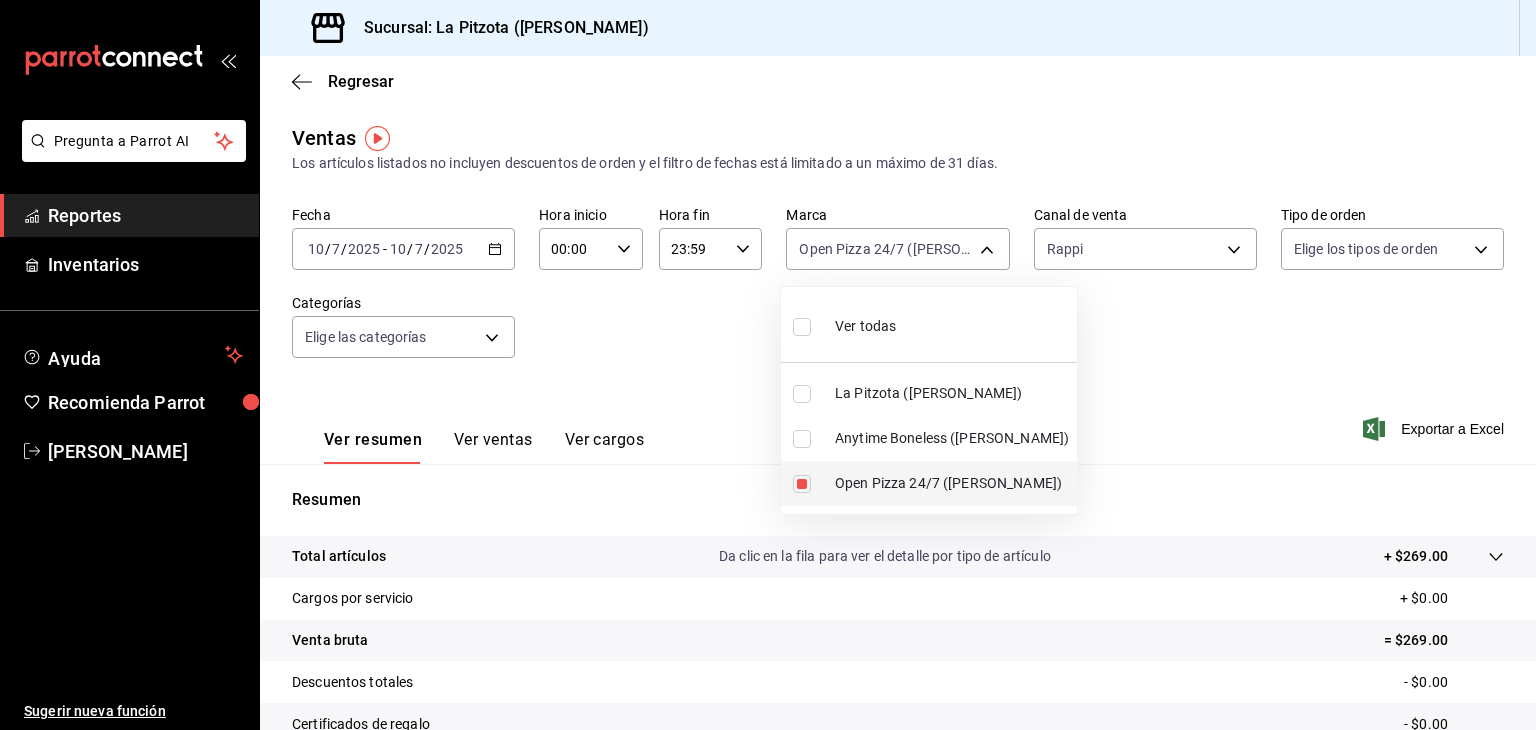 click at bounding box center (802, 484) 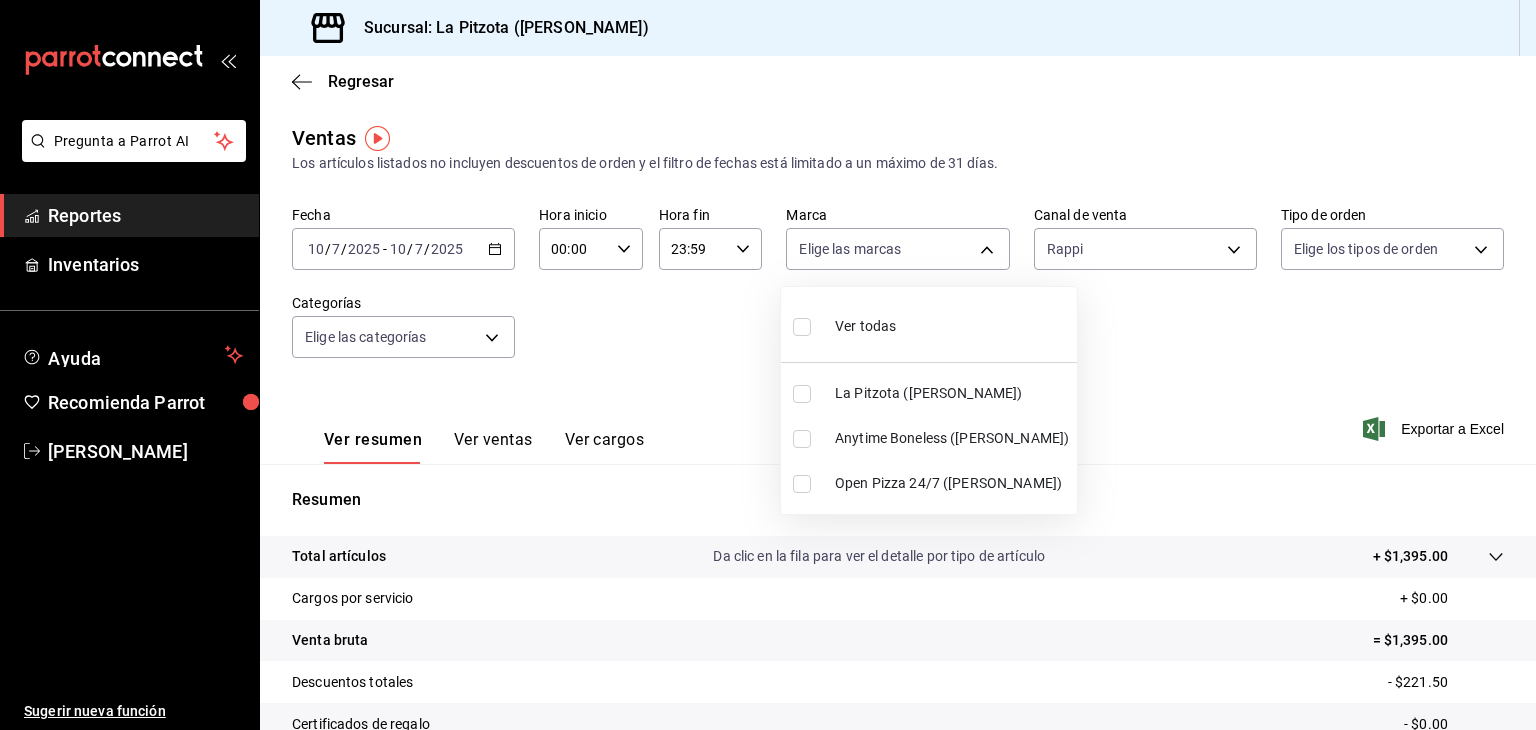 click at bounding box center (806, 439) 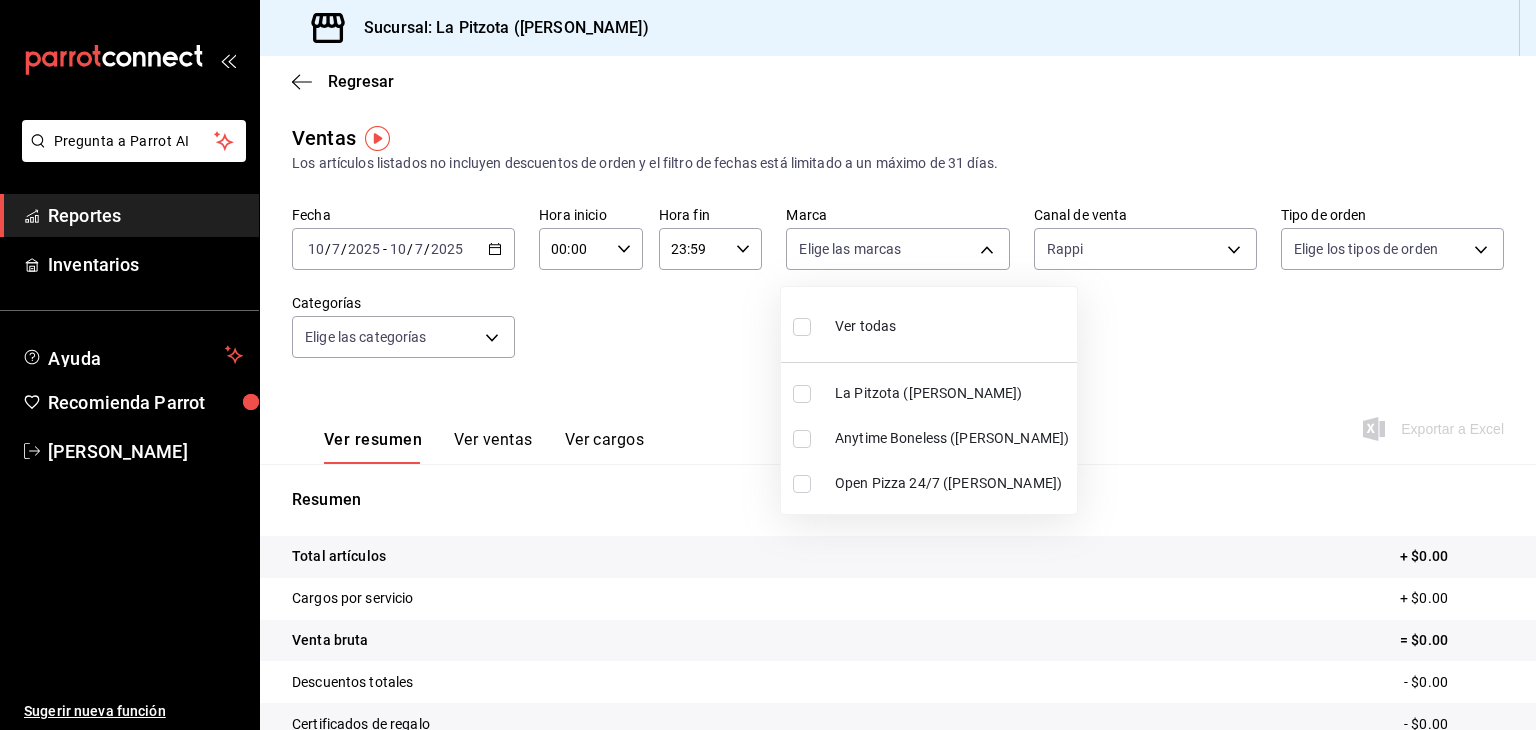 click at bounding box center [802, 439] 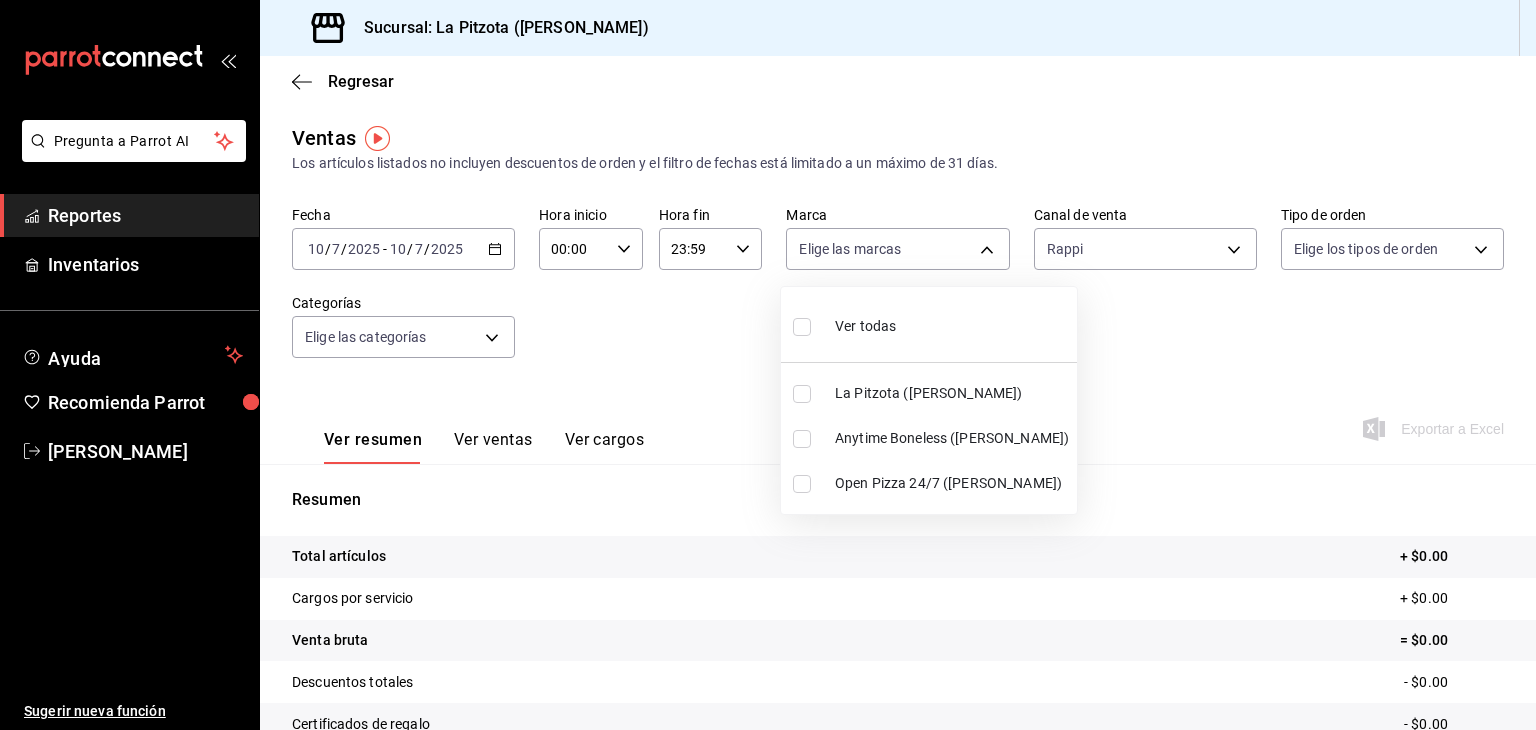 type on "d0b15645-4641-49bc-8be3-6a792ed6583e" 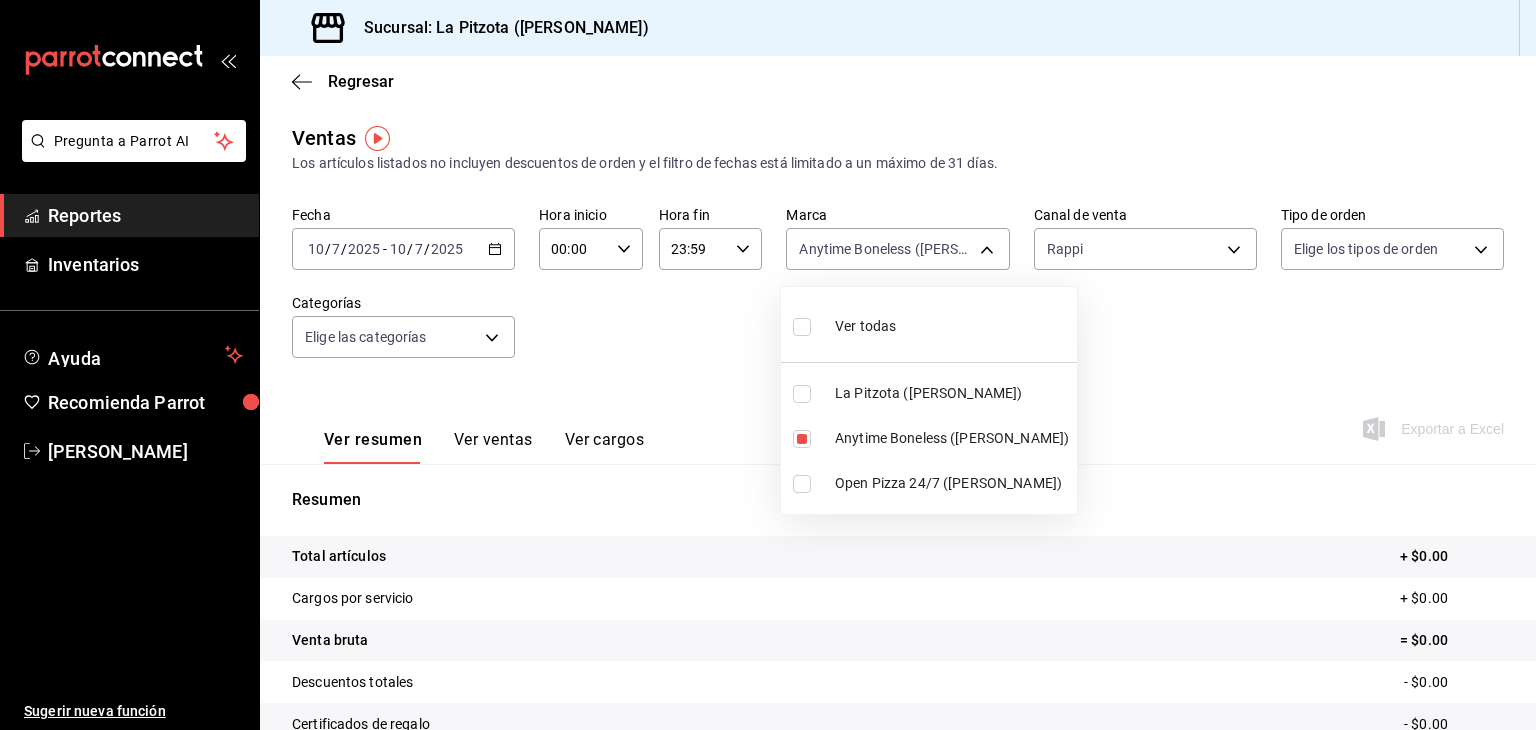 click at bounding box center [768, 365] 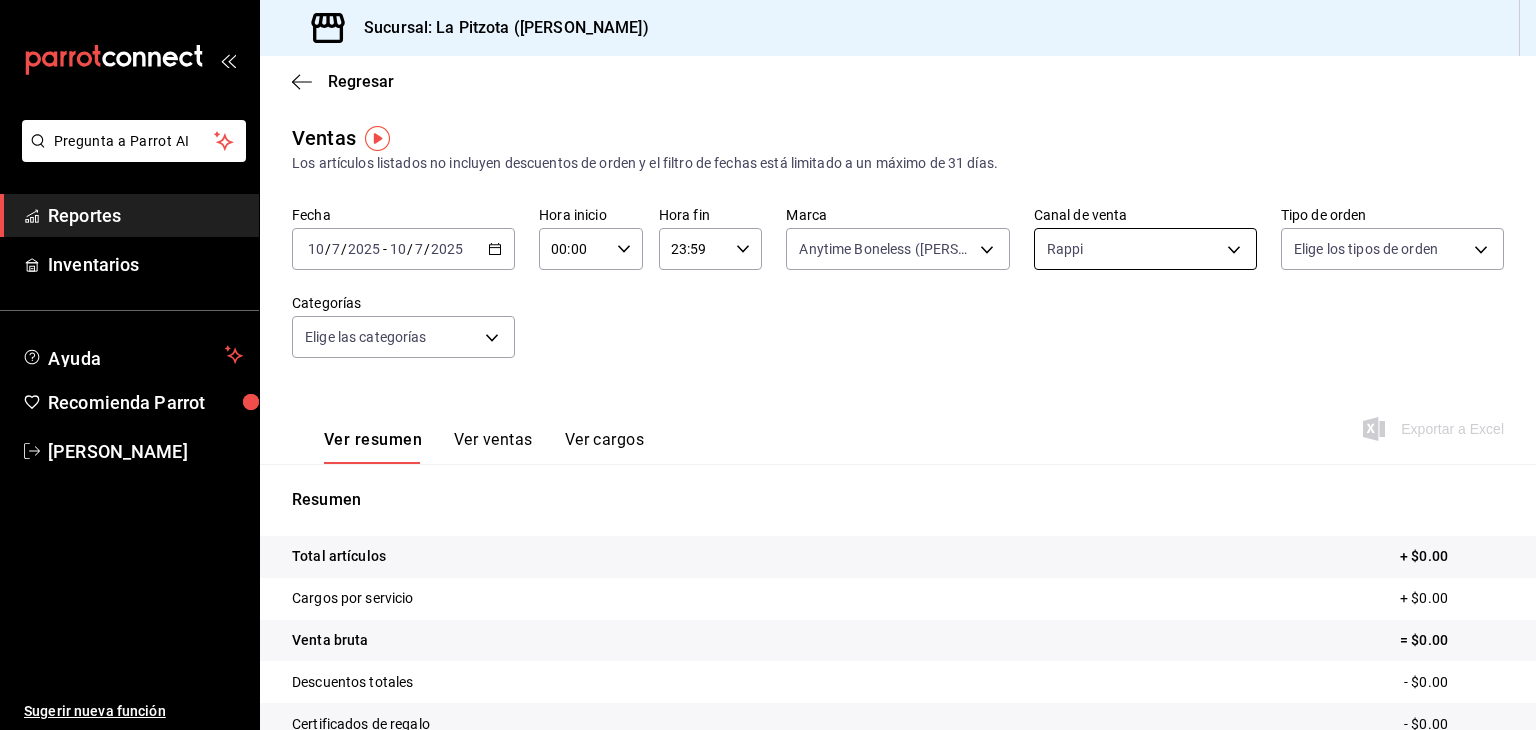 click on "Pregunta a Parrot AI Reportes   Inventarios   Ayuda Recomienda Parrot   [PERSON_NAME]   Sugerir nueva función   Sucursal: La Pitzota ([PERSON_NAME]) Regresar Ventas Los artículos listados no incluyen descuentos de orden y el filtro de fechas está limitado a un máximo de 31 días. Fecha [DATE] [DATE] - [DATE] [DATE] Hora inicio 00:00 Hora inicio Hora fin 23:59 Hora fin Marca Anytime Boneless ([PERSON_NAME]) d0b15645-4641-49bc-8be3-6a792ed6583e Canal de venta Rappi RAPPI Tipo de orden Elige los tipos de orden Categorías Elige las categorías Ver resumen Ver ventas Ver cargos Exportar a Excel Resumen Total artículos + $0.00 Cargos por servicio + $0.00 Venta bruta = $0.00 Descuentos totales - $0.00 Certificados de regalo - $0.00 Venta total = $0.00 Impuestos - $0.00 Venta neta = $0.00 Pregunta a Parrot AI Reportes   Inventarios   Ayuda Recomienda Parrot   [PERSON_NAME]   Sugerir nueva función   GANA 1 MES GRATIS EN TU SUSCRIPCIÓN AQUÍ Ver video tutorial Ir a video Visitar centro de ayuda" at bounding box center (768, 365) 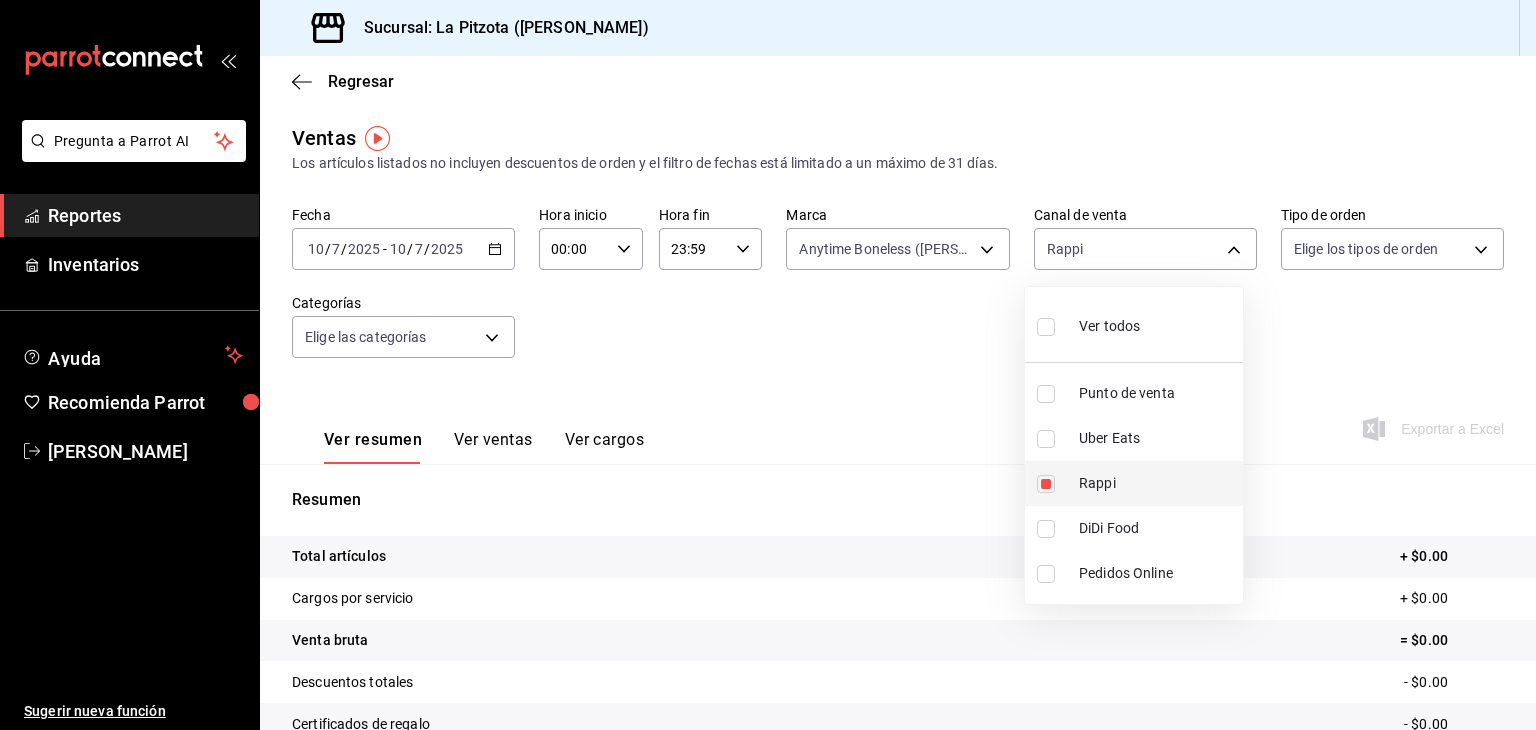 click at bounding box center [1046, 484] 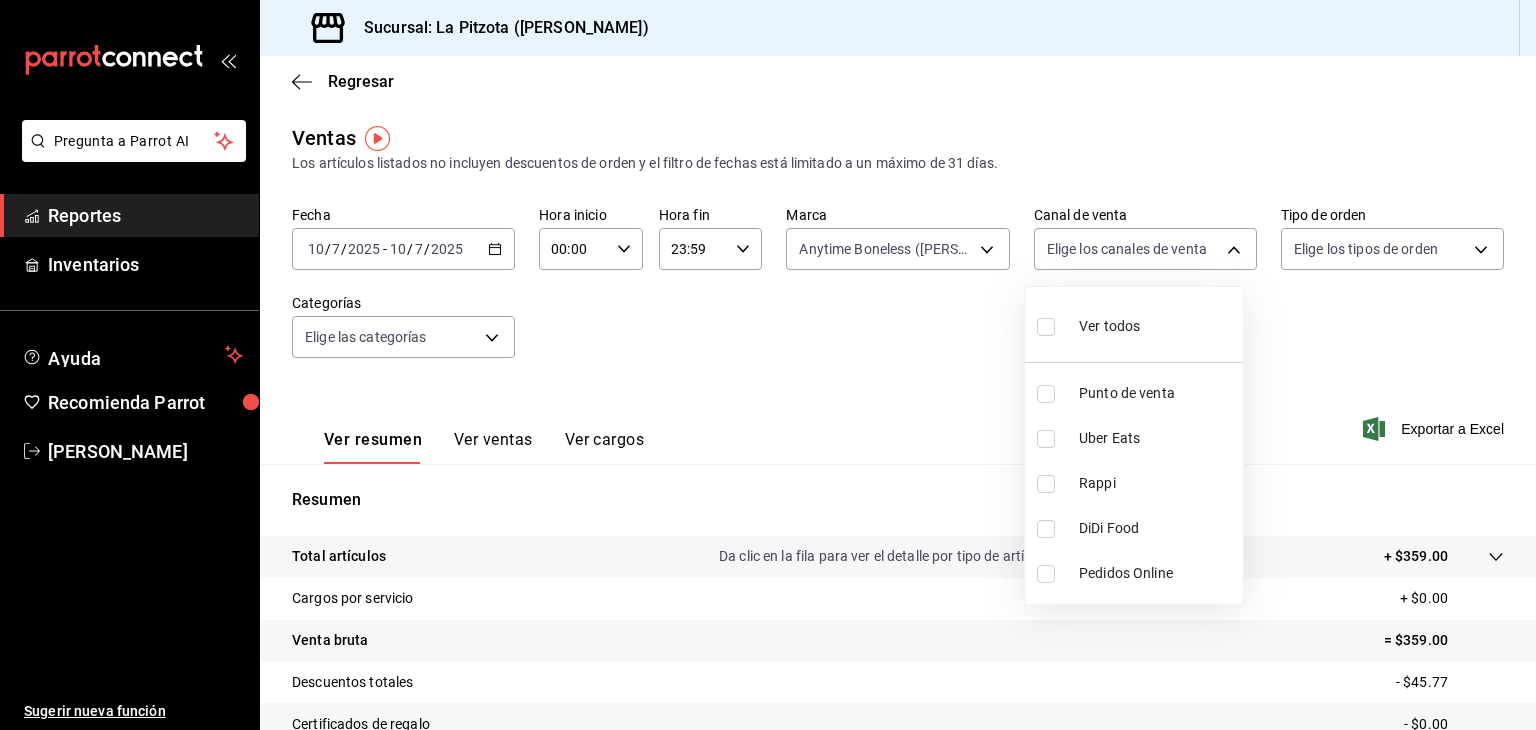 click at bounding box center (1046, 439) 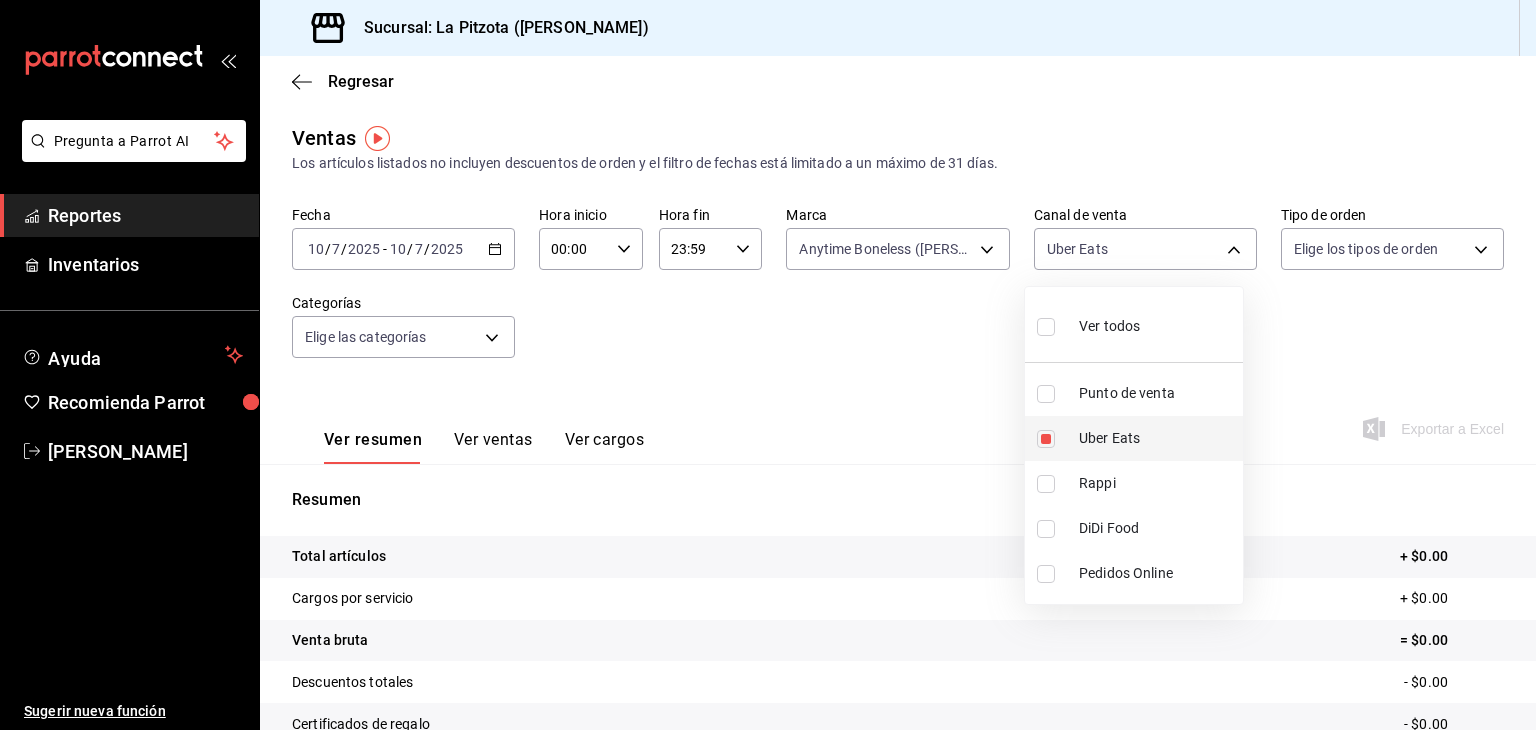 click at bounding box center (1046, 439) 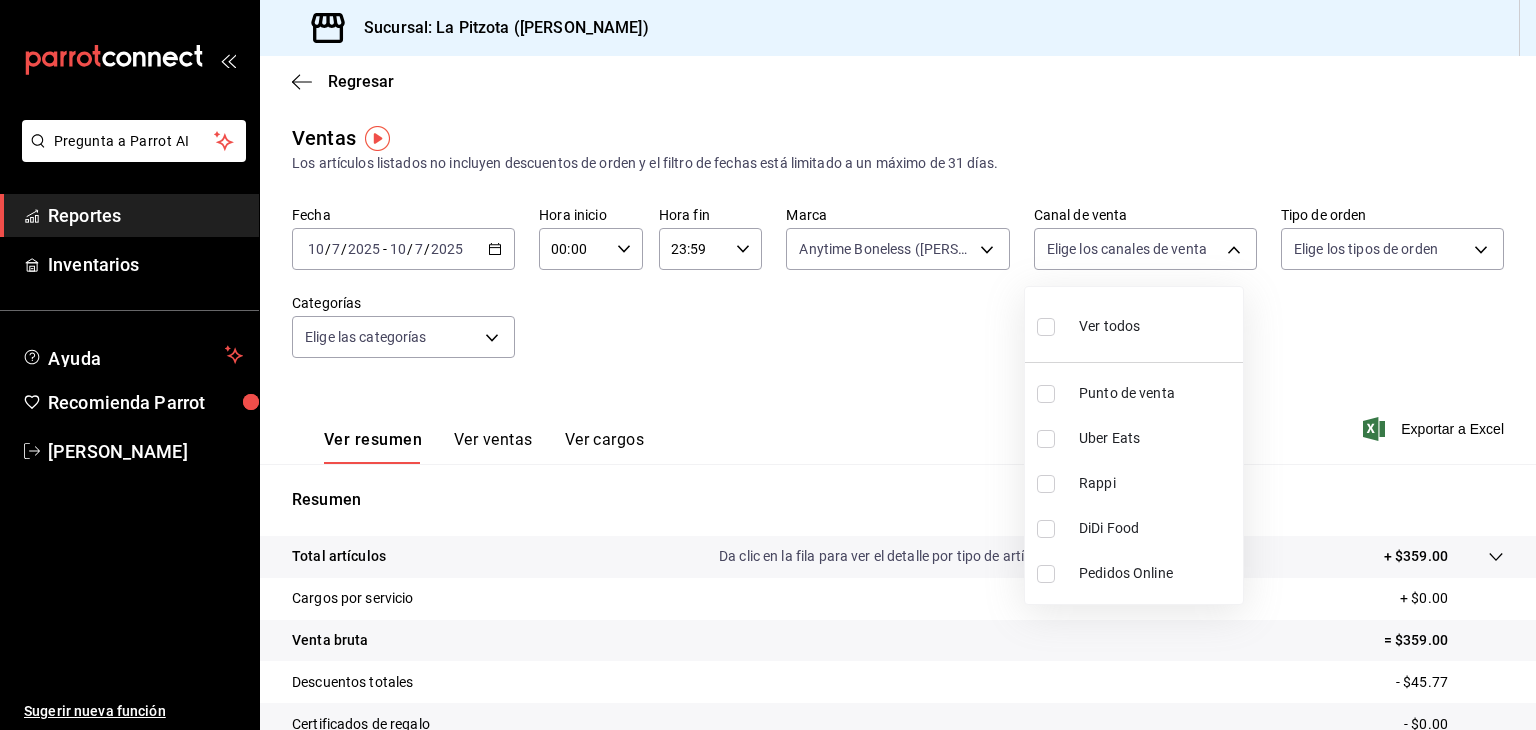 click at bounding box center [1046, 529] 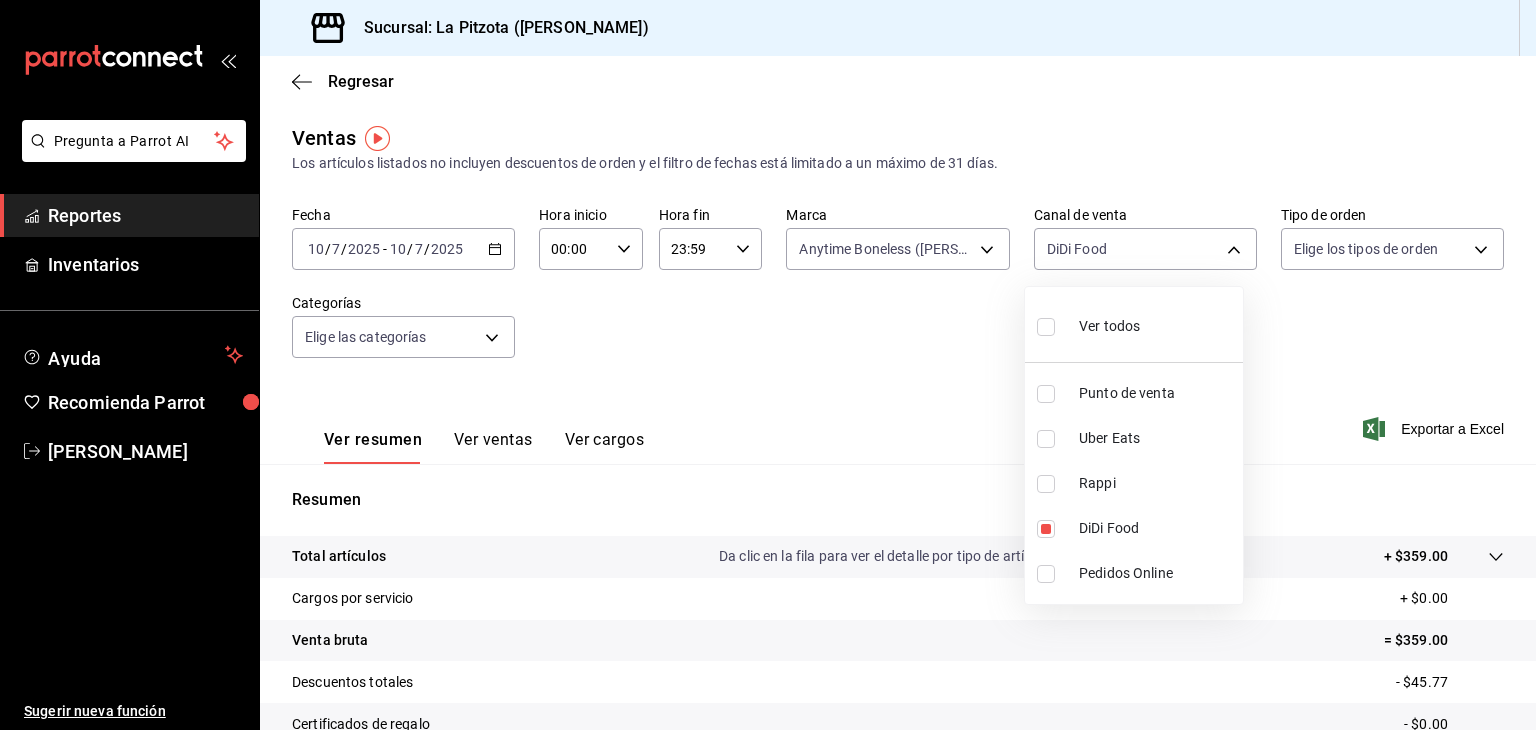 click at bounding box center (768, 365) 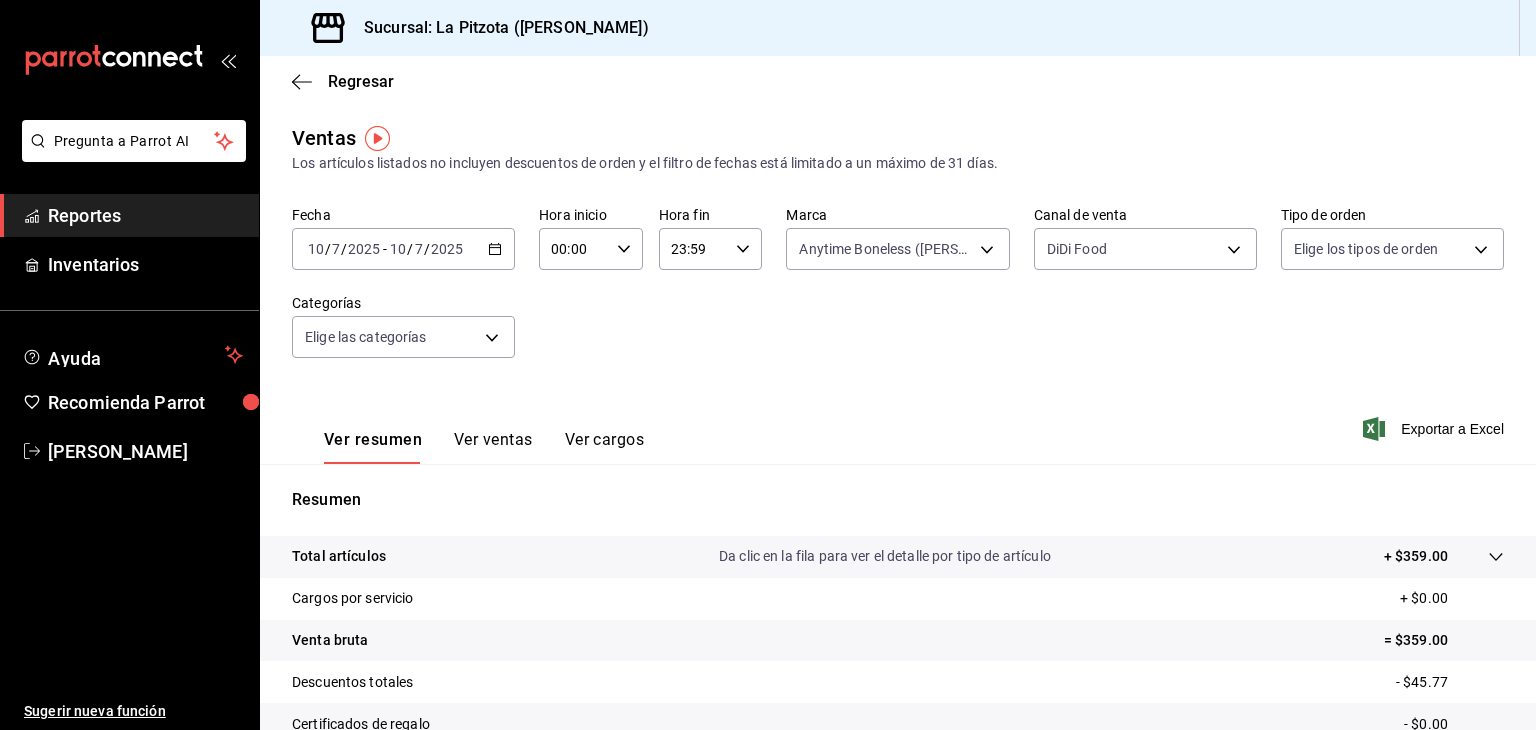 click on "Ver ventas" at bounding box center (493, 447) 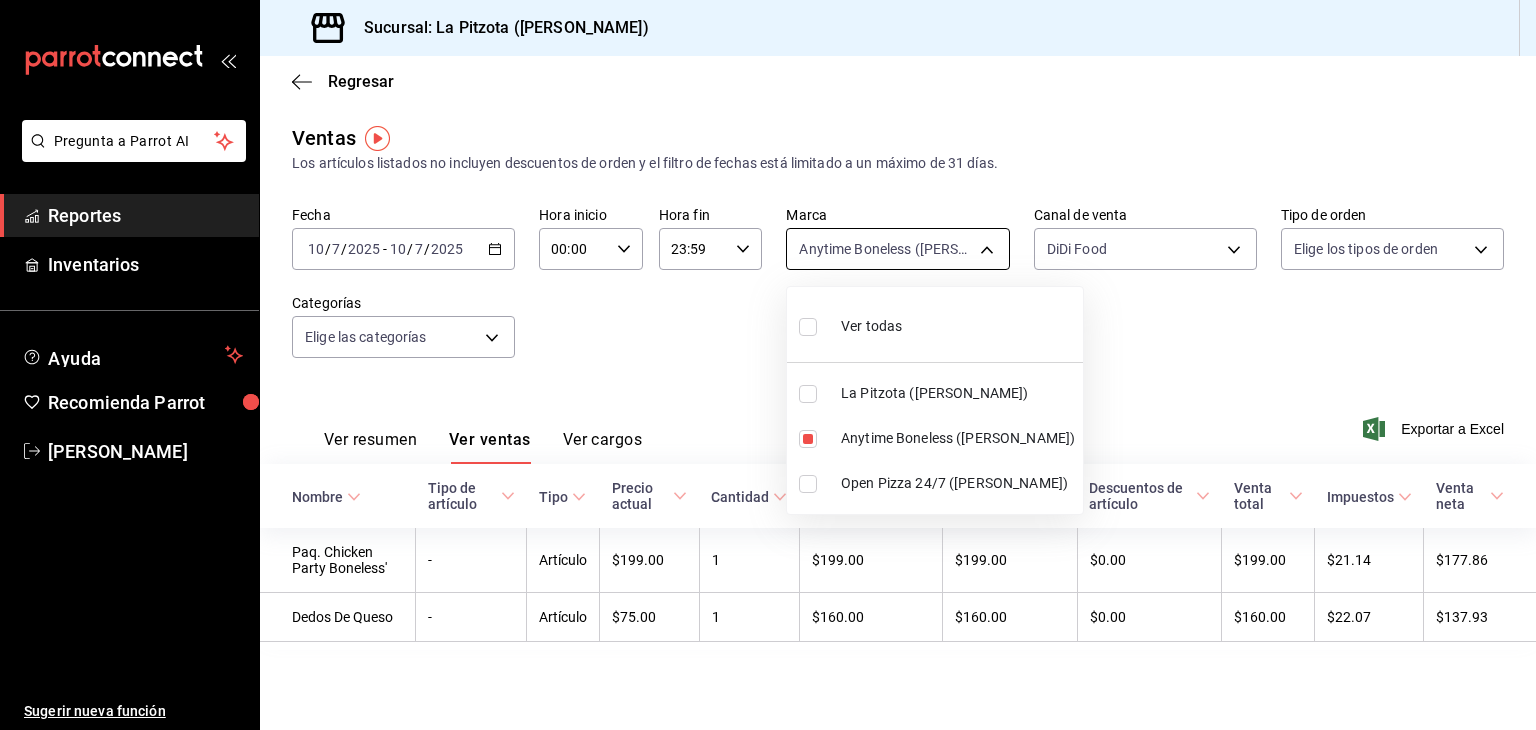 click on "Pregunta a Parrot AI Reportes   Inventarios   Ayuda Recomienda Parrot   [PERSON_NAME]   Sugerir nueva función   Sucursal: La Pitzota ([PERSON_NAME]) Regresar Ventas Los artículos listados no incluyen descuentos de orden y el filtro de fechas está limitado a un máximo de 31 días. Fecha [DATE] [DATE] - [DATE] [DATE] Hora inicio 00:00 Hora inicio Hora fin 23:59 Hora fin Marca Anytime Boneless ([PERSON_NAME]) d0b15645-4641-49bc-8be3-6a792ed6583e Canal de venta DiDi Food DIDI_FOOD Tipo de orden Elige los tipos de orden Categorías Elige las categorías Ver resumen Ver ventas Ver cargos Exportar a Excel Nombre Tipo de artículo Tipo Precio actual Cantidad Precio promedio   Total artículos   Descuentos de artículo Venta total Impuestos Venta neta Paq. Chicken Party Boneless' - Artículo $199.00 1 $199.00 $199.00 $0.00 $199.00 $21.14 $177.86 Dedos De Queso - Artículo $75.00 1 $160.00 $160.00 $0.00 $160.00 $22.07 $137.93 Pregunta a Parrot AI Reportes   Inventarios   Ayuda Recomienda Parrot   [PERSON_NAME]" at bounding box center [768, 365] 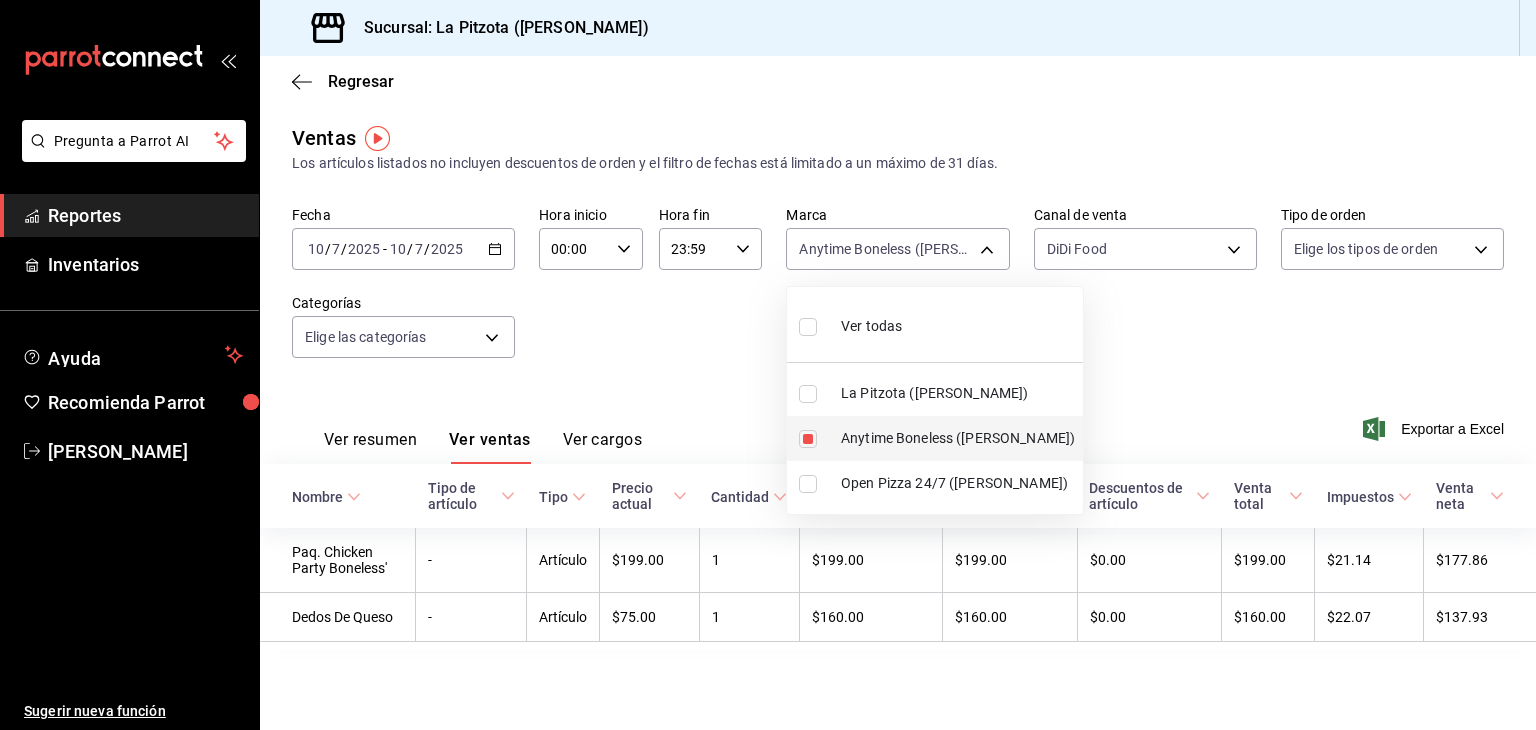 click at bounding box center [808, 439] 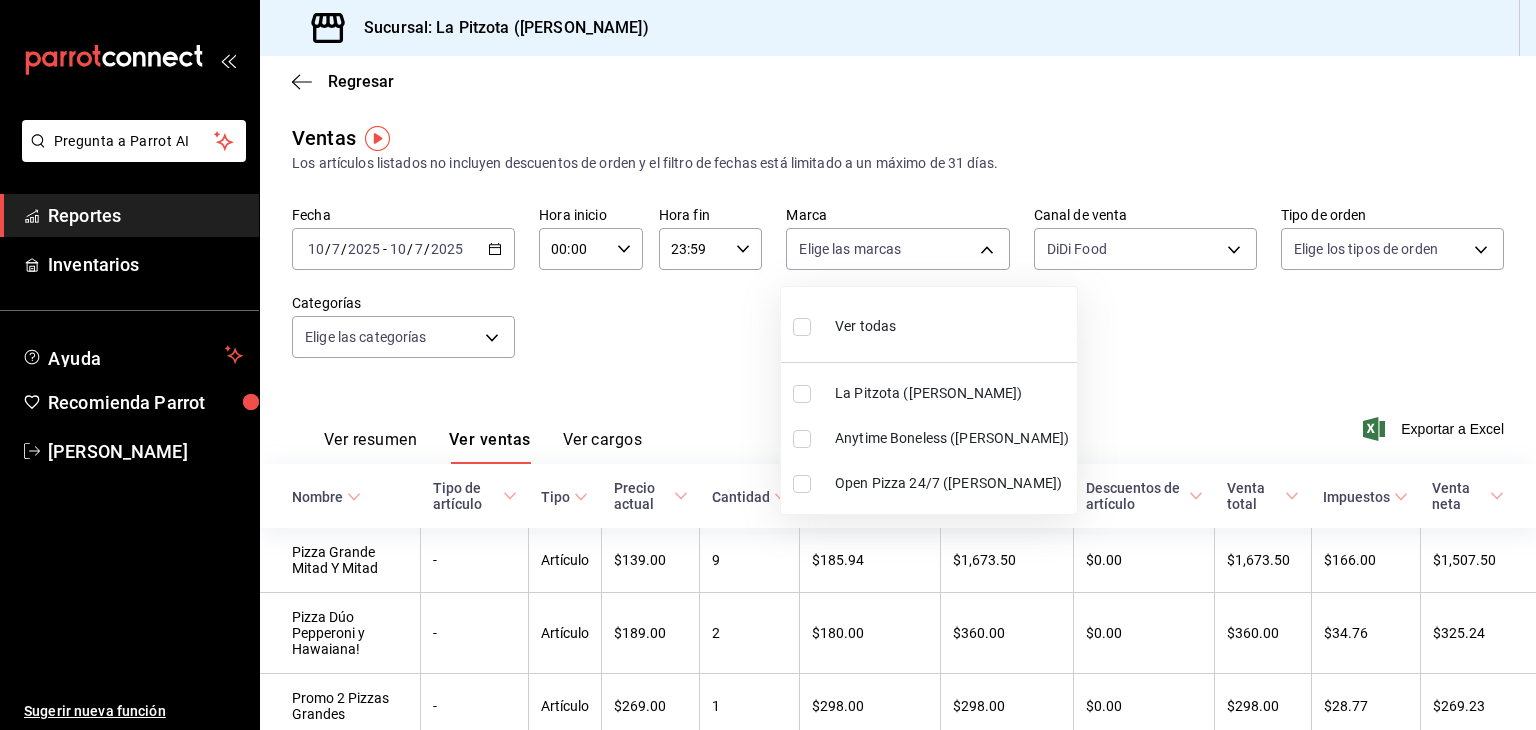 click at bounding box center (802, 394) 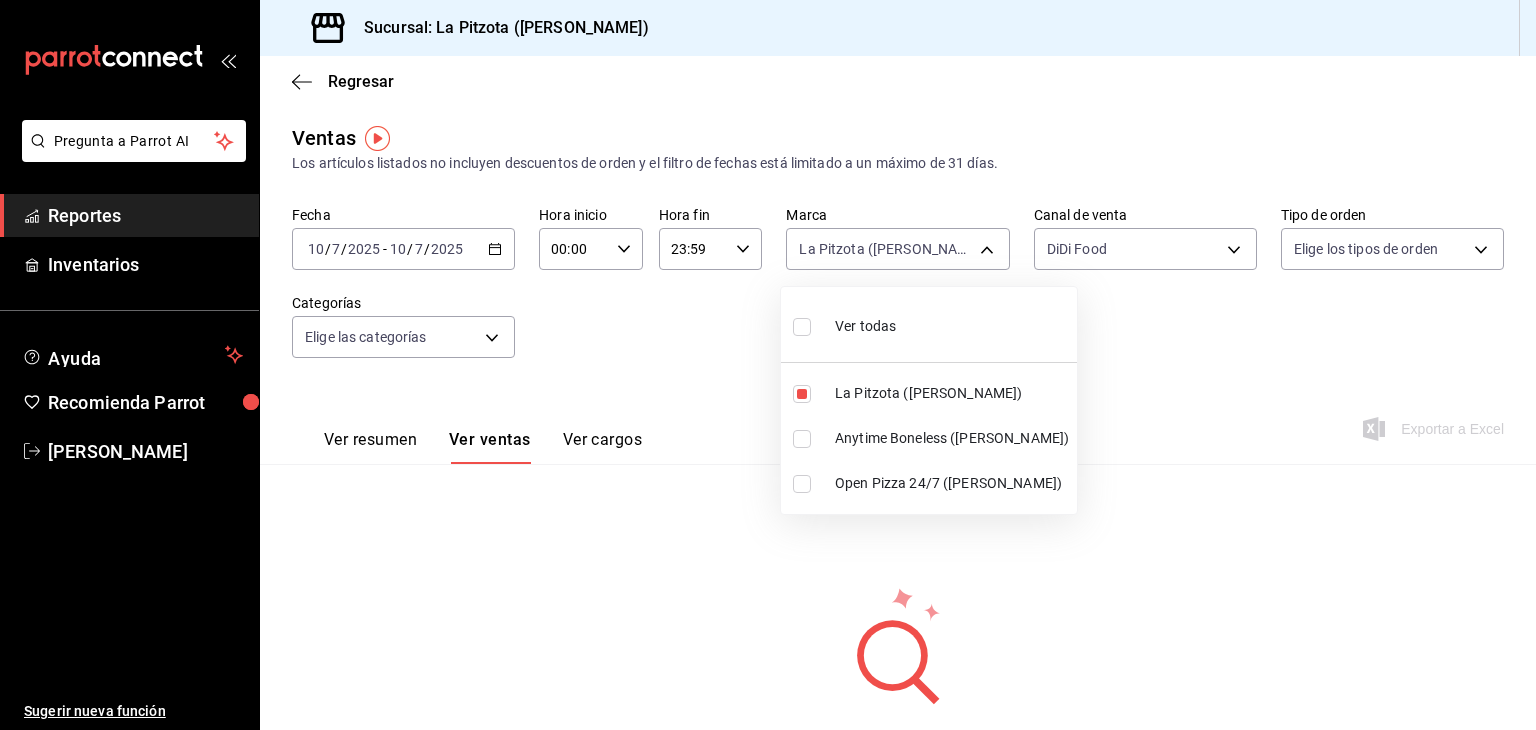click at bounding box center (768, 365) 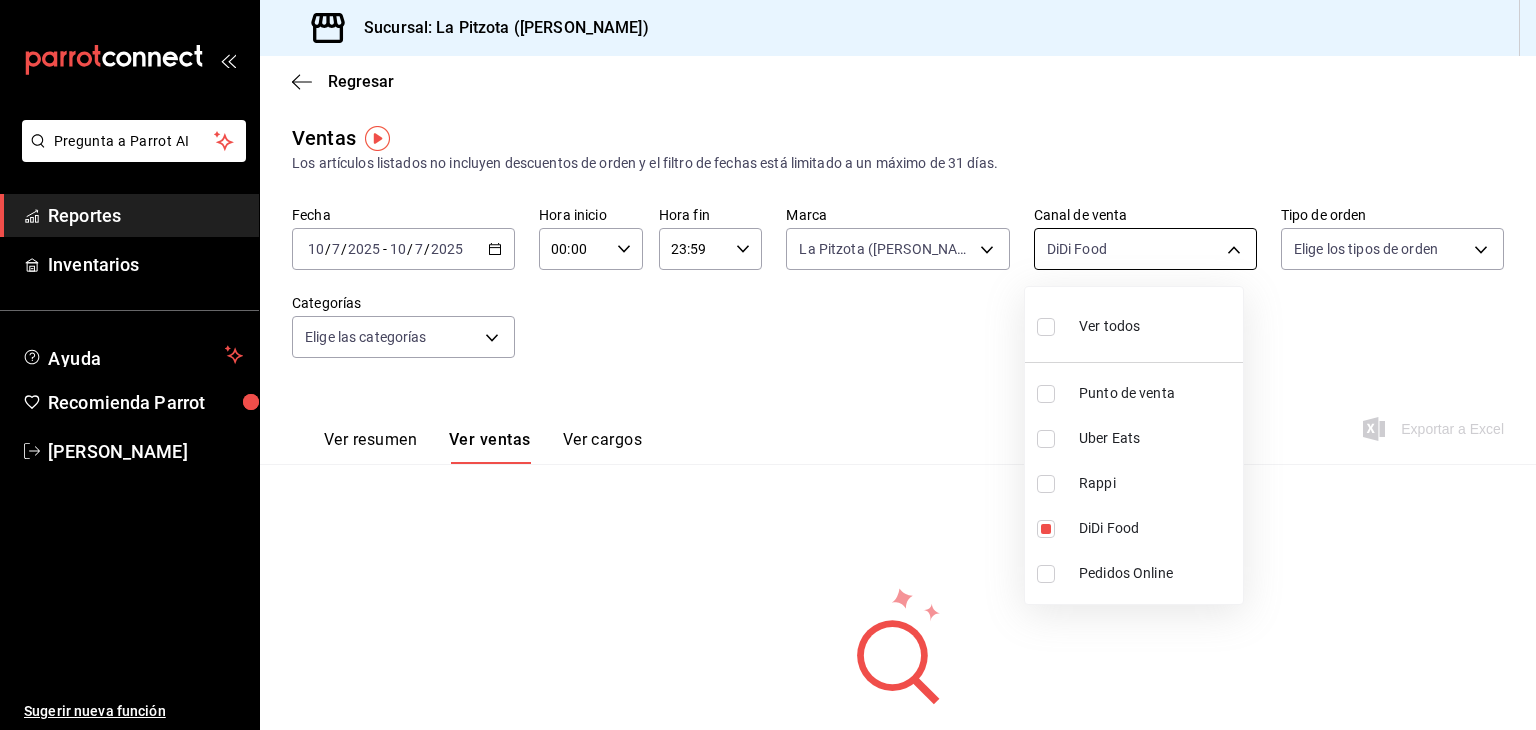 click on "Pregunta a Parrot AI Reportes   Inventarios   Ayuda Recomienda Parrot   [PERSON_NAME]   Sugerir nueva función   Sucursal: La Pitzota ([PERSON_NAME]) Regresar Ventas Los artículos listados no incluyen descuentos de orden y el filtro de fechas está limitado a un máximo de 31 días. Fecha [DATE] [DATE] - [DATE] [DATE] Hora inicio 00:00 Hora inicio Hora fin 23:59 Hora fin Marca La Pitzota ([PERSON_NAME]) 3722eccf-6cf2-48cd-b838-7de1340e0a71 Canal de venta DiDi Food DIDI_FOOD Tipo de orden Elige los tipos de orden Categorías Elige las categorías Ver resumen Ver ventas Ver cargos Exportar a Excel No hay información que mostrar Pregunta a Parrot AI Reportes   Inventarios   Ayuda Recomienda Parrot   [PERSON_NAME]   Sugerir nueva función   GANA 1 MES GRATIS EN TU SUSCRIPCIÓN AQUÍ Ver video tutorial Ir a video Visitar centro de ayuda [PHONE_NUMBER] [EMAIL_ADDRESS][DOMAIN_NAME] Visitar centro de ayuda [PHONE_NUMBER] [EMAIL_ADDRESS][DOMAIN_NAME] Ver todos Punto de venta Uber Eats [PERSON_NAME] Food Pedidos Online" at bounding box center (768, 365) 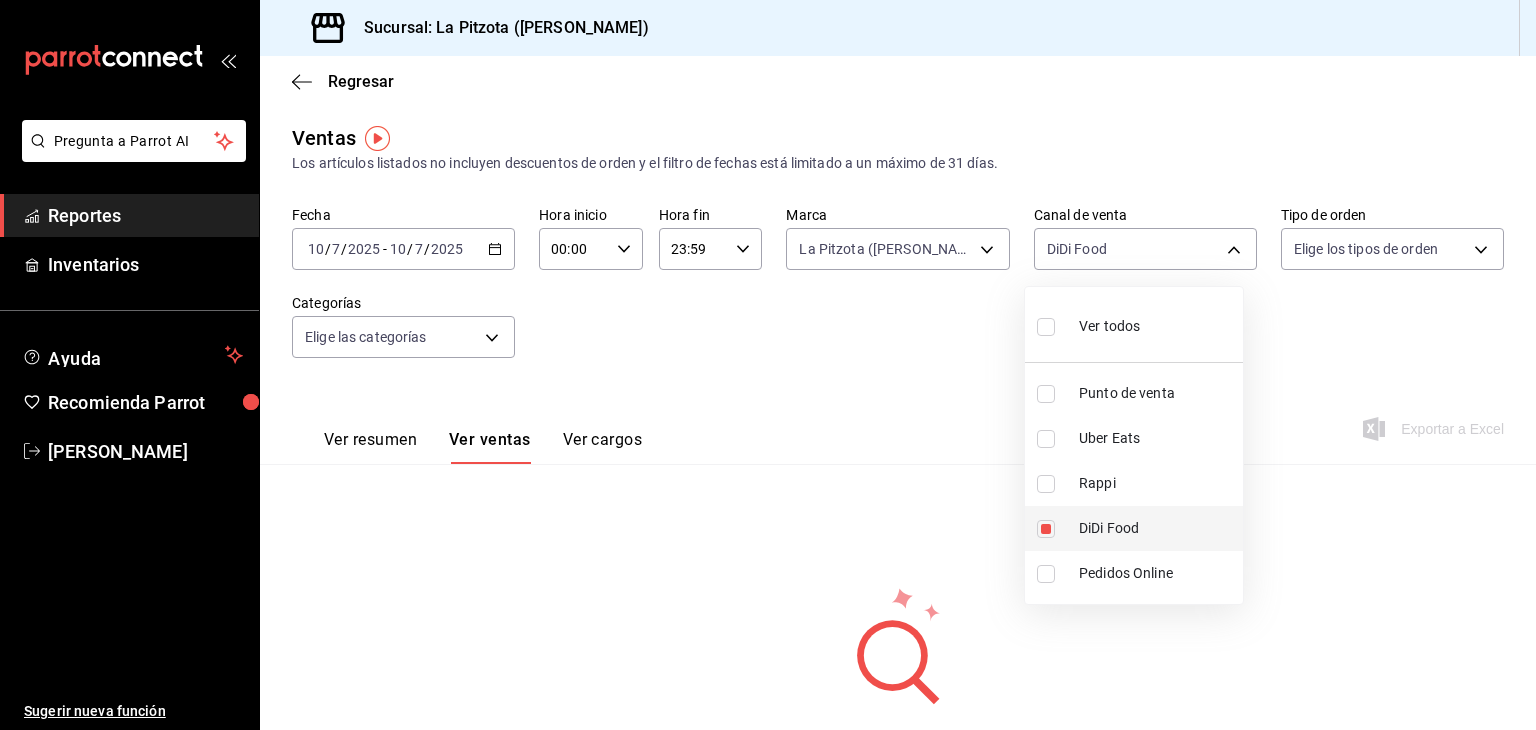 click at bounding box center (1046, 529) 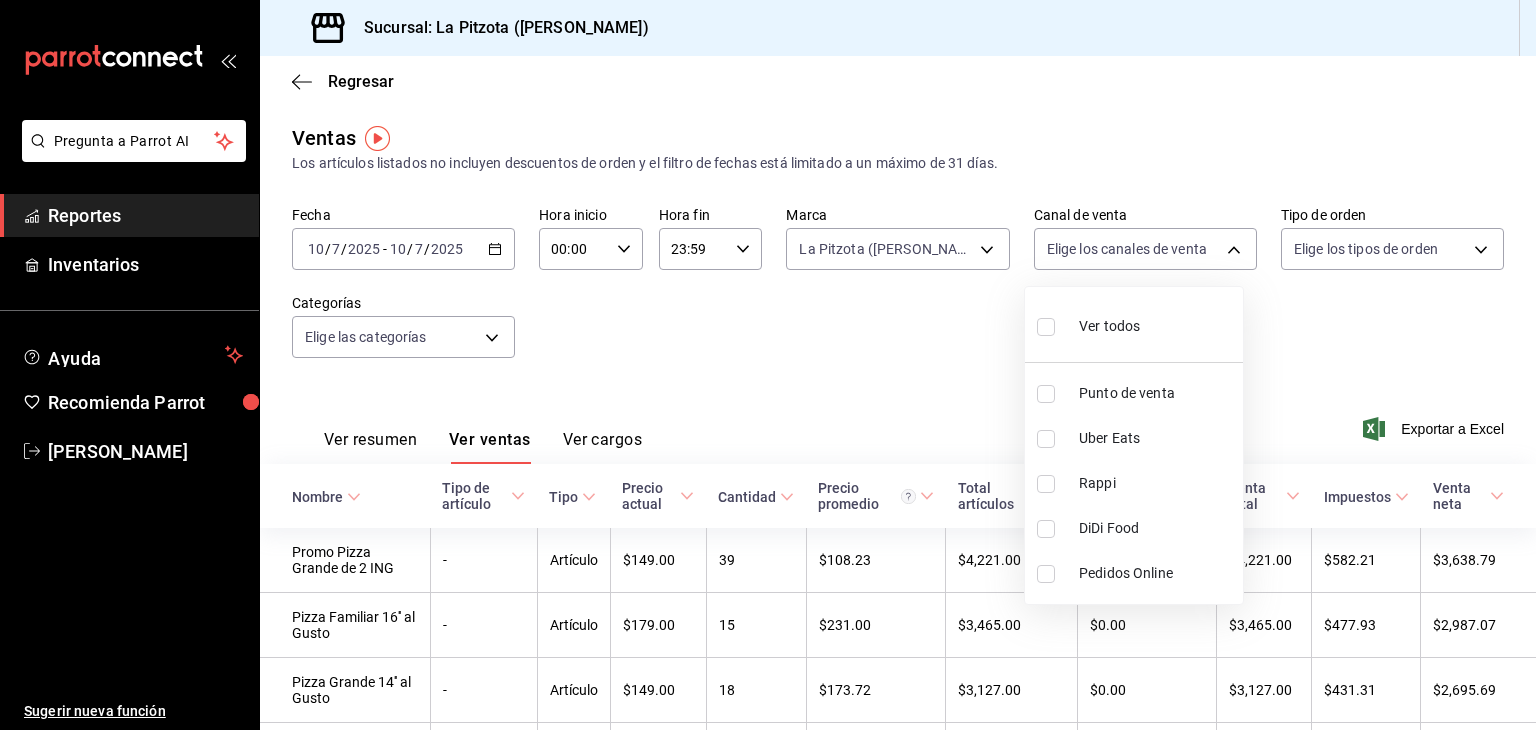 click at bounding box center (768, 365) 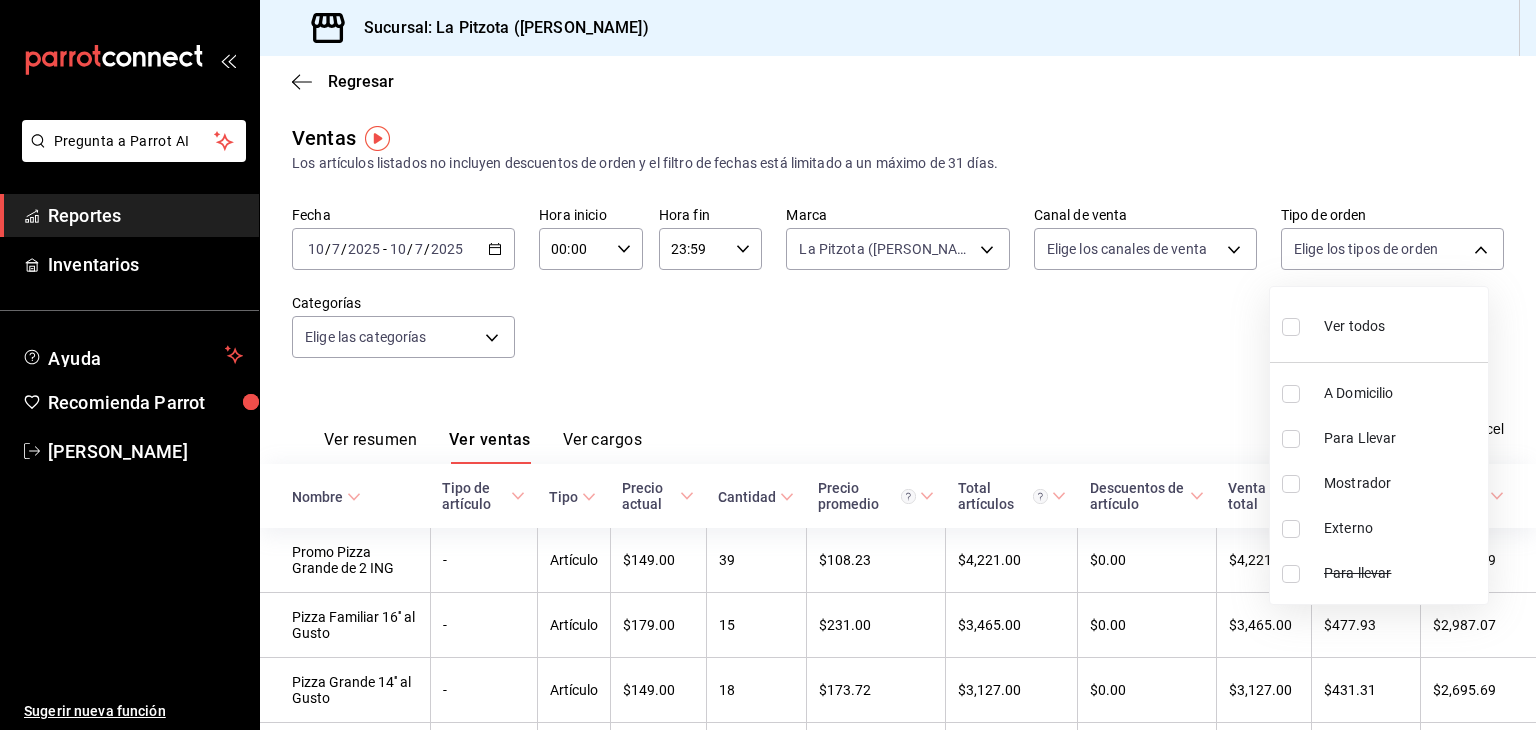 click on "Pregunta a Parrot AI Reportes   Inventarios   Ayuda Recomienda Parrot   [PERSON_NAME]   Sugerir nueva función   Sucursal: La Pitzota ([PERSON_NAME]) Regresar Ventas Los artículos listados no incluyen descuentos de orden y el filtro de fechas está limitado a un máximo de 31 días. Fecha [DATE] [DATE] - [DATE] [DATE] Hora inicio 00:00 Hora inicio Hora fin 23:59 Hora fin Marca La Pitzota ([PERSON_NAME]) 3722eccf-6cf2-48cd-b838-7de1340e0a71 Canal de venta Elige los canales de venta Tipo de orden Elige los tipos de orden Categorías Elige las categorías Ver resumen Ver ventas Ver cargos Exportar a Excel Nombre Tipo de artículo Tipo Precio actual Cantidad Precio promedio   Total artículos   Descuentos de artículo Venta total Impuestos Venta neta Promo Pizza Grande de 2 ING - Artículo $149.00 39 $108.23 $4,221.00 $0.00 $4,221.00 $582.21 $3,638.79 Pizza Familiar 16'' al Gusto - Artículo $179.00 15 $231.00 $3,465.00 $0.00 $3,465.00 $477.93 $2,987.07 Pizza Grande 14'' al Gusto - Artículo $149.00 18 -" at bounding box center (768, 365) 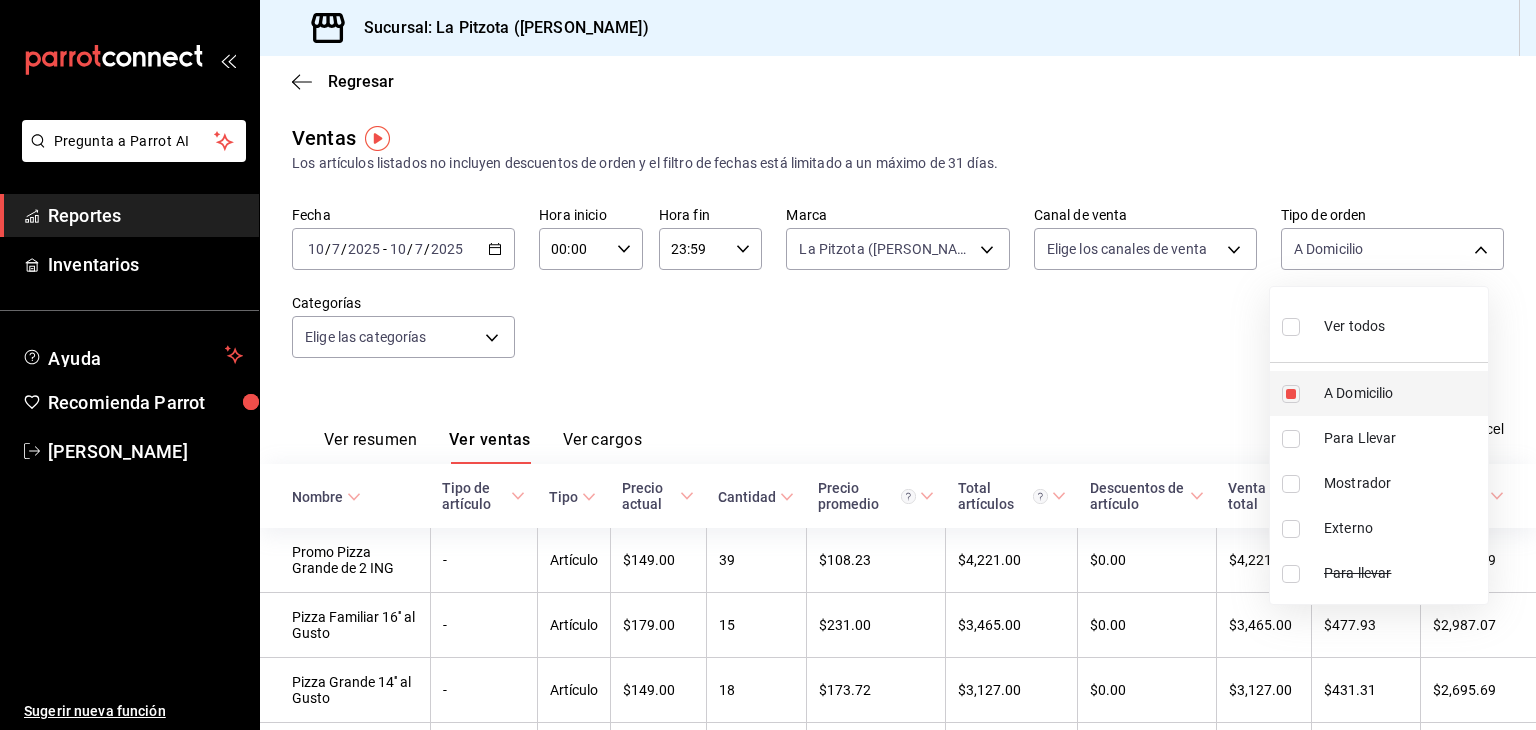 type on "81f4041d-3278-4299-a7e5-e35226ebcd02" 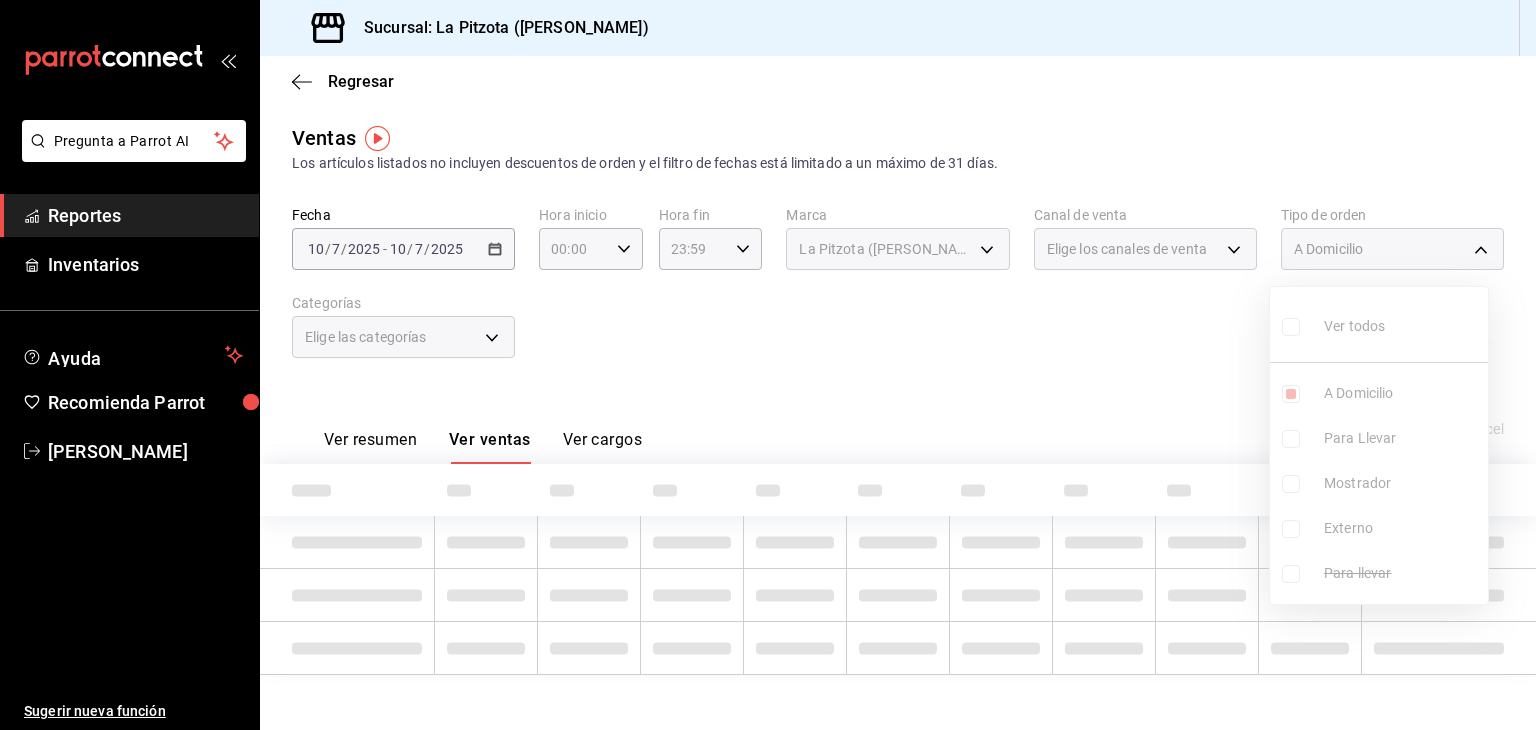 click on "Ver todos A Domicilio Para Llevar Mostrador Externo Para llevar" at bounding box center [1379, 445] 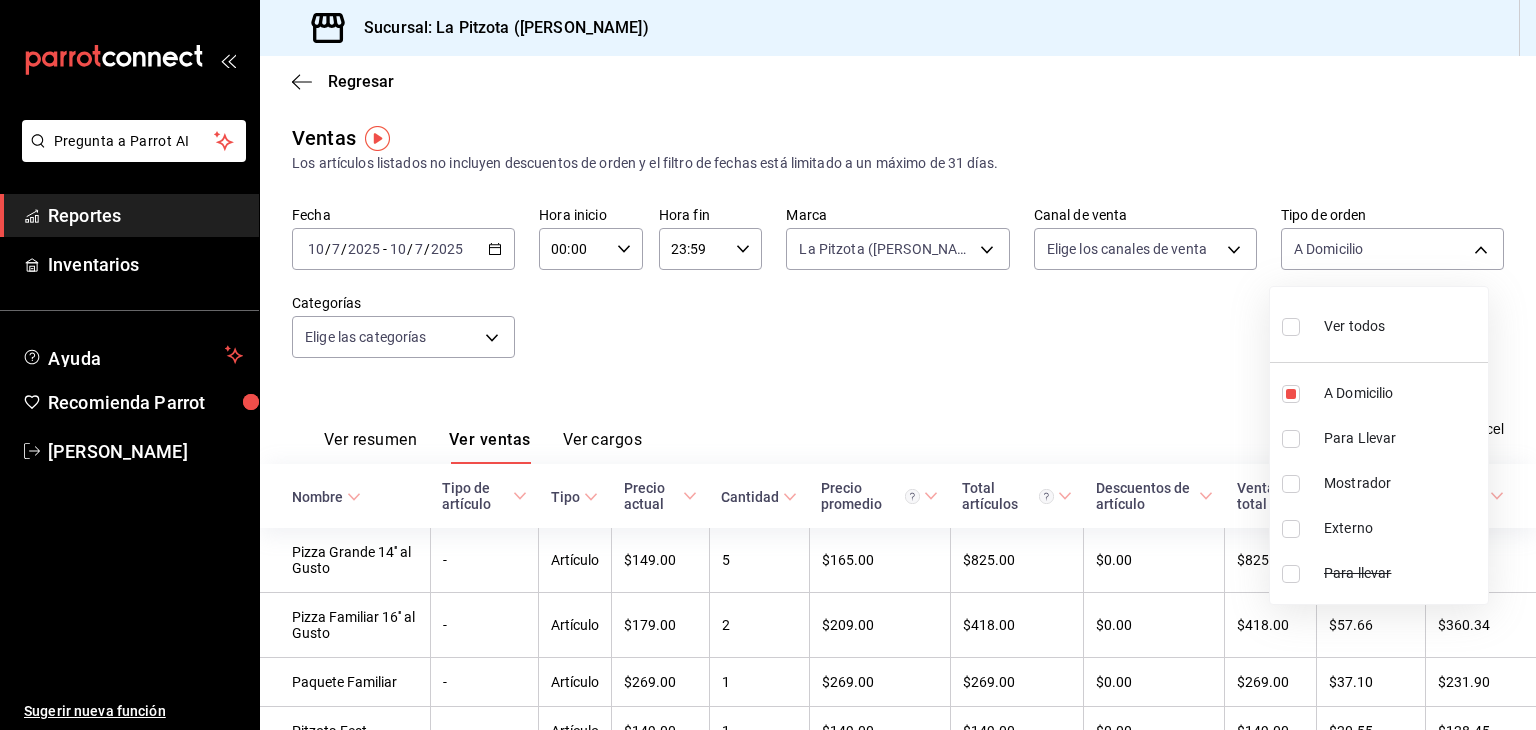 click at bounding box center [1291, 439] 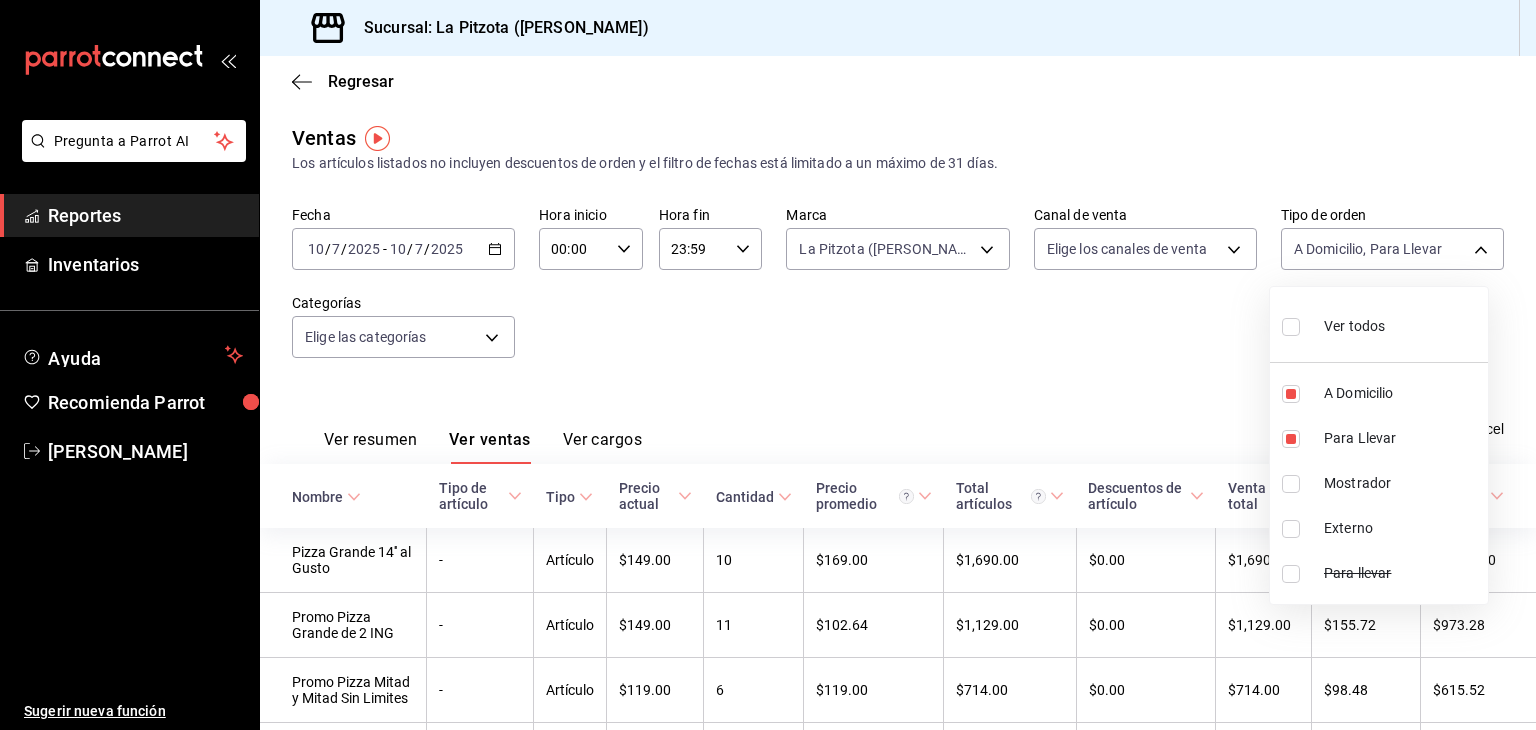 click at bounding box center [1291, 484] 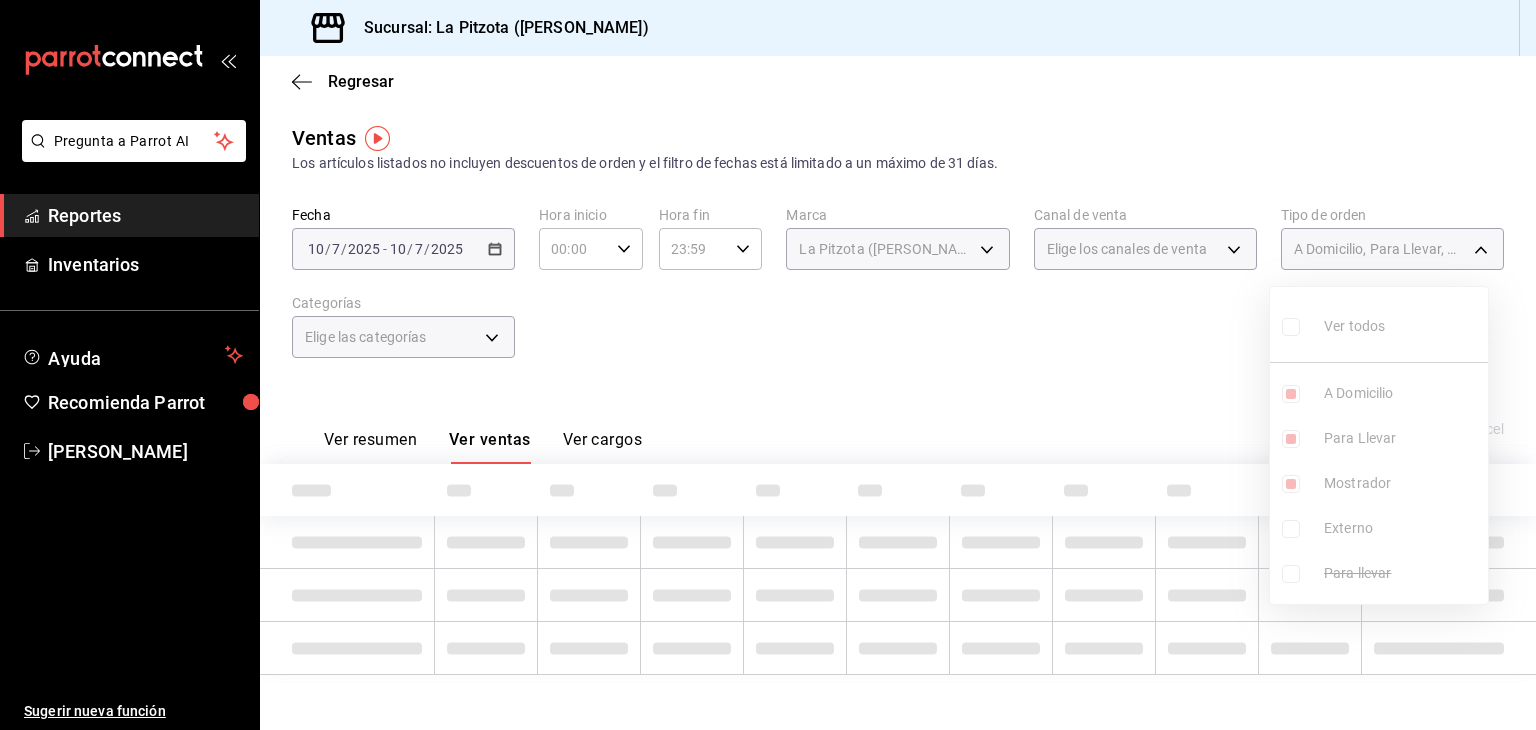 click at bounding box center [768, 365] 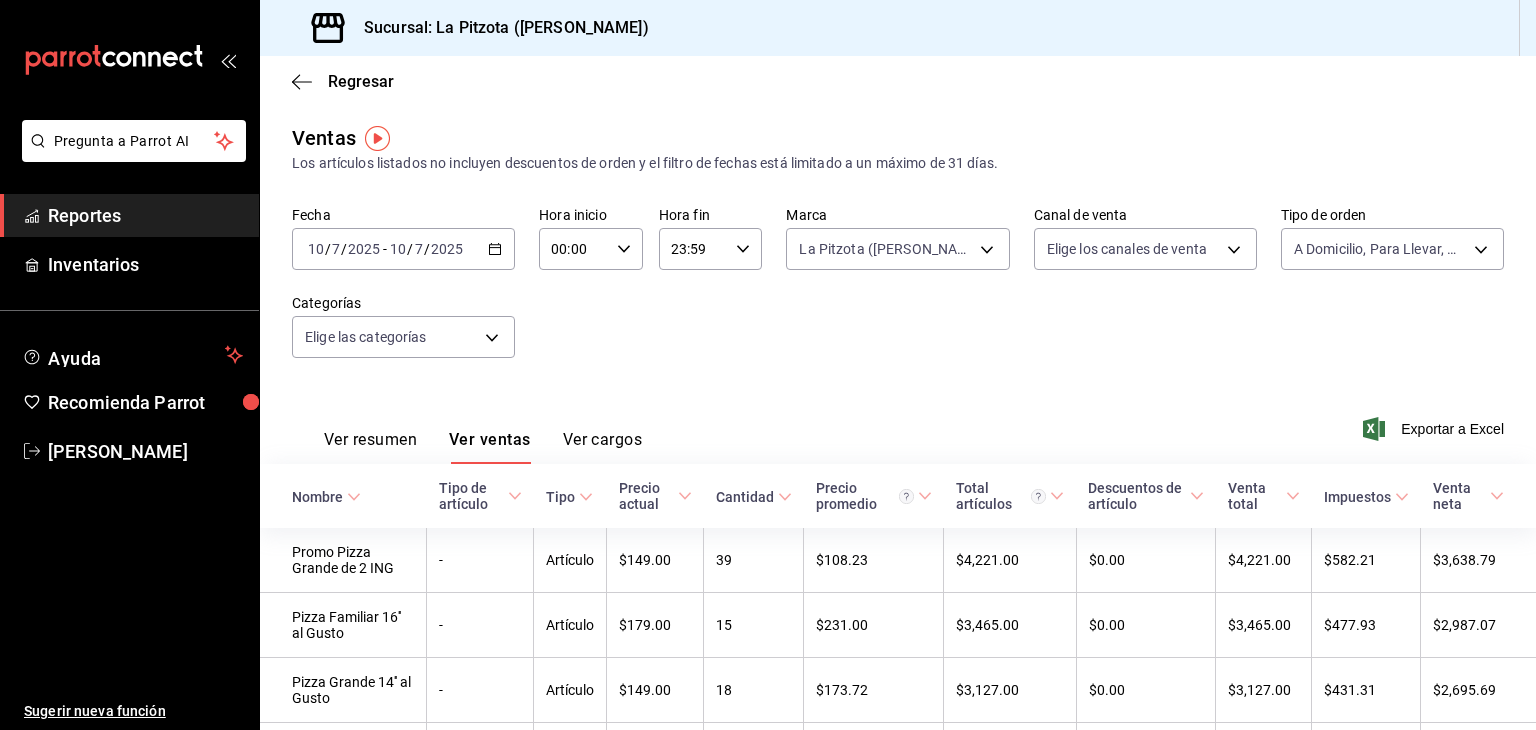 click on "Ver resumen" at bounding box center [370, 447] 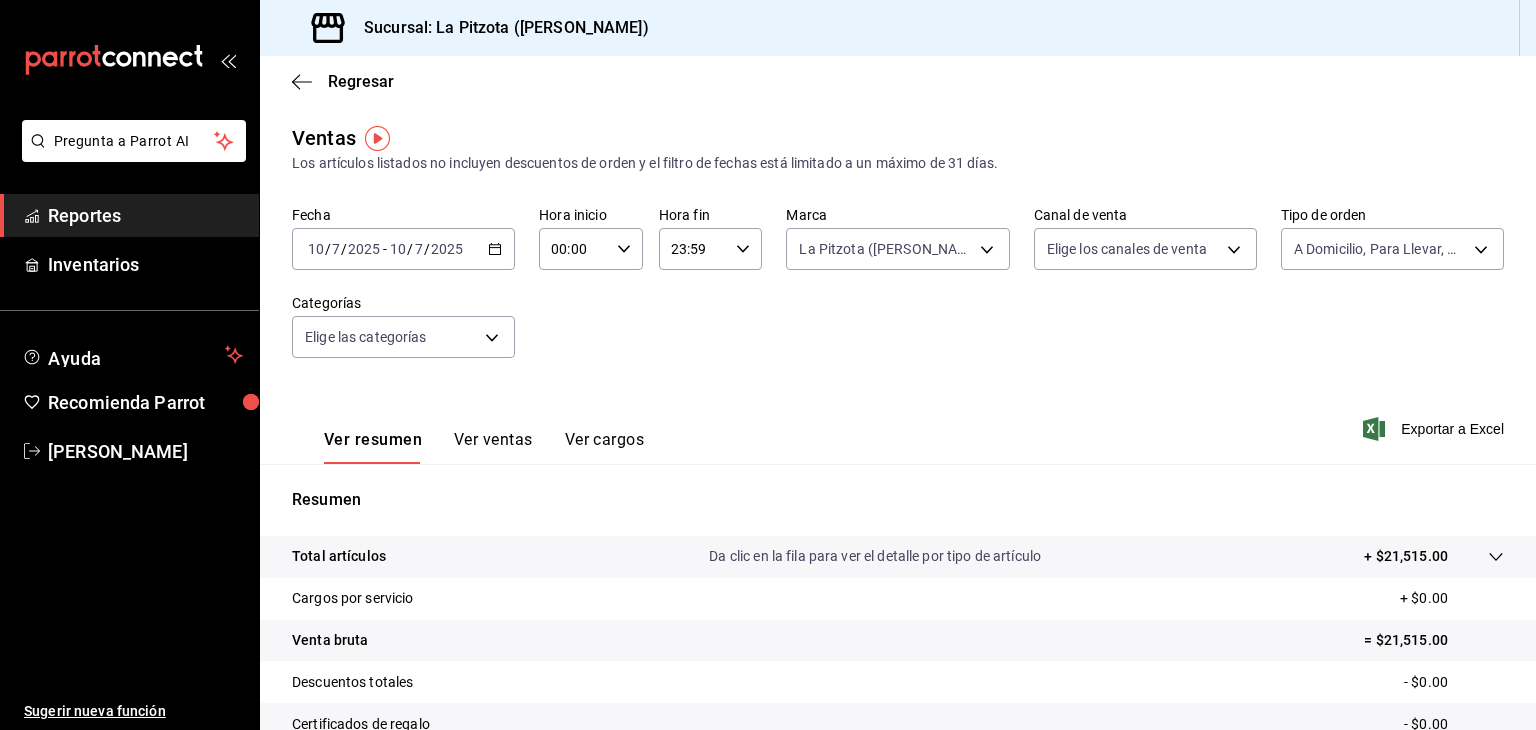 click on "7" at bounding box center [336, 249] 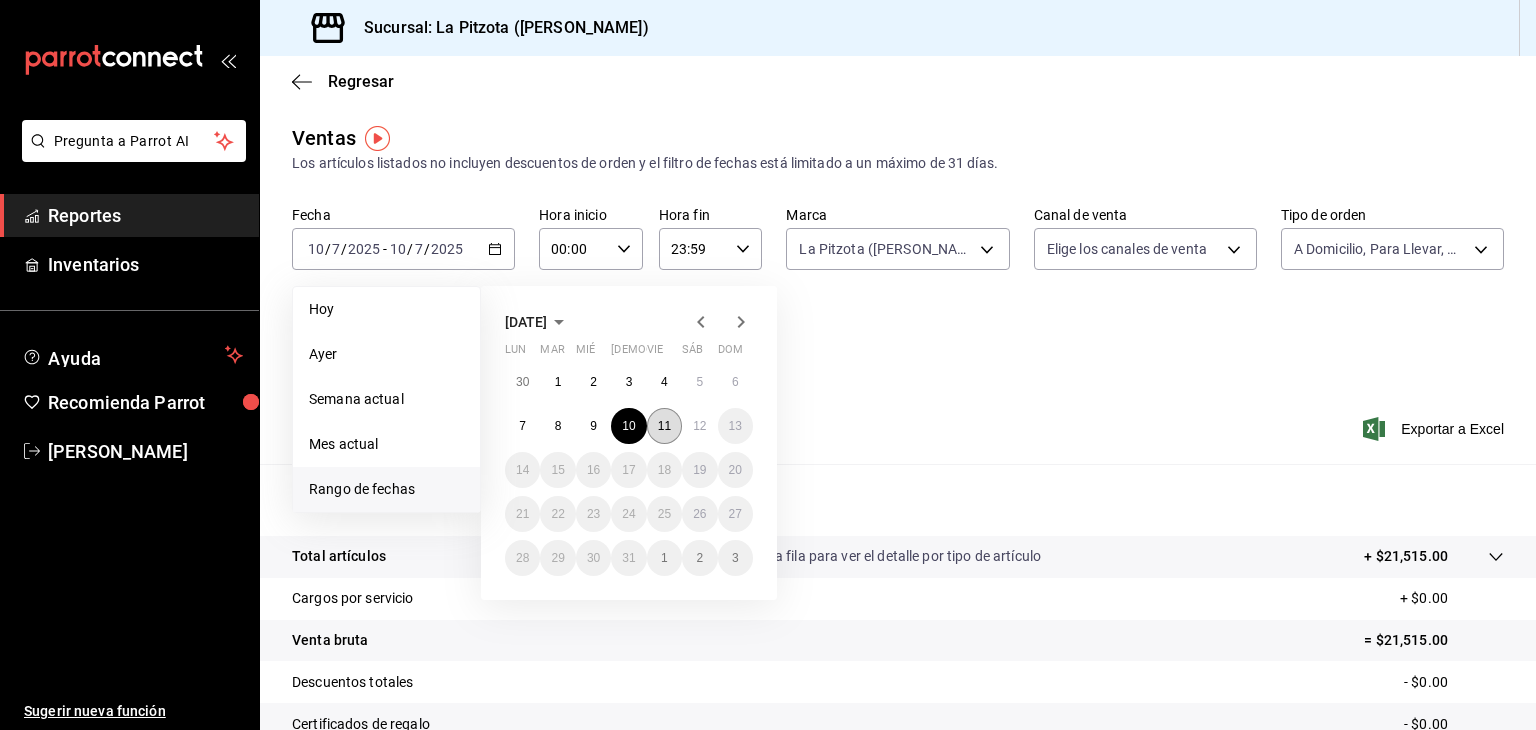 click on "11" at bounding box center [664, 426] 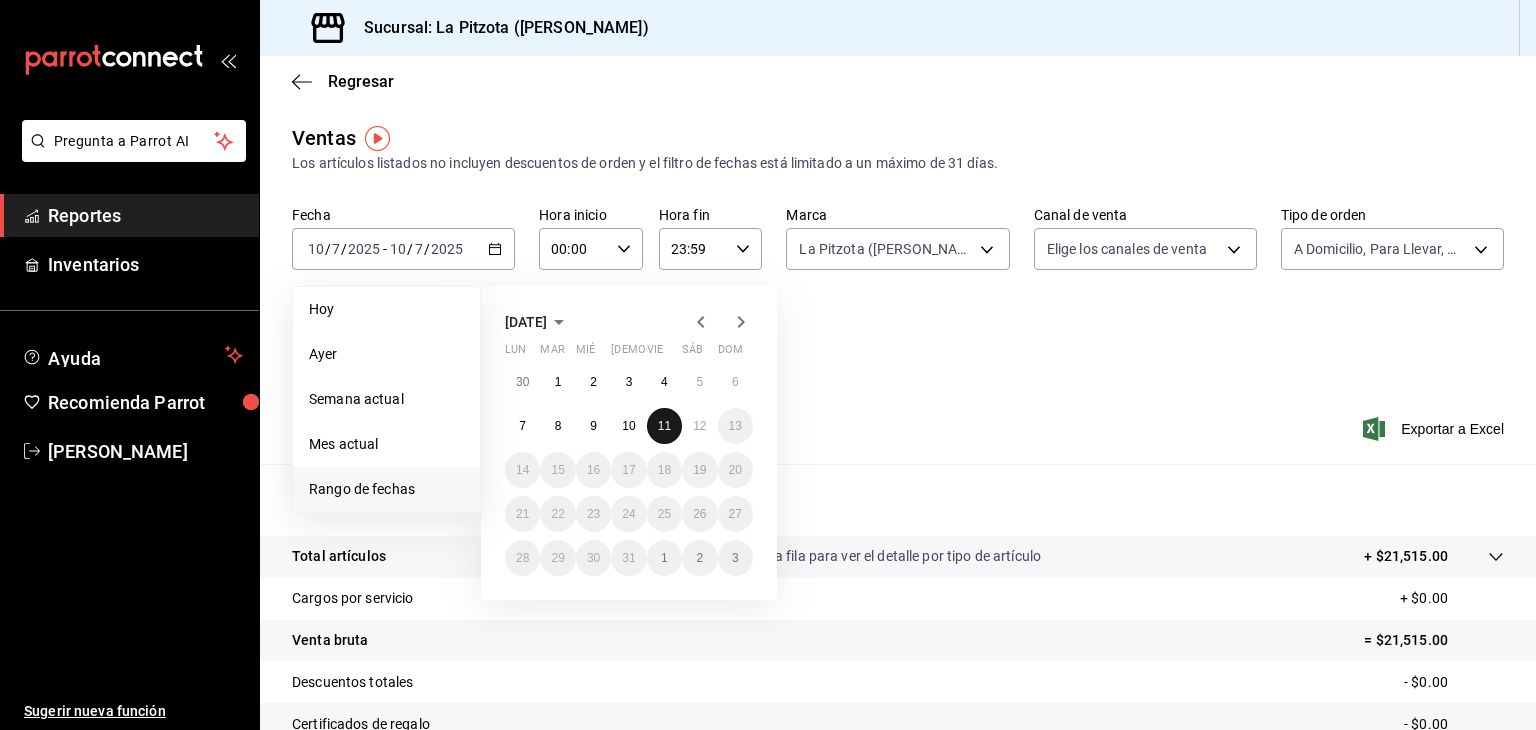 click on "11" at bounding box center [664, 426] 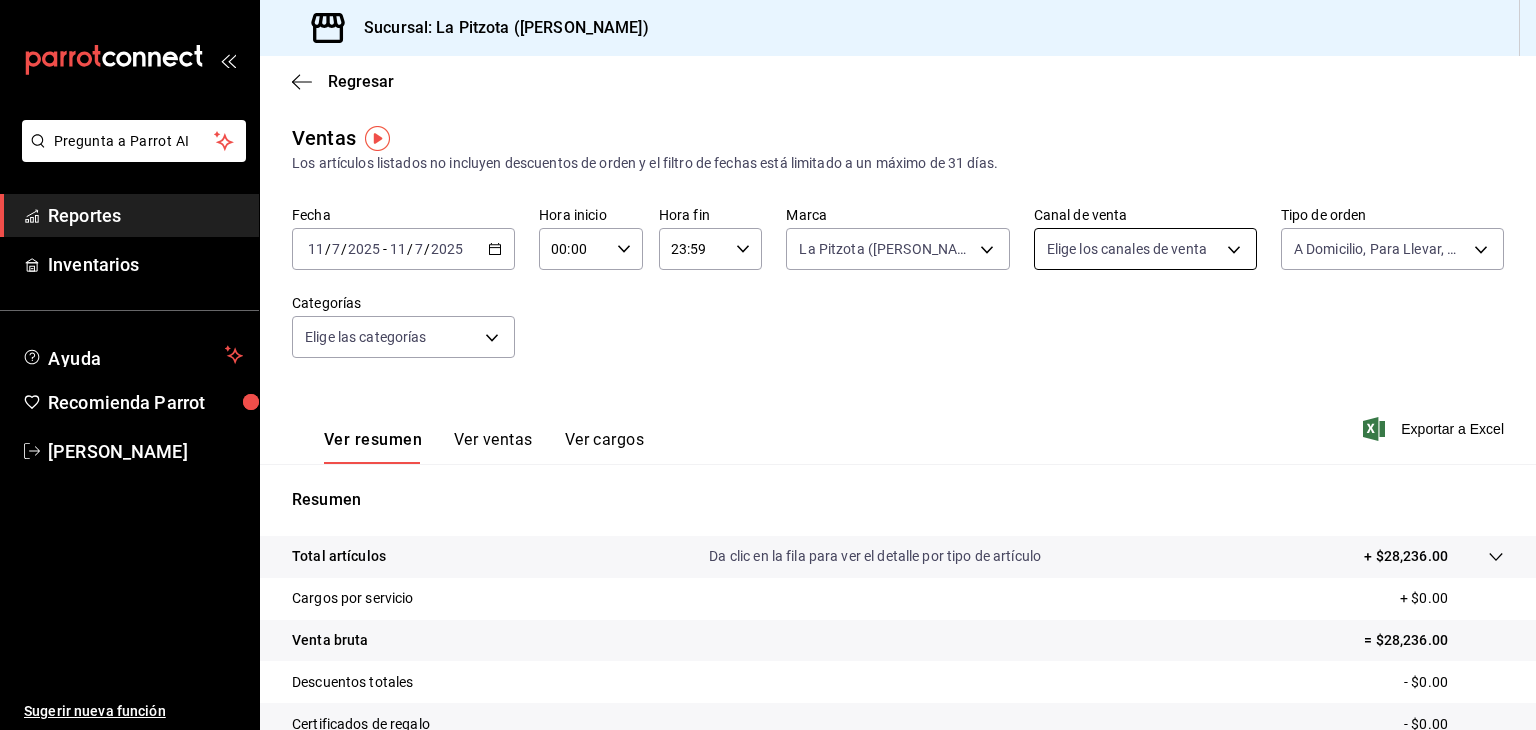 click on "Pregunta a Parrot AI Reportes   Inventarios   Ayuda Recomienda Parrot   [PERSON_NAME]   Sugerir nueva función   Sucursal: La Pitzota ([PERSON_NAME]) Regresar Ventas Los artículos listados no incluyen descuentos de orden y el filtro de fechas está limitado a un máximo de 31 días. Fecha [DATE] [DATE] - [DATE] [DATE] Hora inicio 00:00 Hora inicio Hora fin 23:59 Hora fin Marca La Pitzota ([PERSON_NAME]) 3722eccf-6cf2-48cd-b838-7de1340e0a71 Canal de venta Elige los canales de venta Tipo de orden A Domicilio, Para Llevar, Mostrador 81f4041d-3278-4299-a7e5-e35226ebcd02,fd0c4c9f-9f4b-4d1e-81ac-d5bece1566f2,e4915303-b4fb-4325-bb73-4cec941fce14 Categorías Elige las categorías Ver resumen Ver ventas Ver cargos Exportar a Excel Resumen Total artículos Da clic en la fila para ver el detalle por tipo de artículo + $28,236.00 Cargos por servicio + $0.00 Venta bruta = $28,236.00 Descuentos totales - $0.00 Certificados de regalo - $0.00 Venta total = $28,236.00 Impuestos - $3,894.62 Venta neta = $24,341.38" at bounding box center [768, 365] 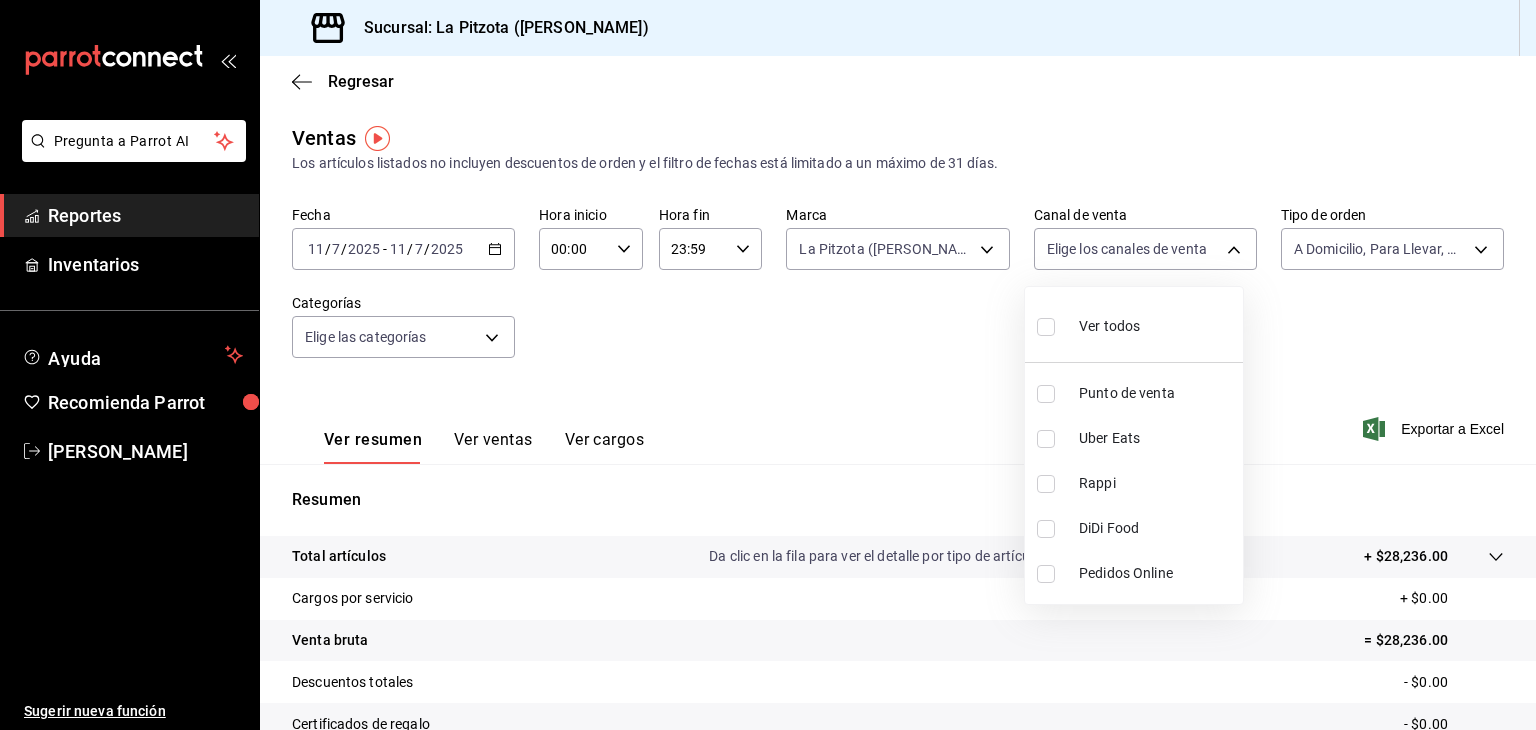click at bounding box center [1046, 439] 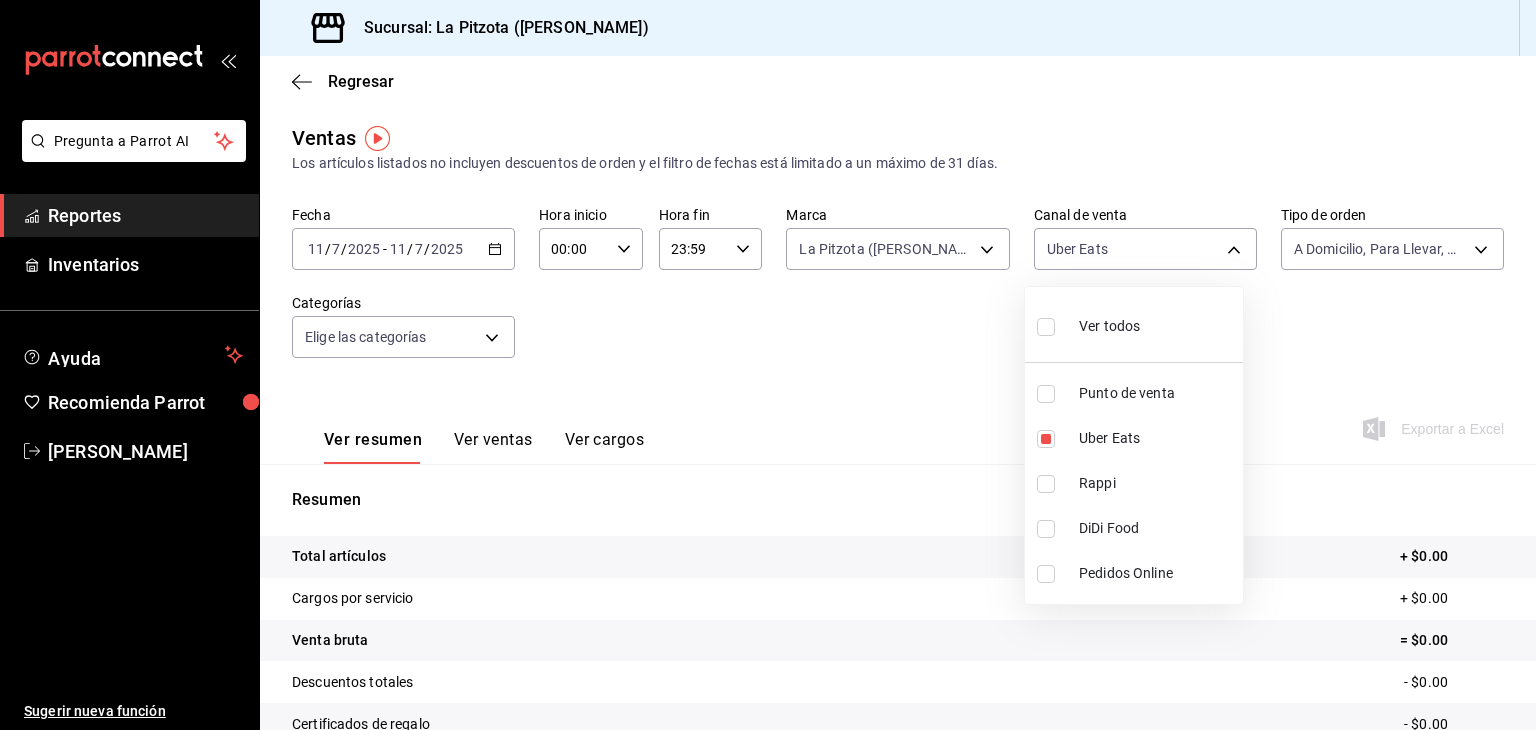 click at bounding box center (768, 365) 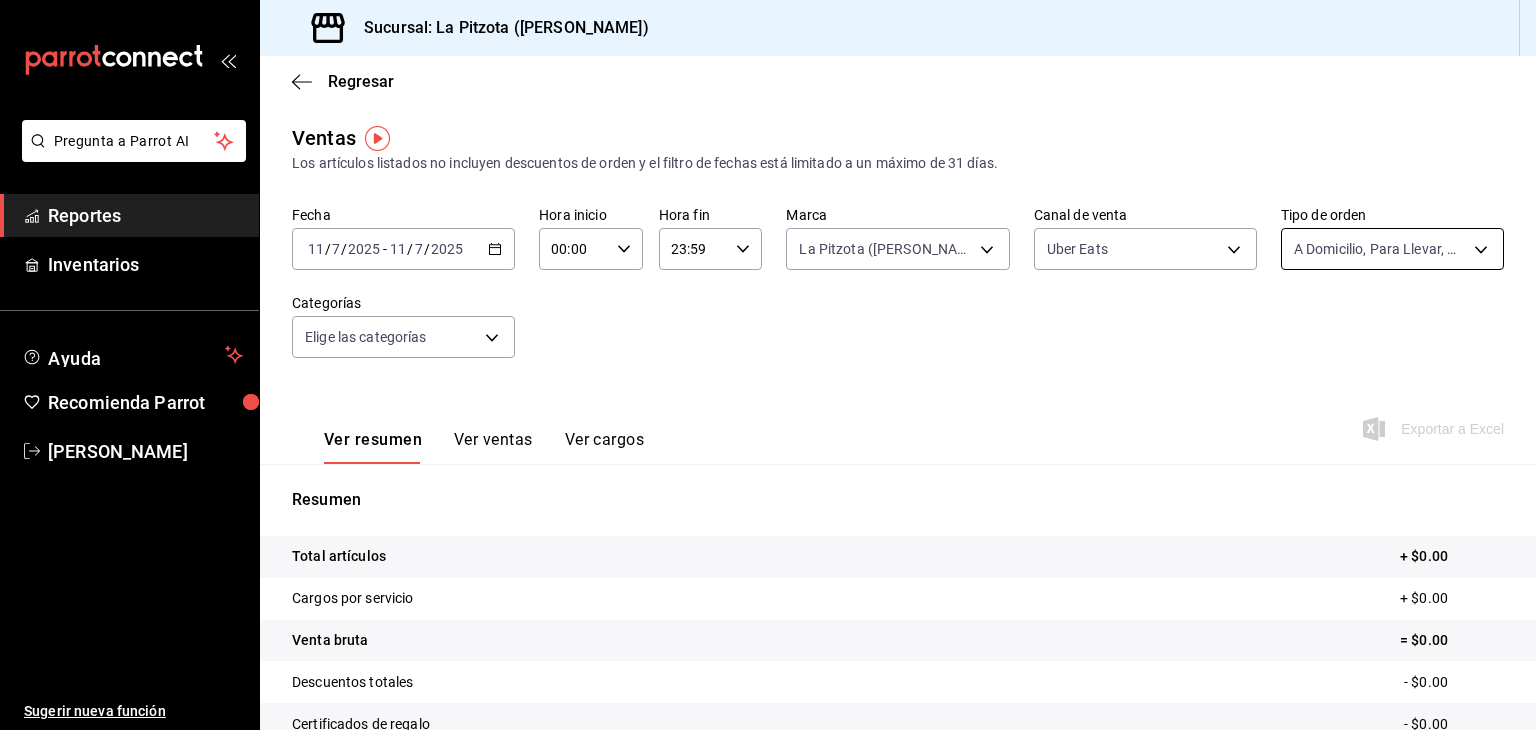 click on "Pregunta a Parrot AI Reportes   Inventarios   Ayuda Recomienda Parrot   [PERSON_NAME]   Sugerir nueva función   Sucursal: La Pitzota ([PERSON_NAME]) Regresar Ventas Los artículos listados no incluyen descuentos de orden y el filtro de fechas está limitado a un máximo de 31 días. Fecha [DATE] [DATE] - [DATE] [DATE] Hora inicio 00:00 Hora inicio Hora fin 23:59 Hora fin Marca La Pitzota ([PERSON_NAME]) 3722eccf-6cf2-48cd-b838-7de1340e0a71 Canal de venta Uber Eats UBER_EATS Tipo de orden A Domicilio, Para Llevar, Mostrador 81f4041d-3278-4299-a7e5-e35226ebcd02,fd0c4c9f-9f4b-4d1e-81ac-d5bece1566f2,e4915303-b4fb-4325-bb73-4cec941fce14 Categorías Elige las categorías Ver resumen Ver ventas Ver cargos Exportar a Excel Resumen Total artículos + $0.00 Cargos por servicio + $0.00 Venta bruta = $0.00 Descuentos totales - $0.00 Certificados de regalo - $0.00 Venta total = $0.00 Impuestos - $0.00 Venta neta = $0.00 Pregunta a Parrot AI Reportes   Inventarios   Ayuda Recomienda Parrot   [PERSON_NAME]" at bounding box center (768, 365) 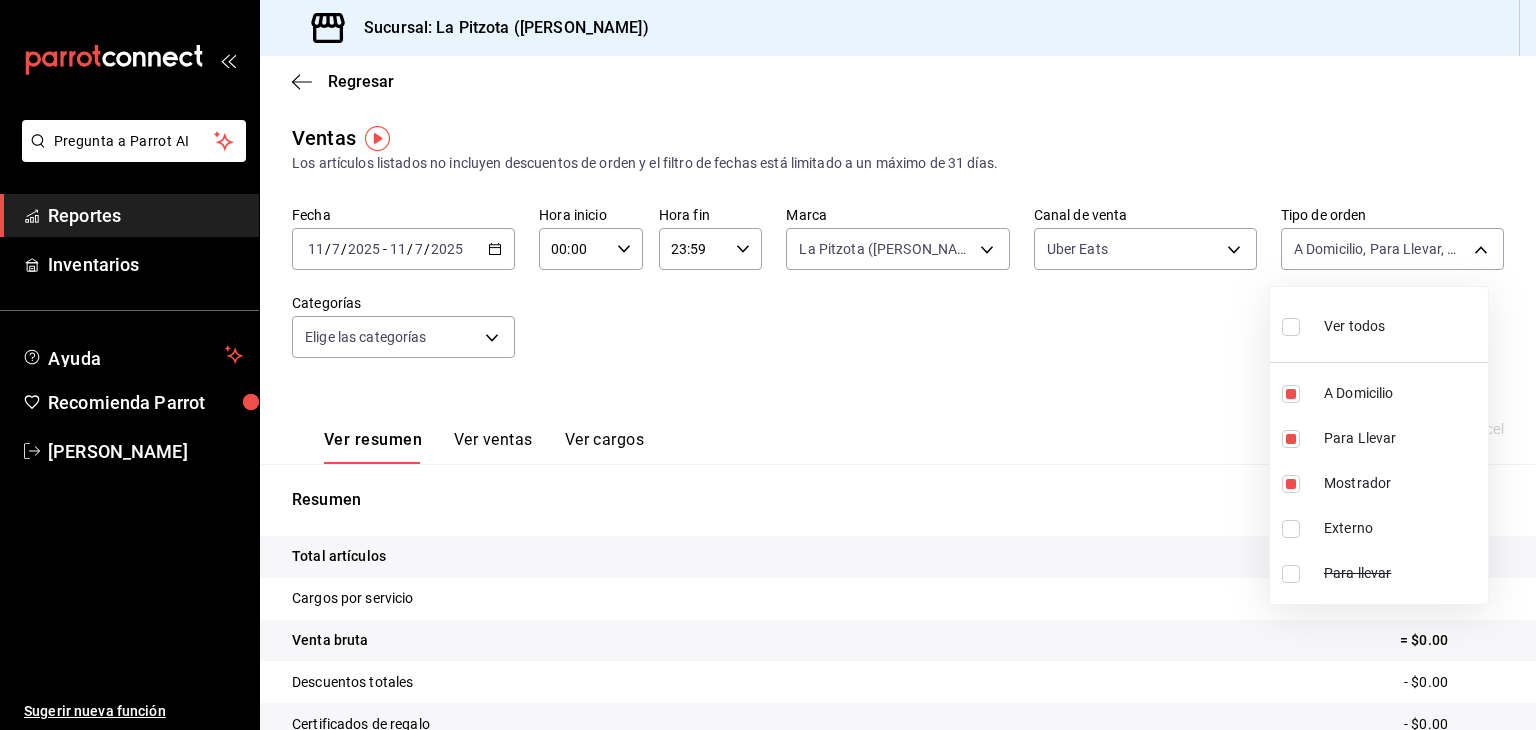 click at bounding box center [1291, 327] 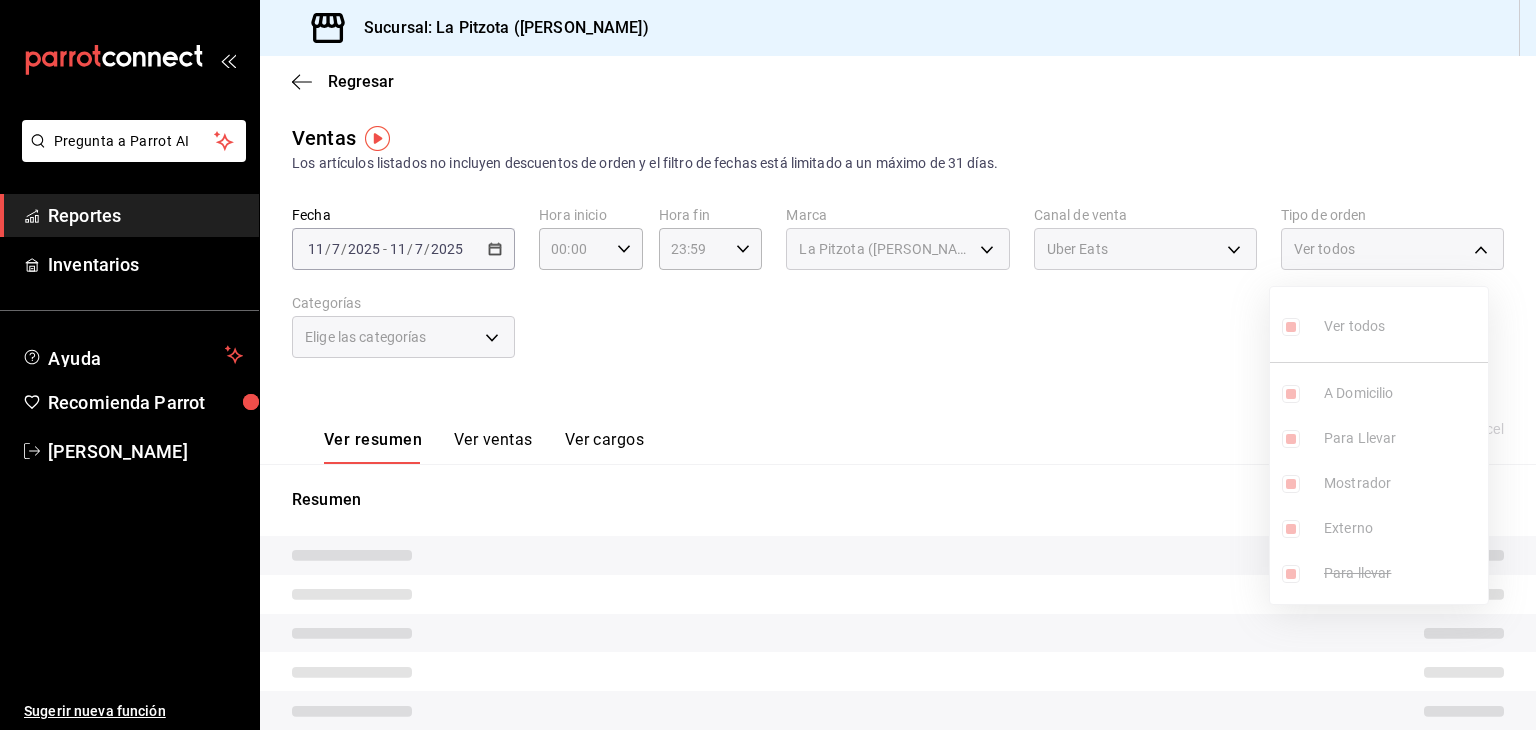 click on "Ver todos A Domicilio Para Llevar Mostrador Externo Para llevar" at bounding box center [1379, 445] 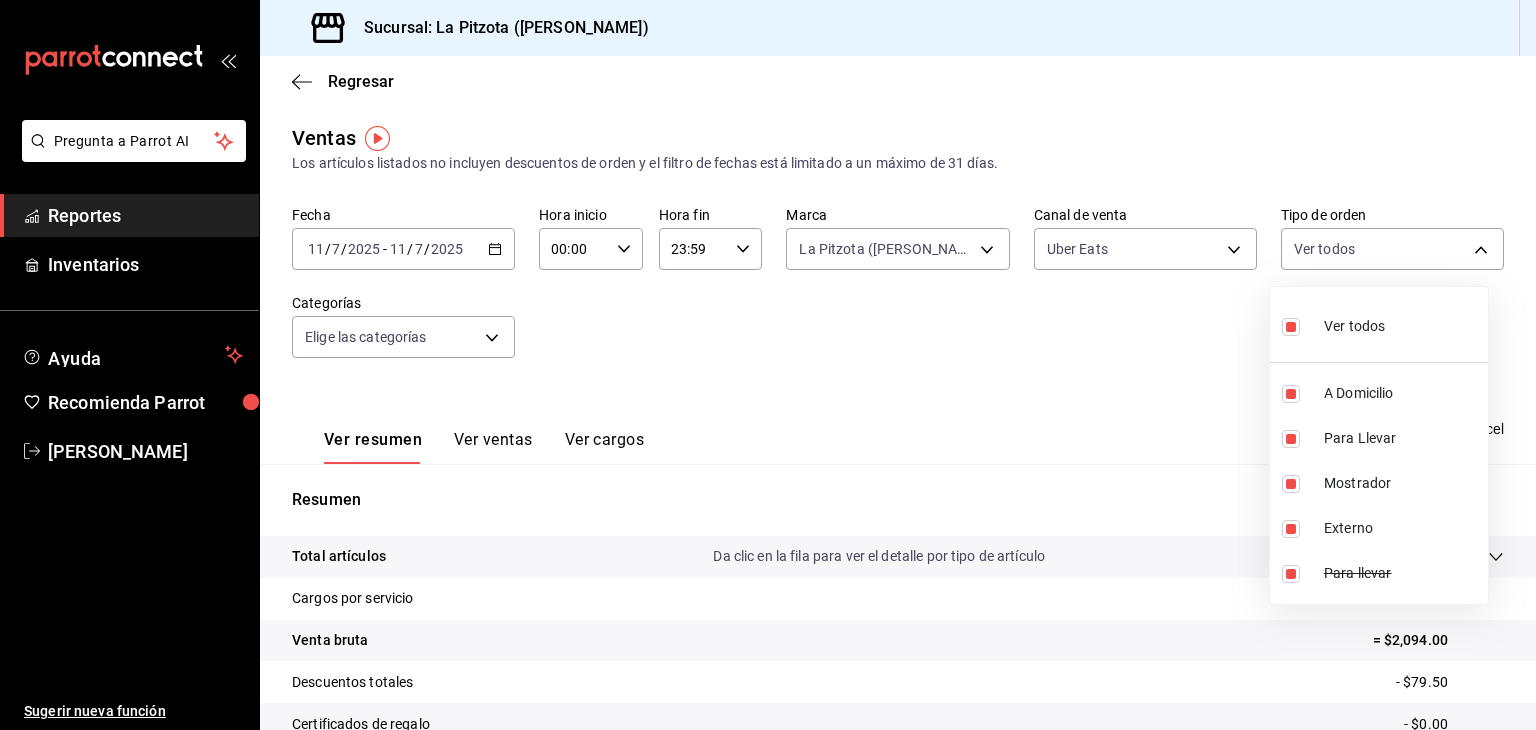 click at bounding box center [1291, 327] 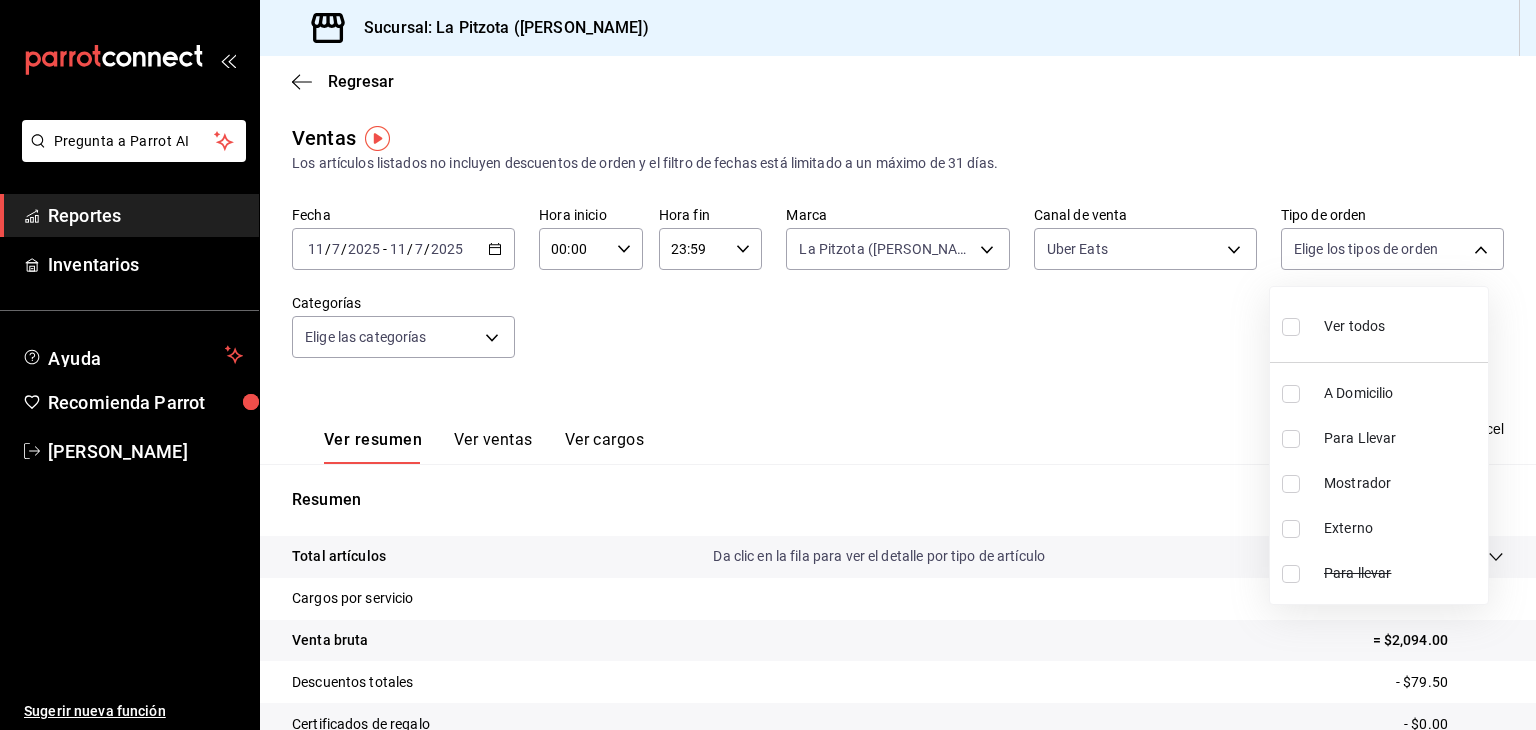 click at bounding box center [768, 365] 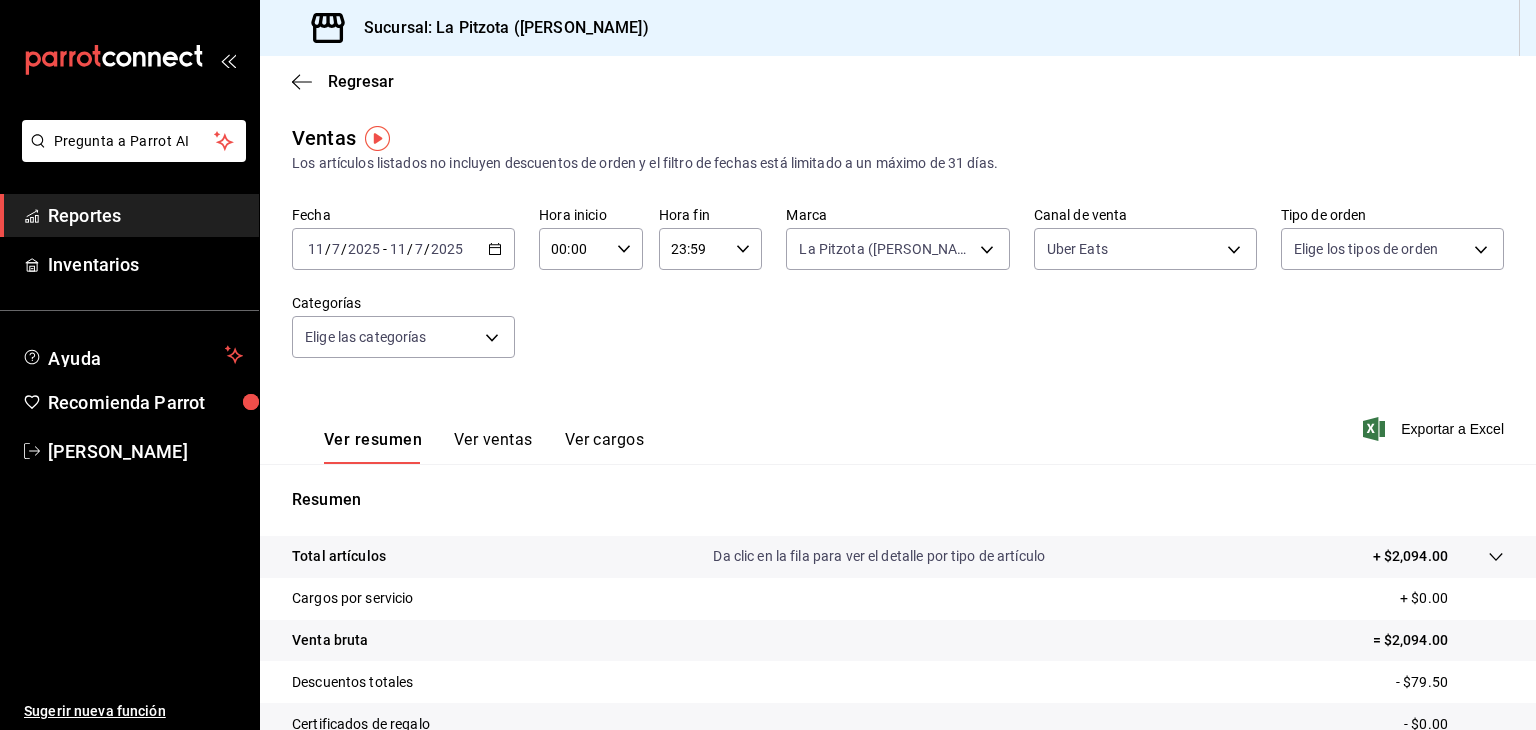 click on "Ver ventas" at bounding box center (493, 447) 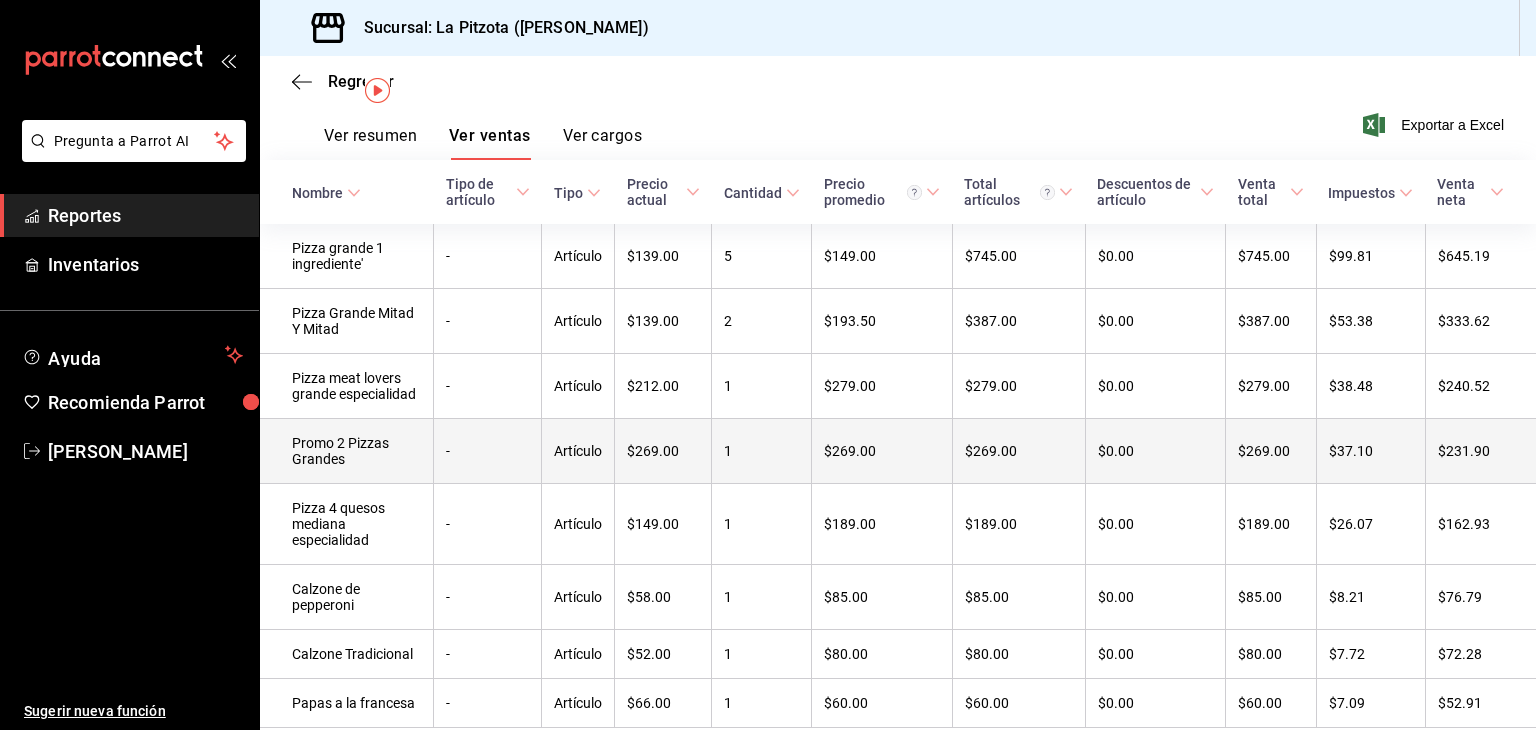 scroll, scrollTop: 386, scrollLeft: 0, axis: vertical 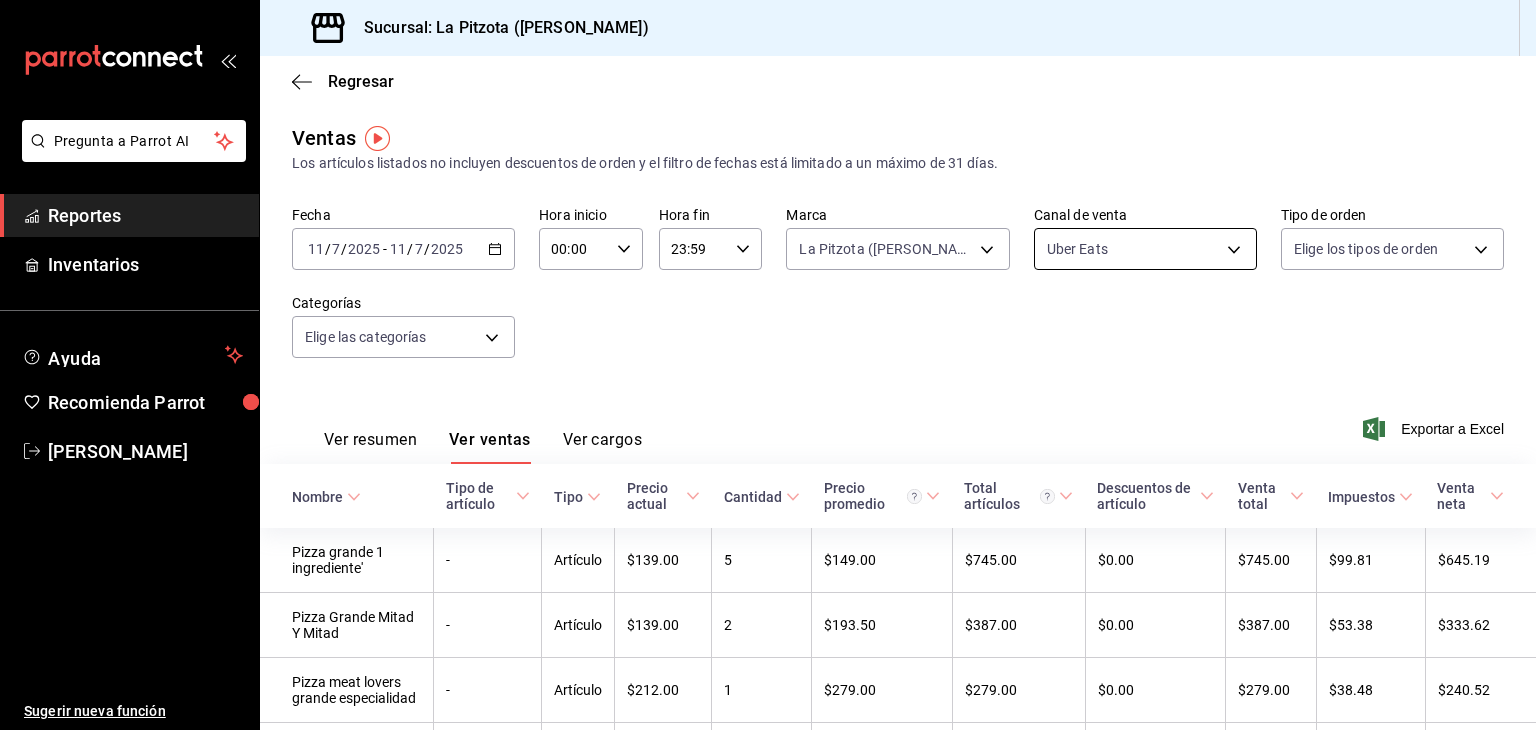 click on "Pregunta a Parrot AI Reportes   Inventarios   Ayuda Recomienda Parrot   [PERSON_NAME]   Sugerir nueva función   Sucursal: La Pitzota ([PERSON_NAME]) Regresar Ventas Los artículos listados no incluyen descuentos de orden y el filtro de fechas está limitado a un máximo de 31 días. Fecha [DATE] [DATE] - [DATE] [DATE] Hora inicio 00:00 Hora inicio Hora fin 23:59 Hora fin Marca La Pitzota ([PERSON_NAME]) 3722eccf-6cf2-48cd-b838-7de1340e0a71 Canal de venta Uber Eats UBER_EATS Tipo de orden Elige los tipos de orden Categorías Elige las categorías Ver resumen Ver ventas Ver cargos Exportar a Excel Nombre Tipo de artículo Tipo Precio actual Cantidad Precio promedio   Total artículos   Descuentos de artículo Venta total Impuestos Venta neta Pizza grande 1 ingrediente' - Artículo $139.00 5 $149.00 $745.00 $0.00 $745.00 $99.81 $645.19 Pizza Grande Mitad Y Mitad - Artículo $139.00 2 $193.50 $387.00 $0.00 $387.00 $53.38 $333.62 Pizza meat lovers grande especialidad - Artículo $212.00 1 $279.00 $279.00" at bounding box center [768, 365] 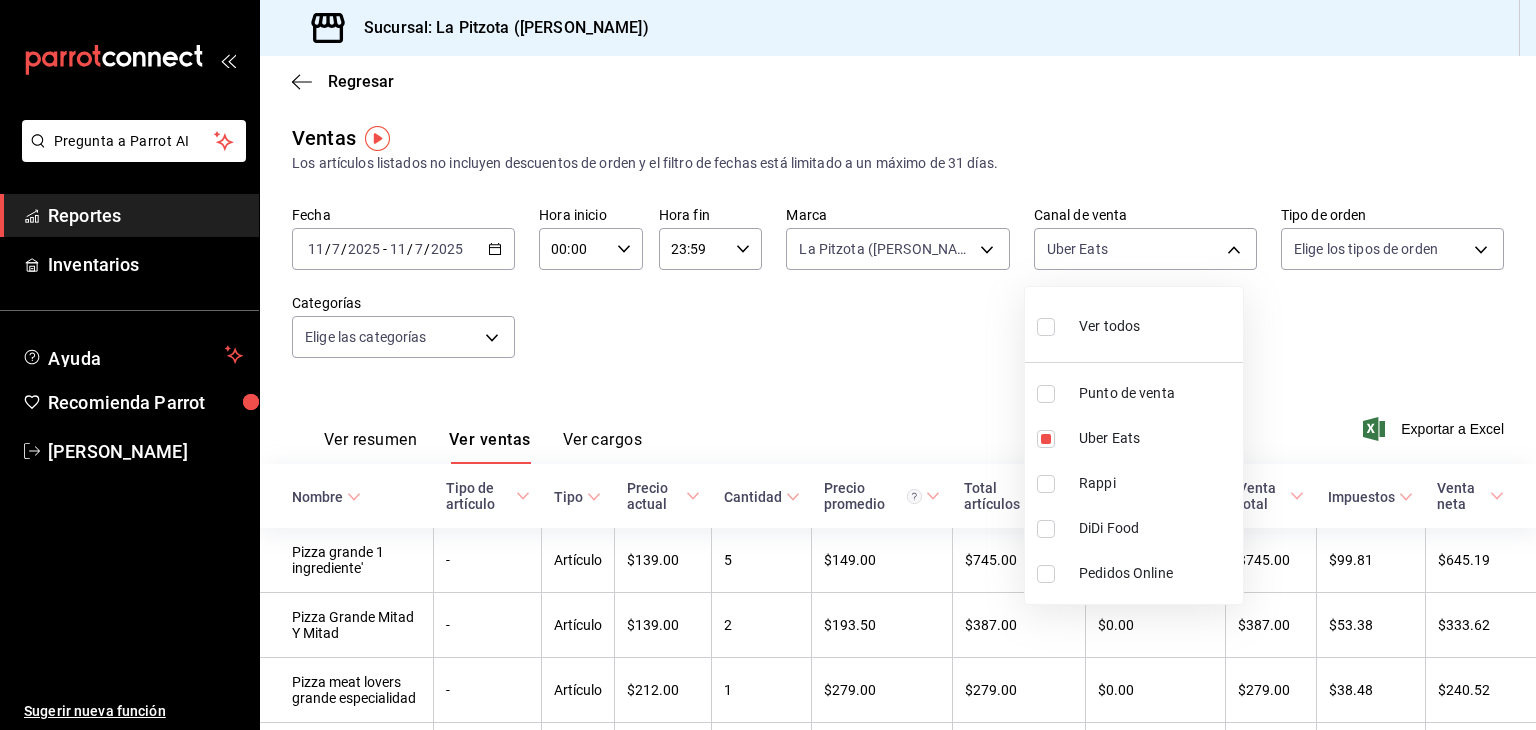 click at bounding box center [1046, 484] 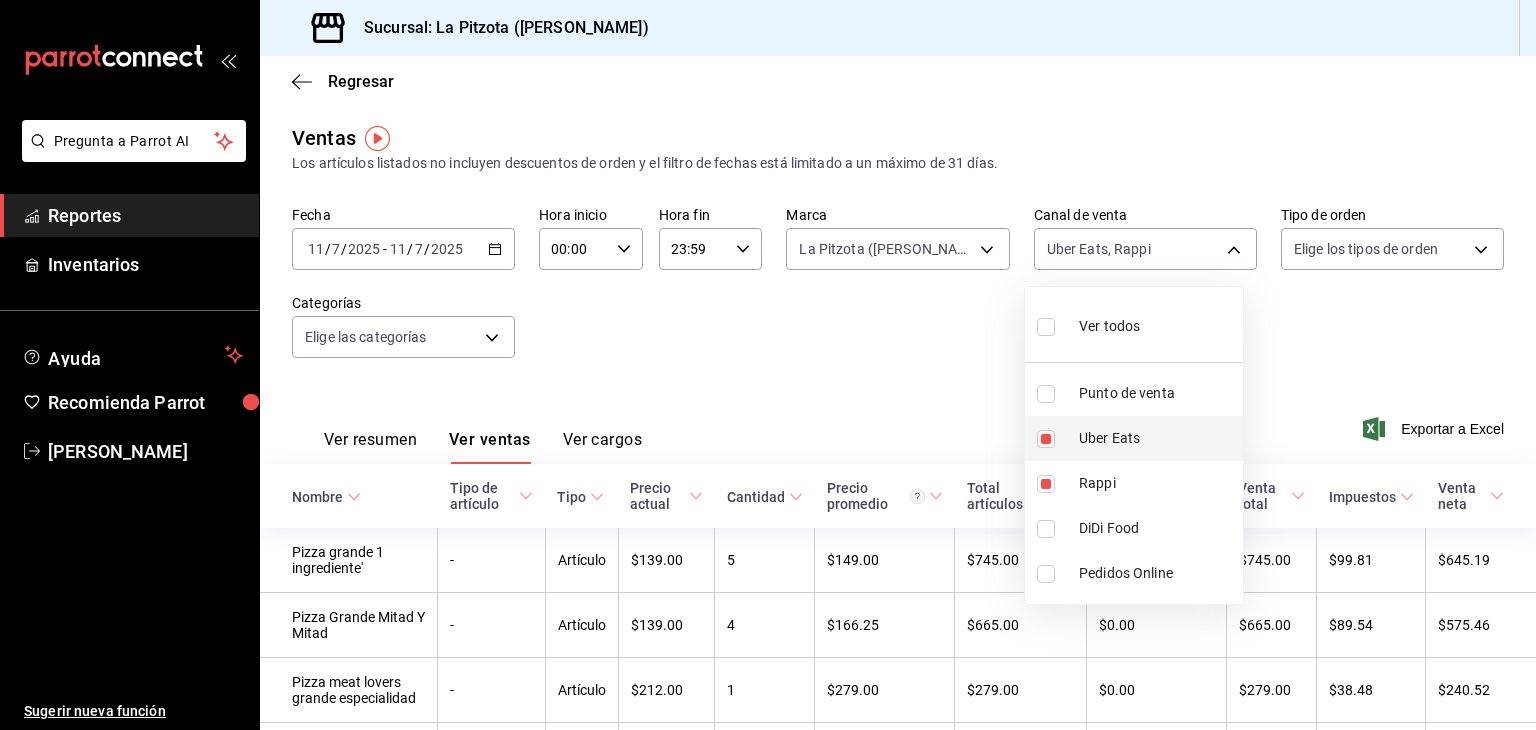 click at bounding box center [1046, 439] 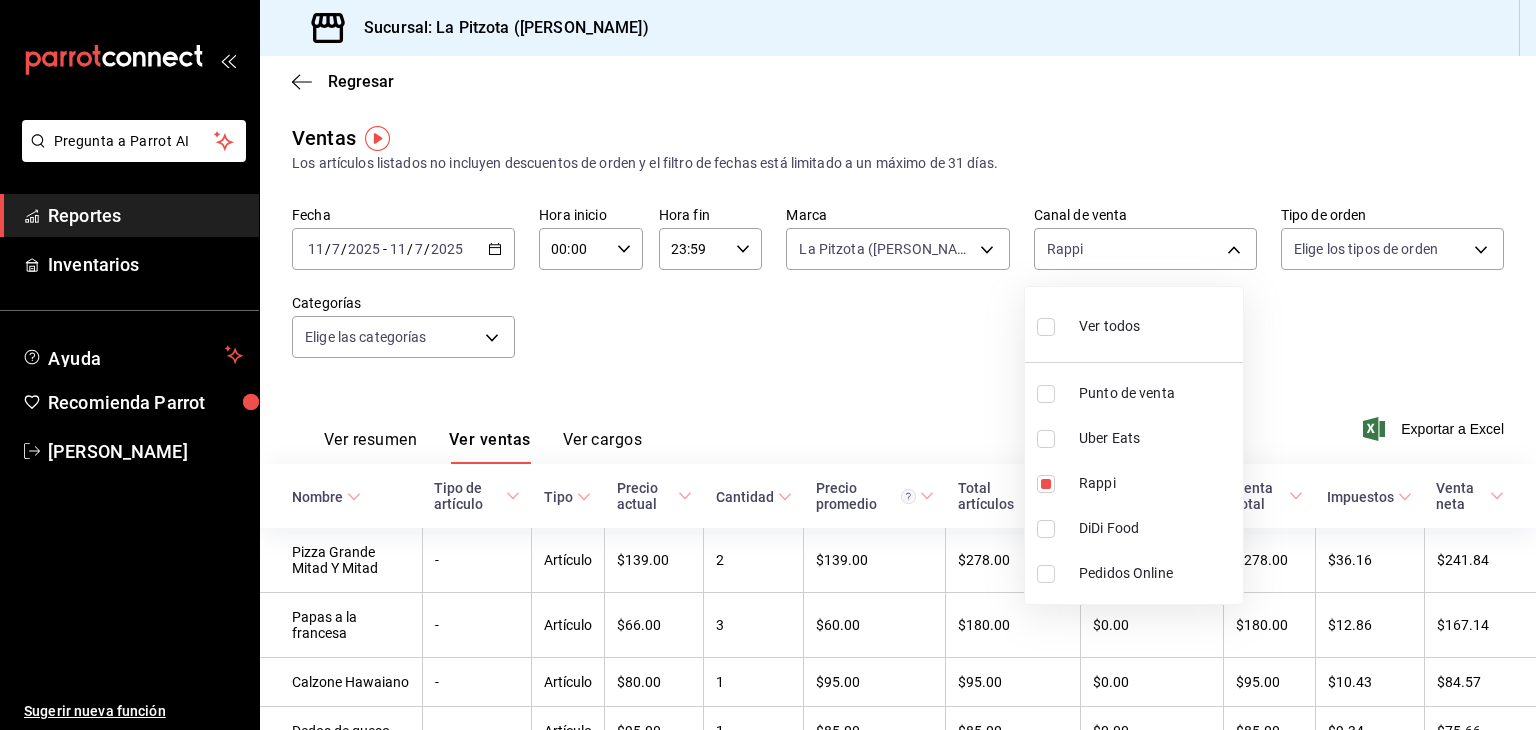 click at bounding box center (768, 365) 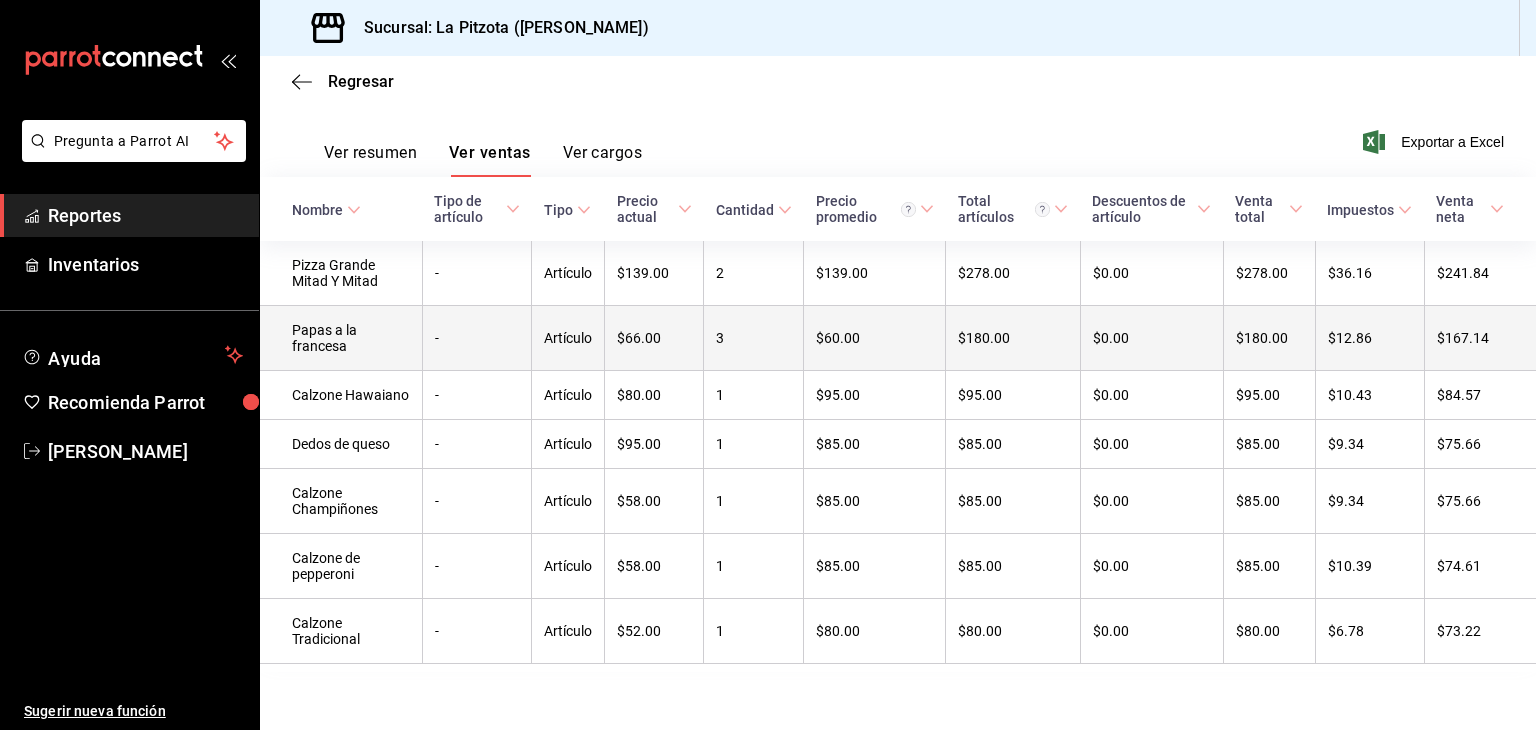 scroll, scrollTop: 300, scrollLeft: 0, axis: vertical 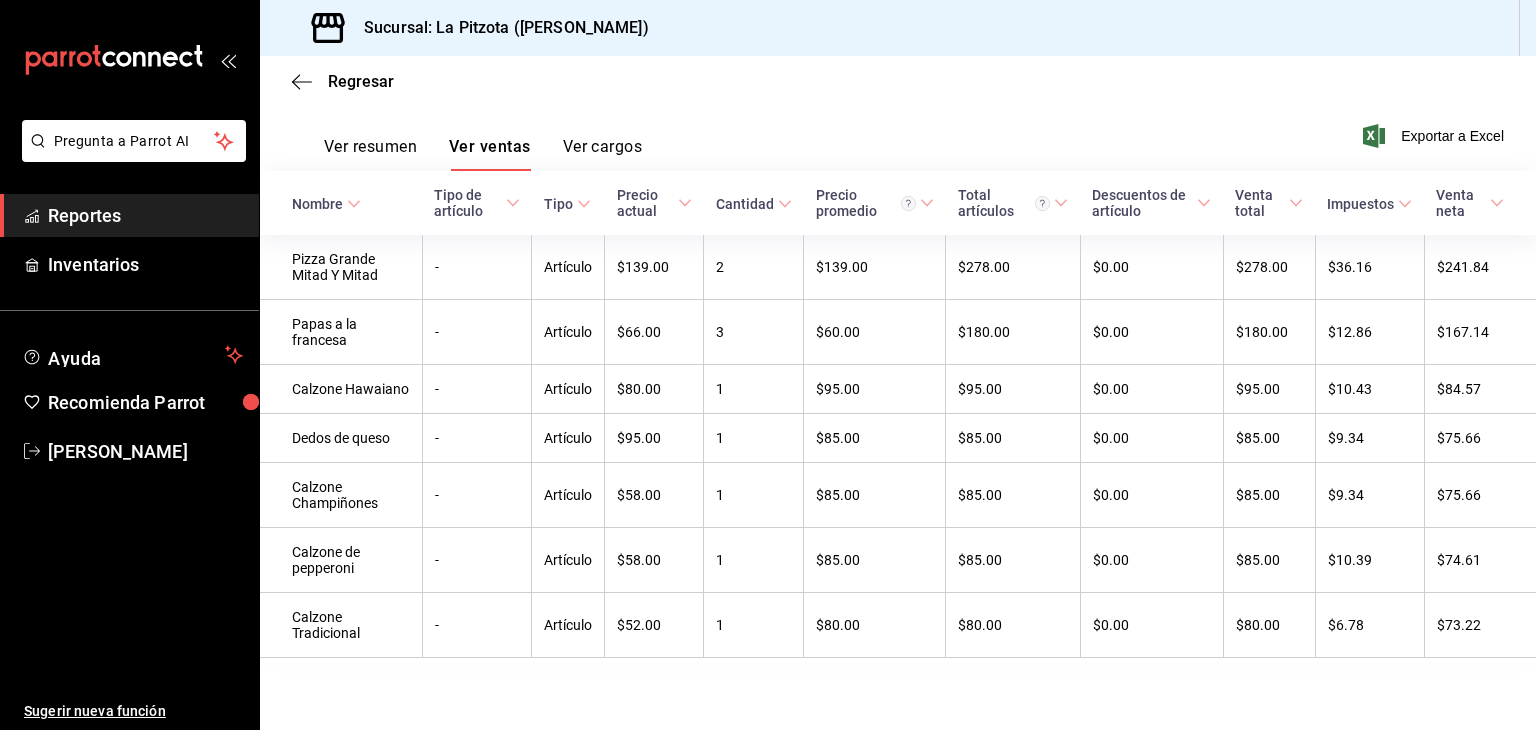 click on "Ver resumen Ver ventas Ver cargos" at bounding box center [483, 154] 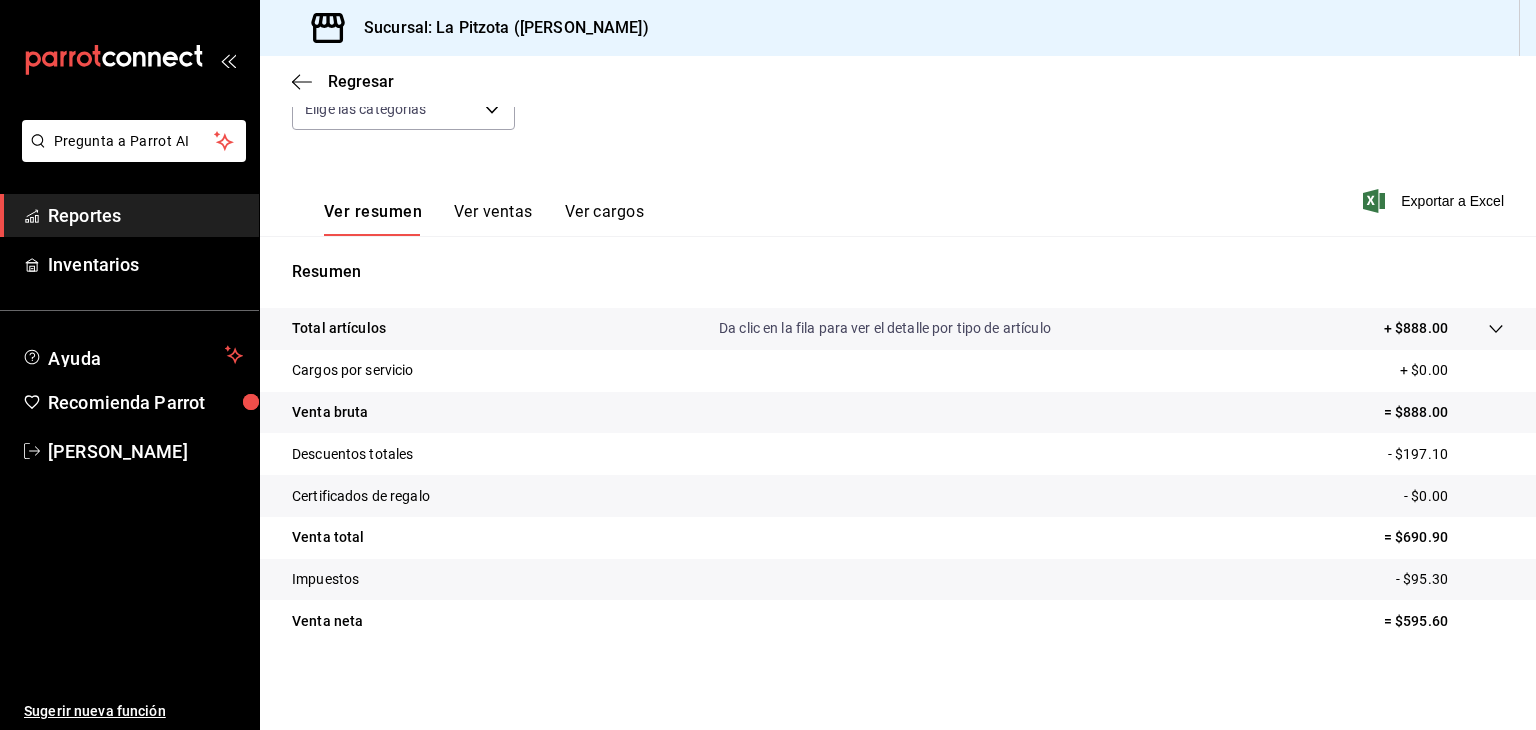 scroll, scrollTop: 228, scrollLeft: 0, axis: vertical 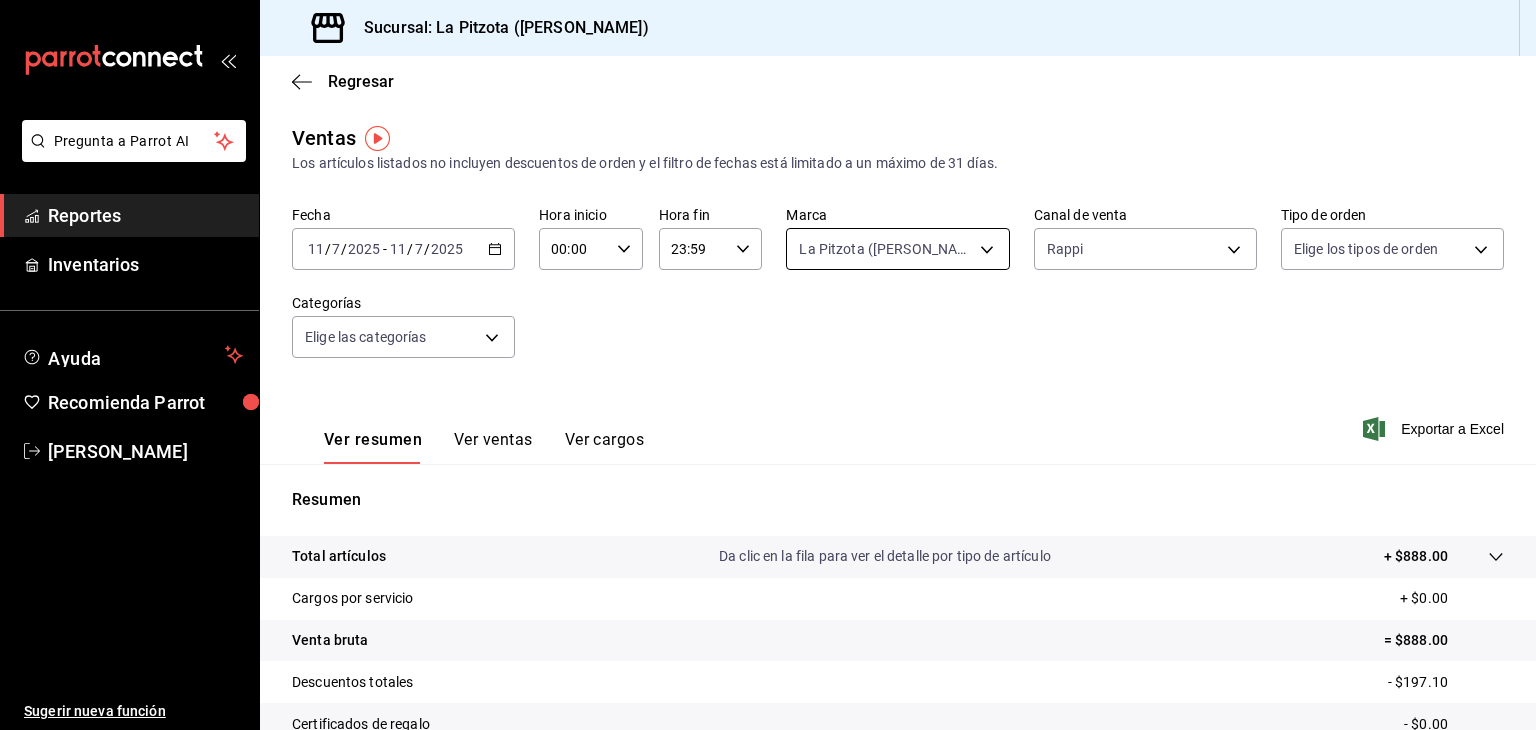 click on "Pregunta a Parrot AI Reportes   Inventarios   Ayuda Recomienda Parrot   [PERSON_NAME]   Sugerir nueva función   Sucursal: La Pitzota ([PERSON_NAME]) Regresar Ventas Los artículos listados no incluyen descuentos de orden y el filtro de fechas está limitado a un máximo de 31 días. Fecha [DATE] [DATE] - [DATE] [DATE] Hora inicio 00:00 Hora inicio Hora fin 23:59 Hora fin Marca La Pitzota ([PERSON_NAME]) 3722eccf-6cf2-48cd-b838-7de1340e0a71 Canal de venta Rappi RAPPI Tipo de orden Elige los tipos de orden Categorías Elige las categorías Ver resumen Ver ventas Ver cargos Exportar a Excel Resumen Total artículos Da clic en la fila para ver el detalle por tipo de artículo + $888.00 Cargos por servicio + $0.00 Venta bruta = $888.00 Descuentos totales - $197.10 Certificados de regalo - $0.00 Venta total = $690.90 Impuestos - $95.30 Venta neta = $595.60 Pregunta a Parrot AI Reportes   Inventarios   Ayuda Recomienda Parrot   [PERSON_NAME]   Sugerir nueva función   GANA 1 MES GRATIS EN TU SUSCRIPCIÓN AQUÍ" at bounding box center [768, 365] 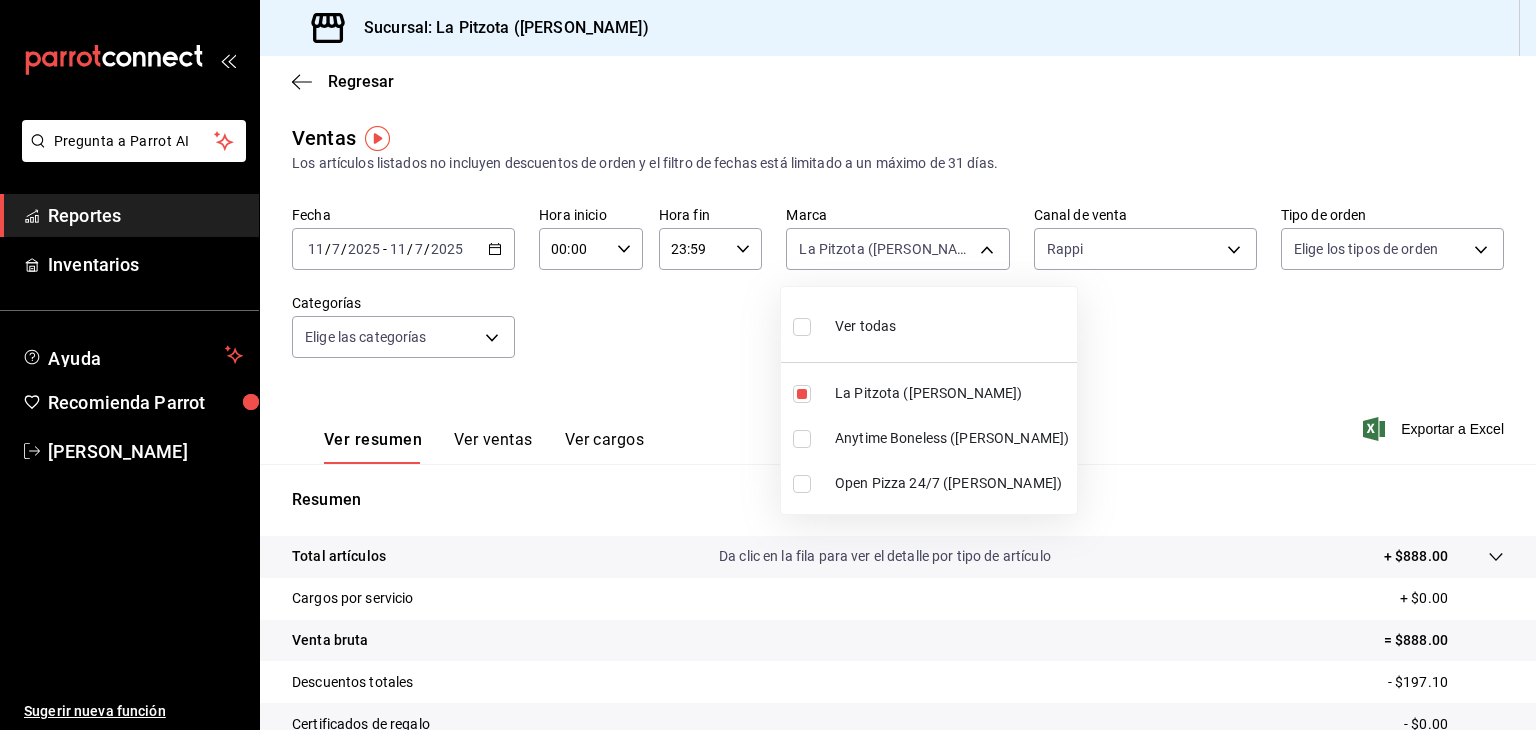 click on "Anytime Boneless ([PERSON_NAME])" at bounding box center [929, 438] 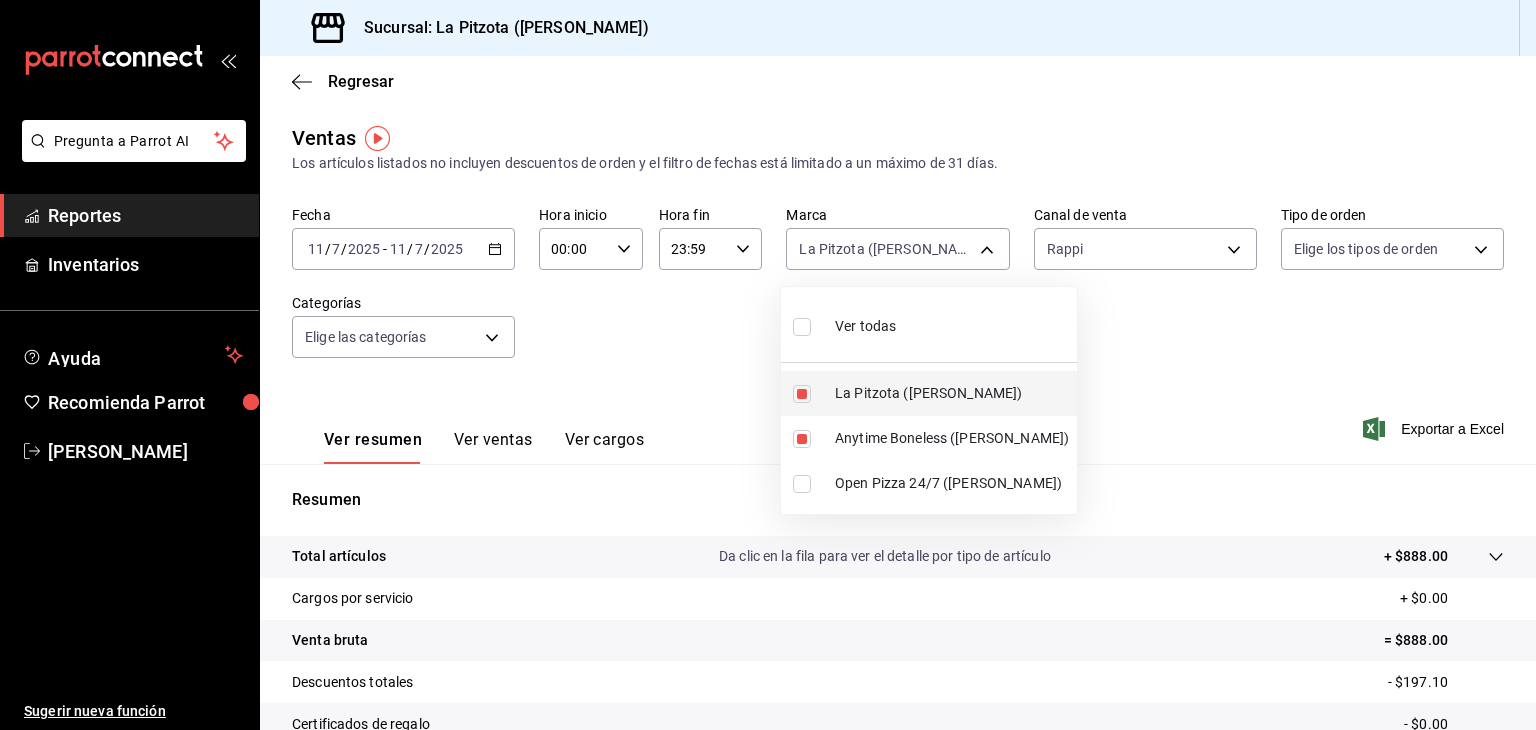 click at bounding box center (802, 394) 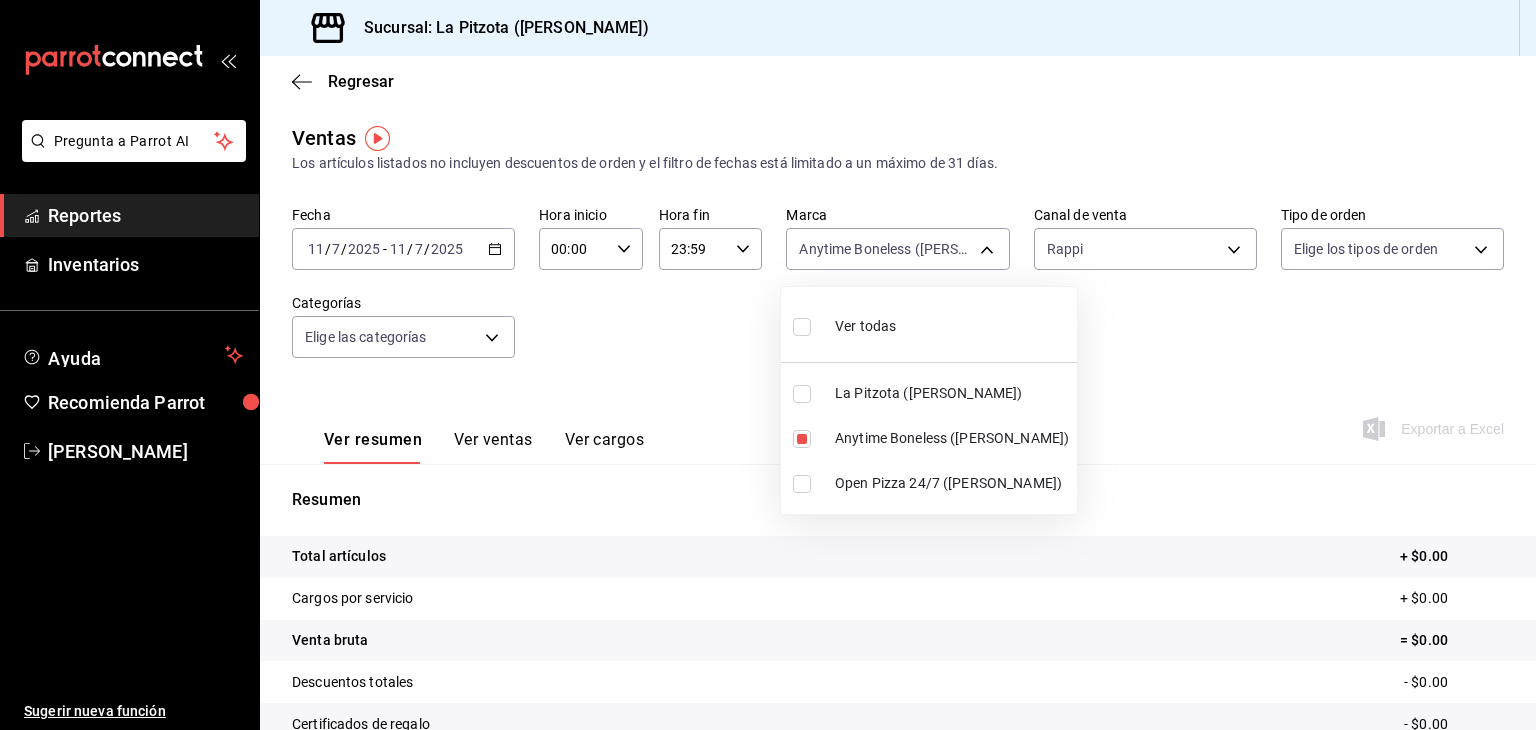 click at bounding box center (768, 365) 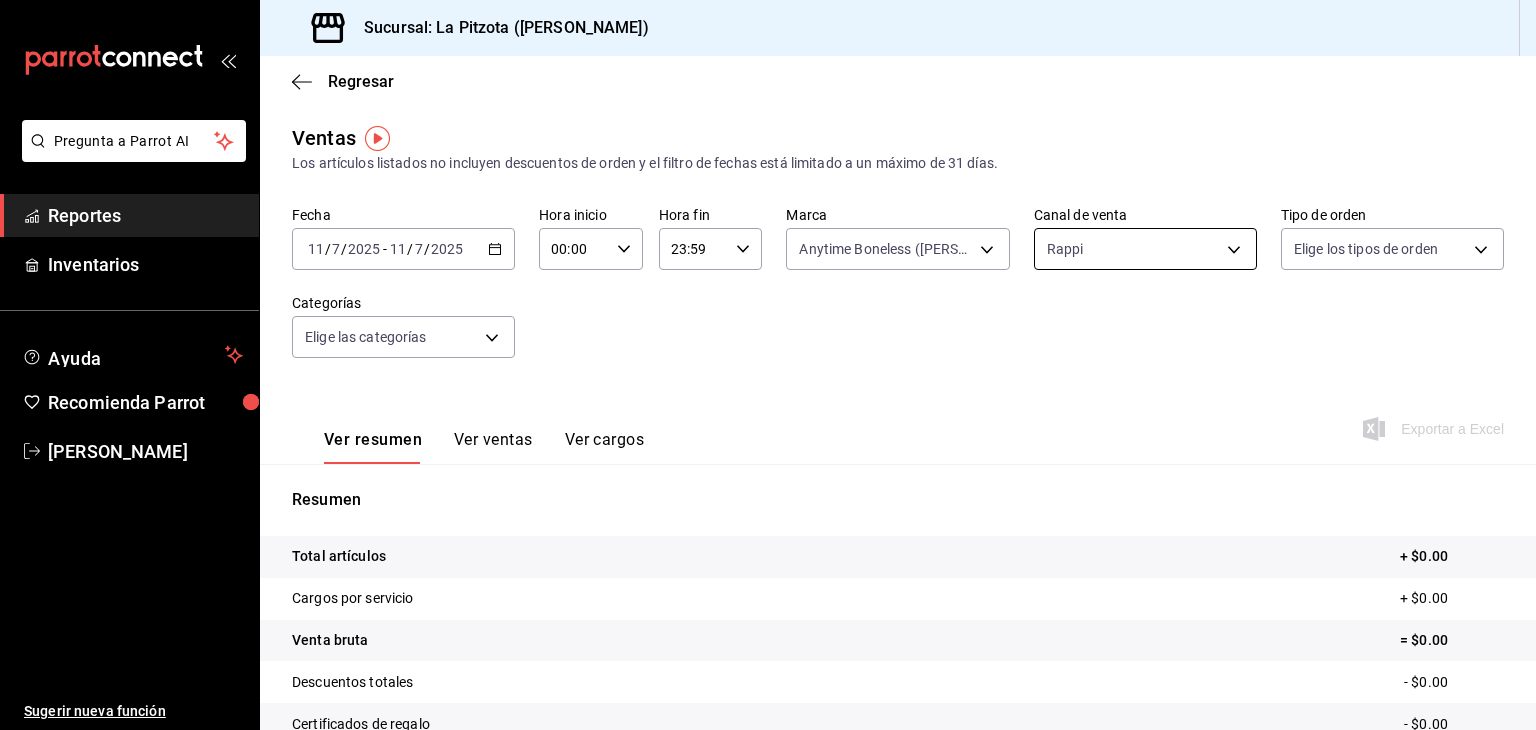 click on "Pregunta a Parrot AI Reportes   Inventarios   Ayuda Recomienda Parrot   [PERSON_NAME]   Sugerir nueva función   Sucursal: La Pitzota ([PERSON_NAME]) Regresar Ventas Los artículos listados no incluyen descuentos de orden y el filtro de fechas está limitado a un máximo de 31 días. Fecha [DATE] [DATE] - [DATE] [DATE] Hora inicio 00:00 Hora inicio Hora fin 23:59 Hora fin Marca Anytime Boneless ([PERSON_NAME]) d0b15645-4641-49bc-8be3-6a792ed6583e Canal de venta Rappi RAPPI Tipo de orden Elige los tipos de orden Categorías Elige las categorías Ver resumen Ver ventas Ver cargos Exportar a Excel Resumen Total artículos + $0.00 Cargos por servicio + $0.00 Venta bruta = $0.00 Descuentos totales - $0.00 Certificados de regalo - $0.00 Venta total = $0.00 Impuestos - $0.00 Venta neta = $0.00 Pregunta a Parrot AI Reportes   Inventarios   Ayuda Recomienda Parrot   [PERSON_NAME]   Sugerir nueva función   GANA 1 MES GRATIS EN TU SUSCRIPCIÓN AQUÍ Ver video tutorial Ir a video Visitar centro de ayuda" at bounding box center [768, 365] 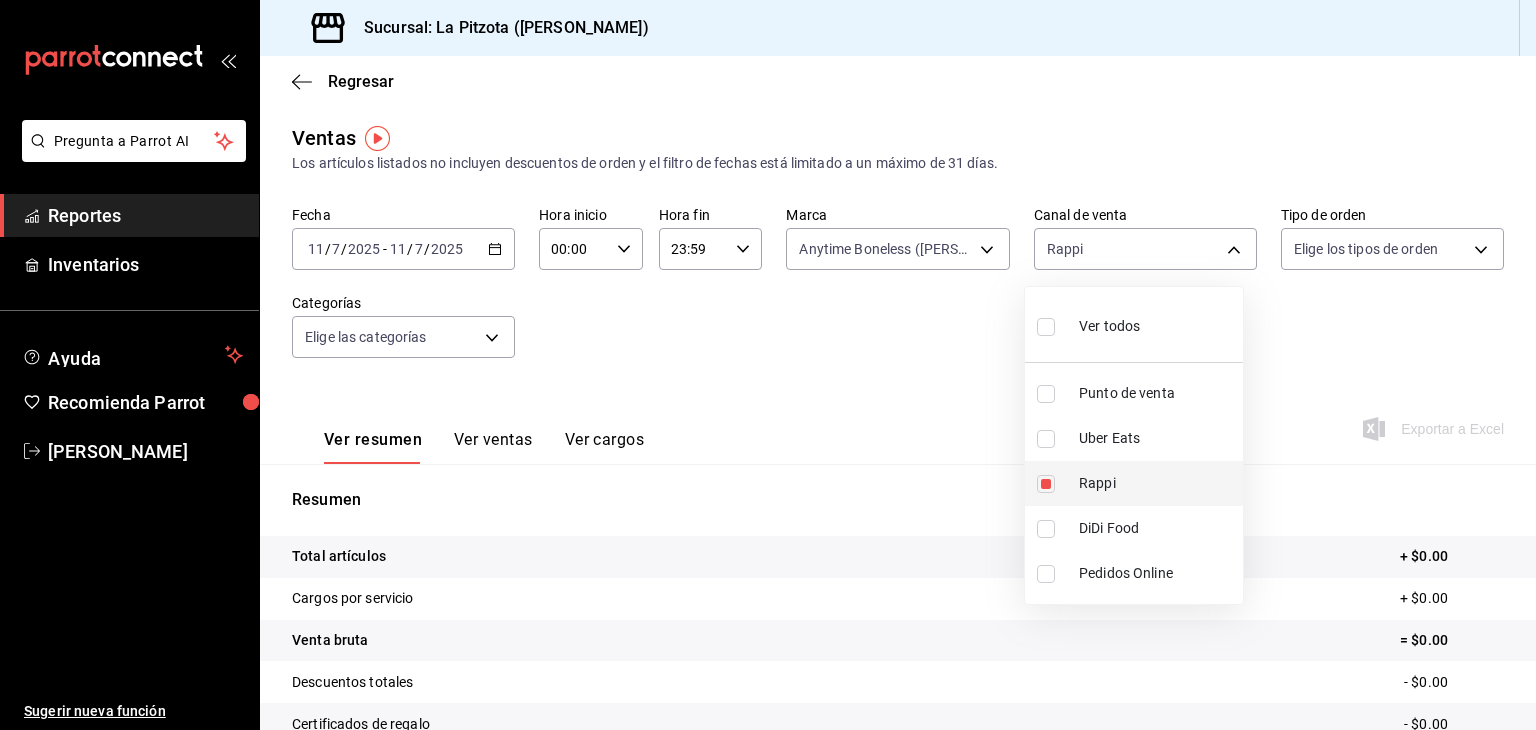 drag, startPoint x: 1043, startPoint y: 475, endPoint x: 1043, endPoint y: 463, distance: 12 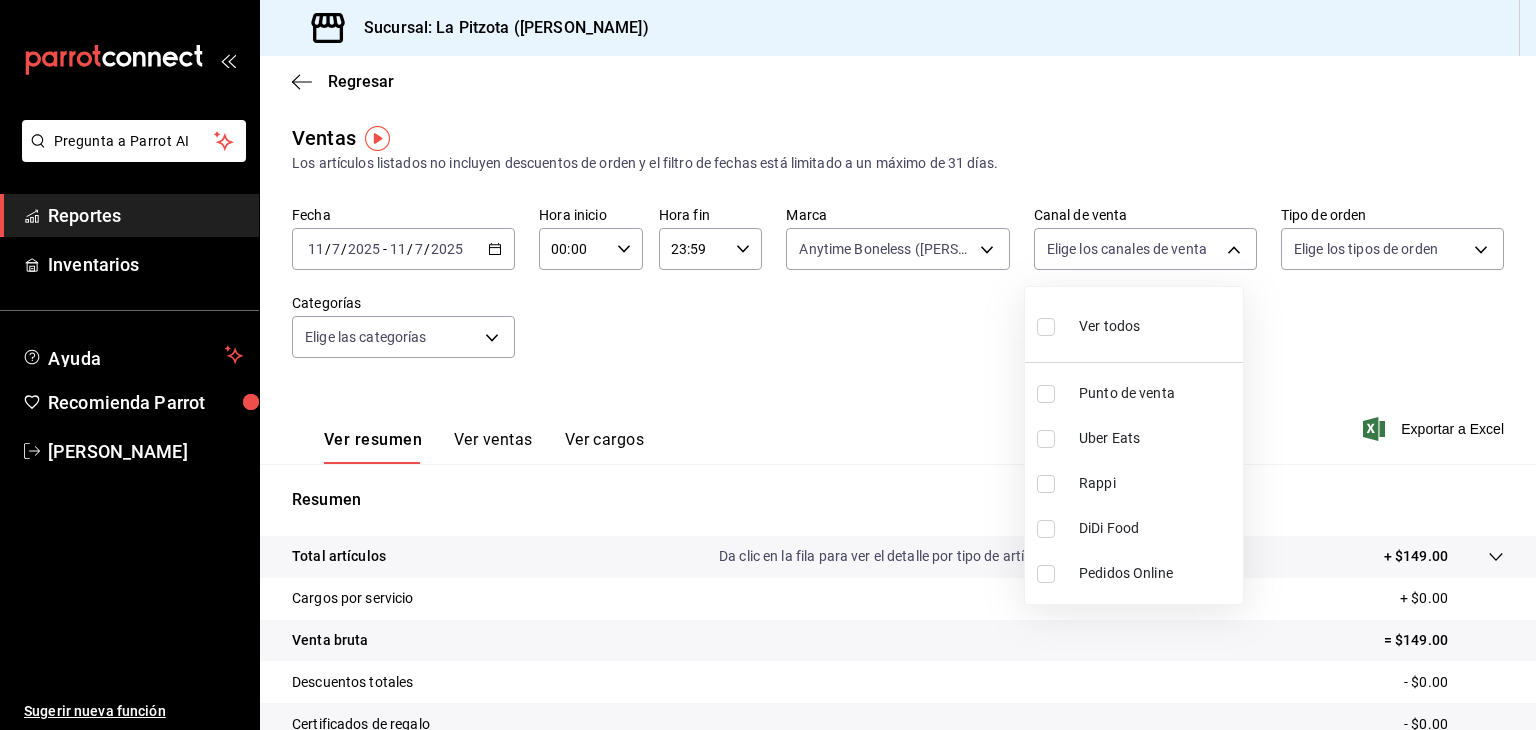 click at bounding box center (1046, 439) 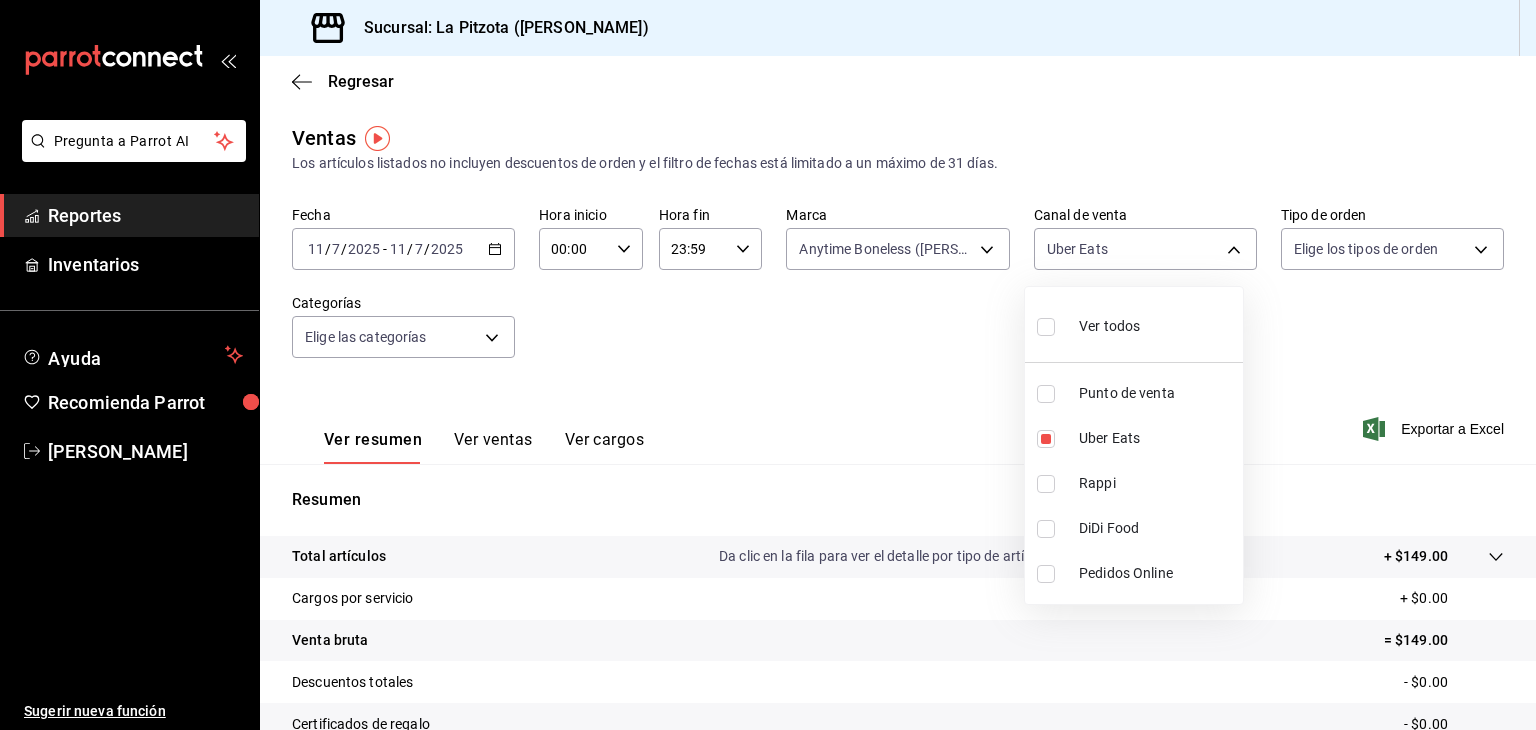 drag, startPoint x: 1286, startPoint y: 342, endPoint x: 1175, endPoint y: 340, distance: 111.01801 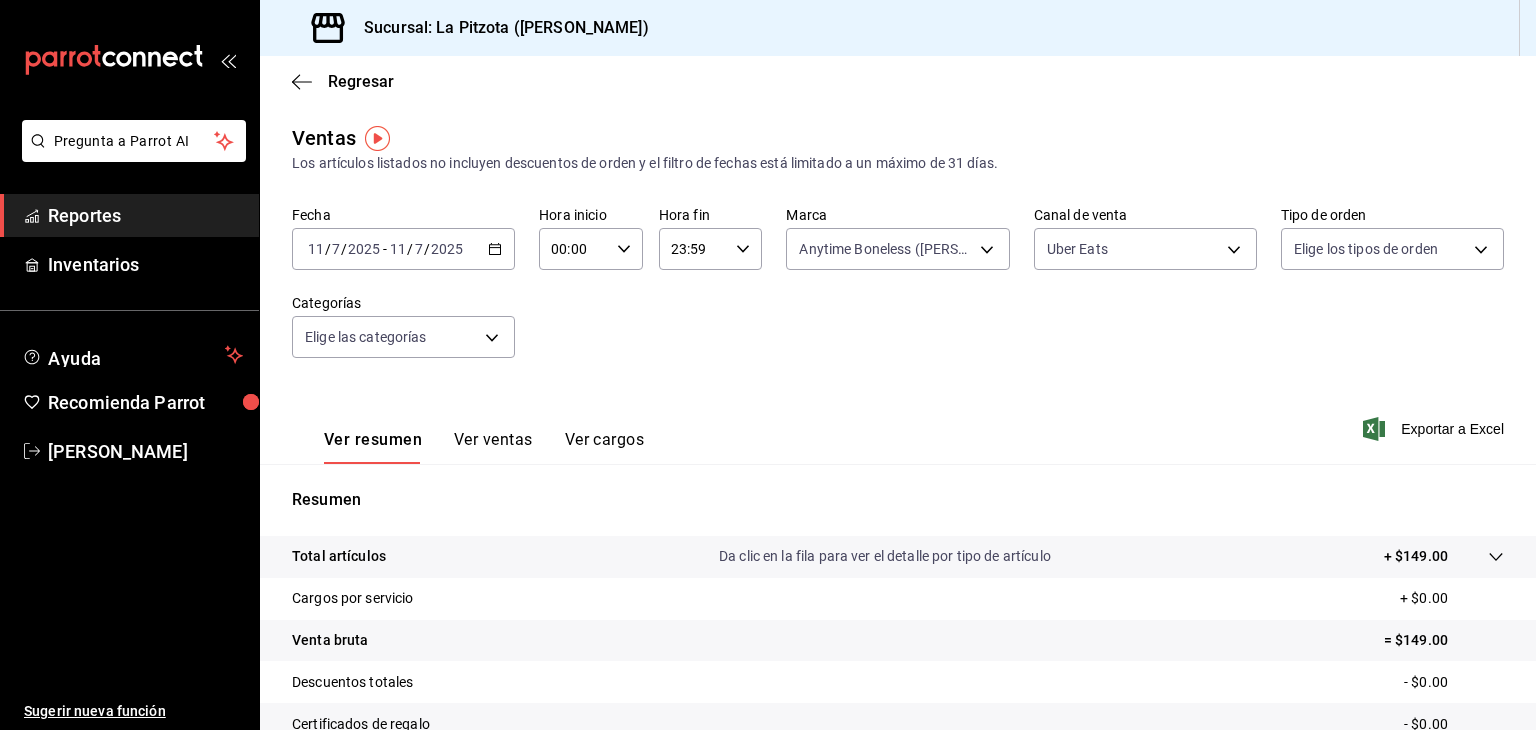 click on "Ver ventas" at bounding box center (493, 447) 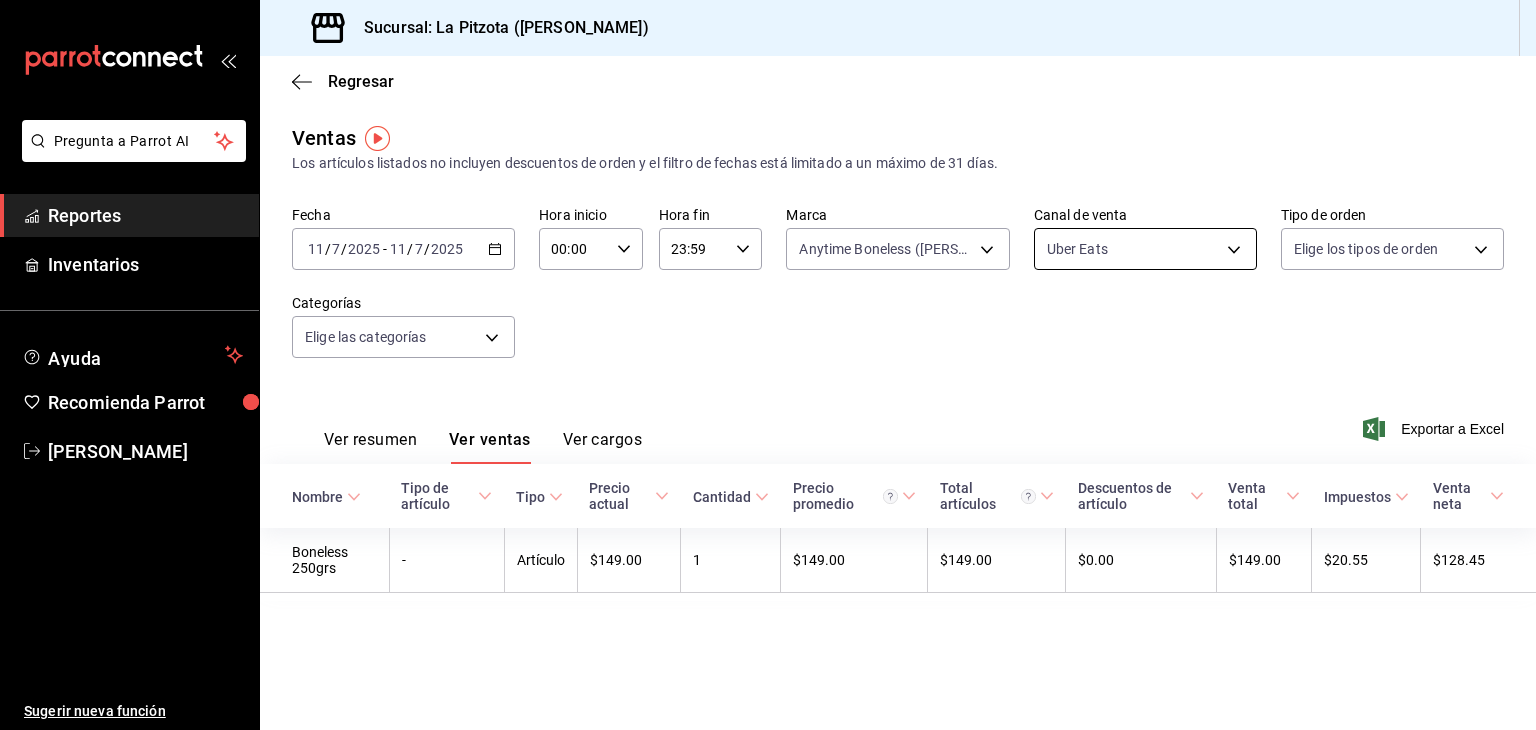 click on "Pregunta a Parrot AI Reportes   Inventarios   Ayuda Recomienda Parrot   [PERSON_NAME]   Sugerir nueva función   Sucursal: La Pitzota ([PERSON_NAME]) Regresar Ventas Los artículos listados no incluyen descuentos de orden y el filtro de fechas está limitado a un máximo de 31 días. Fecha [DATE] [DATE] - [DATE] [DATE] Hora inicio 00:00 Hora inicio Hora fin 23:59 Hora fin Marca Anytime Boneless ([PERSON_NAME]) d0b15645-4641-49bc-8be3-6a792ed6583e Canal de venta Uber Eats UBER_EATS Tipo de orden Elige los tipos de orden Categorías Elige las categorías Ver resumen Ver ventas Ver cargos Exportar a Excel Nombre Tipo de artículo Tipo Precio actual Cantidad Precio promedio   Total artículos   Descuentos de artículo Venta total Impuestos Venta neta Boneless 250grs - Artículo $149.00 1 $149.00 $149.00 $0.00 $149.00 $20.55 $128.45 Pregunta a Parrot AI Reportes   Inventarios   Ayuda Recomienda Parrot   [PERSON_NAME]   Sugerir nueva función   GANA 1 MES GRATIS EN TU SUSCRIPCIÓN AQUÍ Ver video tutorial" at bounding box center (768, 365) 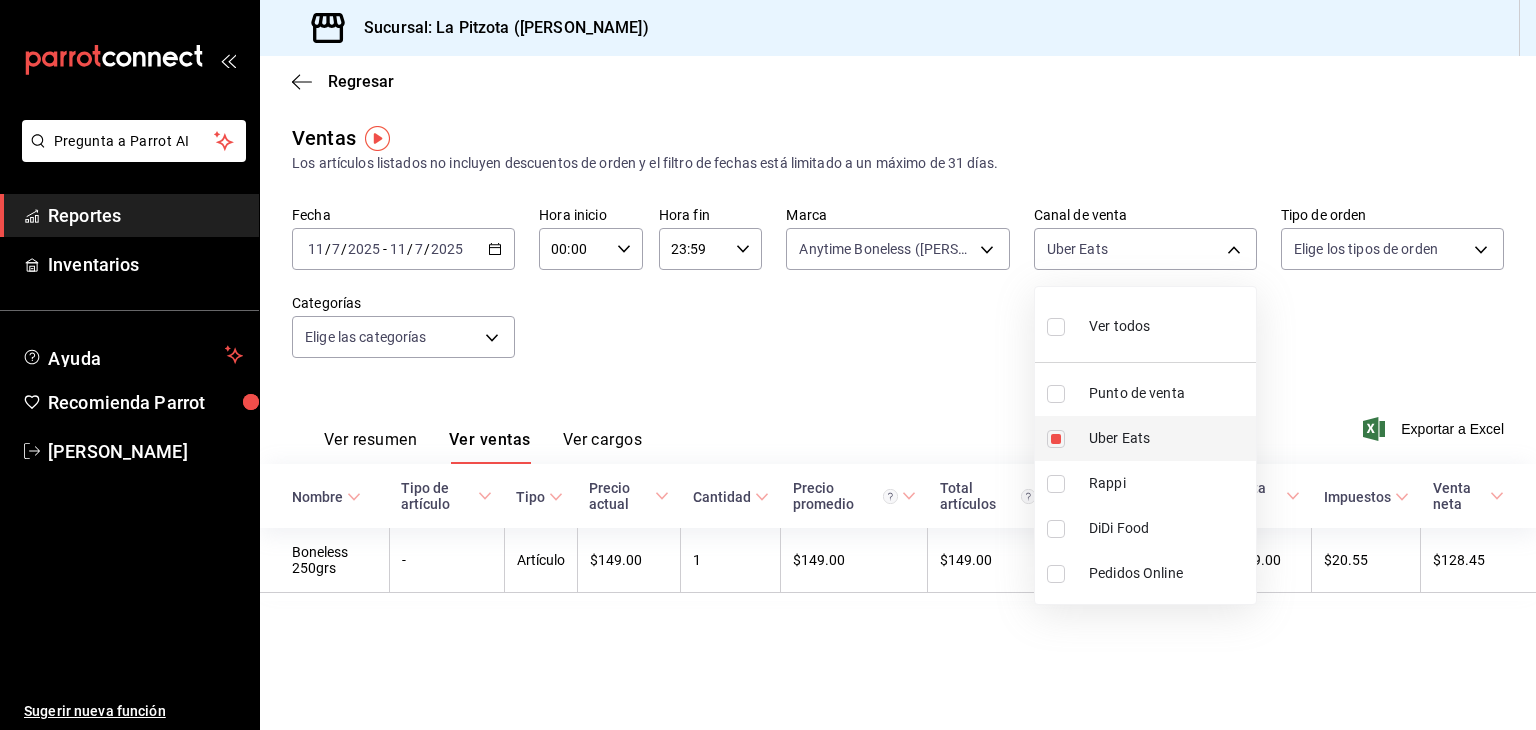 click at bounding box center (1060, 439) 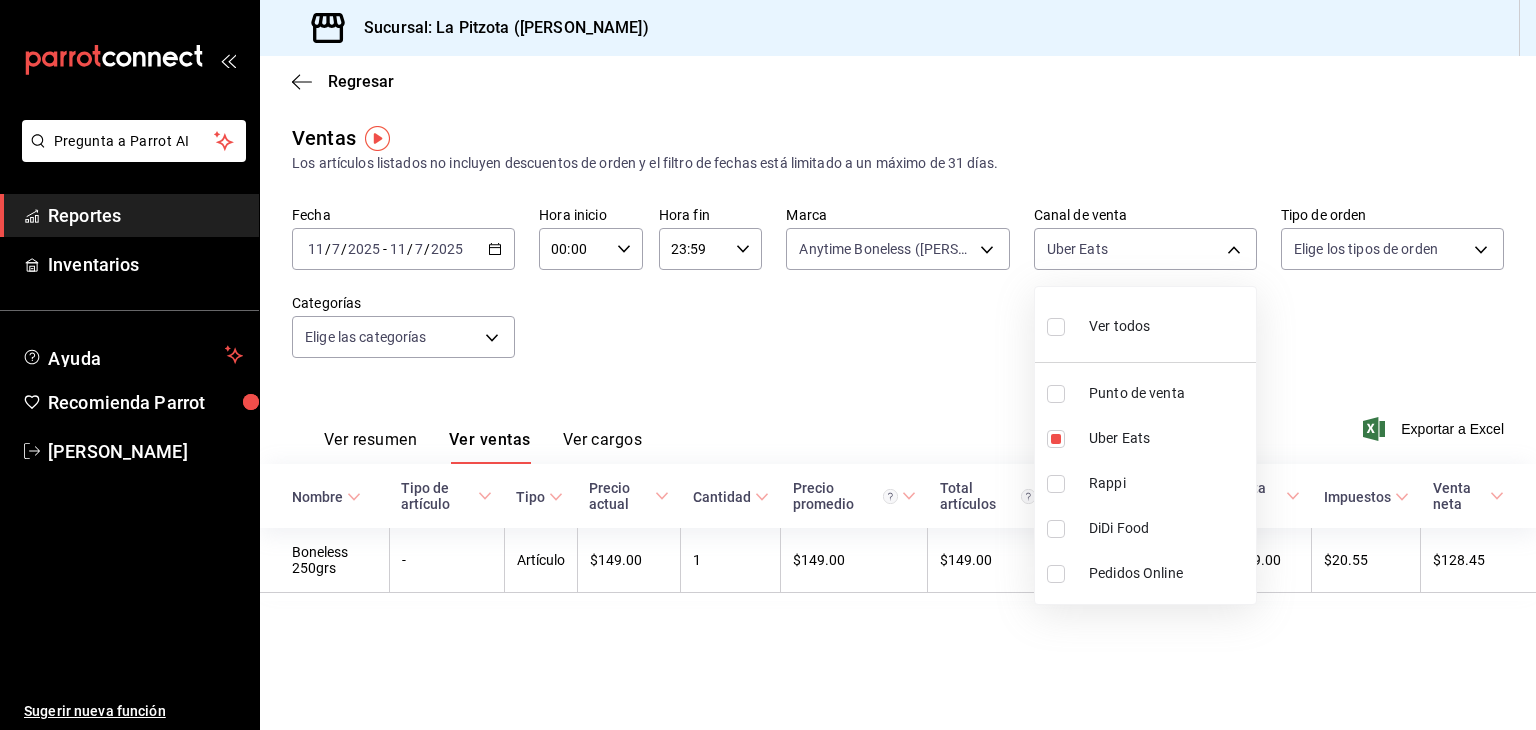 type on "UBER_EATS" 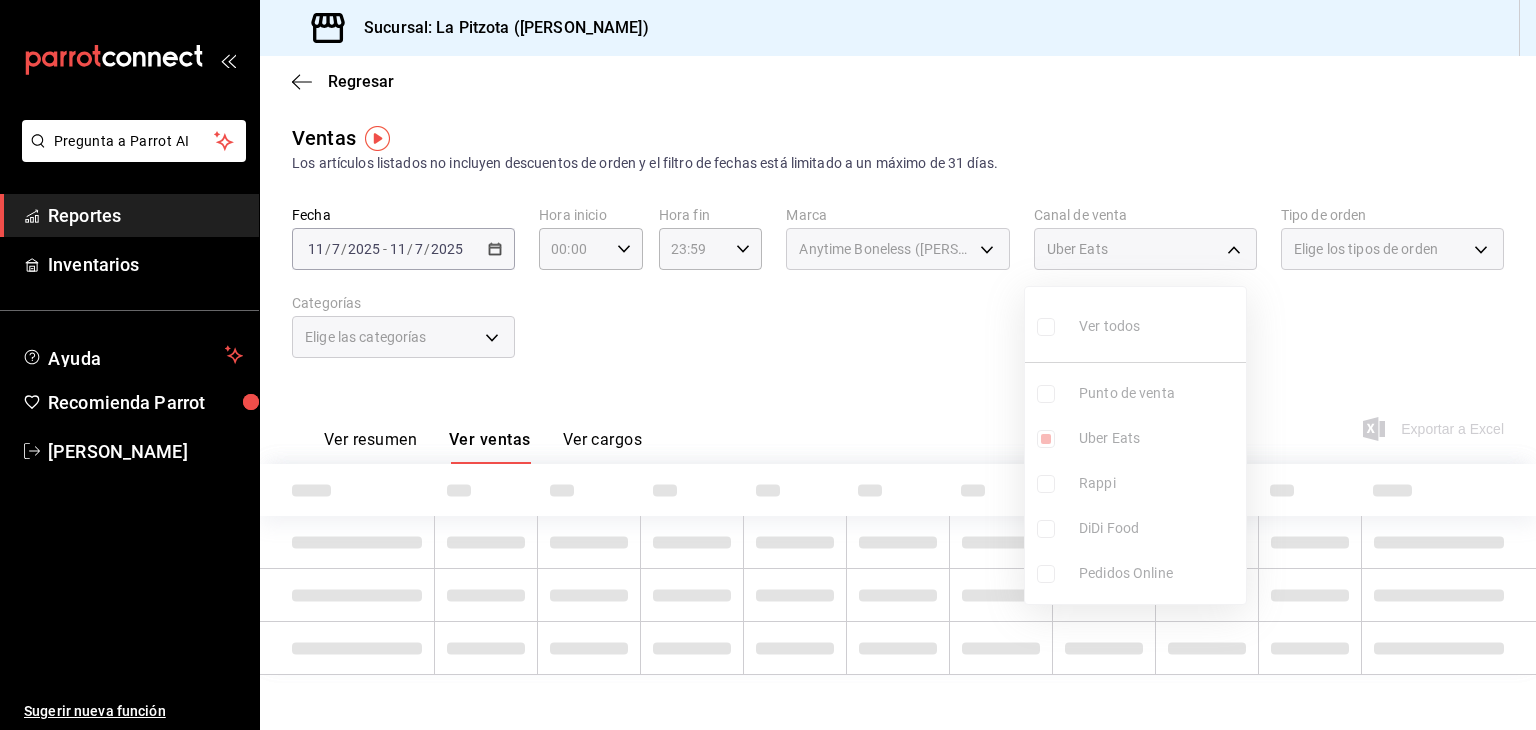 click on "Ver todos Punto de venta Uber Eats Rappi DiDi Food Pedidos Online" at bounding box center [1135, 445] 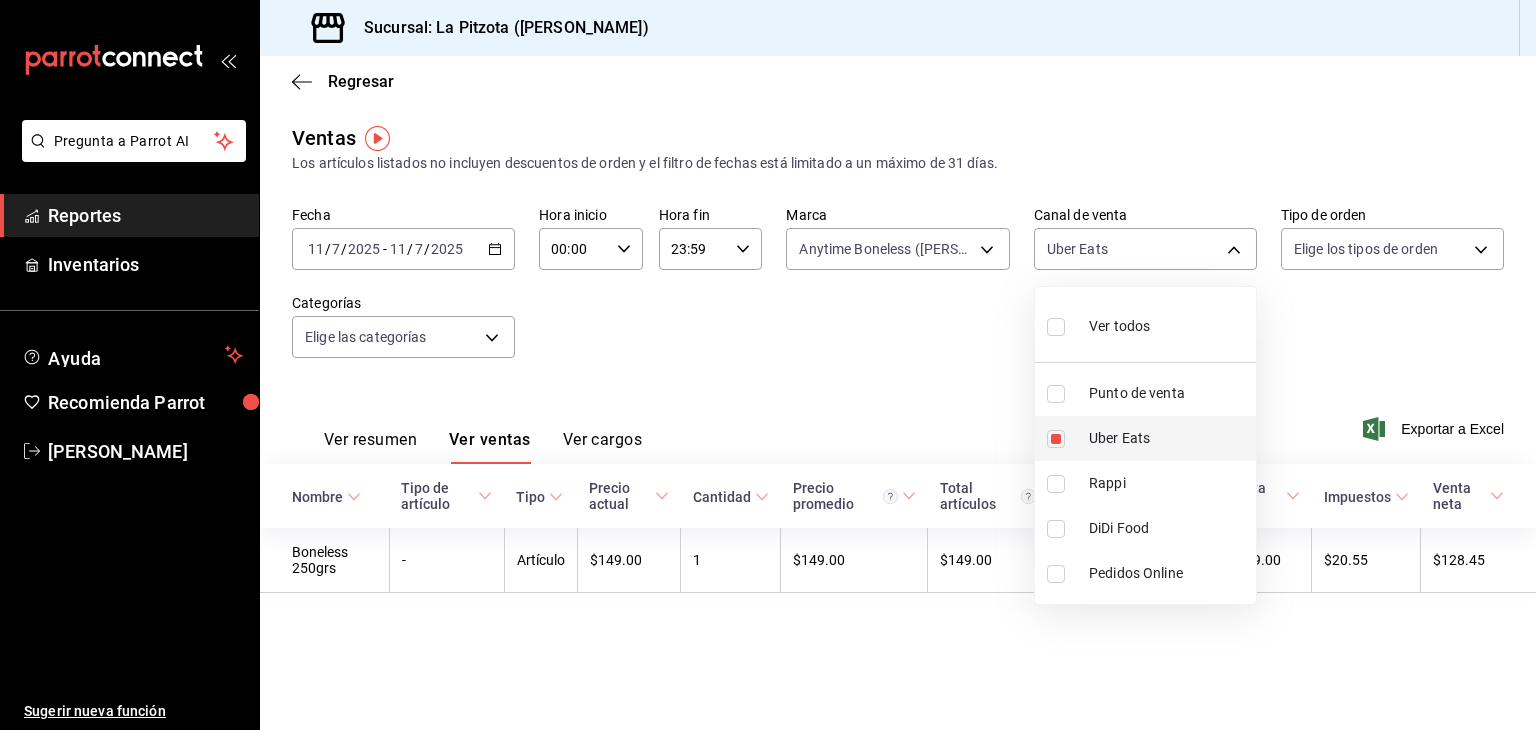 click at bounding box center [1056, 439] 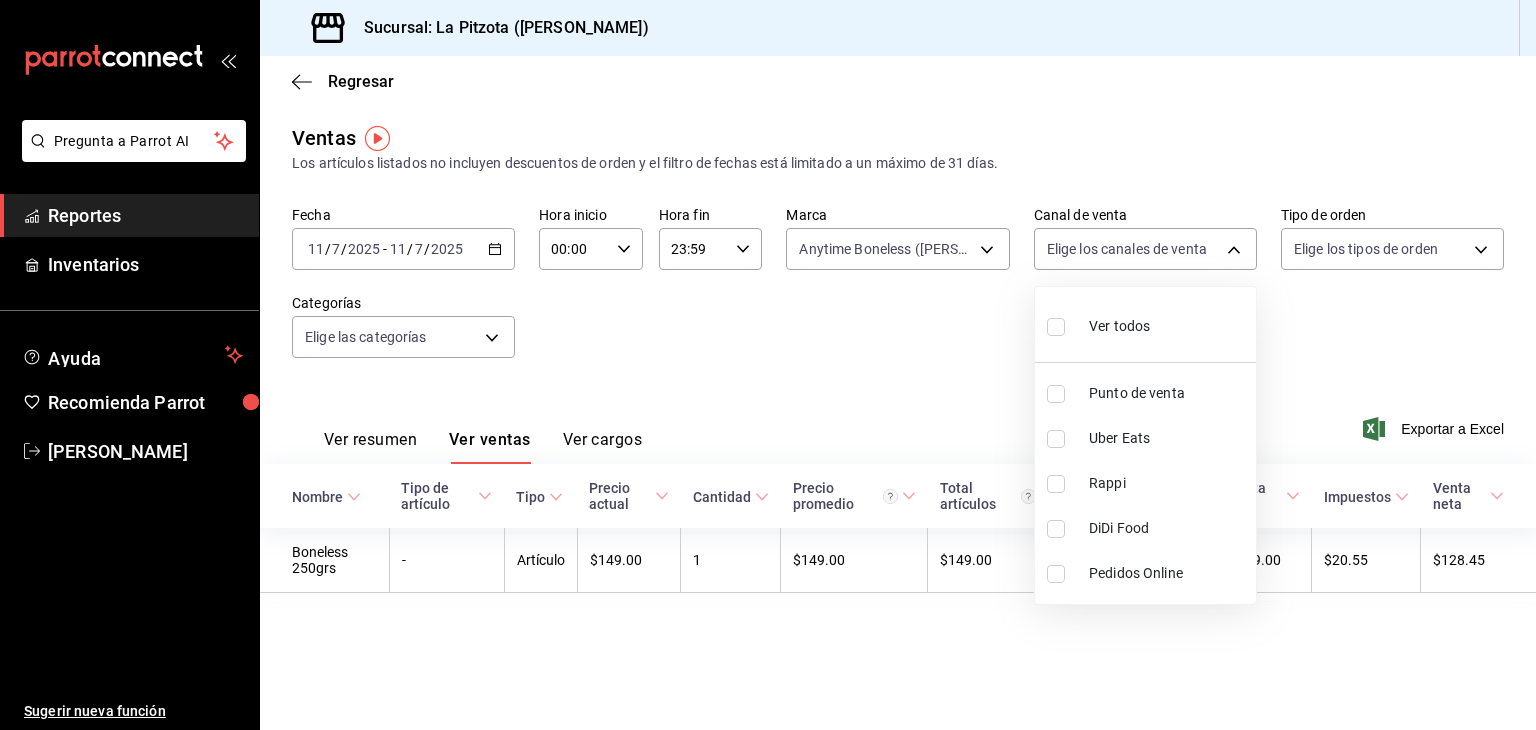 click at bounding box center [1056, 529] 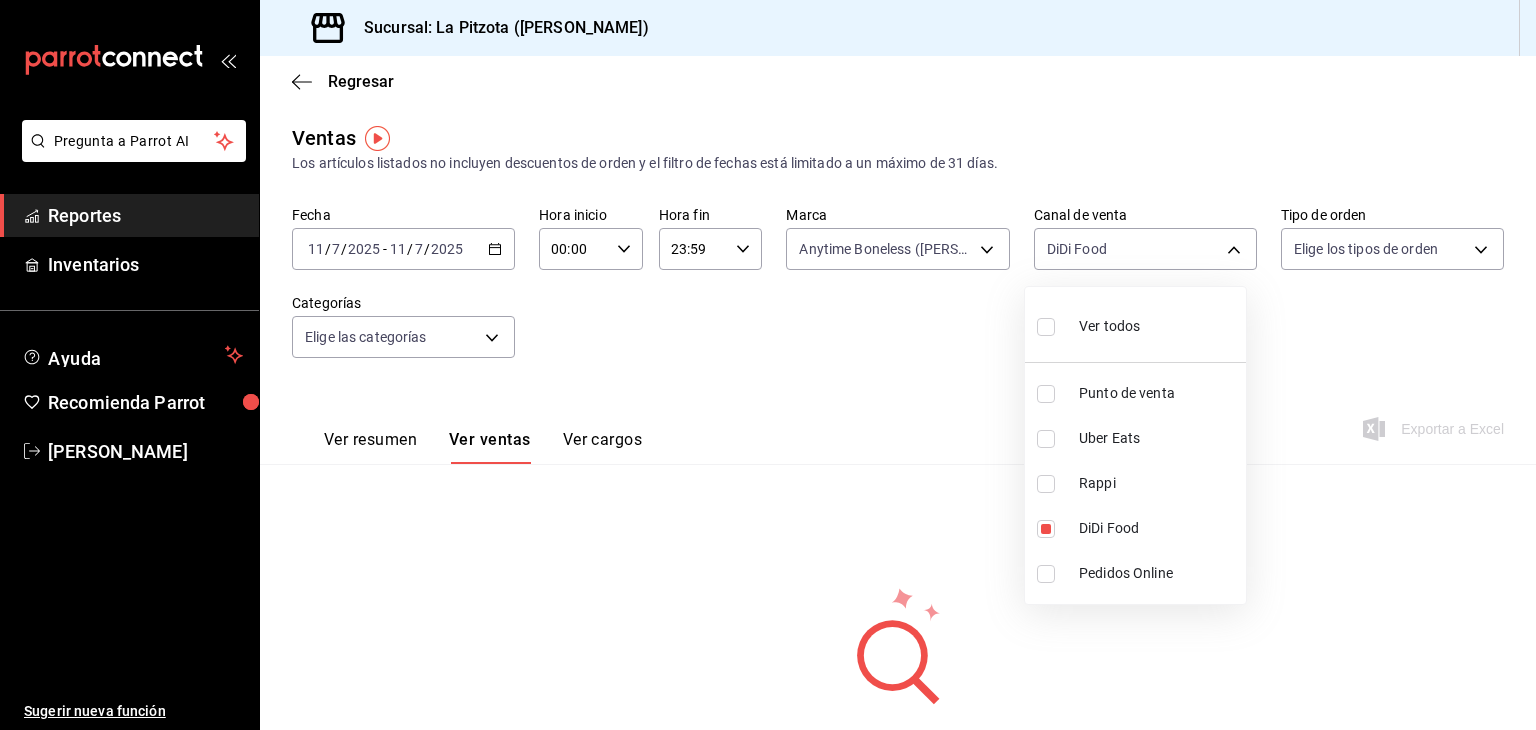 click at bounding box center (768, 365) 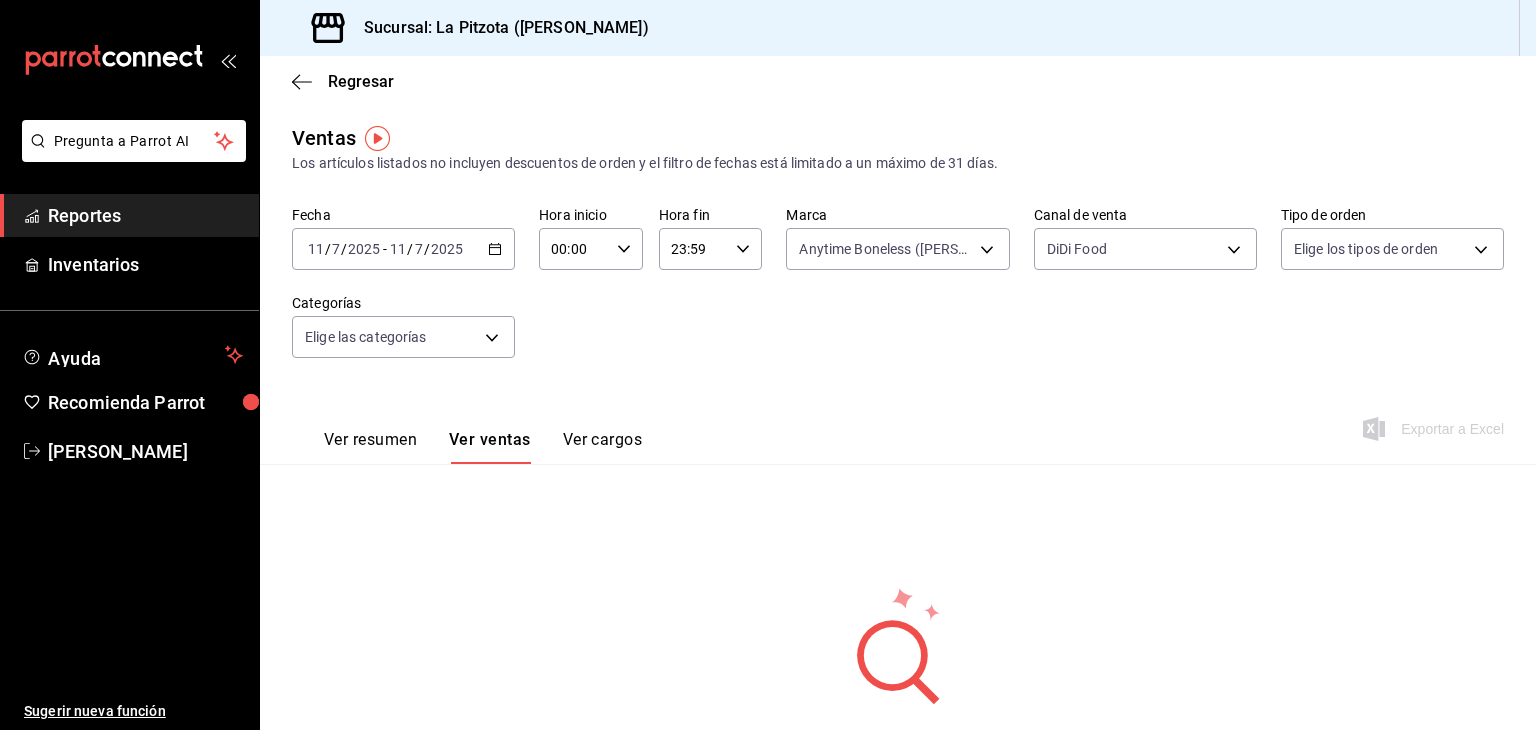 click on "Ver resumen" at bounding box center (370, 447) 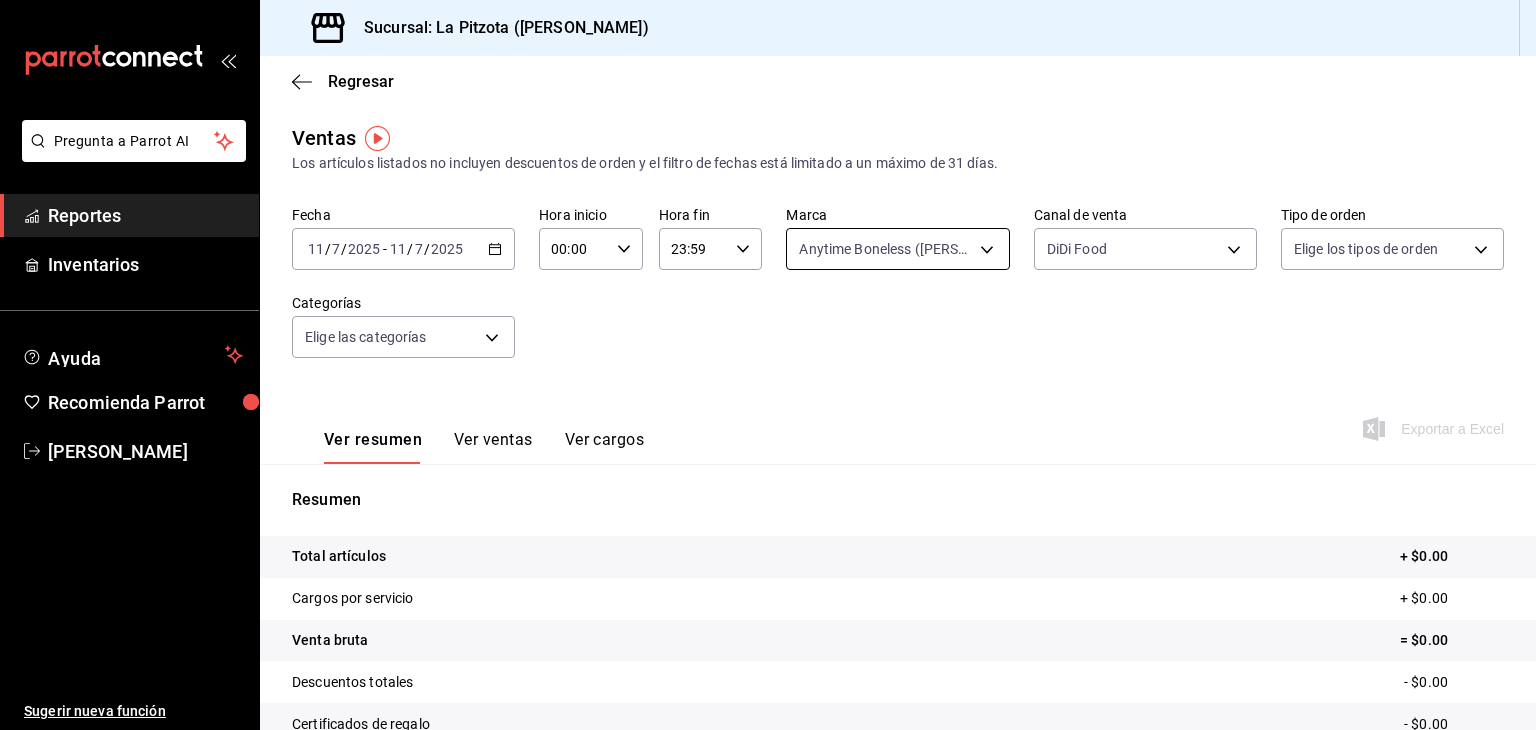 click on "Pregunta a Parrot AI Reportes   Inventarios   Ayuda Recomienda Parrot   [PERSON_NAME]   Sugerir nueva función   Sucursal: La Pitzota ([PERSON_NAME]) Regresar Ventas Los artículos listados no incluyen descuentos de orden y el filtro de fechas está limitado a un máximo de 31 días. Fecha [DATE] [DATE] - [DATE] [DATE] Hora inicio 00:00 Hora inicio Hora fin 23:59 Hora fin Marca Anytime Boneless ([PERSON_NAME]) d0b15645-4641-49bc-8be3-6a792ed6583e Canal de venta DiDi Food DIDI_FOOD Tipo de orden Elige los tipos de orden Categorías Elige las categorías Ver resumen Ver ventas Ver cargos Exportar a Excel Resumen Total artículos + $0.00 Cargos por servicio + $0.00 Venta bruta = $0.00 Descuentos totales - $0.00 Certificados de regalo - $0.00 Venta total = $0.00 Impuestos - $0.00 Venta neta = $0.00 Pregunta a Parrot AI Reportes   Inventarios   Ayuda Recomienda Parrot   [PERSON_NAME]   Sugerir nueva función   GANA 1 MES GRATIS EN TU SUSCRIPCIÓN AQUÍ Ver video tutorial Ir a video Visitar centro de ayuda" at bounding box center [768, 365] 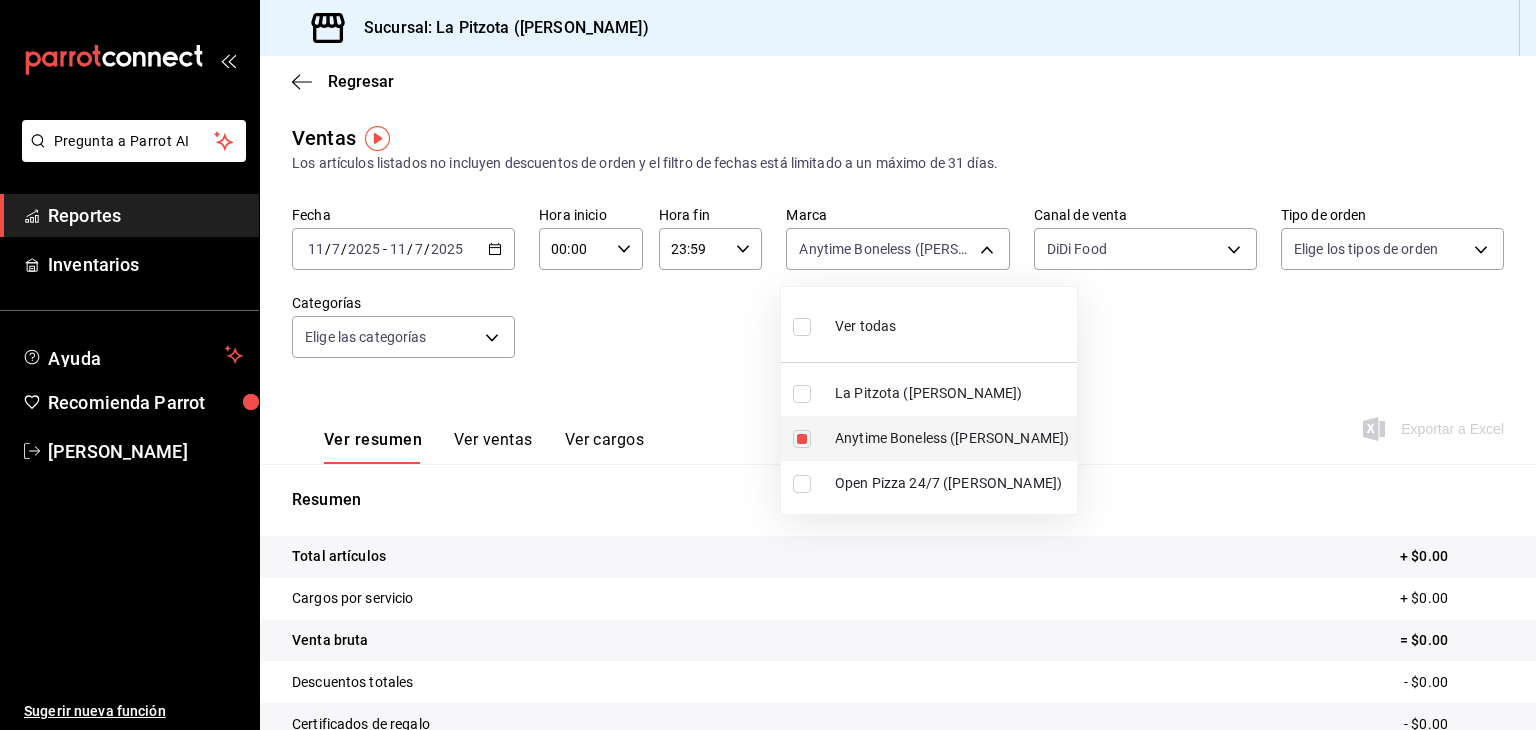 click at bounding box center (802, 439) 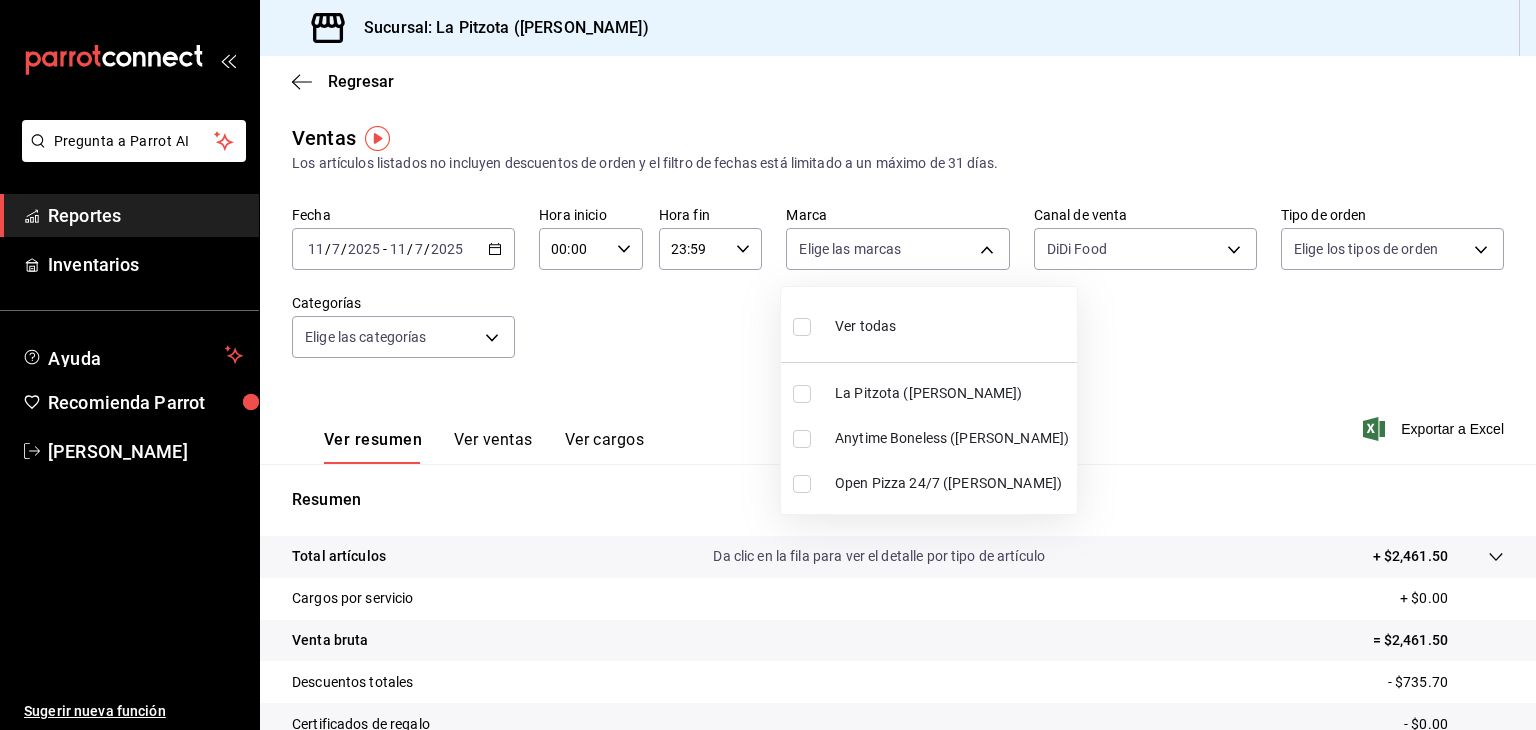 click at bounding box center [802, 484] 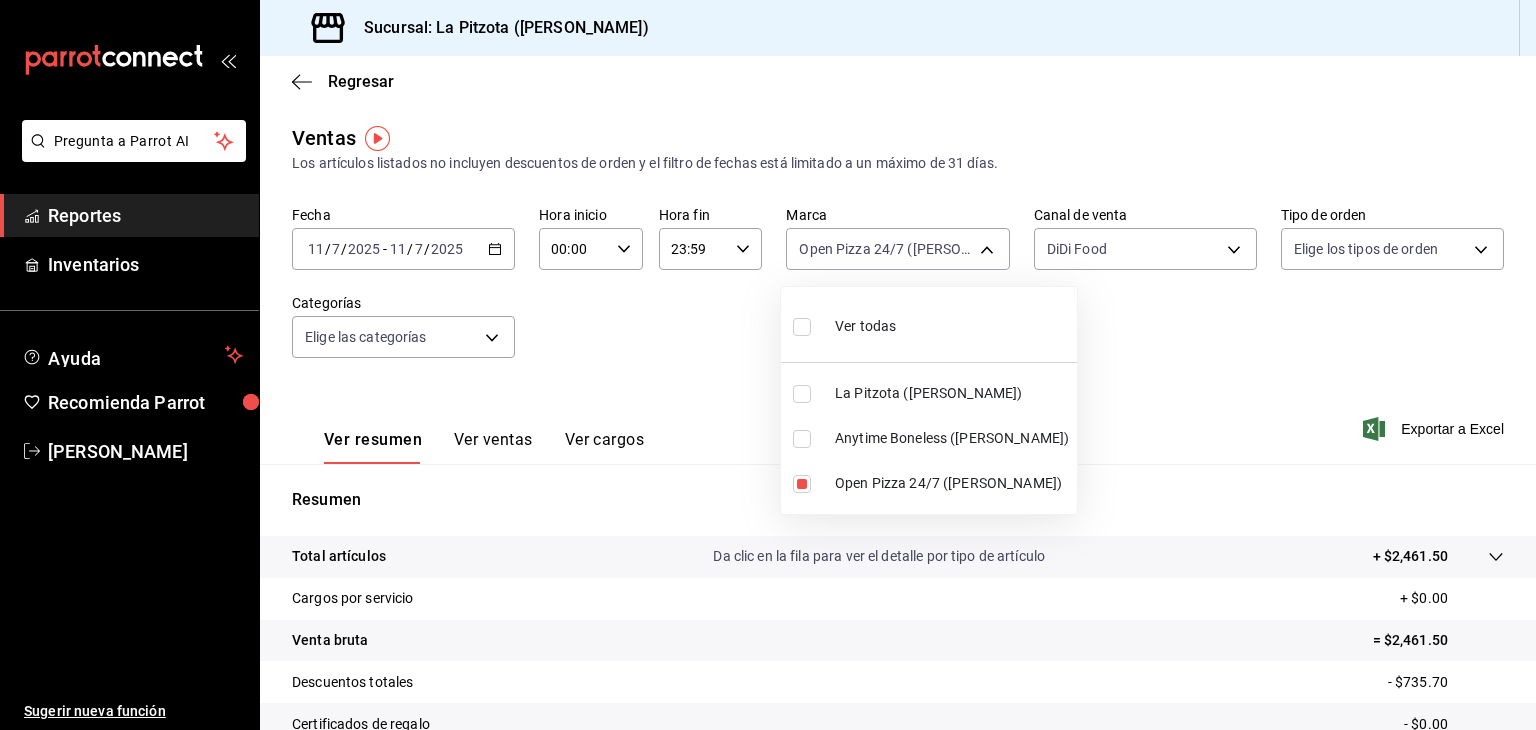 drag, startPoint x: 1173, startPoint y: 386, endPoint x: 1158, endPoint y: 365, distance: 25.806976 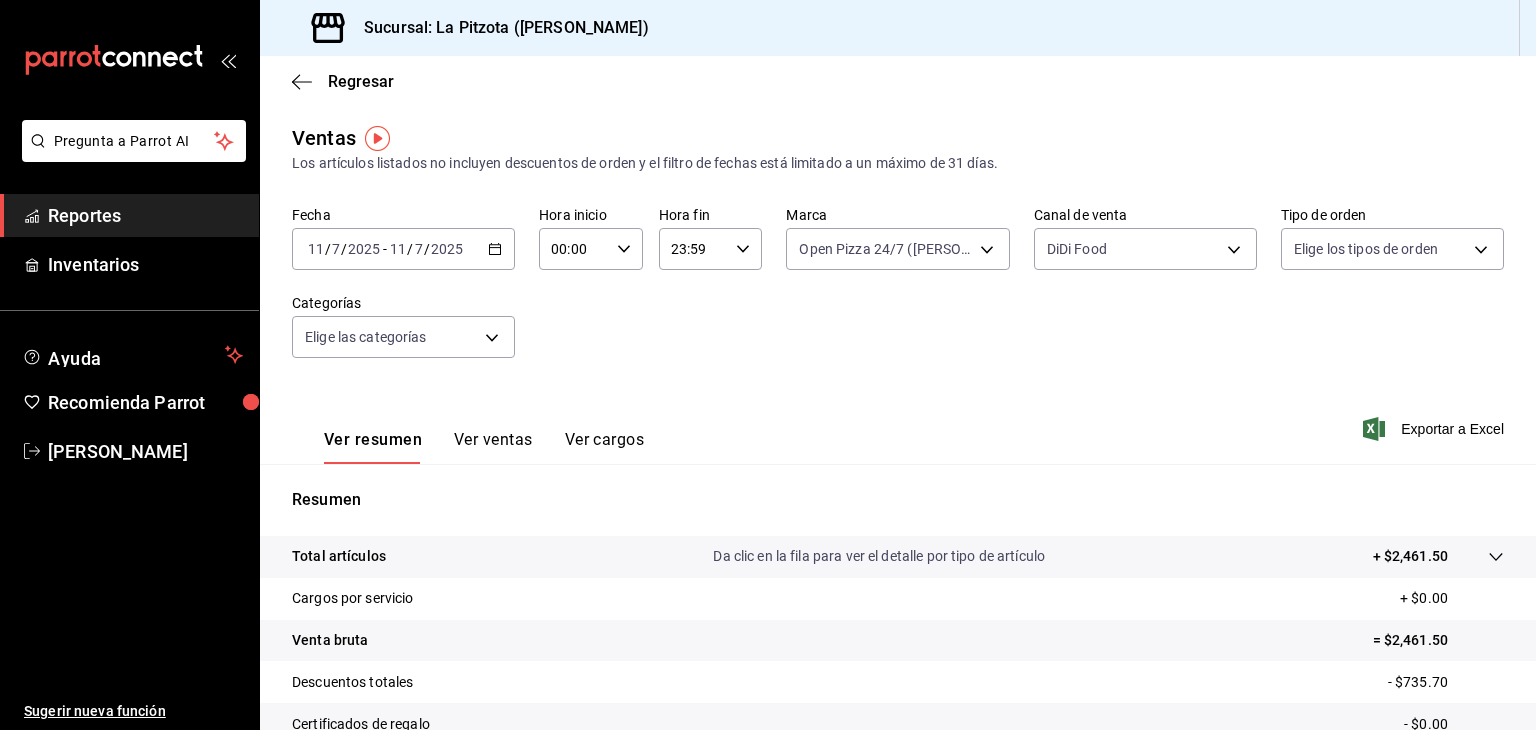 click on "Ver ventas" at bounding box center (493, 447) 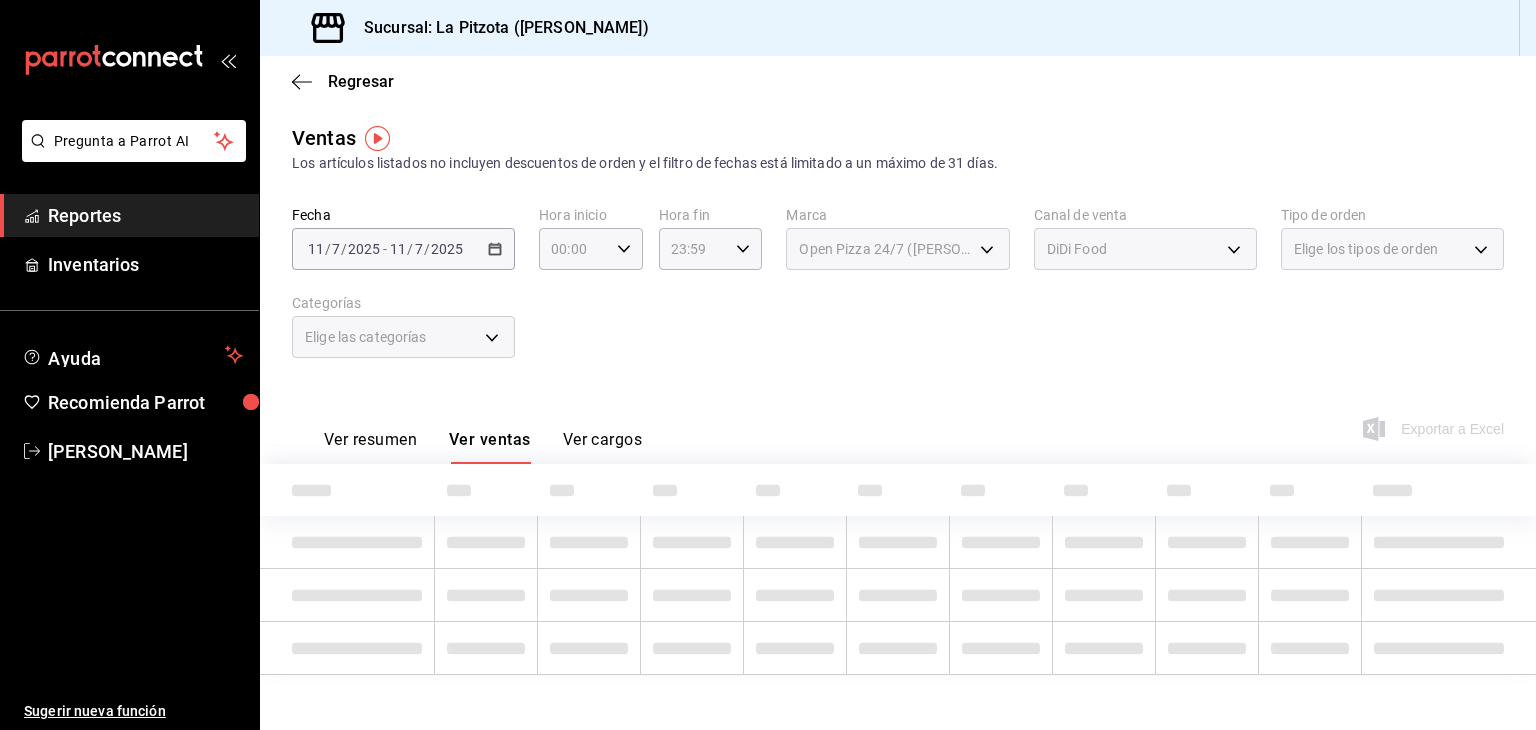 click on "Ver ventas" at bounding box center (490, 447) 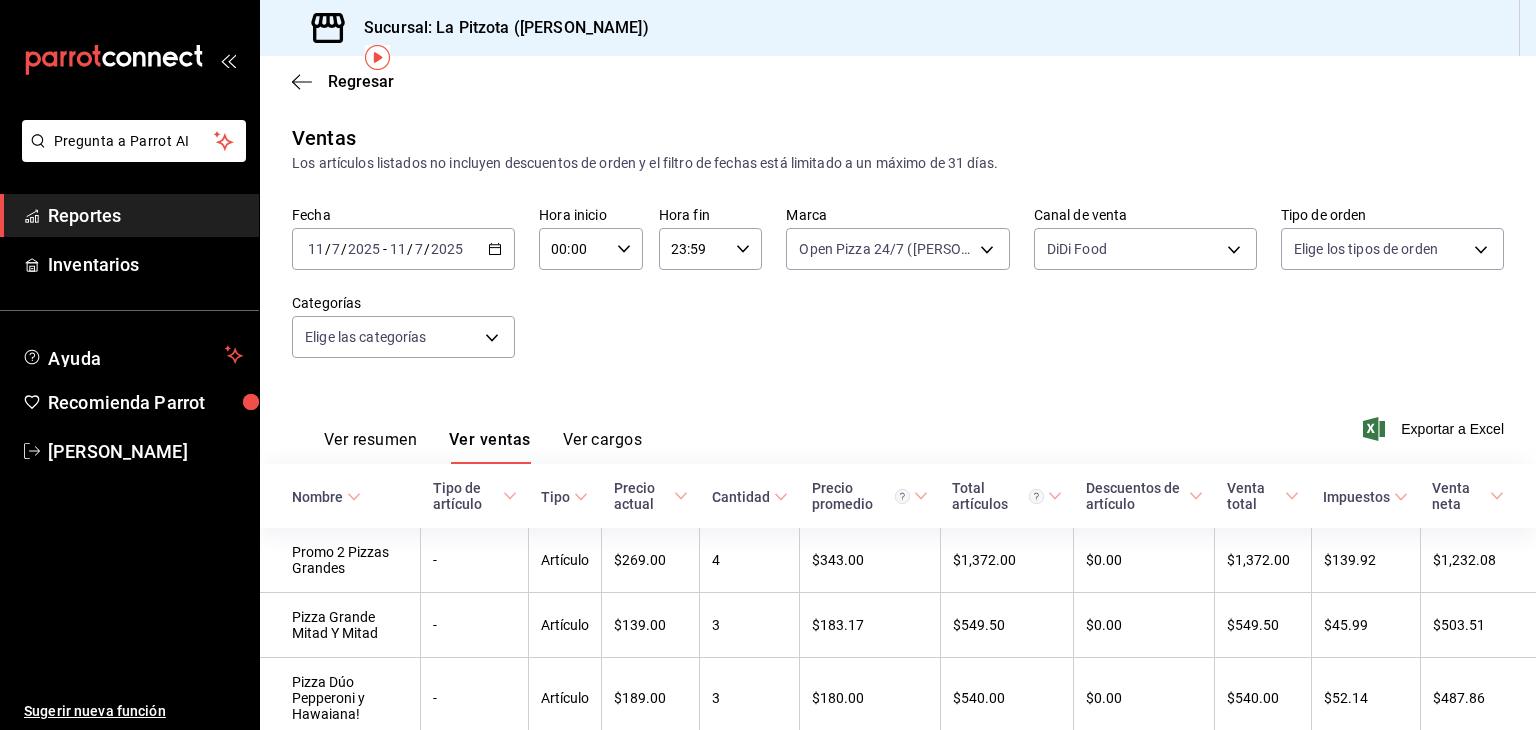scroll, scrollTop: 88, scrollLeft: 0, axis: vertical 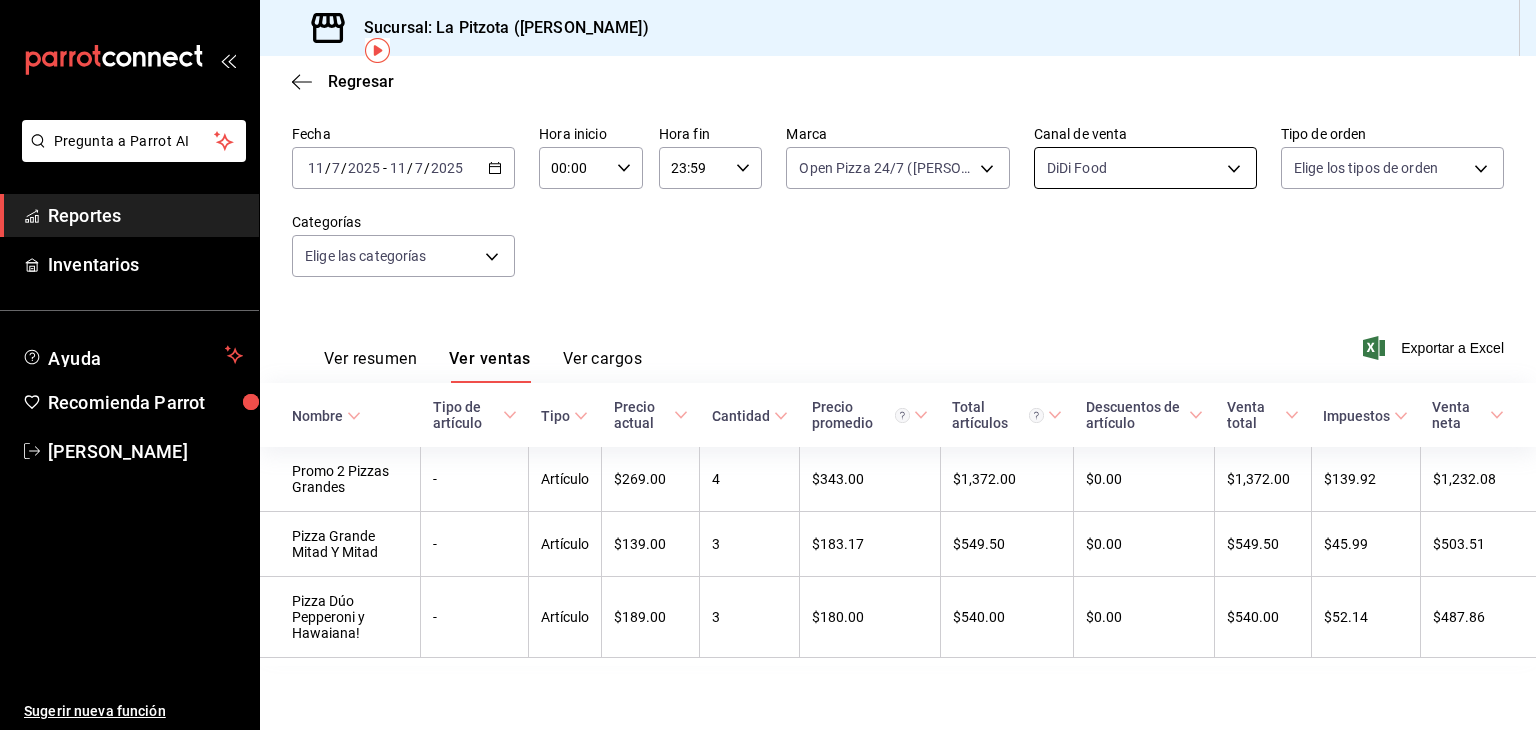 click on "Pregunta a Parrot AI Reportes   Inventarios   Ayuda Recomienda Parrot   [PERSON_NAME]   Sugerir nueva función   Sucursal: La Pitzota ([PERSON_NAME]) Regresar Ventas Los artículos listados no incluyen descuentos de orden y el filtro de fechas está limitado a un máximo de 31 días. Fecha [DATE] [DATE] - [DATE] [DATE] Hora inicio 00:00 Hora inicio Hora fin 23:59 Hora fin Marca Open Pizza 24/7 ([PERSON_NAME]) 8f97d9a1-f00b-4323-96e2-15f6e5ebb1cd Canal de venta DiDi Food DIDI_FOOD Tipo de orden Elige los tipos de orden Categorías Elige las categorías Ver resumen Ver ventas Ver cargos Exportar a Excel Nombre Tipo de artículo Tipo Precio actual Cantidad Precio promedio   Total artículos   Descuentos de artículo Venta total Impuestos Venta neta Promo 2 Pizzas Grandes - Artículo $269.00 4 $343.00 $1,372.00 $0.00 $1,372.00 $139.92 $1,232.08 Pizza Grande Mitad Y Mitad - Artículo $139.00 3 $183.17 $549.50 $0.00 $549.50 $45.99 $503.51 Pizza Dúo Pepperoni y  Hawaiana! - Artículo $189.00 3 $180.00 $0.00" at bounding box center [768, 365] 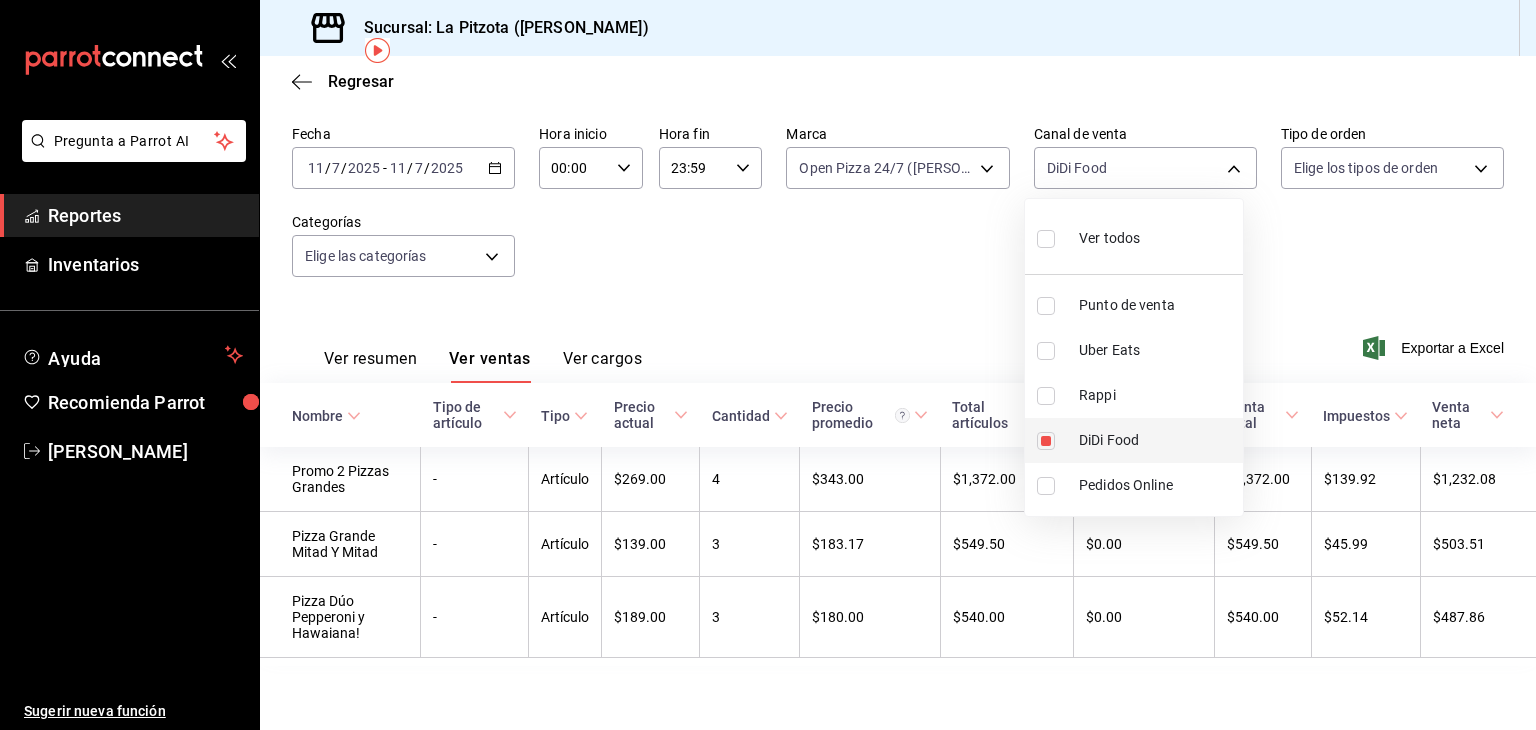 click at bounding box center [1046, 441] 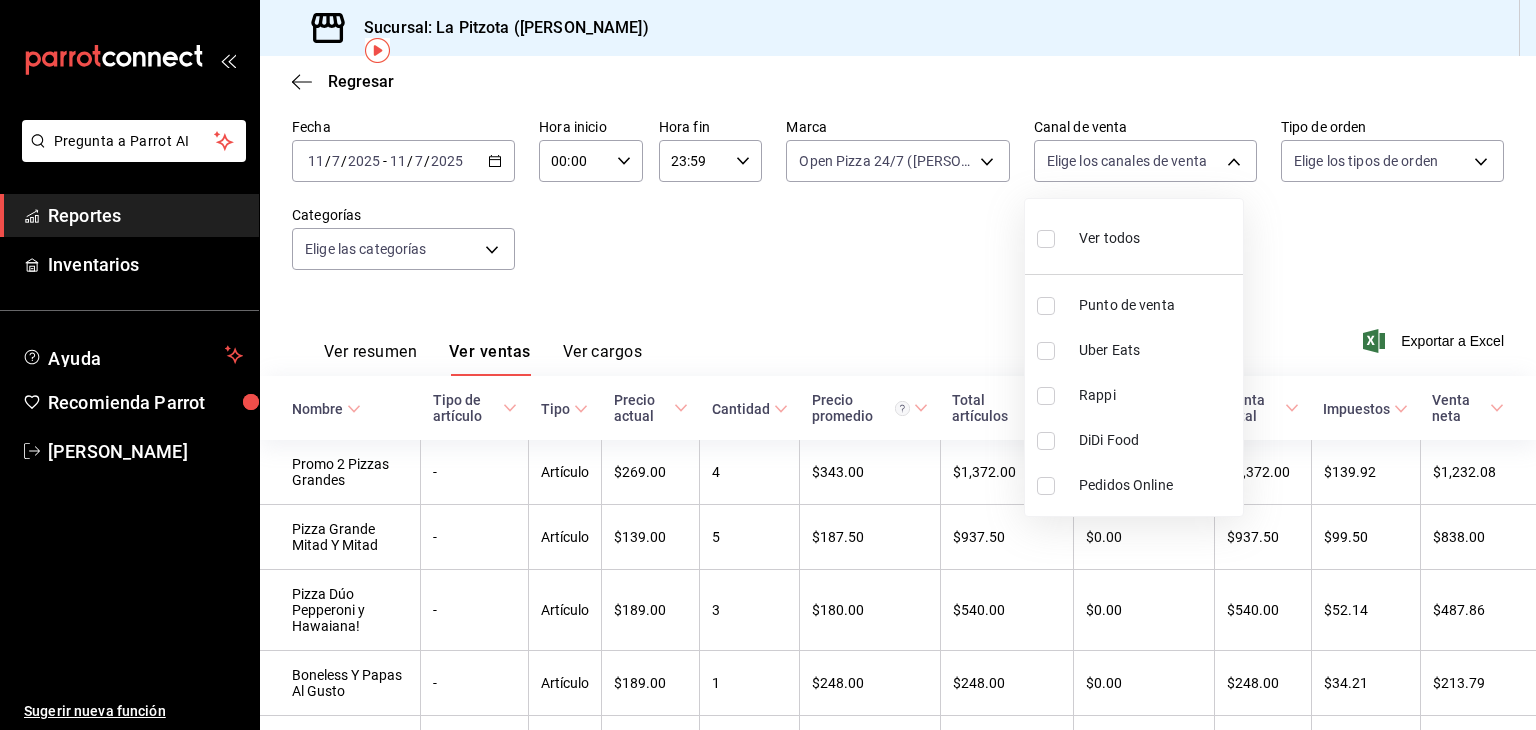 click on "Uber Eats" at bounding box center (1134, 350) 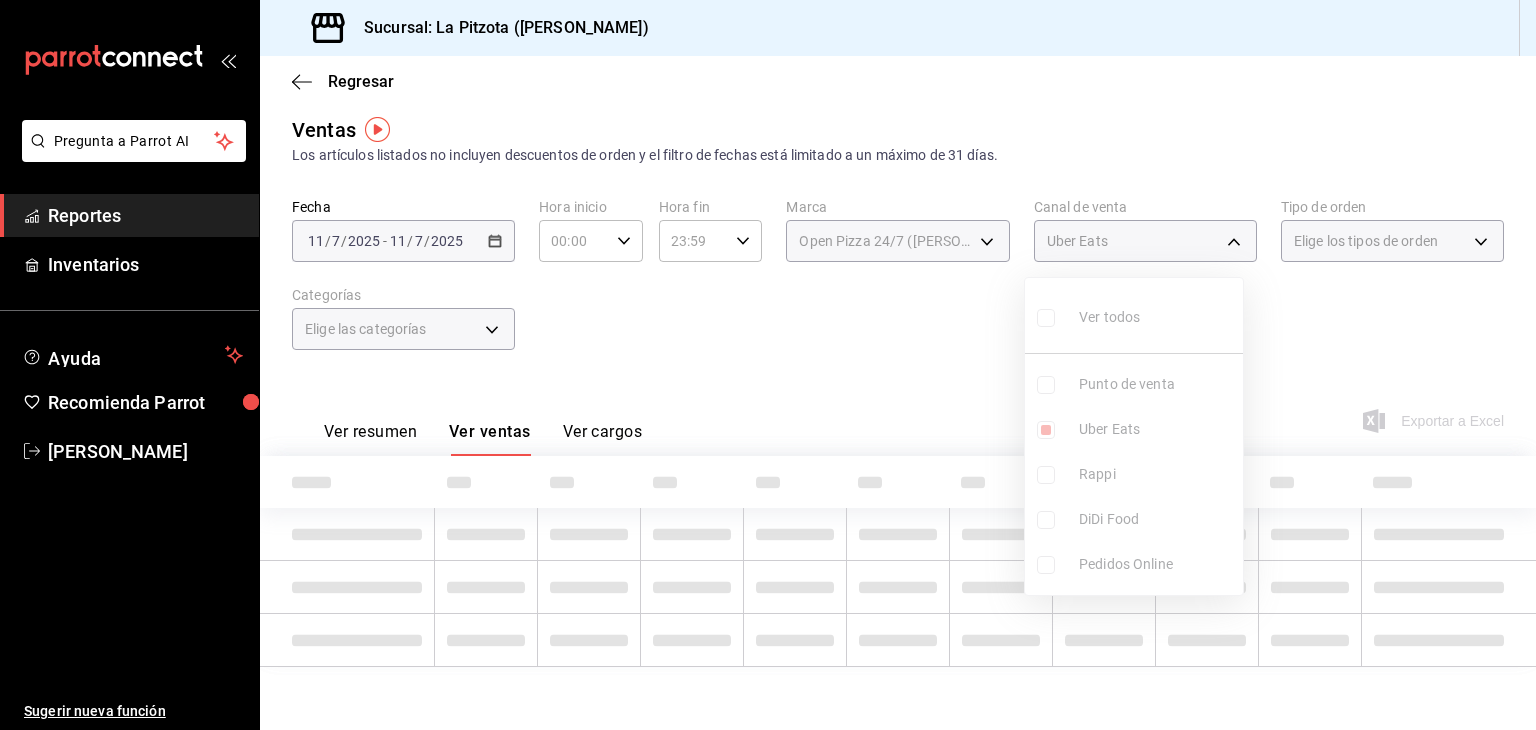 scroll, scrollTop: 71, scrollLeft: 0, axis: vertical 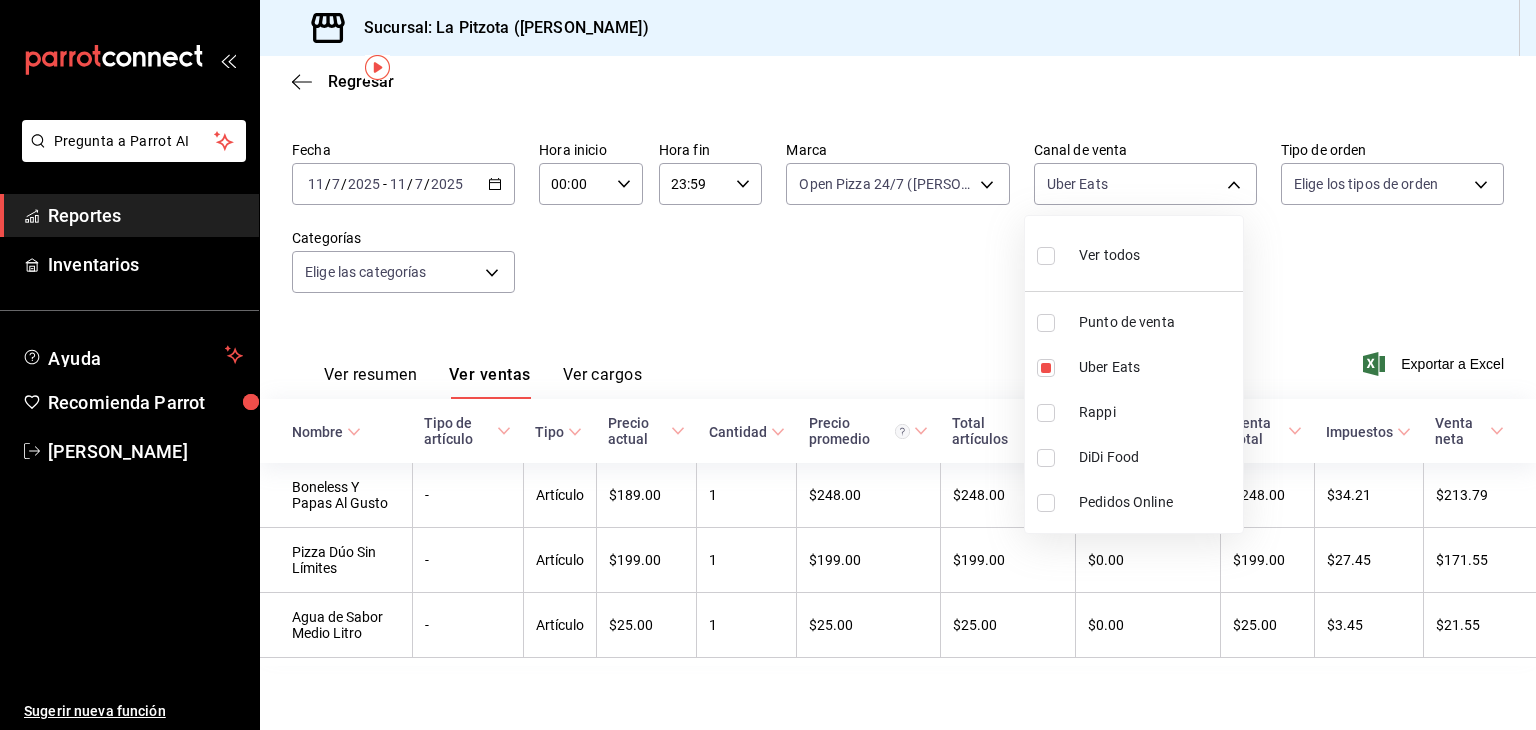 click at bounding box center (768, 365) 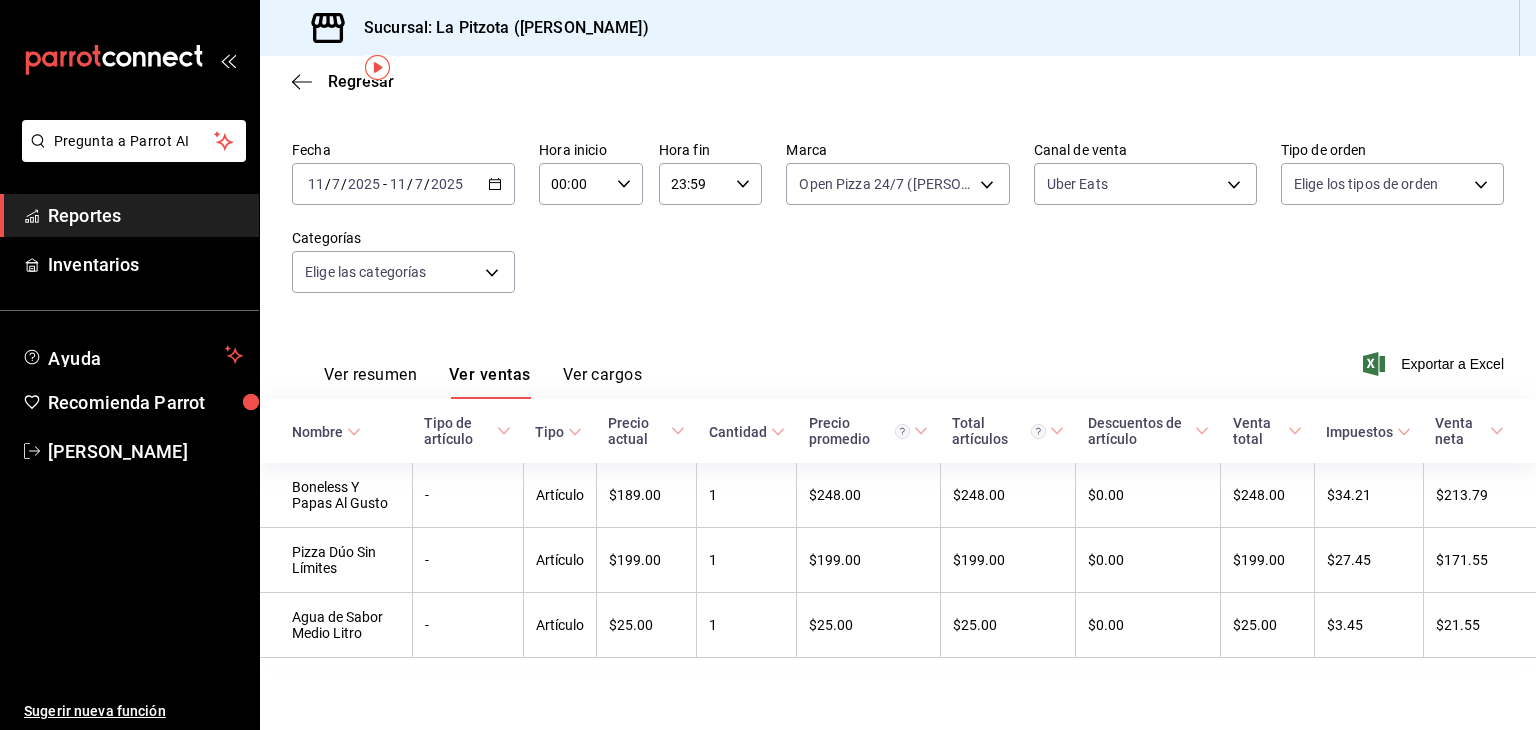 click on "Ver resumen" at bounding box center (370, 382) 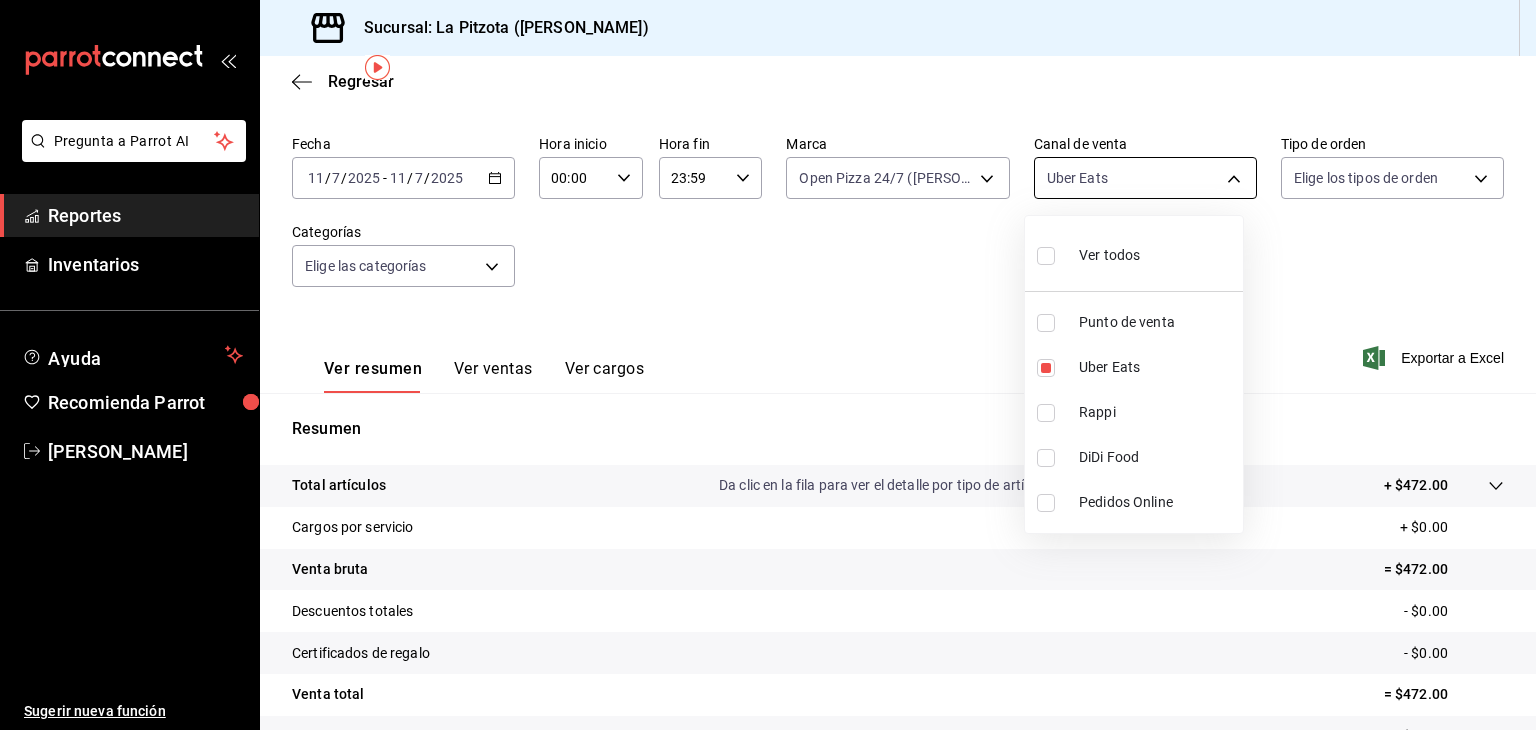 click on "Pregunta a Parrot AI Reportes   Inventarios   Ayuda Recomienda Parrot   [PERSON_NAME]   Sugerir nueva función   Sucursal: La Pitzota ([PERSON_NAME]) Regresar Ventas Los artículos listados no incluyen descuentos de orden y el filtro de fechas está limitado a un máximo de 31 días. Fecha [DATE] [DATE] - [DATE] [DATE] Hora inicio 00:00 Hora inicio Hora fin 23:59 Hora fin Marca Open Pizza 24/7 ([PERSON_NAME]) 8f97d9a1-f00b-4323-96e2-15f6e5ebb1cd Canal de venta Uber Eats UBER_EATS Tipo de orden Elige los tipos de orden Categorías Elige las categorías Ver resumen Ver ventas Ver cargos Exportar a Excel Resumen Total artículos Da clic en la fila para ver el detalle por tipo de artículo + $472.00 Cargos por servicio + $0.00 Venta bruta = $472.00 Descuentos totales - $0.00 Certificados de regalo - $0.00 Venta total = $472.00 Impuestos - $65.10 Venta neta = $406.90 Pregunta a Parrot AI Reportes   Inventarios   Ayuda Recomienda Parrot   [PERSON_NAME]   Sugerir nueva función   Ver video tutorial Ir a video" at bounding box center [768, 365] 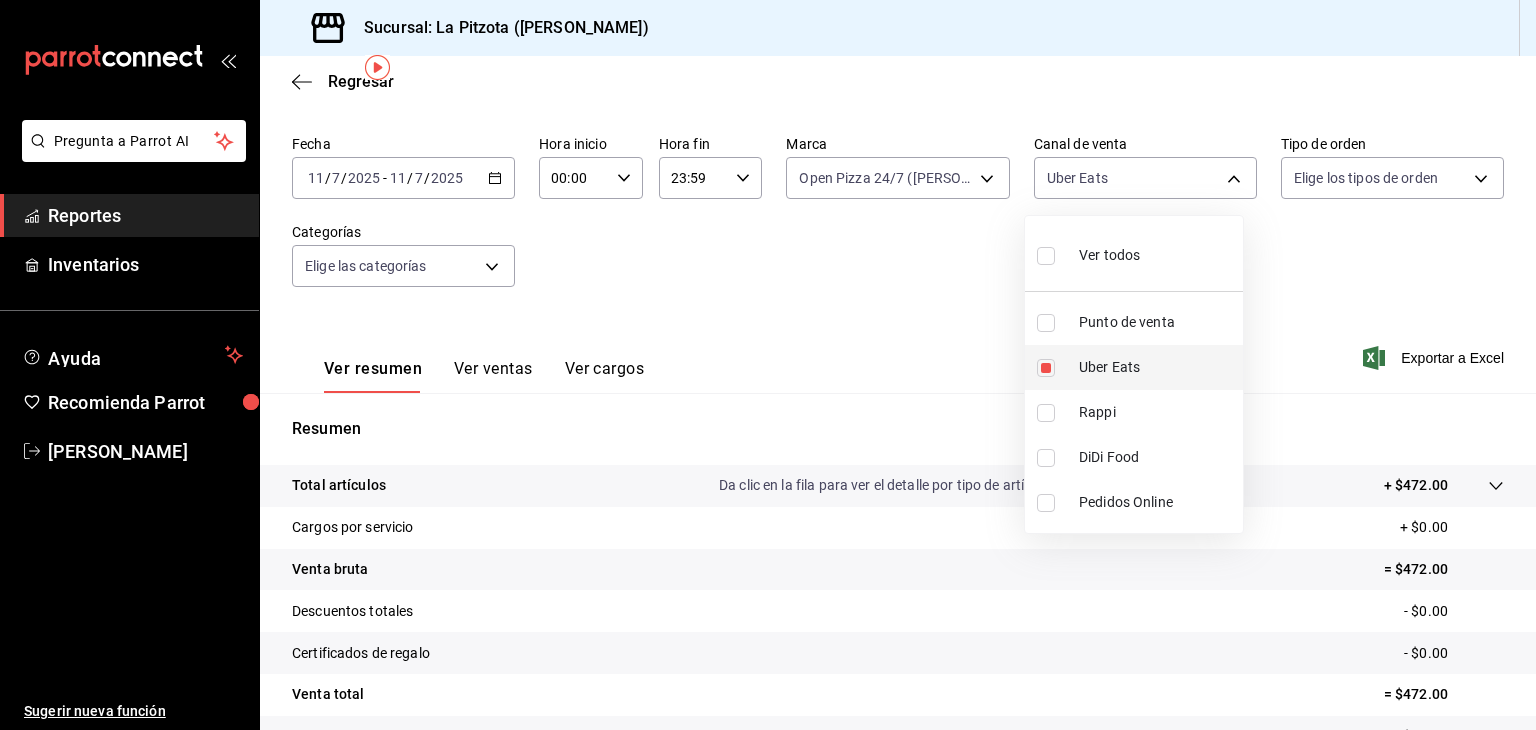 click at bounding box center [1046, 368] 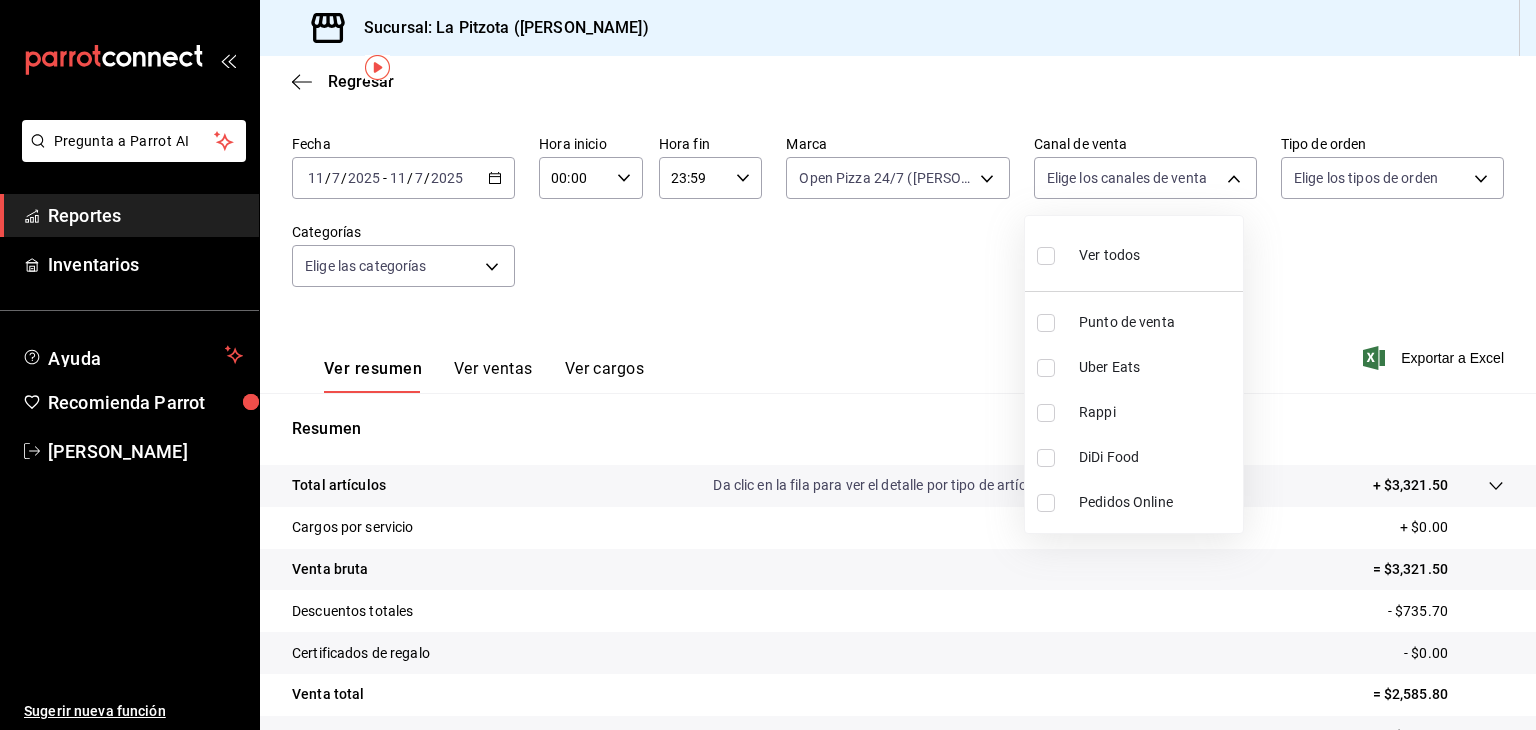 click at bounding box center [1046, 413] 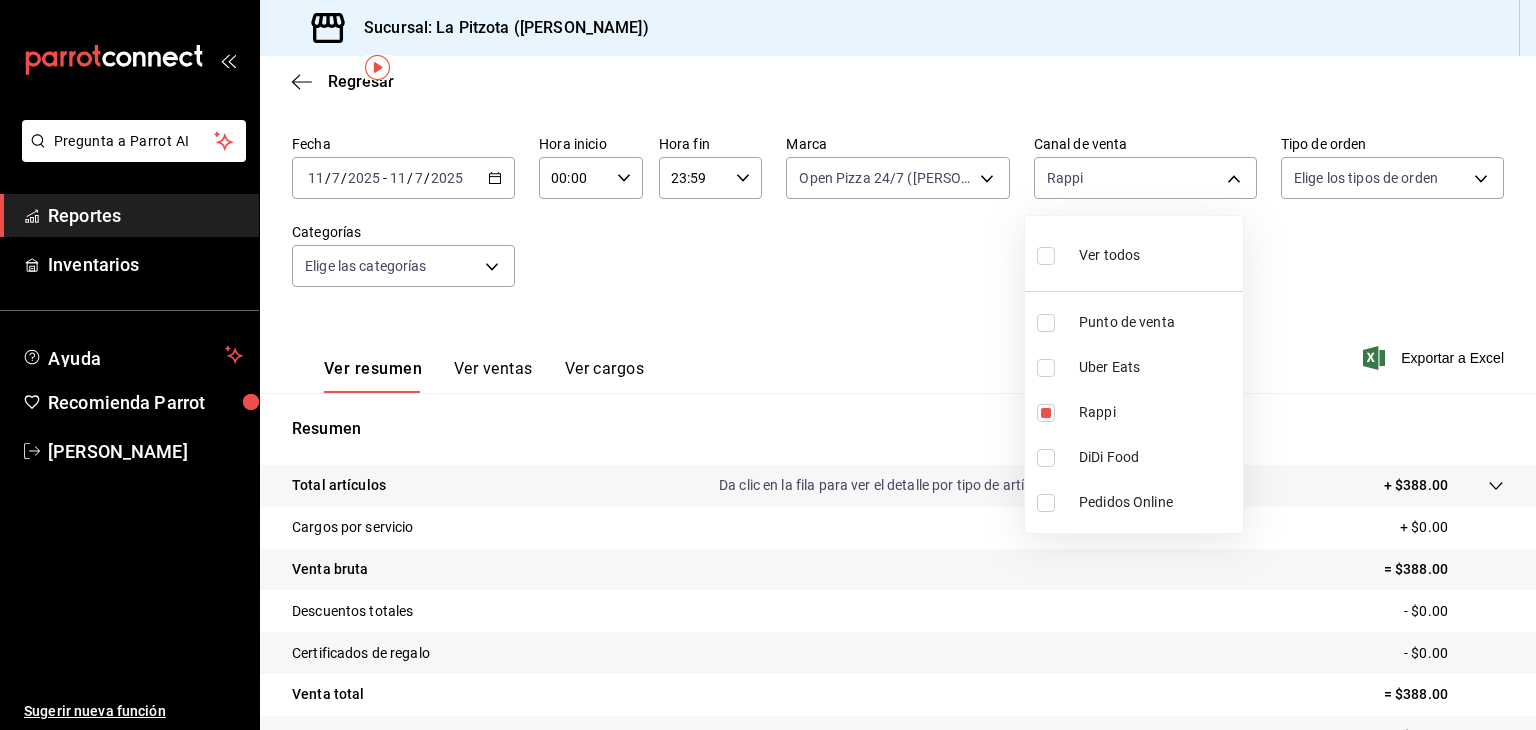 click at bounding box center [768, 365] 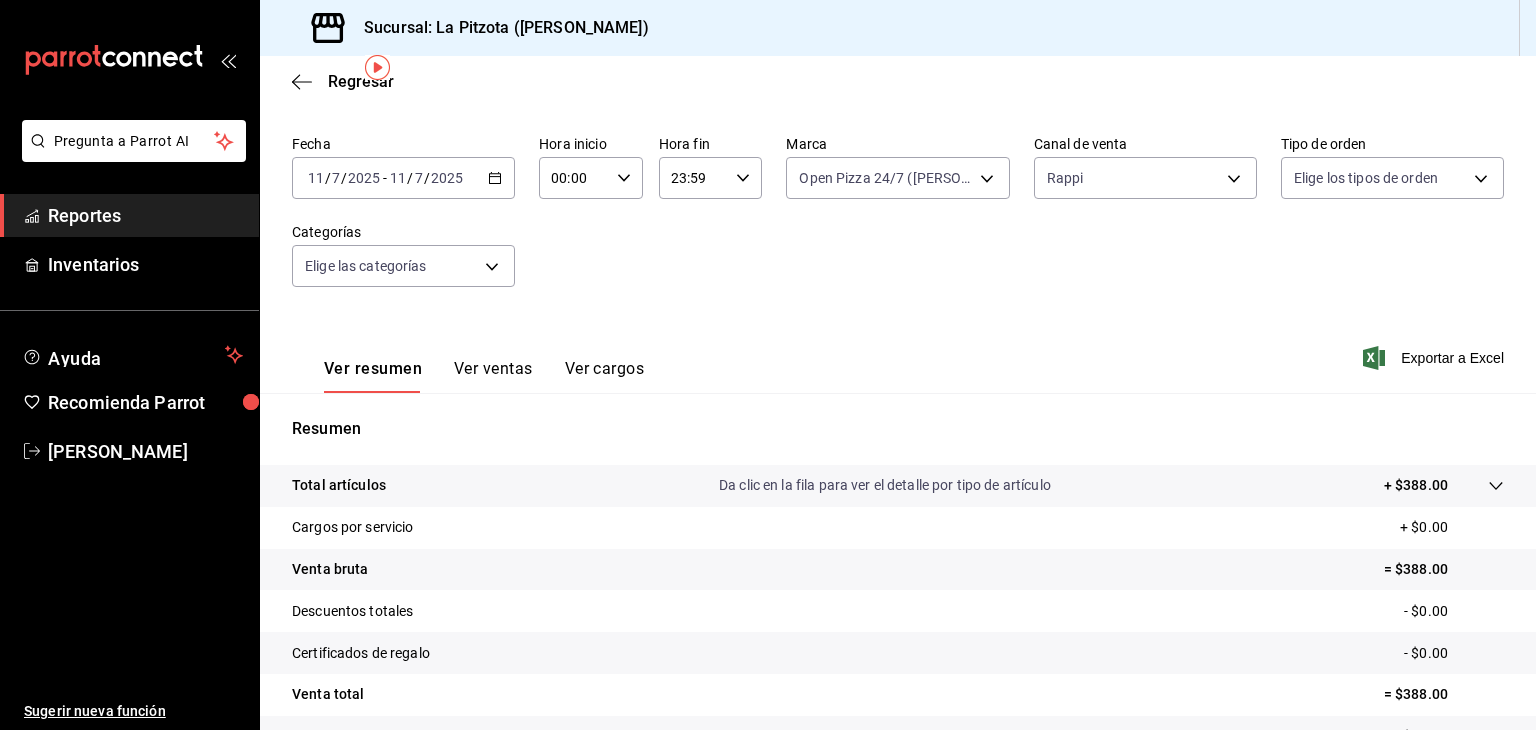 click on "Ver ventas" at bounding box center [493, 376] 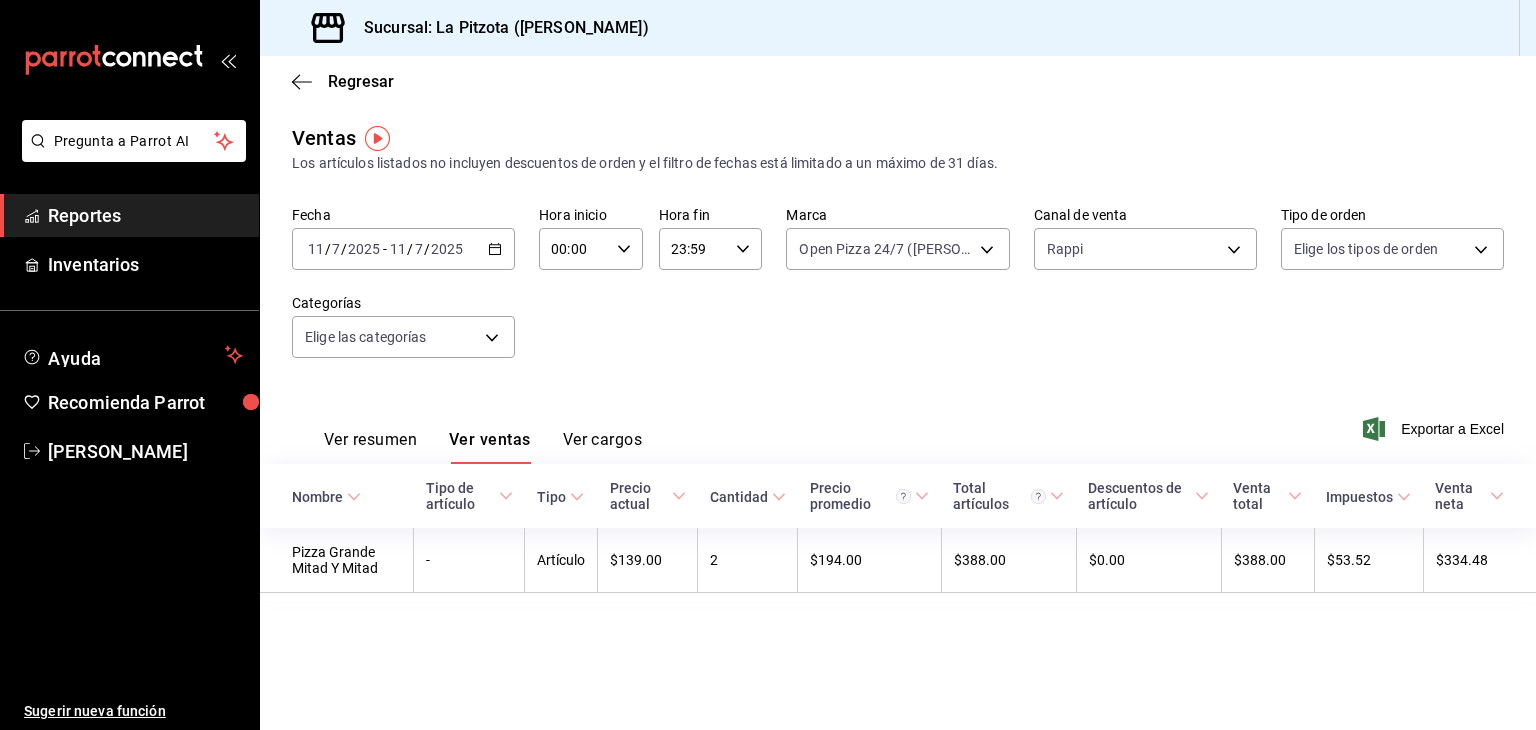 scroll, scrollTop: 0, scrollLeft: 0, axis: both 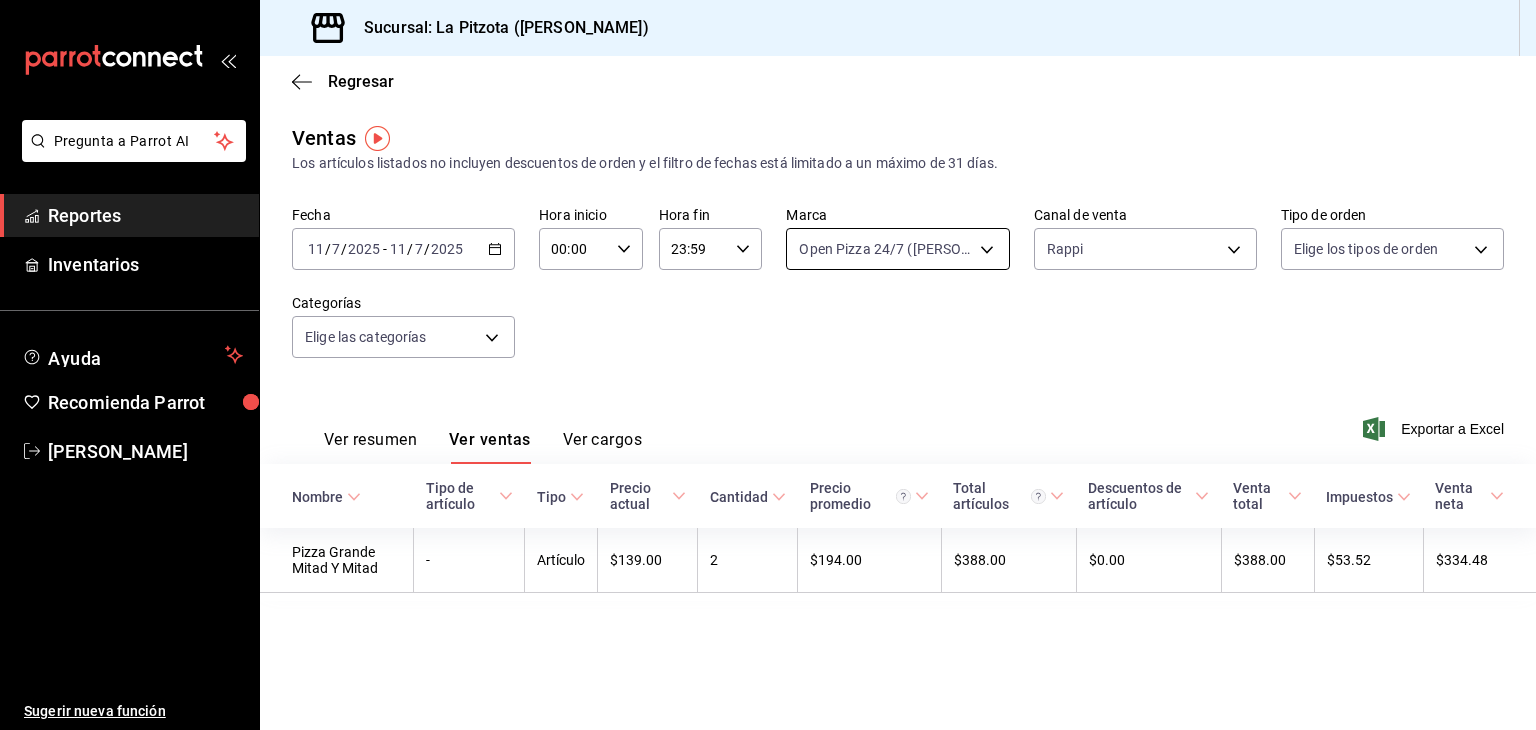 click on "Pregunta a Parrot AI Reportes   Inventarios   Ayuda Recomienda Parrot   [PERSON_NAME]   Sugerir nueva función   Sucursal: La Pitzota ([PERSON_NAME]) Regresar Ventas Los artículos listados no incluyen descuentos de orden y el filtro de fechas está limitado a un máximo de 31 días. Fecha [DATE] [DATE] - [DATE] [DATE] Hora inicio 00:00 Hora inicio Hora fin 23:59 Hora fin Marca Open Pizza 24/7 ([PERSON_NAME]) 8f97d9a1-f00b-4323-96e2-15f6e5ebb1cd Canal de venta Rappi RAPPI Tipo de orden Elige los tipos de orden Categorías Elige las categorías Ver resumen Ver ventas Ver cargos Exportar a Excel Nombre Tipo de artículo Tipo Precio actual Cantidad Precio promedio   Total artículos   Descuentos de artículo Venta total Impuestos Venta neta Pizza Grande Mitad Y Mitad - Artículo $139.00 2 $194.00 $388.00 $0.00 $388.00 $53.52 $334.48 Pregunta a Parrot AI Reportes   Inventarios   Ayuda Recomienda Parrot   [PERSON_NAME]   Sugerir nueva función   GANA 1 MES GRATIS EN TU SUSCRIPCIÓN AQUÍ Ver video tutorial" at bounding box center [768, 365] 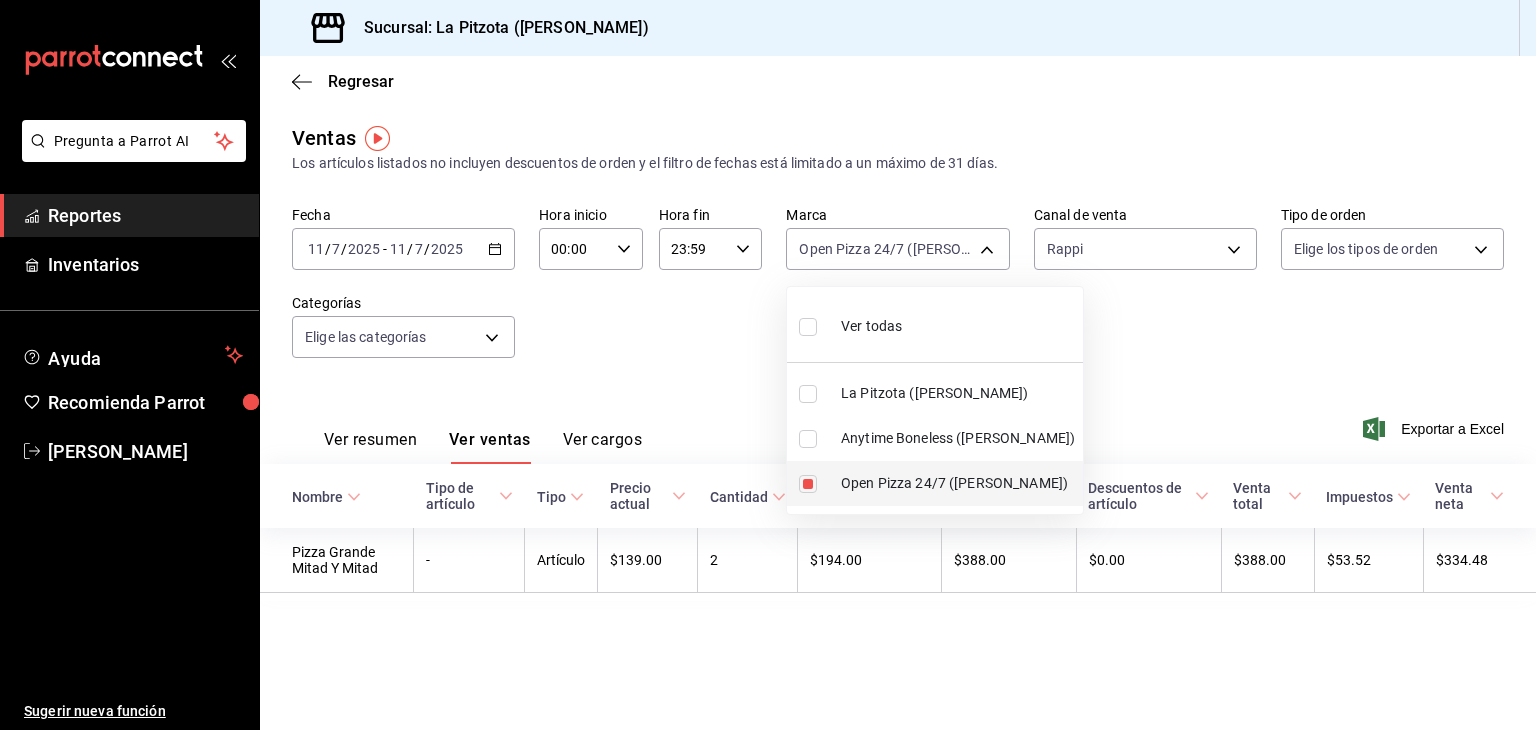 click at bounding box center (808, 484) 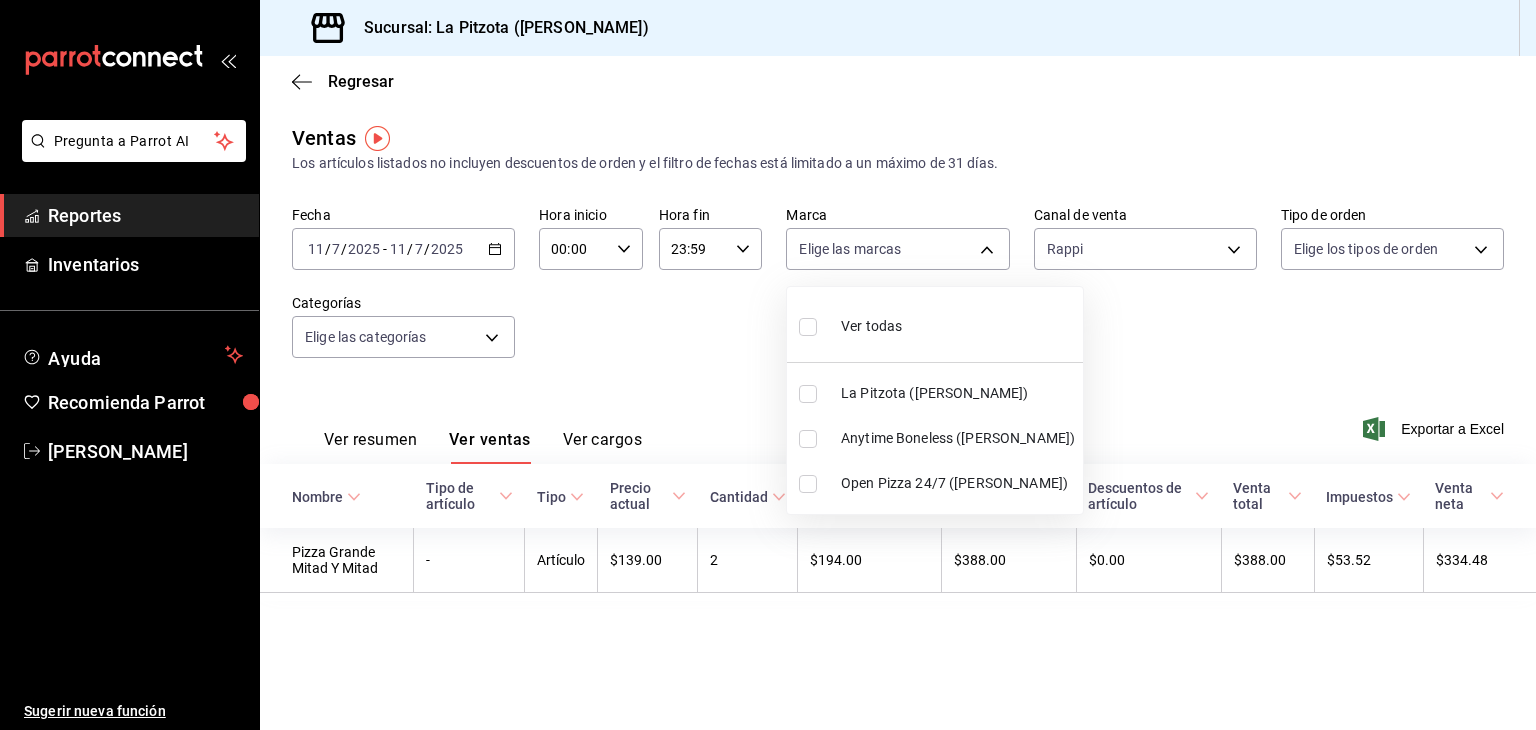 type 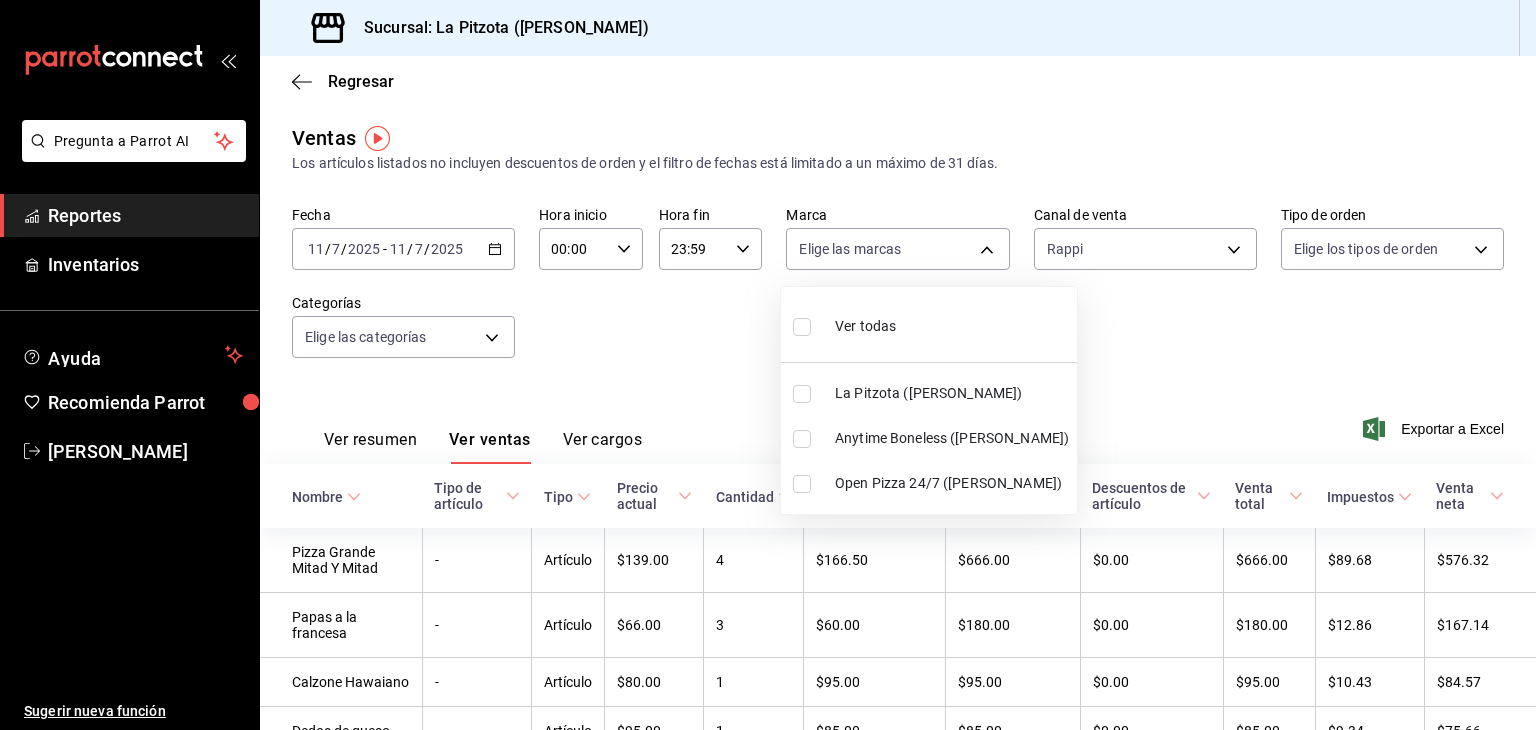 click at bounding box center (802, 394) 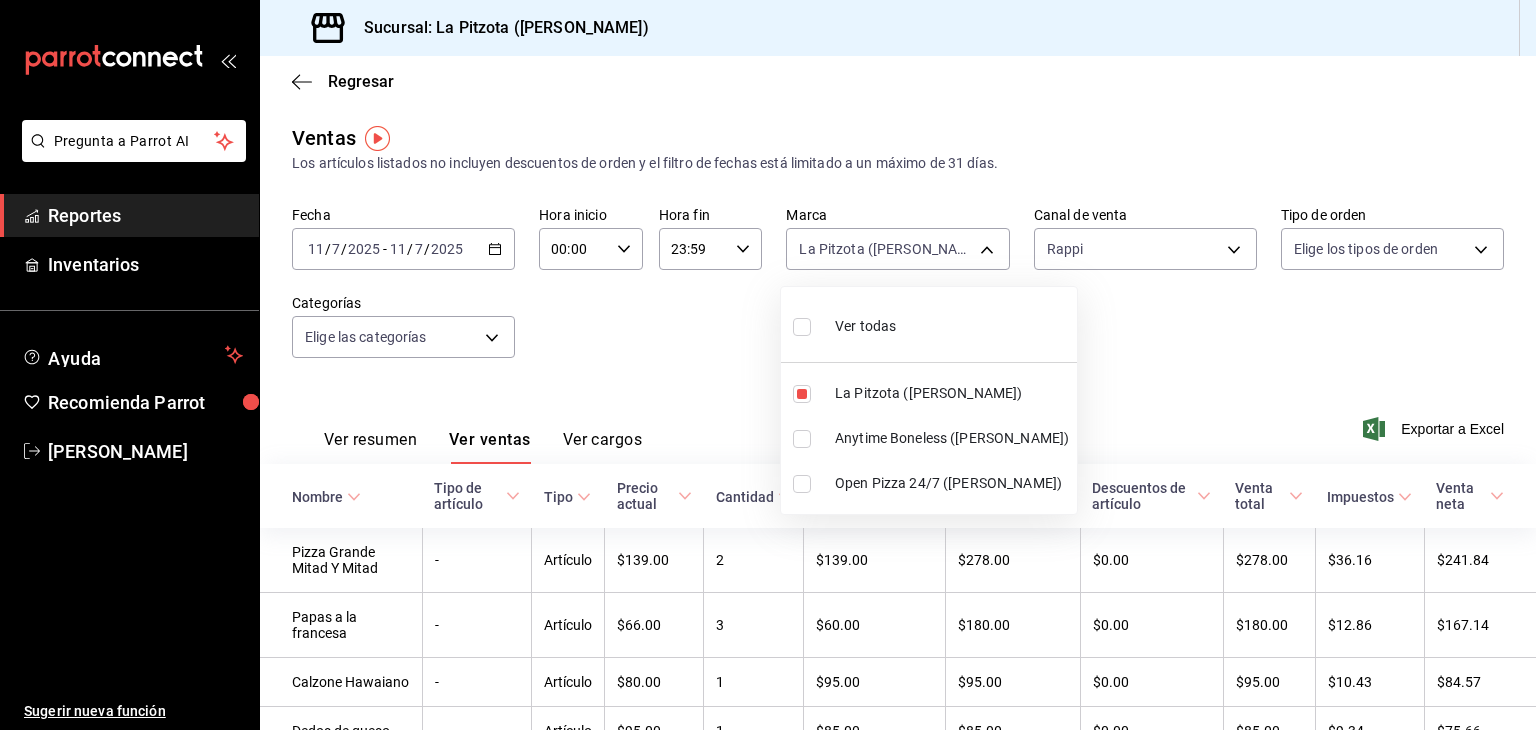drag, startPoint x: 1103, startPoint y: 369, endPoint x: 1113, endPoint y: 366, distance: 10.440307 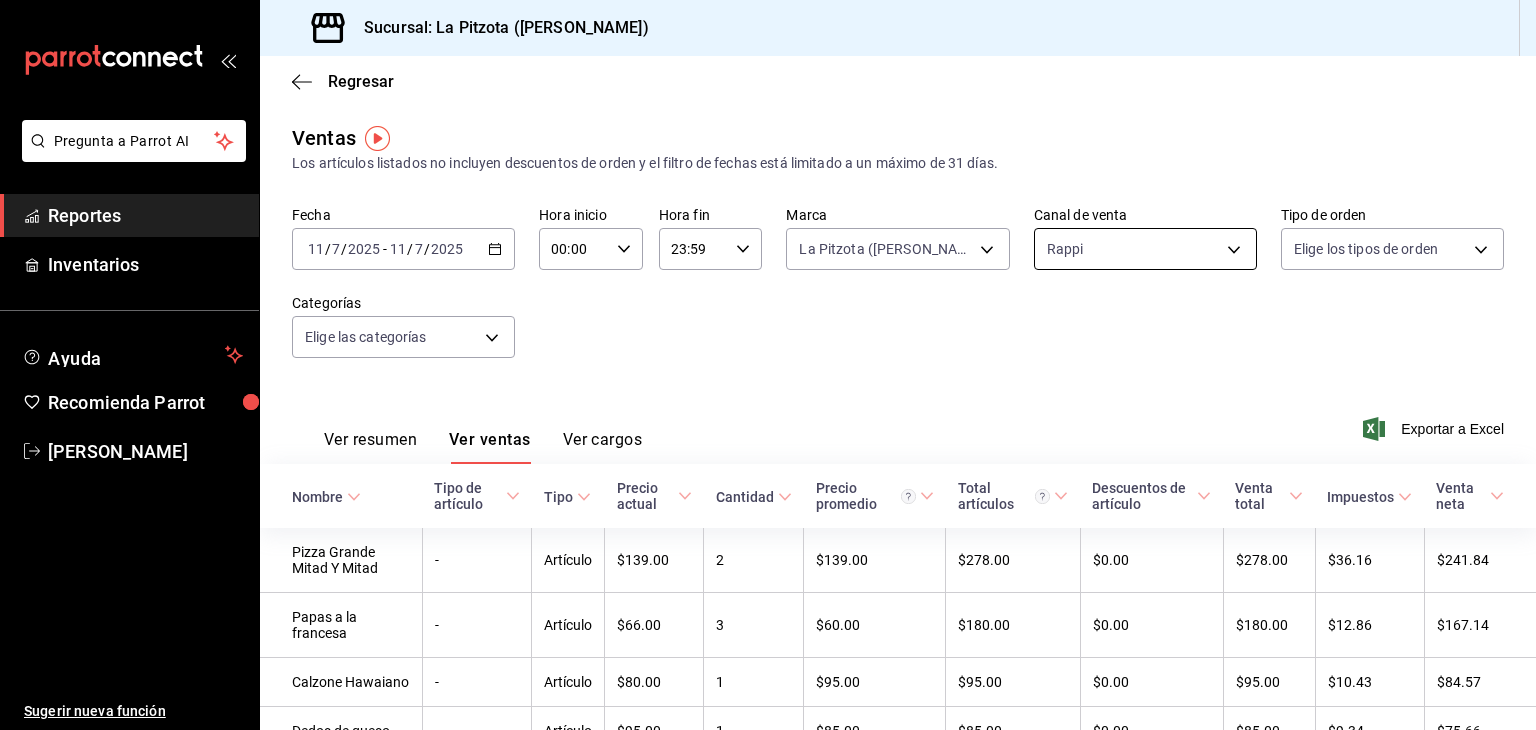 click on "Pregunta a Parrot AI Reportes   Inventarios   Ayuda Recomienda Parrot   [PERSON_NAME]   Sugerir nueva función   Sucursal: La Pitzota ([PERSON_NAME]) Regresar Ventas Los artículos listados no incluyen descuentos de orden y el filtro de fechas está limitado a un máximo de 31 días. Fecha [DATE] [DATE] - [DATE] [DATE] Hora inicio 00:00 Hora inicio Hora fin 23:59 Hora fin Marca La Pitzota ([PERSON_NAME]) 3722eccf-6cf2-48cd-b838-7de1340e0a71 Canal de venta Rappi RAPPI Tipo de orden Elige los tipos de orden Categorías Elige las categorías Ver resumen Ver ventas Ver cargos Exportar a Excel Nombre Tipo de artículo Tipo Precio actual Cantidad Precio promedio   Total artículos   Descuentos de artículo Venta total Impuestos Venta neta Pizza Grande Mitad Y Mitad - Artículo $139.00 2 $139.00 $278.00 $0.00 $278.00 $36.16 $241.84 Papas a la francesa - Artículo $66.00 3 $60.00 $180.00 $0.00 $180.00 $12.86 $167.14 Calzone Hawaiano - Artículo $80.00 1 $95.00 $95.00 $0.00 $95.00 $10.43 $84.57 Dedos de queso" at bounding box center (768, 365) 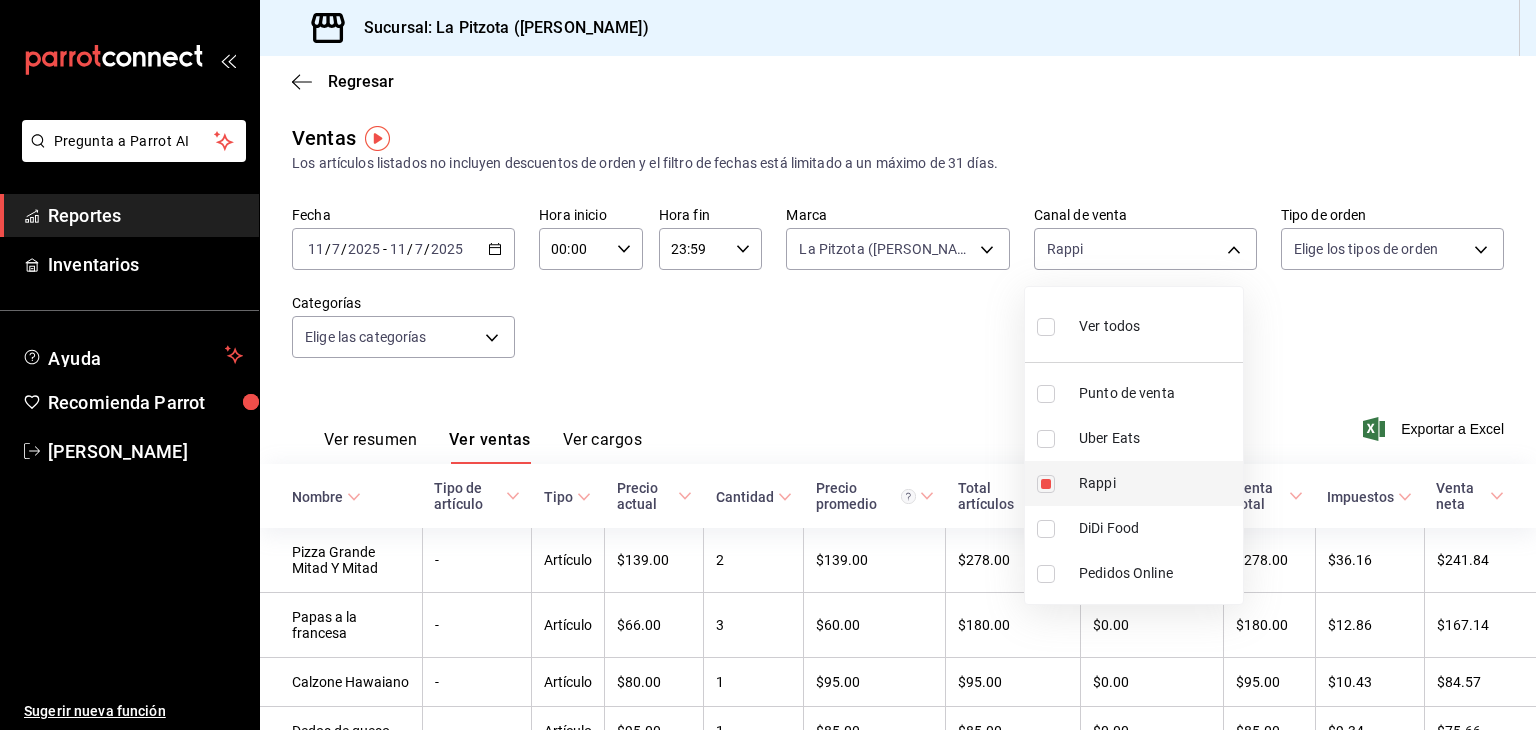 click at bounding box center (1046, 484) 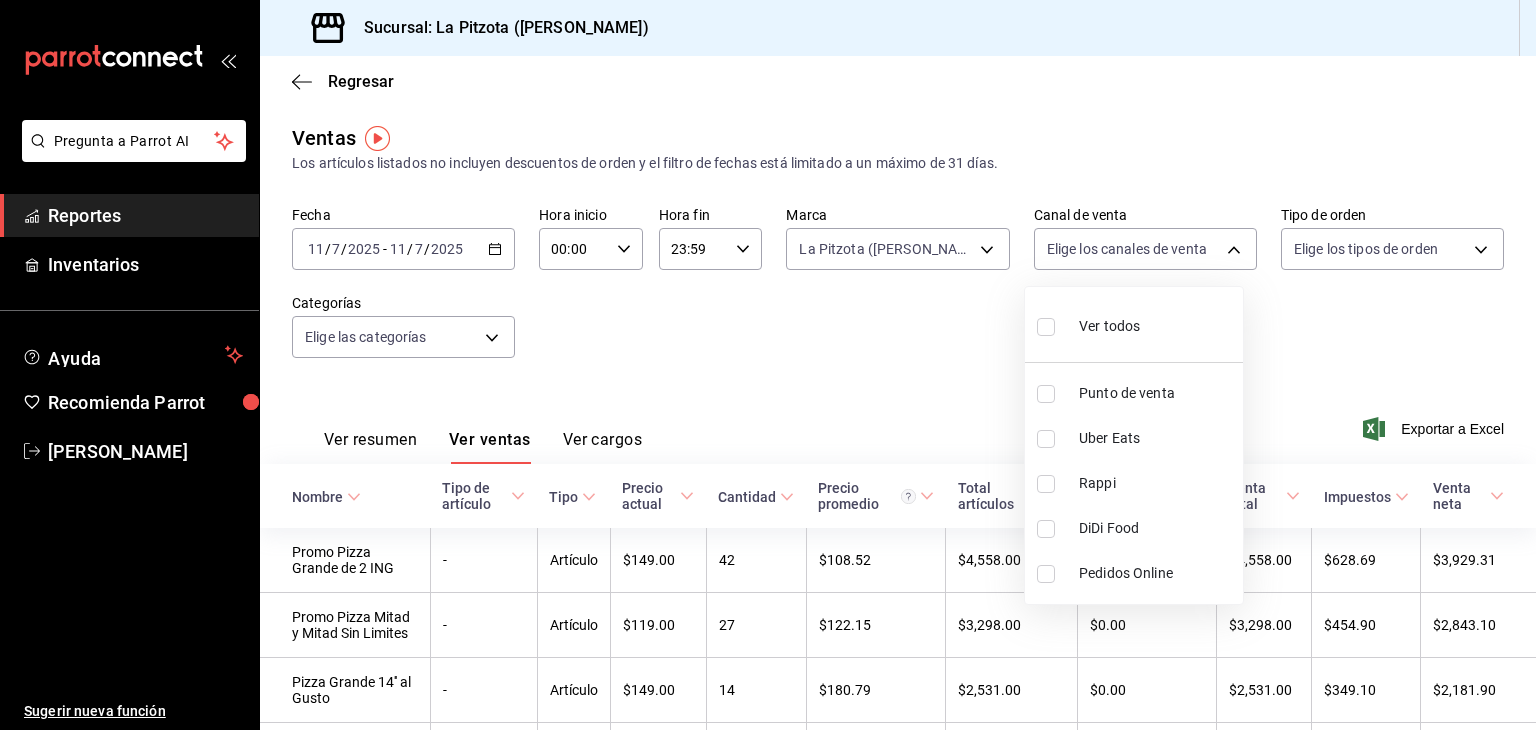 click at bounding box center (768, 365) 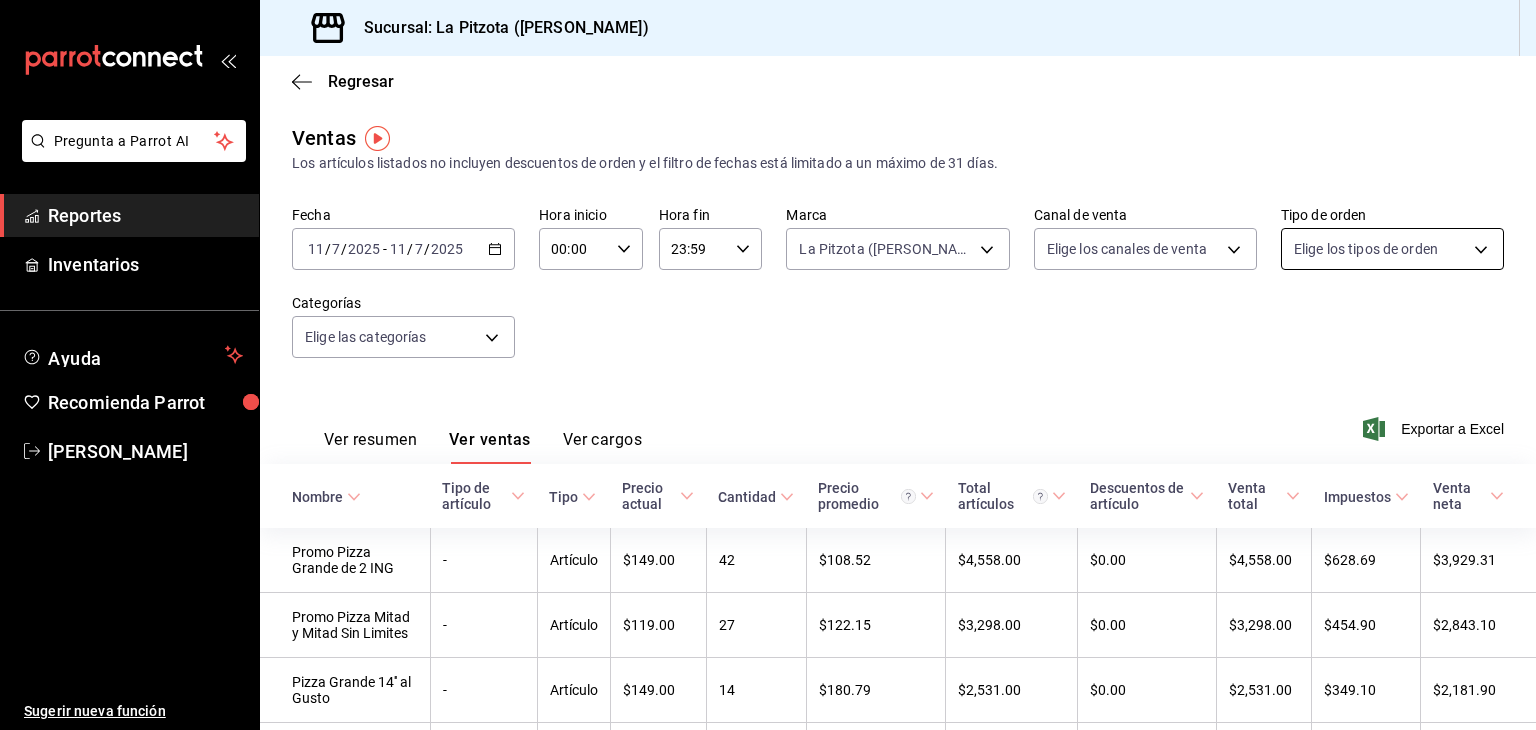 click on "Pregunta a Parrot AI Reportes   Inventarios   Ayuda Recomienda Parrot   [PERSON_NAME]   Sugerir nueva función   Sucursal: La Pitzota ([PERSON_NAME]) Regresar Ventas Los artículos listados no incluyen descuentos de orden y el filtro de fechas está limitado a un máximo de 31 días. Fecha [DATE] [DATE] - [DATE] [DATE] Hora inicio 00:00 Hora inicio Hora fin 23:59 Hora fin Marca La Pitzota ([PERSON_NAME]) 3722eccf-6cf2-48cd-b838-7de1340e0a71 Canal de venta Elige los canales de venta Tipo de orden Elige los tipos de orden Categorías Elige las categorías Ver resumen Ver ventas Ver cargos Exportar a Excel Nombre Tipo de artículo Tipo Precio actual Cantidad Precio promedio   Total artículos   Descuentos de artículo Venta total Impuestos Venta neta Promo Pizza Grande de 2 ING - Artículo $149.00 42 $108.52 $4,558.00 $0.00 $4,558.00 $628.69 $3,929.31 Promo Pizza Mitad y Mitad Sin Limites - Artículo $119.00 27 $122.15 $3,298.00 $0.00 $3,298.00 $454.90 $2,843.10 Pizza Grande 14'' al Gusto - Artículo 14" at bounding box center [768, 365] 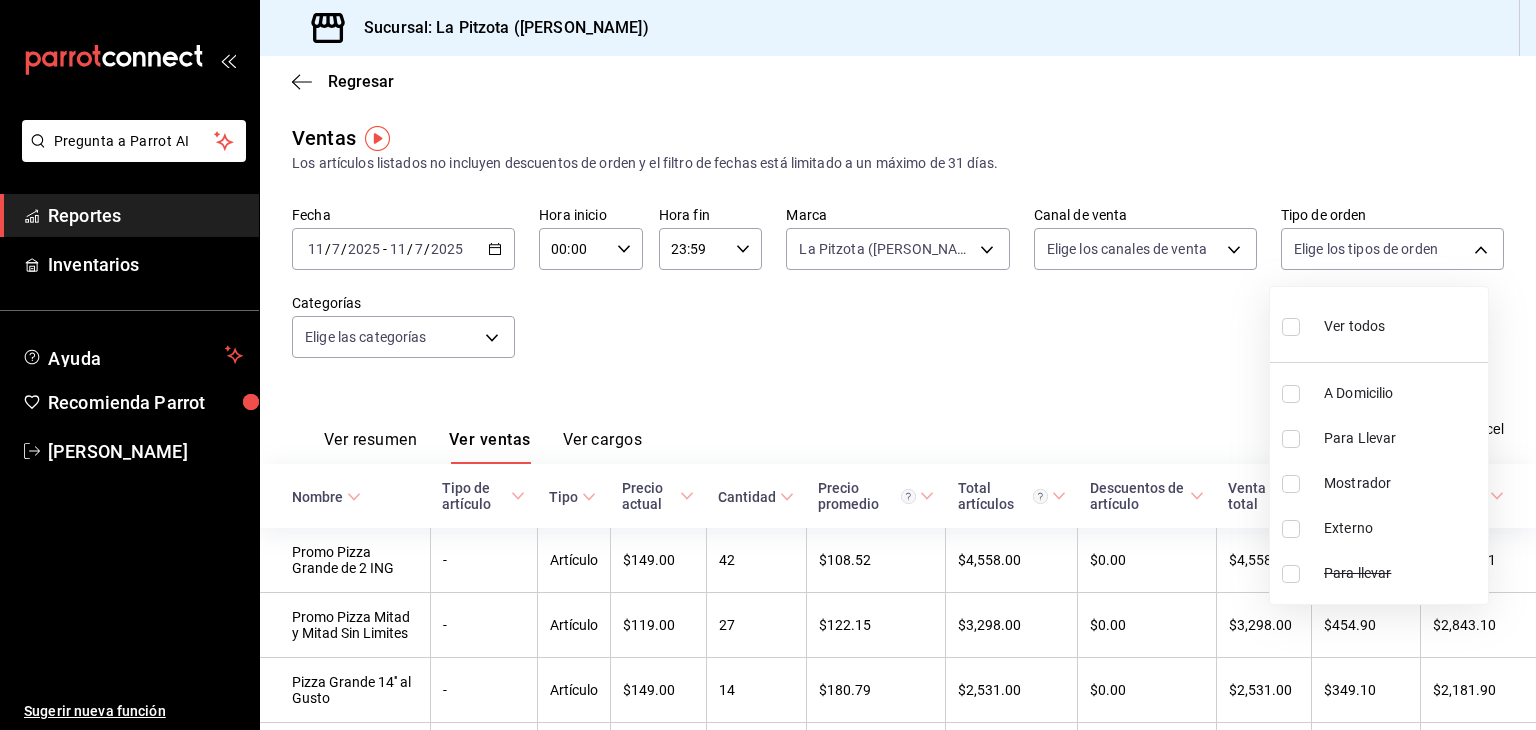 click at bounding box center (1291, 327) 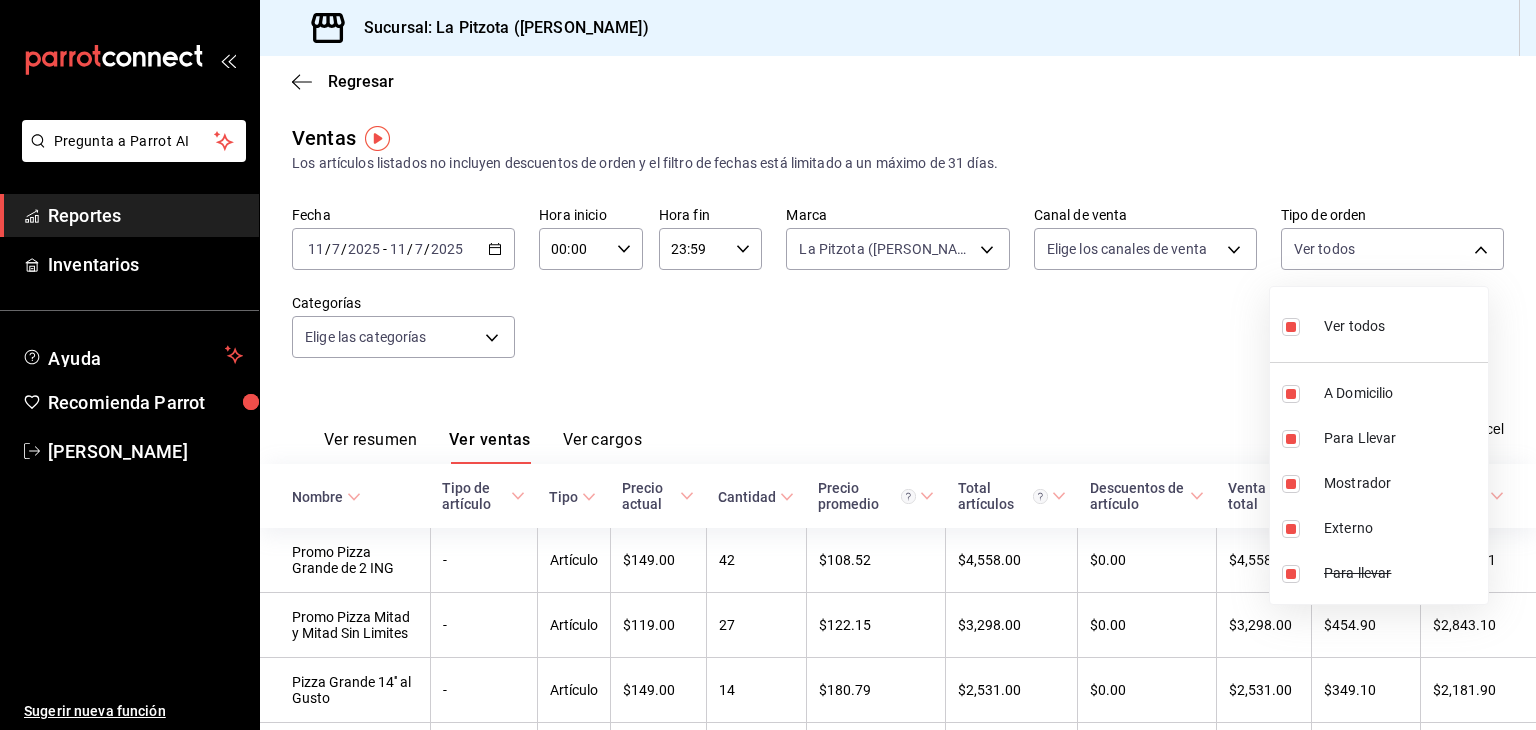 click at bounding box center (1291, 327) 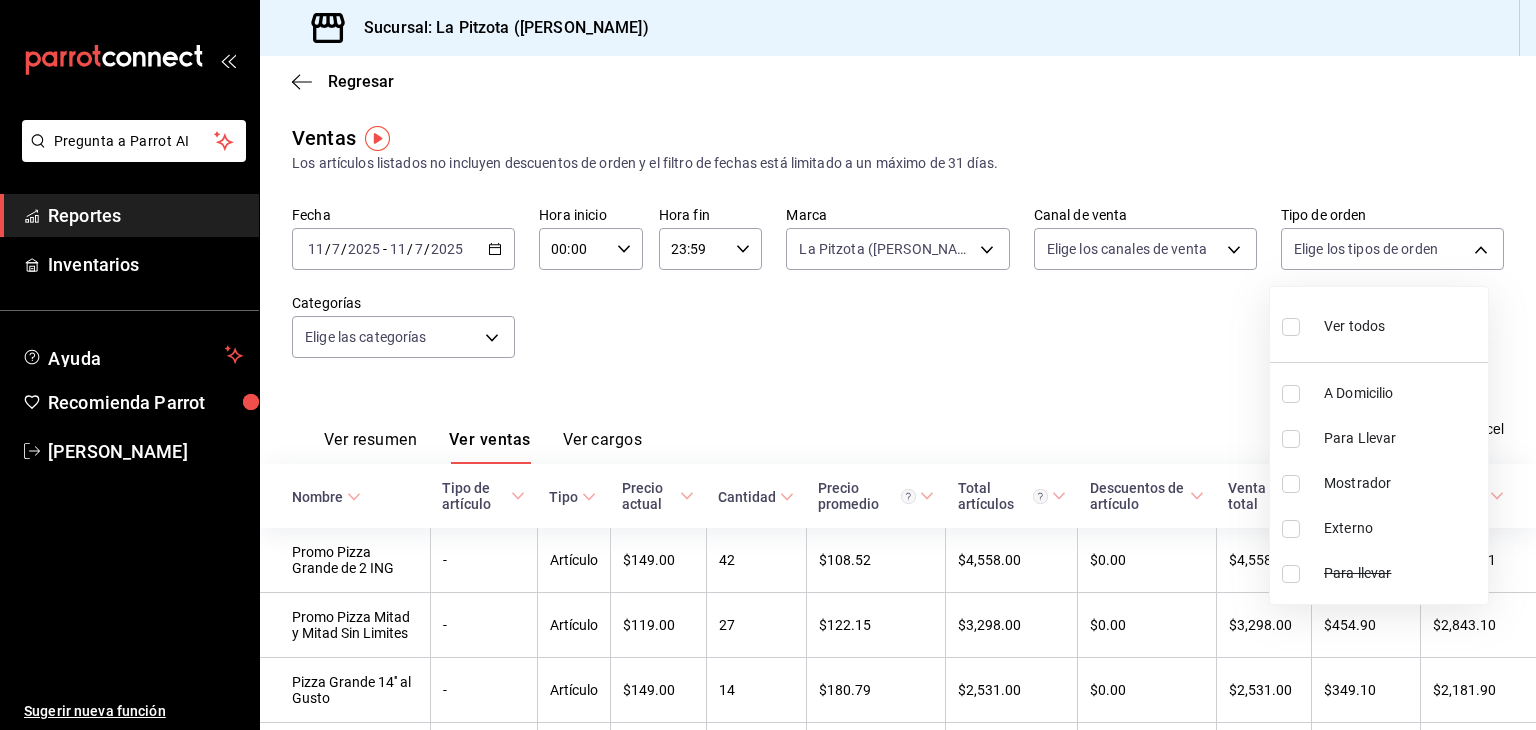 drag, startPoint x: 1295, startPoint y: 391, endPoint x: 1291, endPoint y: 401, distance: 10.770329 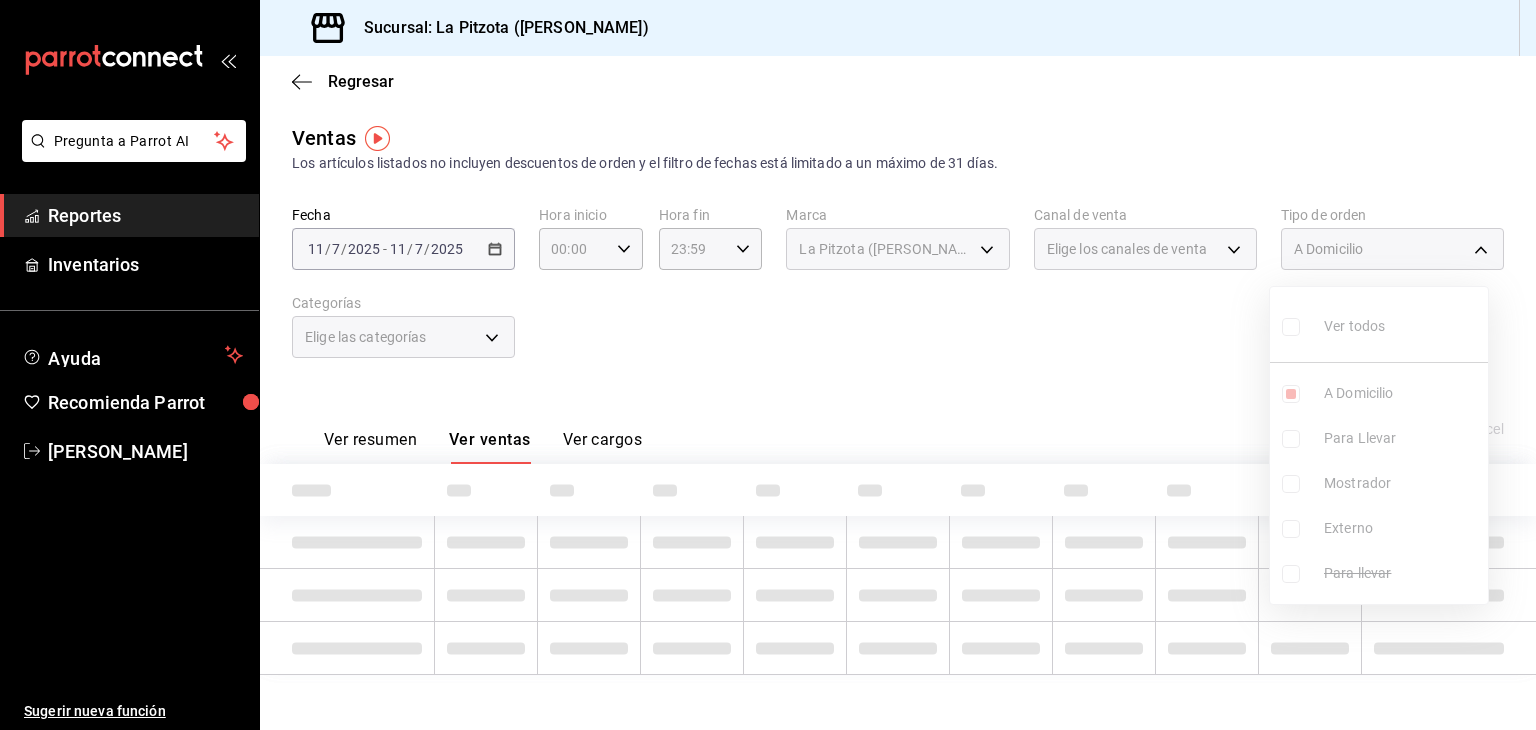 click on "Ver todos A Domicilio Para Llevar Mostrador Externo Para llevar" at bounding box center [1379, 445] 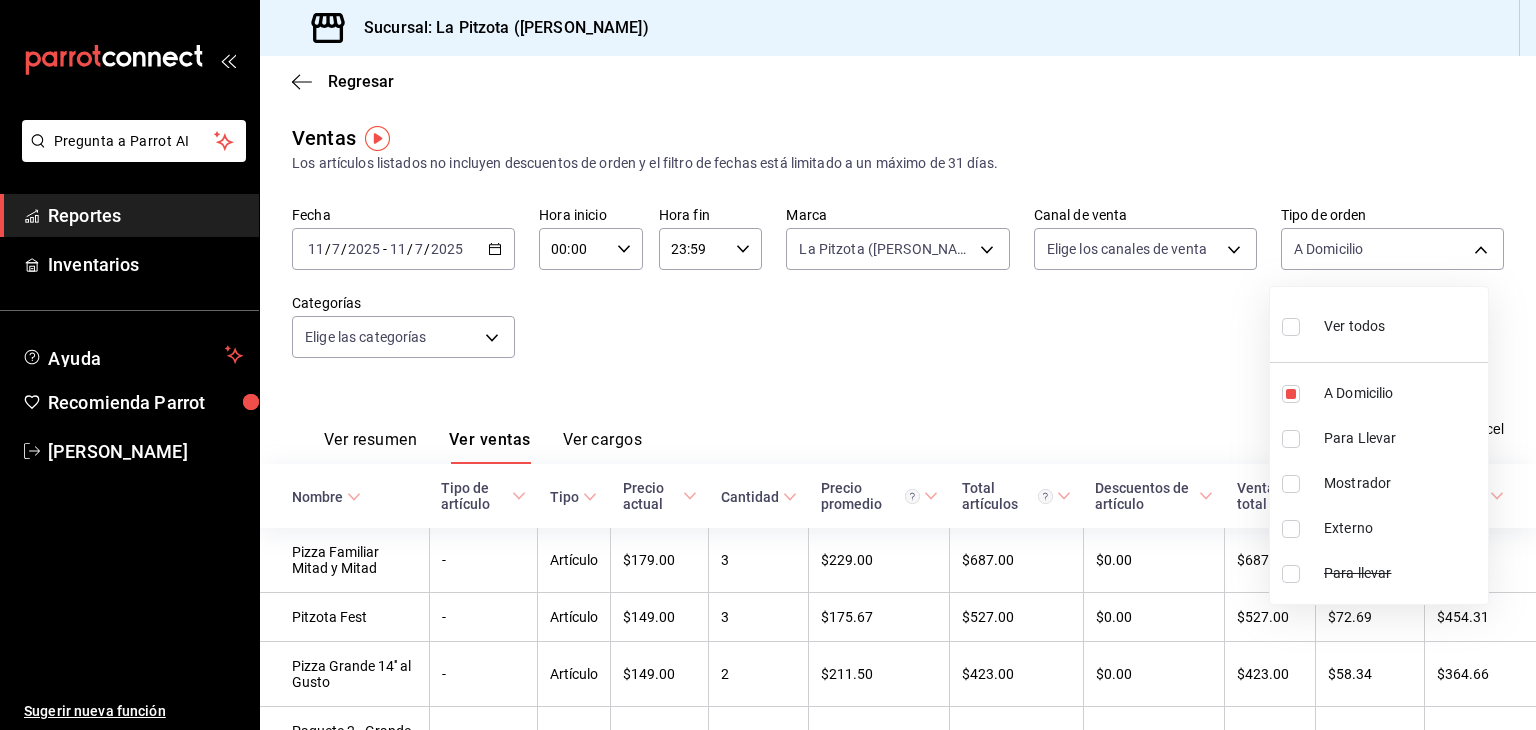 drag, startPoint x: 1280, startPoint y: 435, endPoint x: 1298, endPoint y: 458, distance: 29.206163 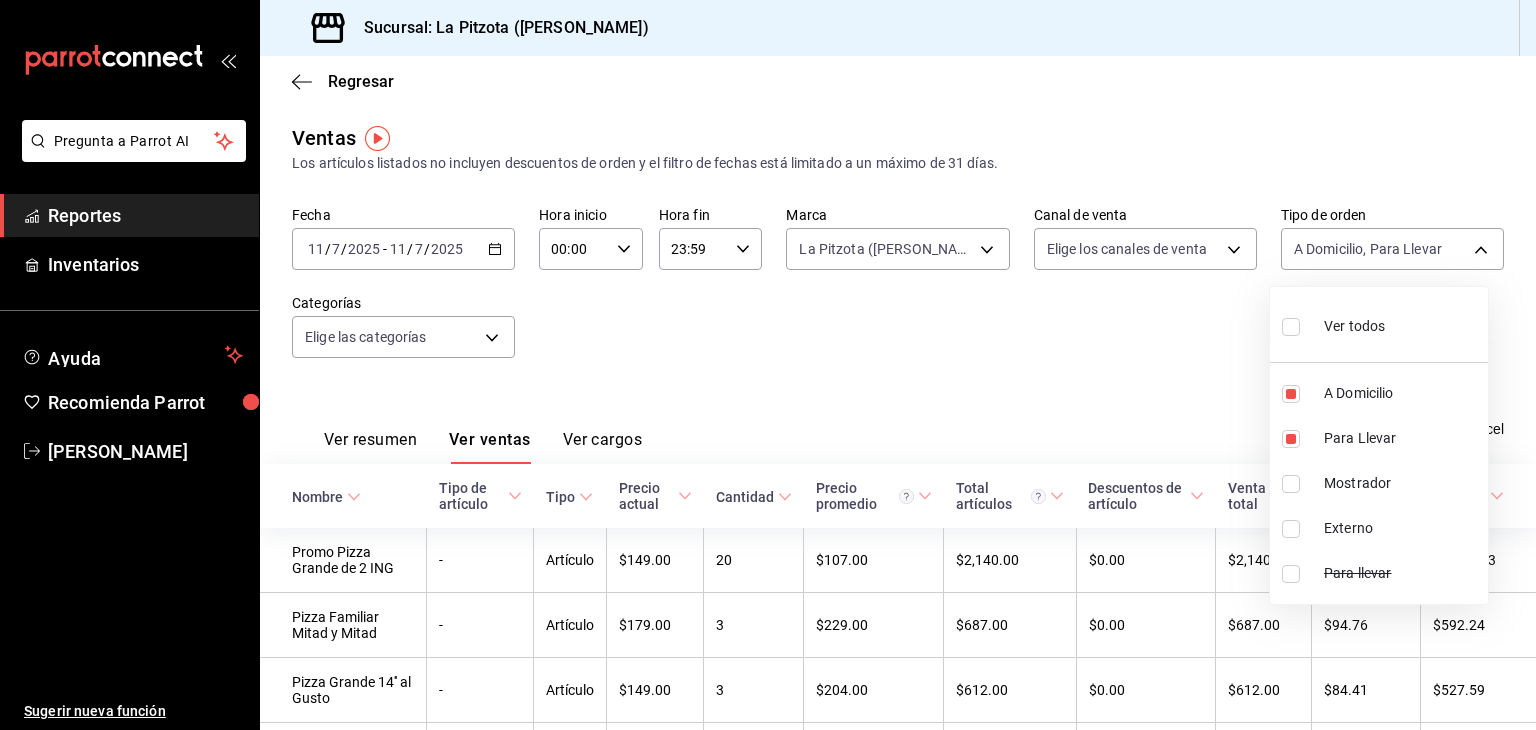 drag, startPoint x: 1298, startPoint y: 497, endPoint x: 1289, endPoint y: 485, distance: 15 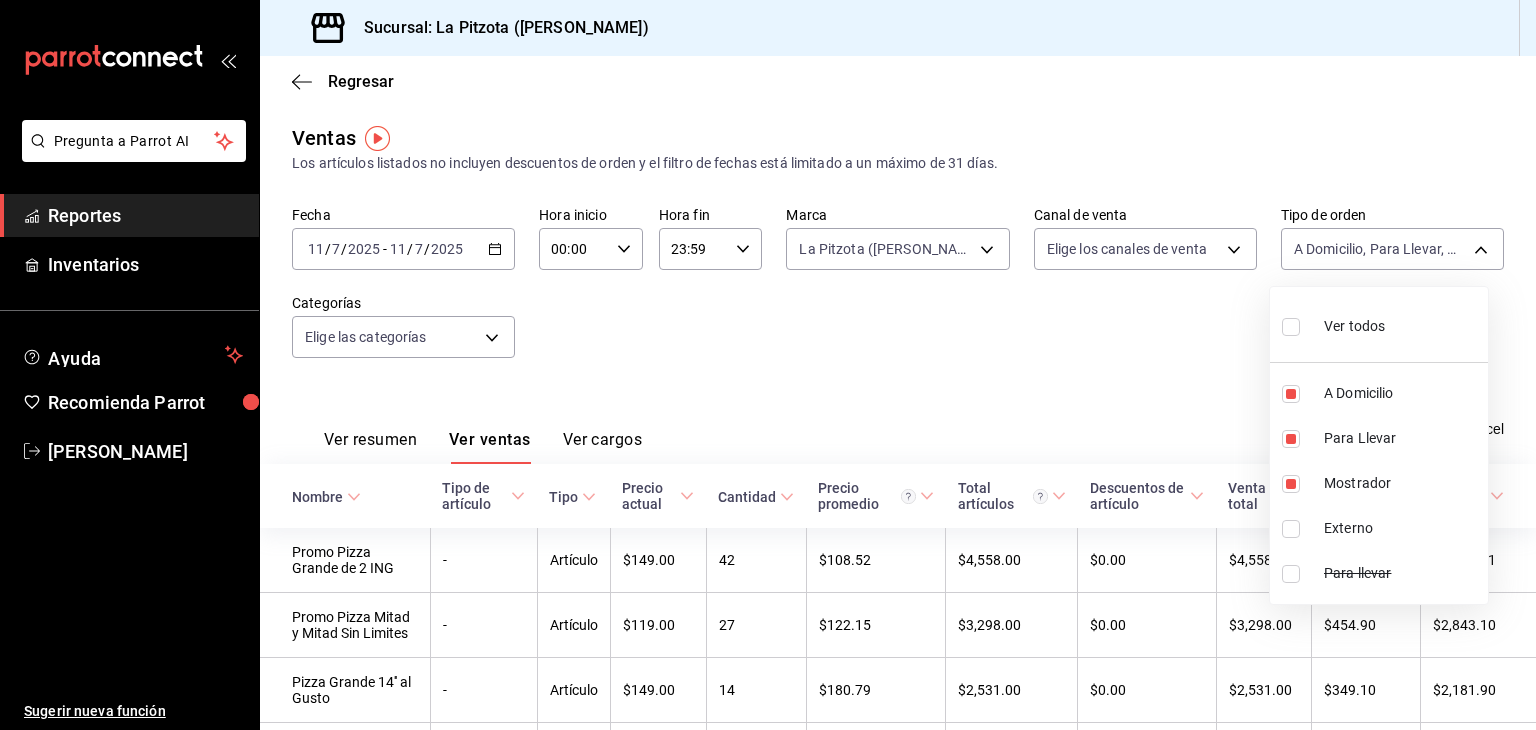 click at bounding box center [768, 365] 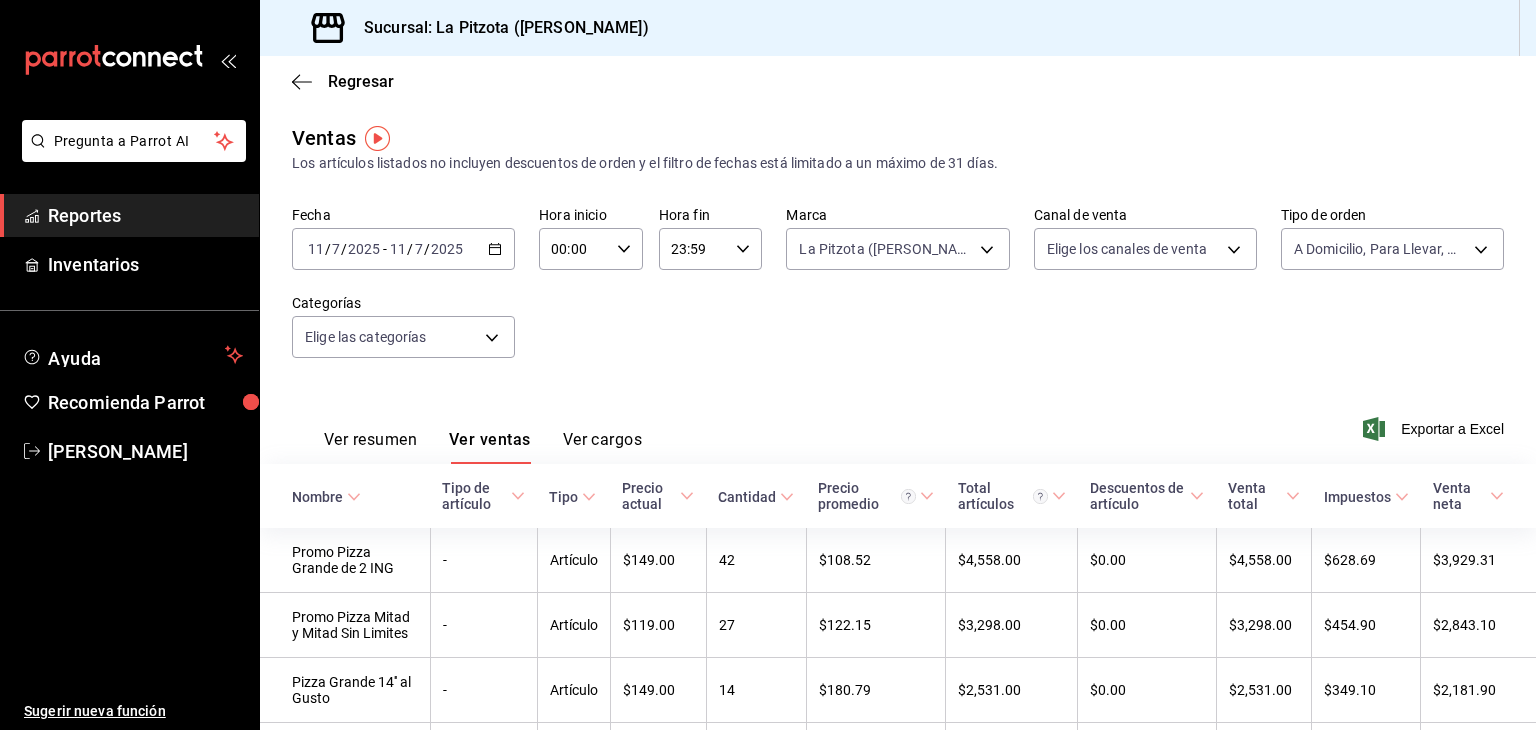 click on "Ver resumen" at bounding box center (370, 447) 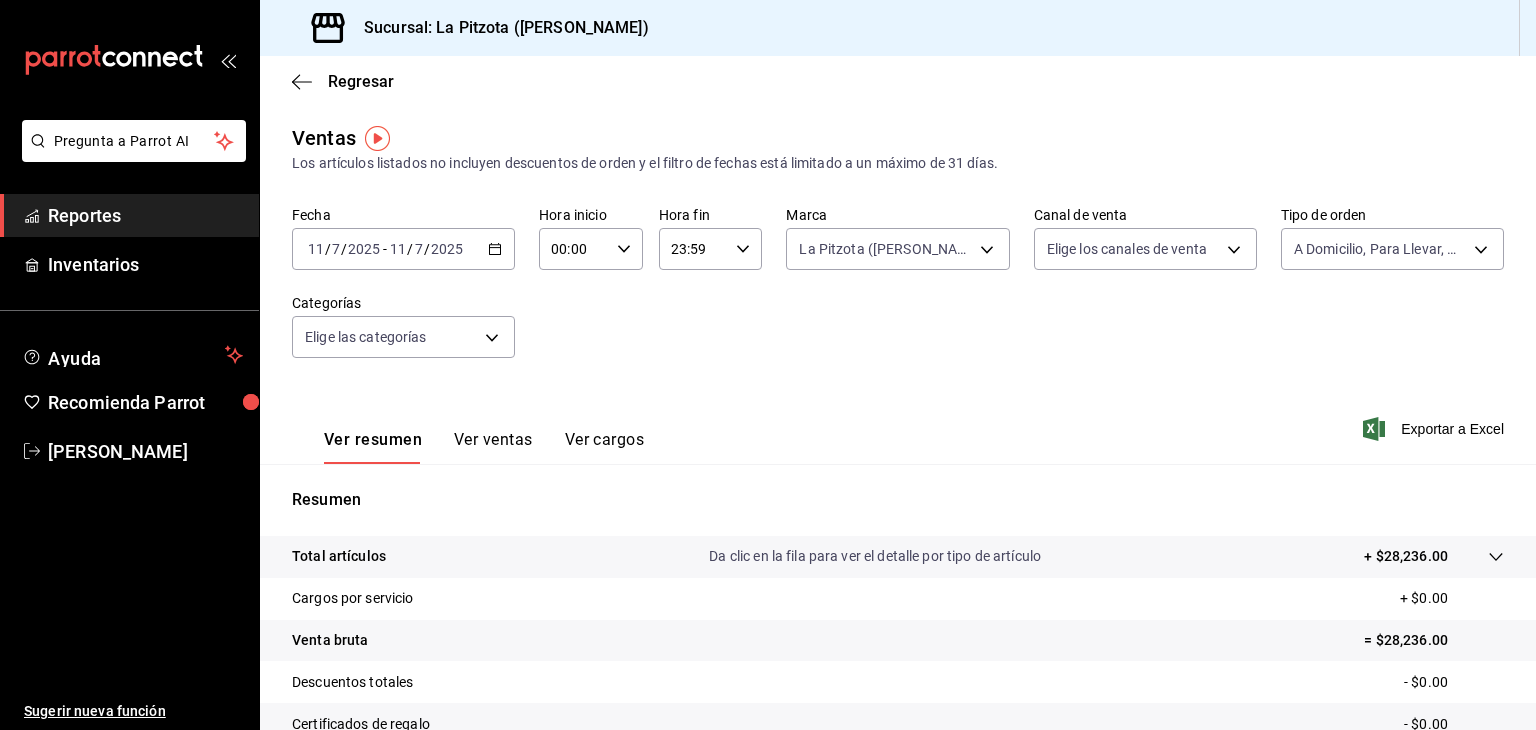 click on "[DATE] [DATE] - [DATE] [DATE]" at bounding box center [403, 249] 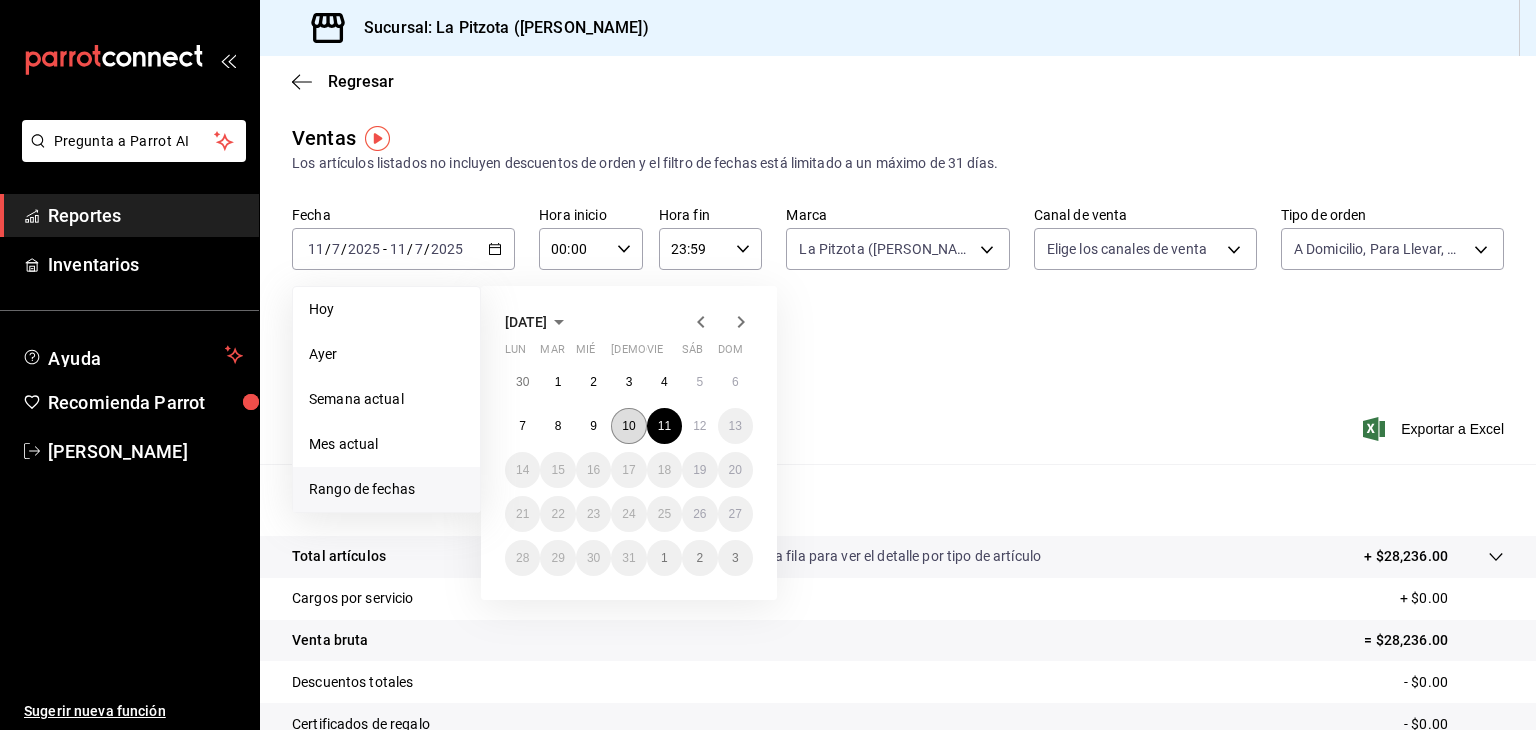 click on "10" at bounding box center [628, 426] 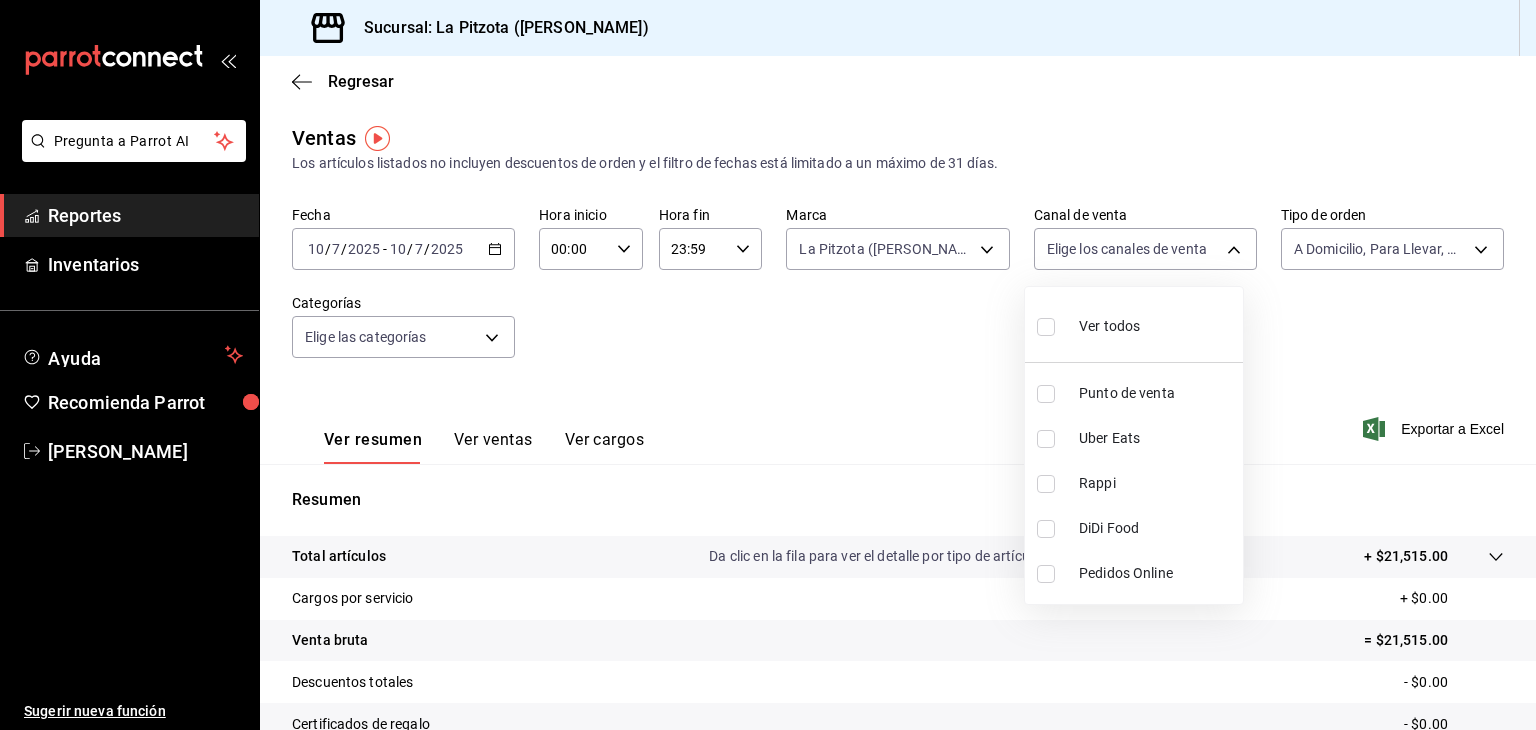 click on "Pregunta a Parrot AI Reportes   Inventarios   Ayuda Recomienda Parrot   [PERSON_NAME]   Sugerir nueva función   Sucursal: La Pitzota ([PERSON_NAME]) Regresar Ventas Los artículos listados no incluyen descuentos de orden y el filtro de fechas está limitado a un máximo de 31 días. Fecha [DATE] [DATE] - [DATE] [DATE] Hora inicio 00:00 Hora inicio Hora fin 23:59 Hora fin Marca La Pitzota ([PERSON_NAME]) 3722eccf-6cf2-48cd-b838-7de1340e0a71 Canal de venta Elige los canales de venta Tipo de orden A Domicilio, Para Llevar, Mostrador 81f4041d-3278-4299-a7e5-e35226ebcd02,fd0c4c9f-9f4b-4d1e-81ac-d5bece1566f2,e4915303-b4fb-4325-bb73-4cec941fce14 Categorías Elige las categorías Ver resumen Ver ventas Ver cargos Exportar a Excel Resumen Total artículos Da clic en la fila para ver el detalle por tipo de artículo + $21,515.00 Cargos por servicio + $0.00 Venta bruta = $21,515.00 Descuentos totales - $0.00 Certificados de regalo - $0.00 Venta total = $21,515.00 Impuestos - $2,967.59 Venta neta = $18,547.41" at bounding box center (768, 365) 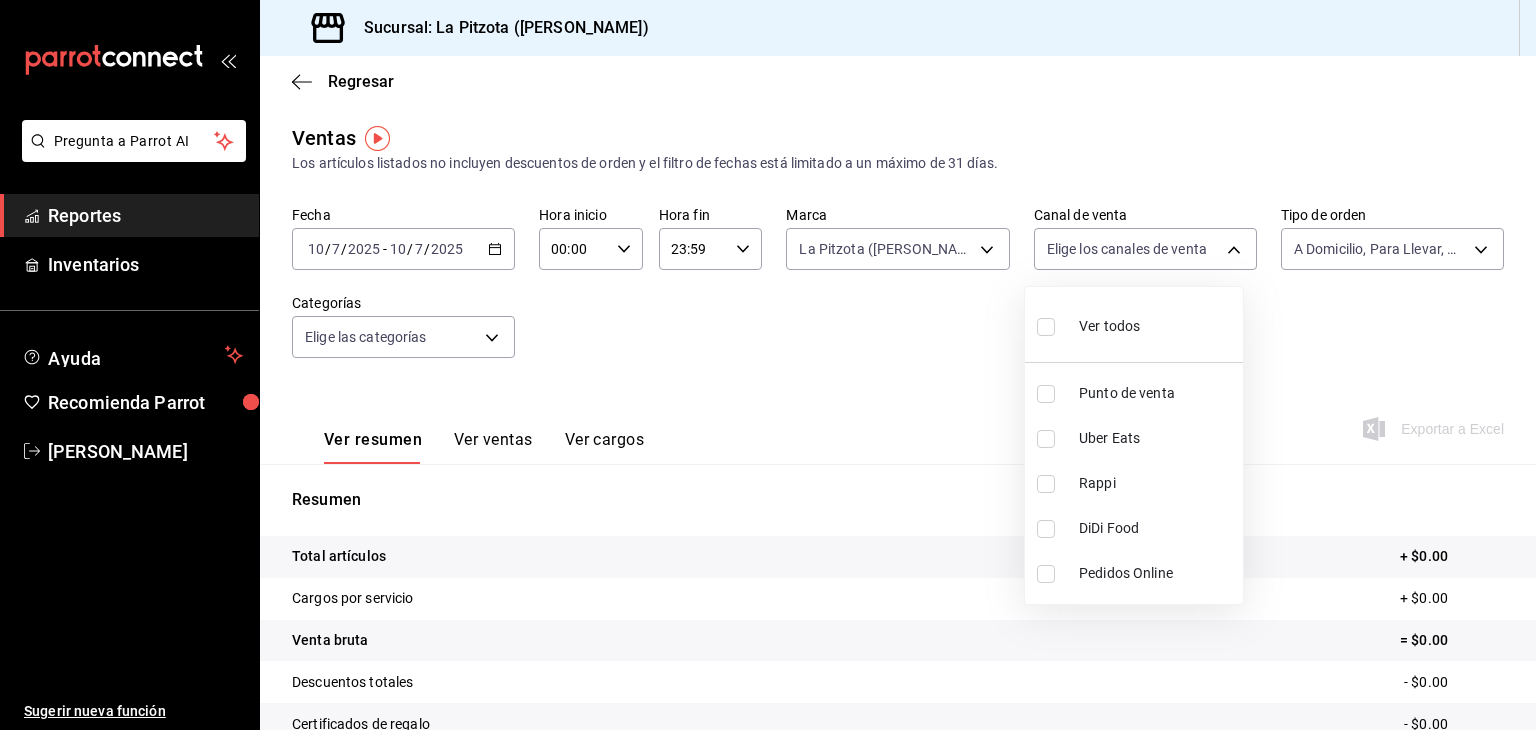click at bounding box center (1046, 439) 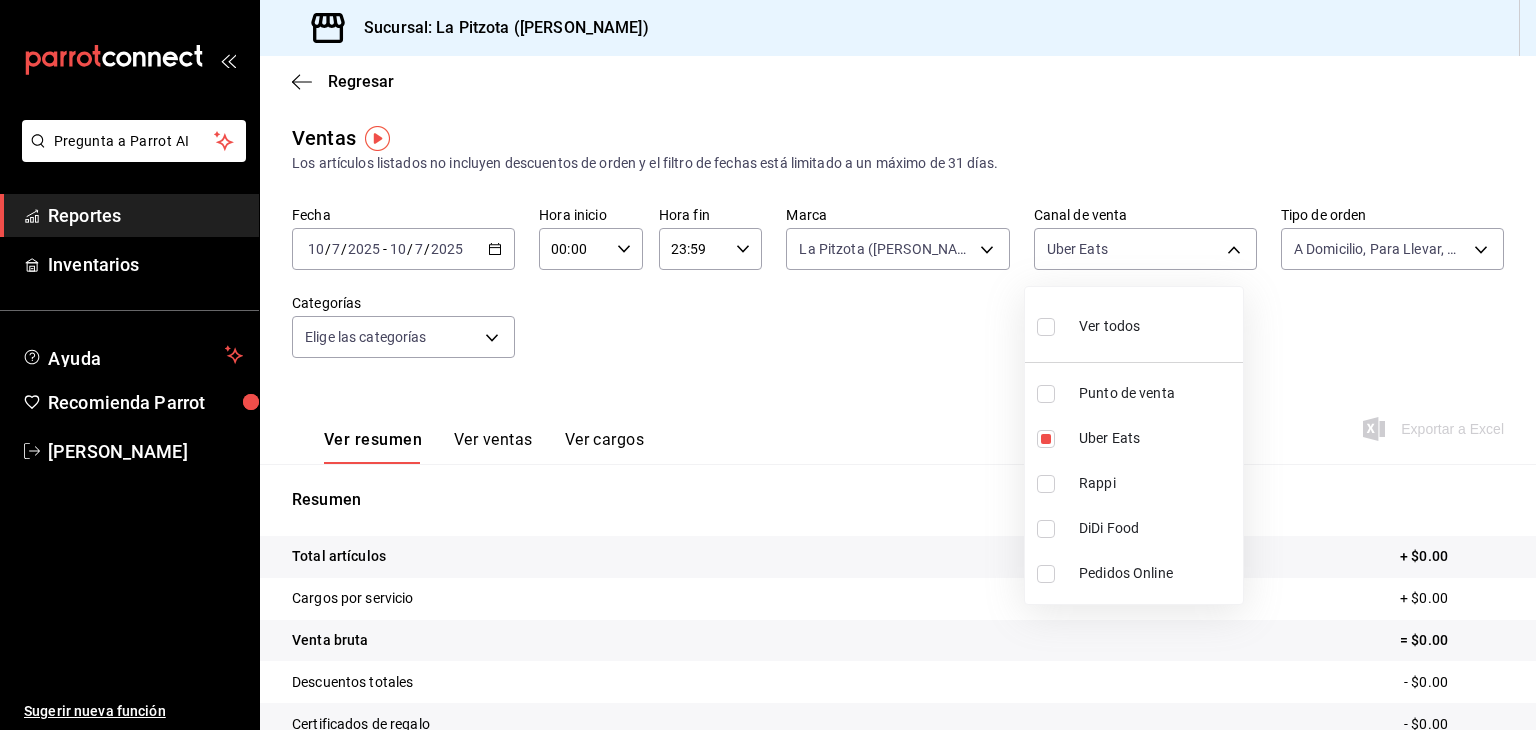 click at bounding box center (768, 365) 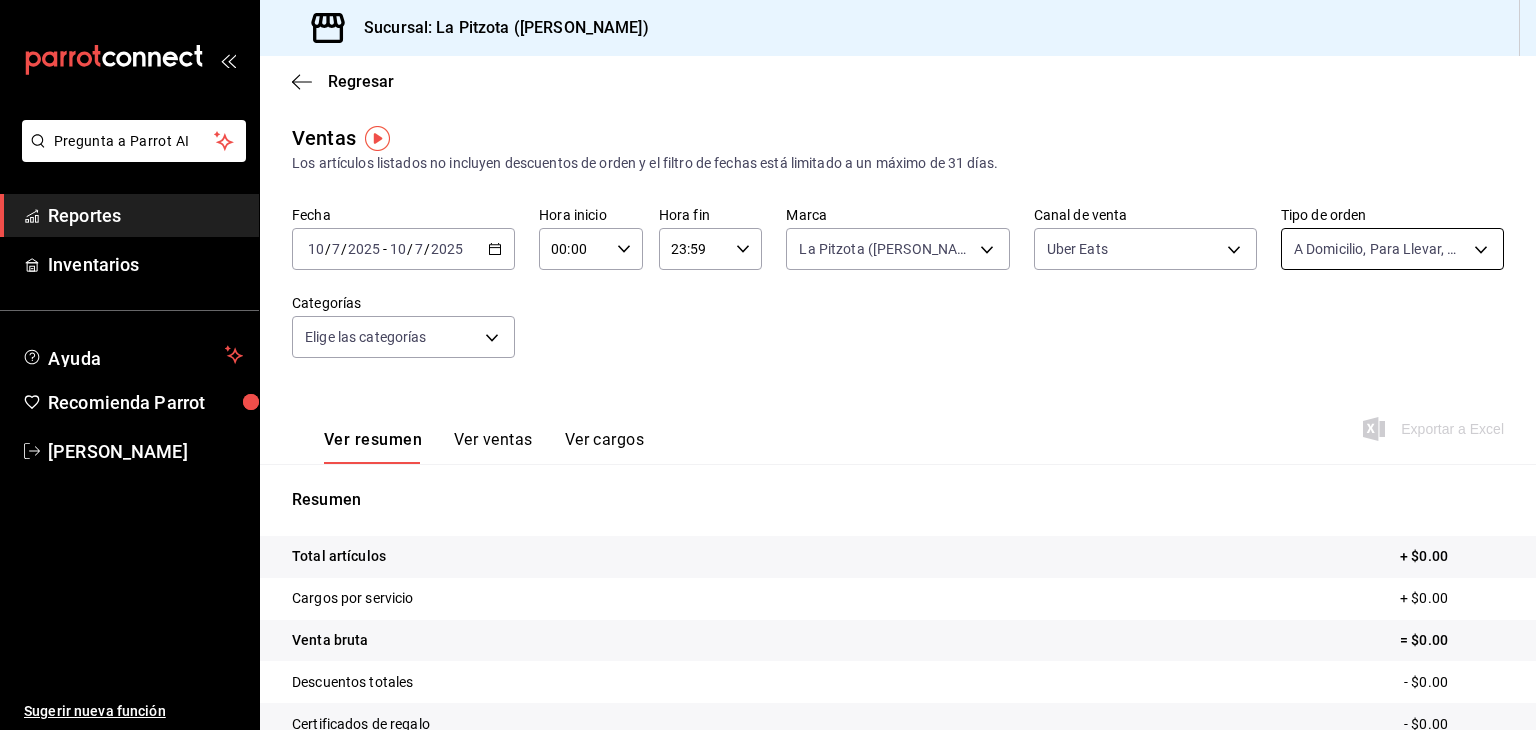 click on "Pregunta a Parrot AI Reportes   Inventarios   Ayuda Recomienda Parrot   [PERSON_NAME]   Sugerir nueva función   Sucursal: La Pitzota ([PERSON_NAME]) Regresar Ventas Los artículos listados no incluyen descuentos de orden y el filtro de fechas está limitado a un máximo de 31 días. Fecha [DATE] [DATE] - [DATE] [DATE] Hora inicio 00:00 Hora inicio Hora fin 23:59 Hora fin Marca La Pitzota ([PERSON_NAME]) 3722eccf-6cf2-48cd-b838-7de1340e0a71 Canal de venta Uber Eats UBER_EATS Tipo de orden A Domicilio, Para Llevar, Mostrador 81f4041d-3278-4299-a7e5-e35226ebcd02,fd0c4c9f-9f4b-4d1e-81ac-d5bece1566f2,e4915303-b4fb-4325-bb73-4cec941fce14 Categorías Elige las categorías Ver resumen Ver ventas Ver cargos Exportar a Excel Resumen Total artículos + $0.00 Cargos por servicio + $0.00 Venta bruta = $0.00 Descuentos totales - $0.00 Certificados de regalo - $0.00 Venta total = $0.00 Impuestos - $0.00 Venta neta = $0.00 Pregunta a Parrot AI Reportes   Inventarios   Ayuda Recomienda Parrot   [PERSON_NAME]" at bounding box center (768, 365) 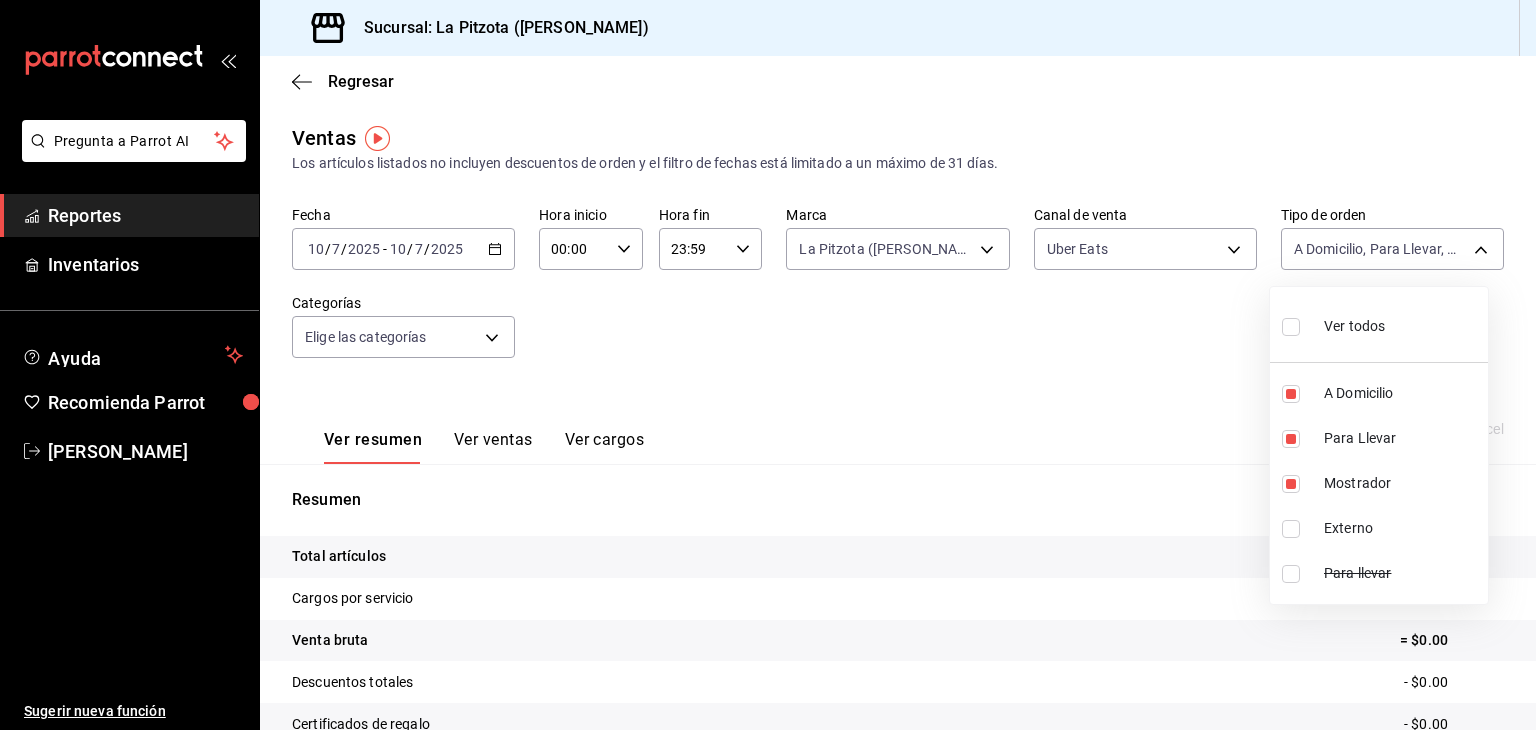 click at bounding box center (1291, 327) 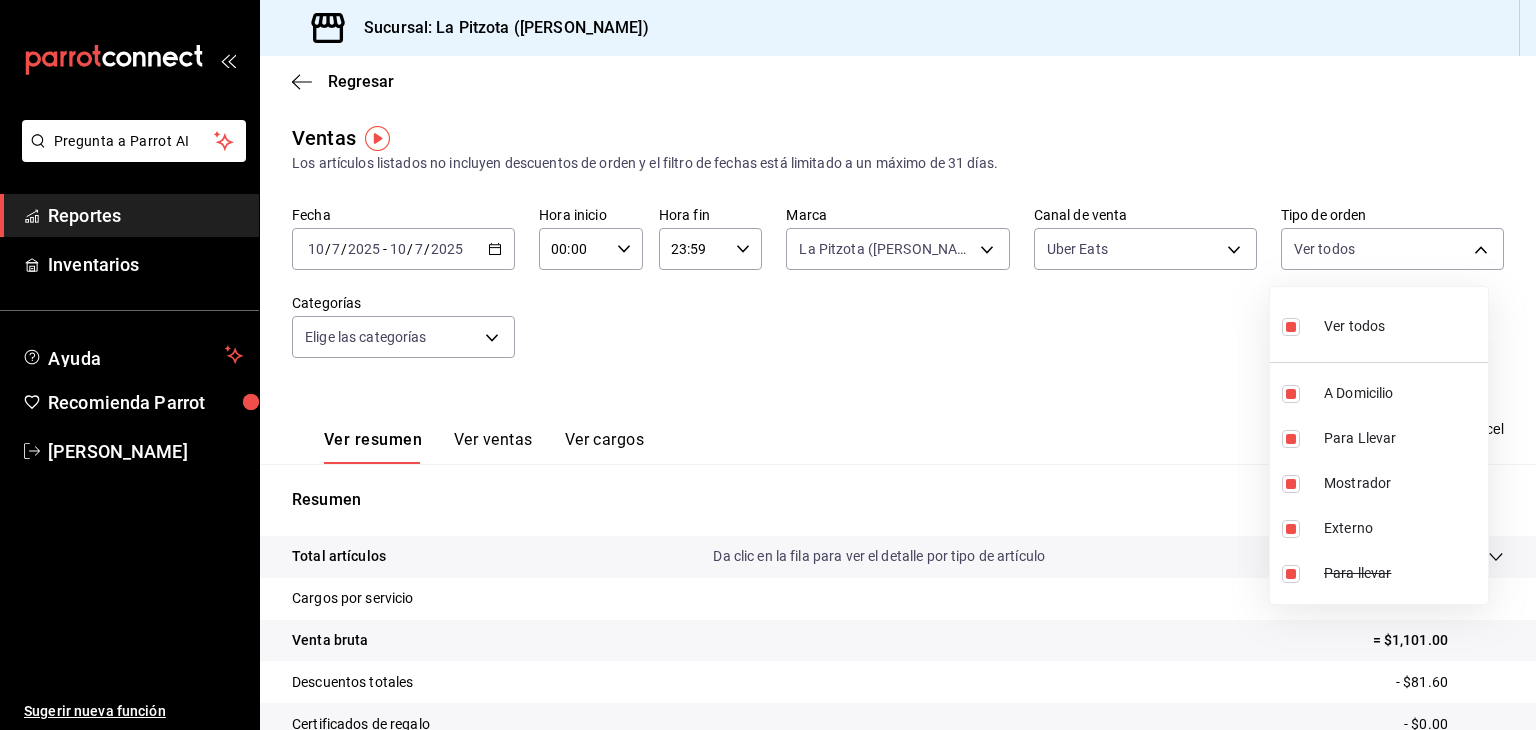 click at bounding box center (1291, 327) 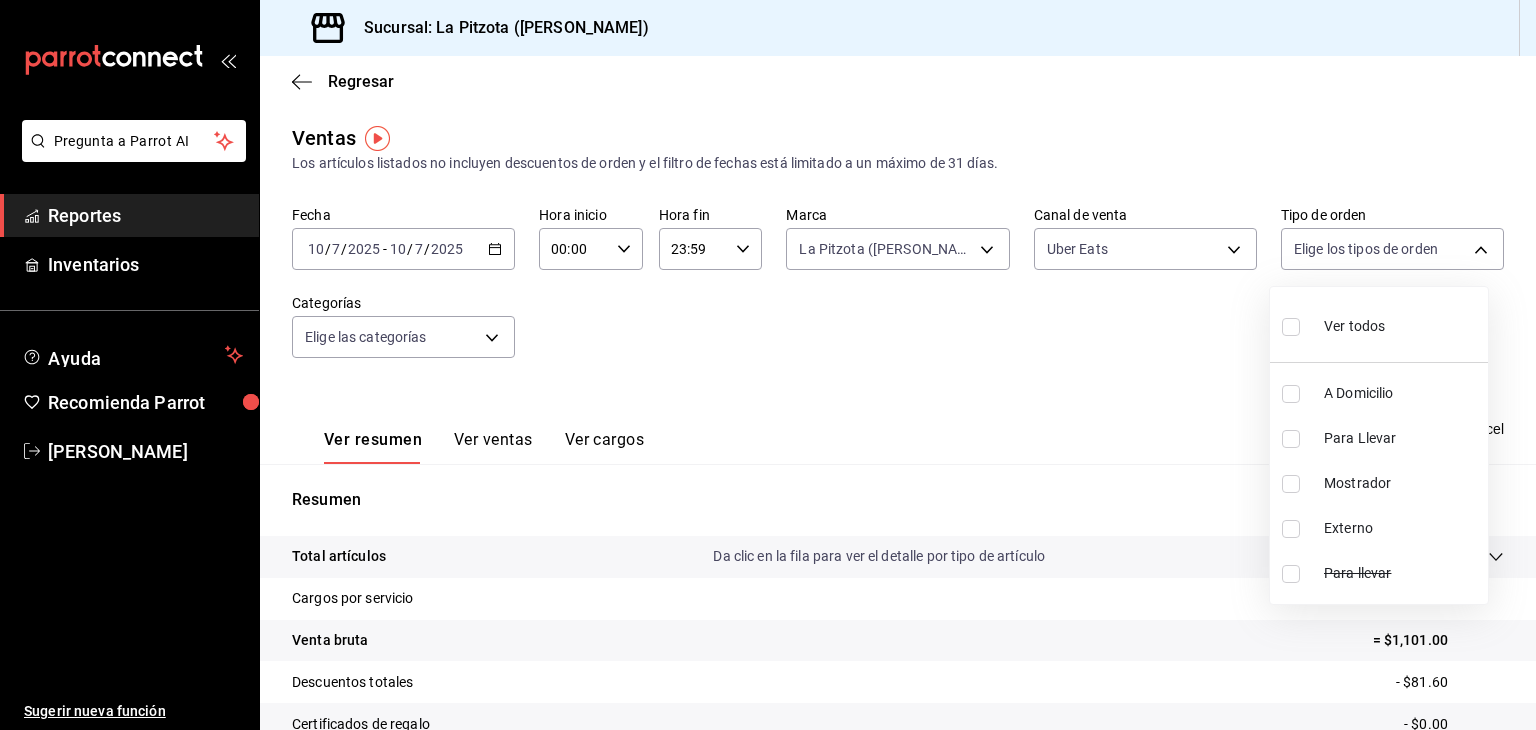 drag, startPoint x: 1176, startPoint y: 322, endPoint x: 1104, endPoint y: 324, distance: 72.02777 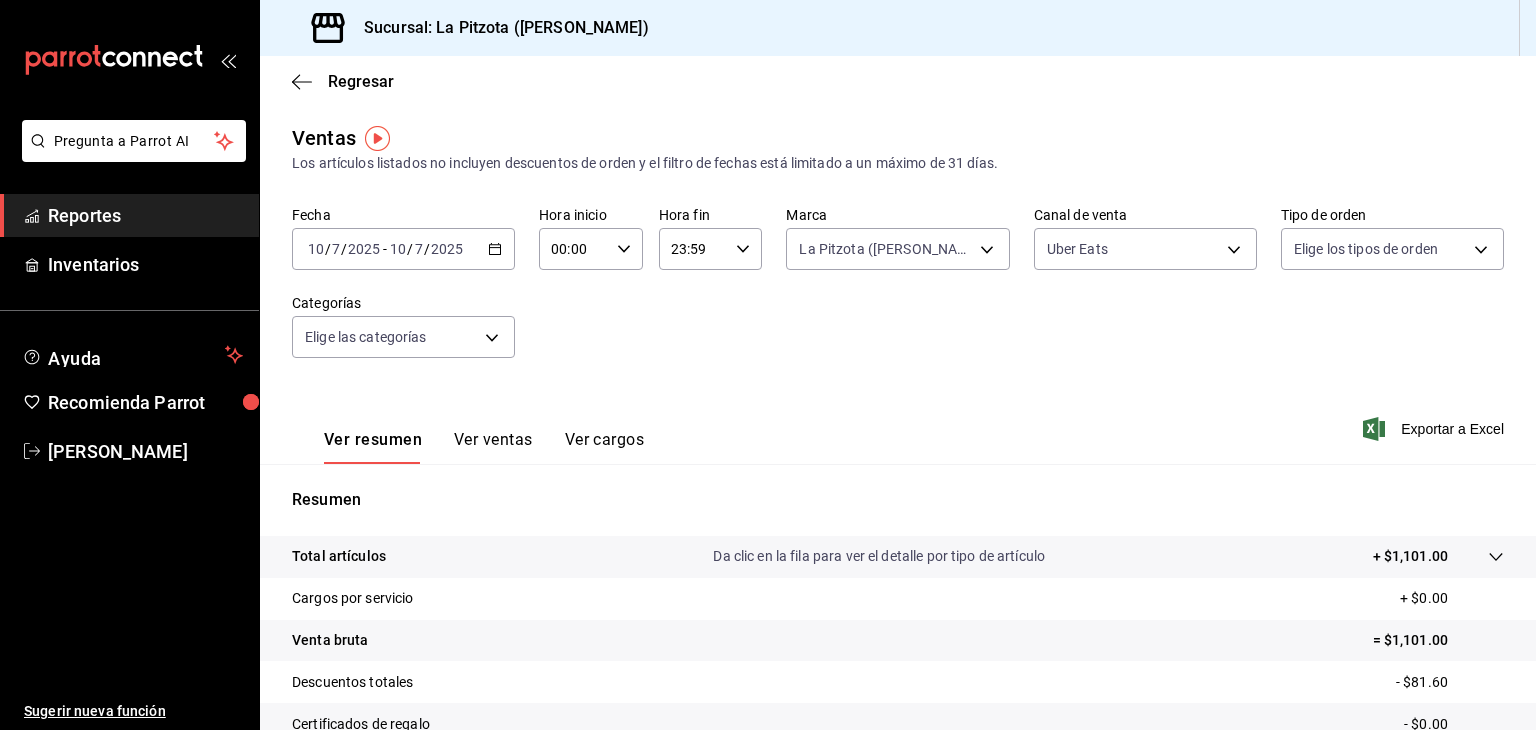 click on "Ver ventas" at bounding box center [493, 447] 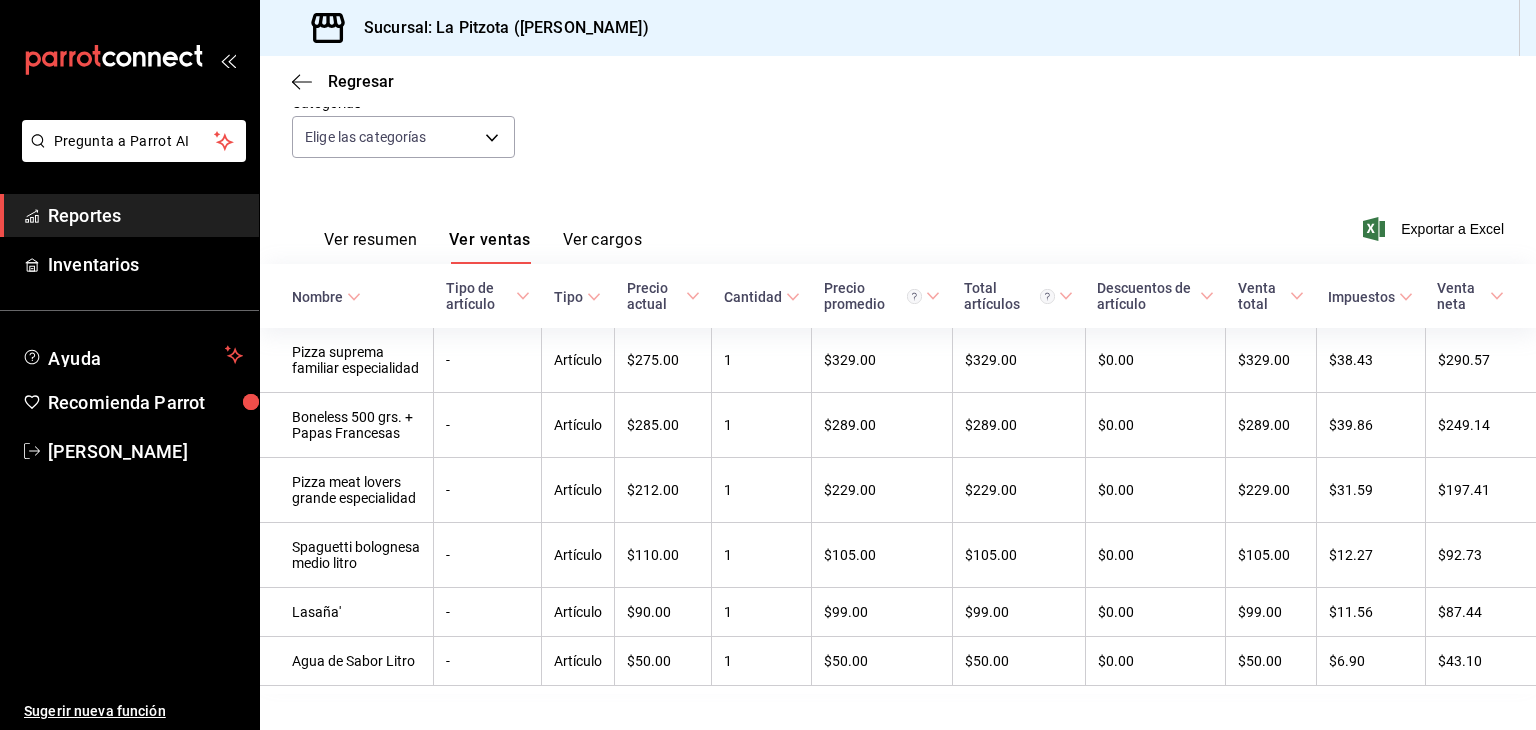 scroll, scrollTop: 236, scrollLeft: 0, axis: vertical 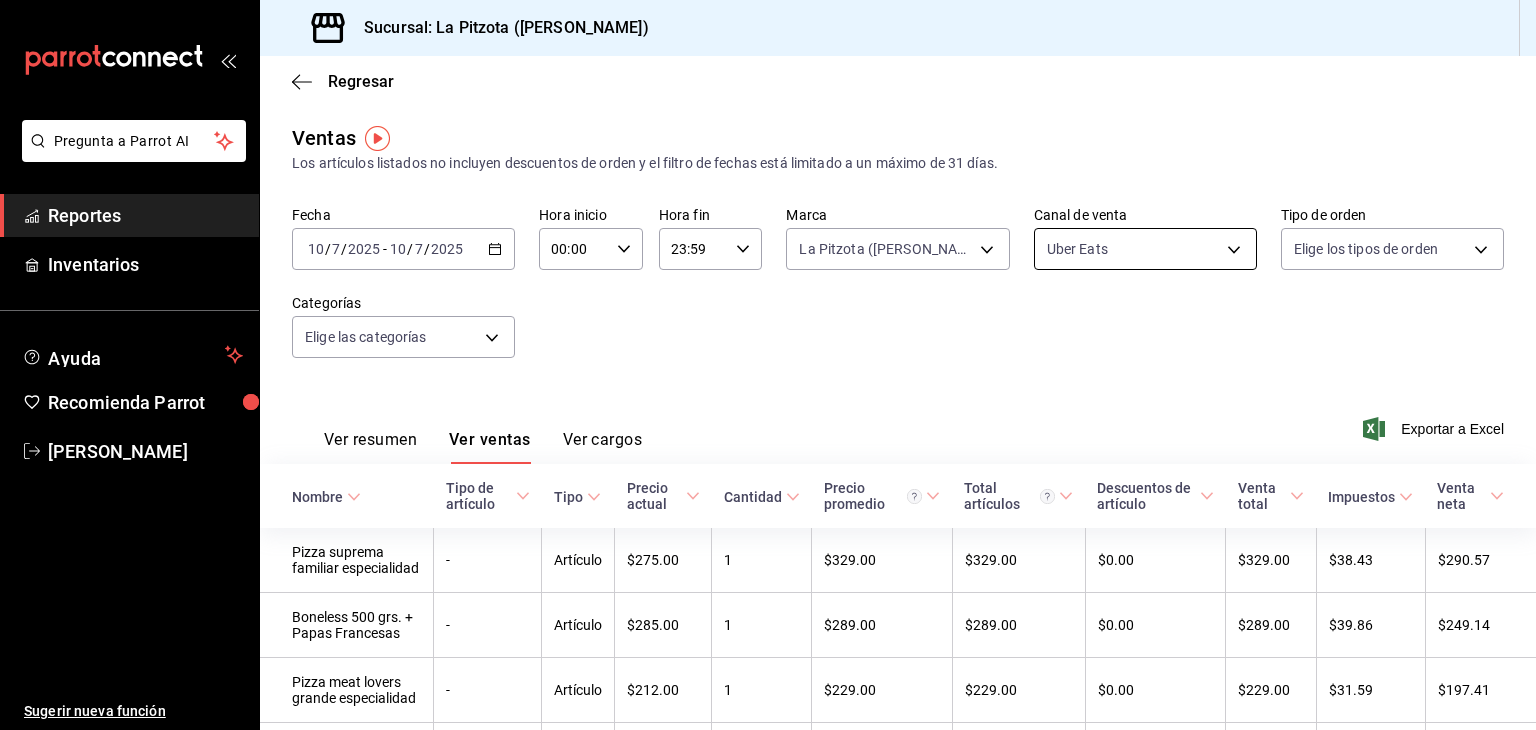 click on "Pregunta a Parrot AI Reportes   Inventarios   Ayuda Recomienda Parrot   [PERSON_NAME]   Sugerir nueva función   Sucursal: La Pitzota ([PERSON_NAME]) Regresar Ventas Los artículos listados no incluyen descuentos de orden y el filtro de fechas está limitado a un máximo de 31 días. Fecha [DATE] [DATE] - [DATE] [DATE] Hora inicio 00:00 Hora inicio Hora fin 23:59 Hora fin Marca La Pitzota ([PERSON_NAME]) 3722eccf-6cf2-48cd-b838-7de1340e0a71 Canal de venta Uber Eats UBER_EATS Tipo de orden Elige los tipos de orden Categorías Elige las categorías Ver resumen Ver ventas Ver cargos Exportar a Excel Nombre Tipo de artículo Tipo Precio actual Cantidad Precio promedio   Total artículos   Descuentos de artículo Venta total Impuestos Venta neta Pizza suprema familiar especialidad - Artículo $275.00 1 $329.00 $329.00 $0.00 $329.00 $38.43 $290.57 Boneless 500 grs. + Papas Francesas - Artículo $285.00 1 $289.00 $289.00 $0.00 $289.00 $39.86 $249.14 Pizza meat lovers grande especialidad - Artículo $212.00 1" at bounding box center [768, 365] 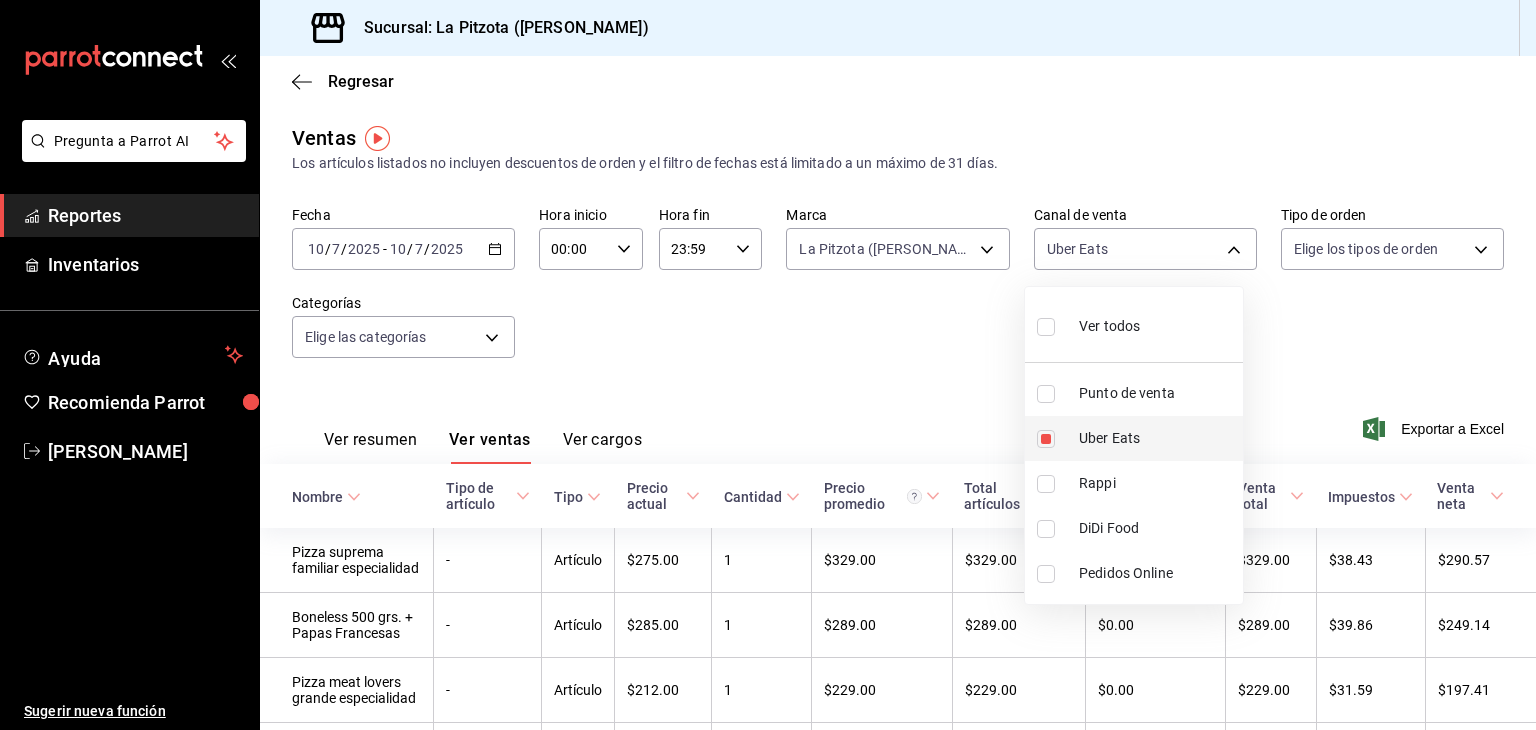 click at bounding box center (1046, 439) 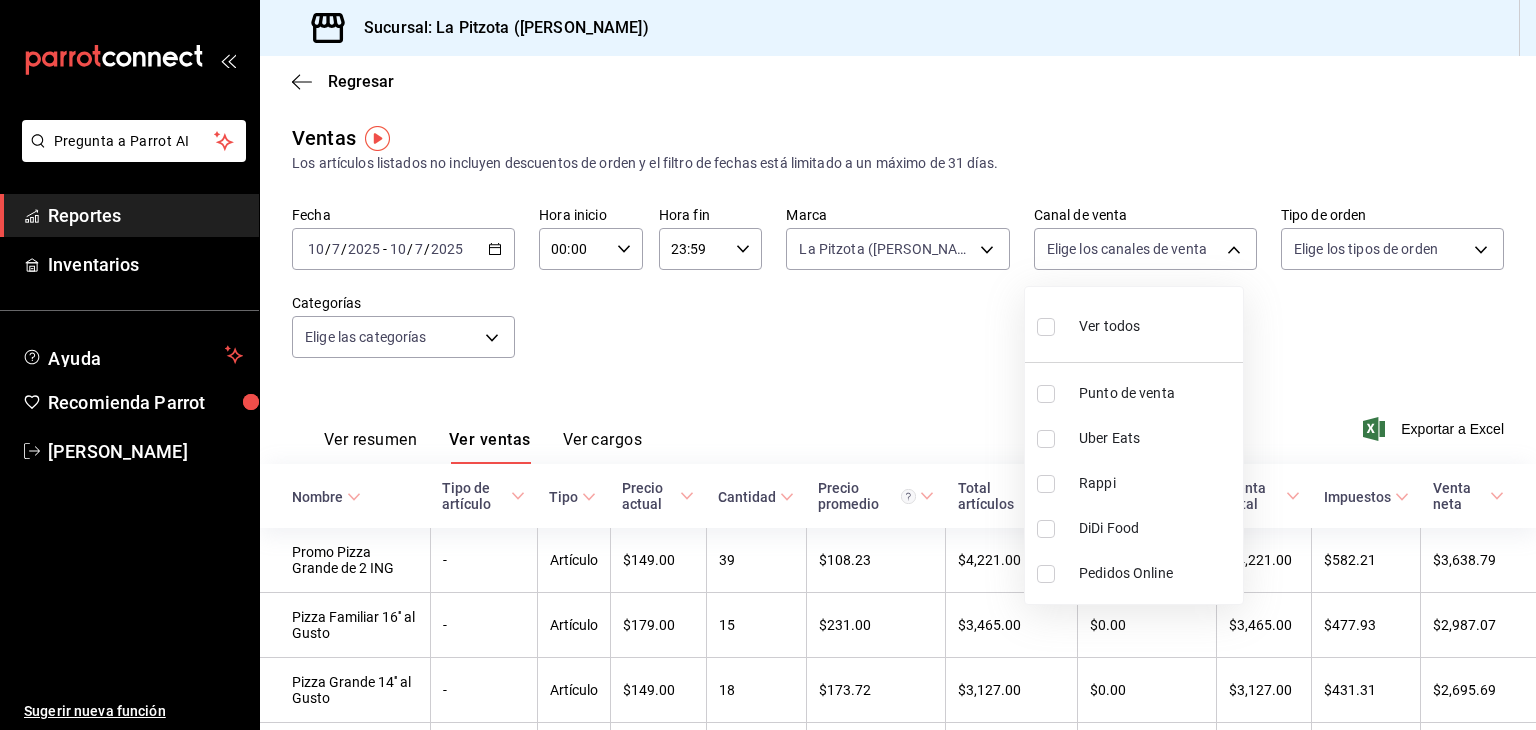 click at bounding box center [1046, 484] 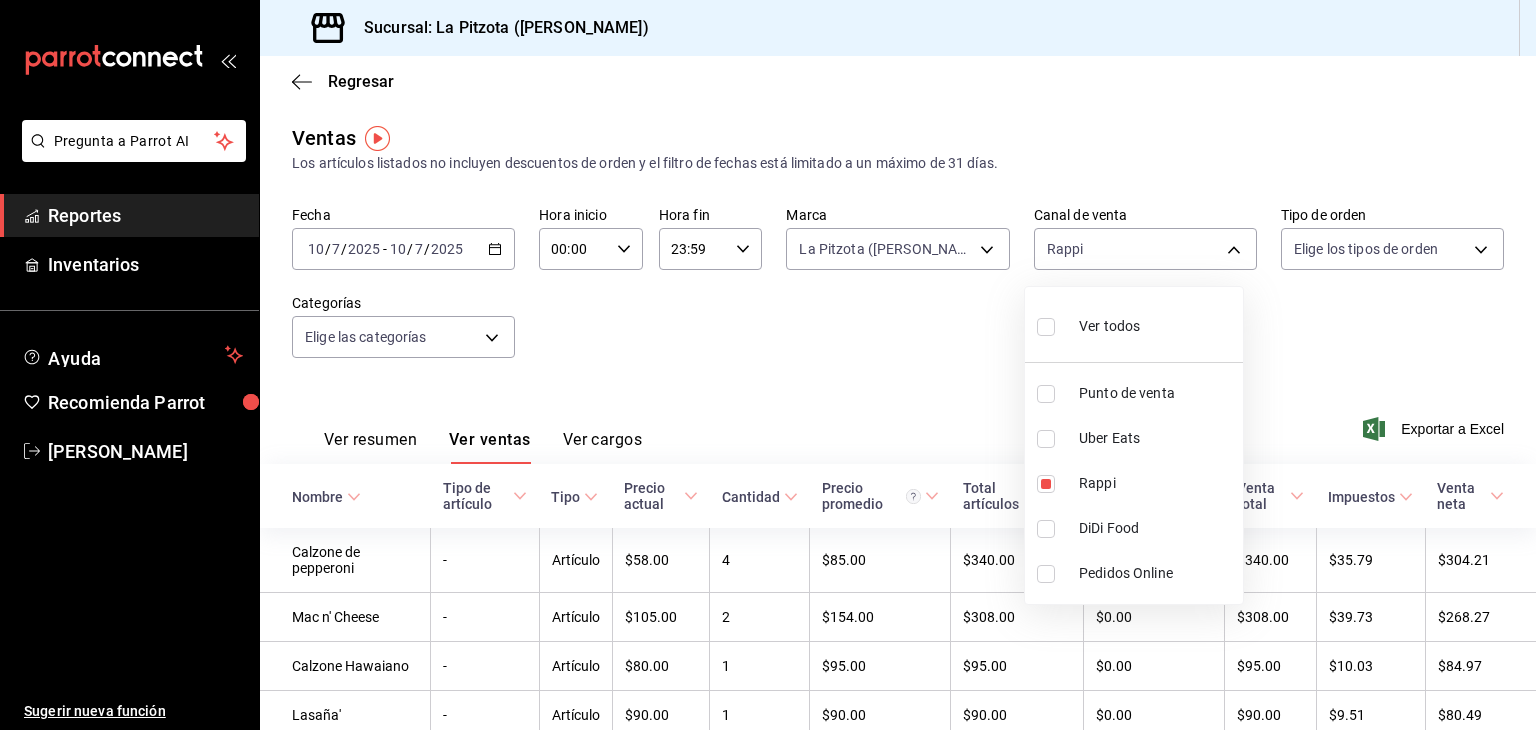 click at bounding box center [768, 365] 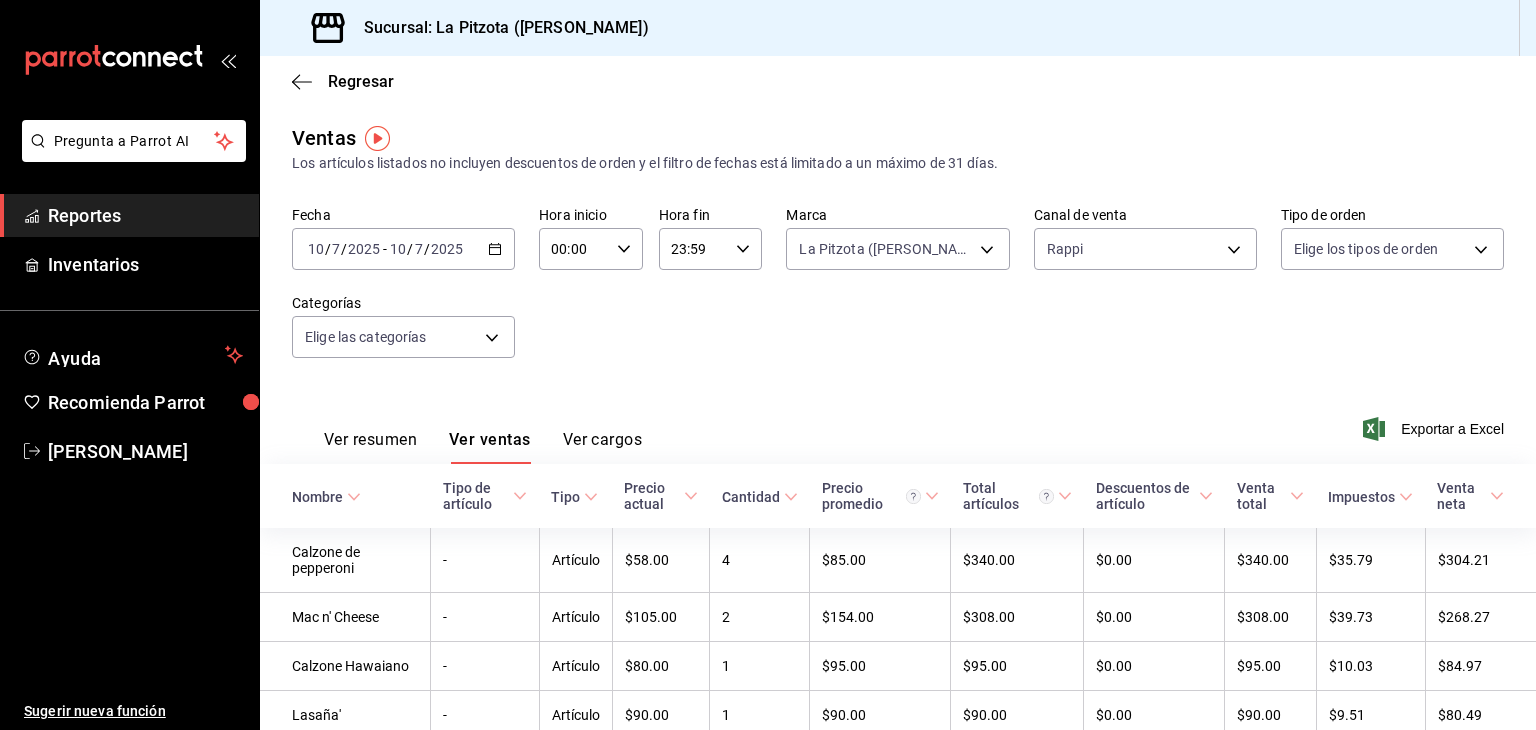 click on "Ver resumen" at bounding box center [370, 447] 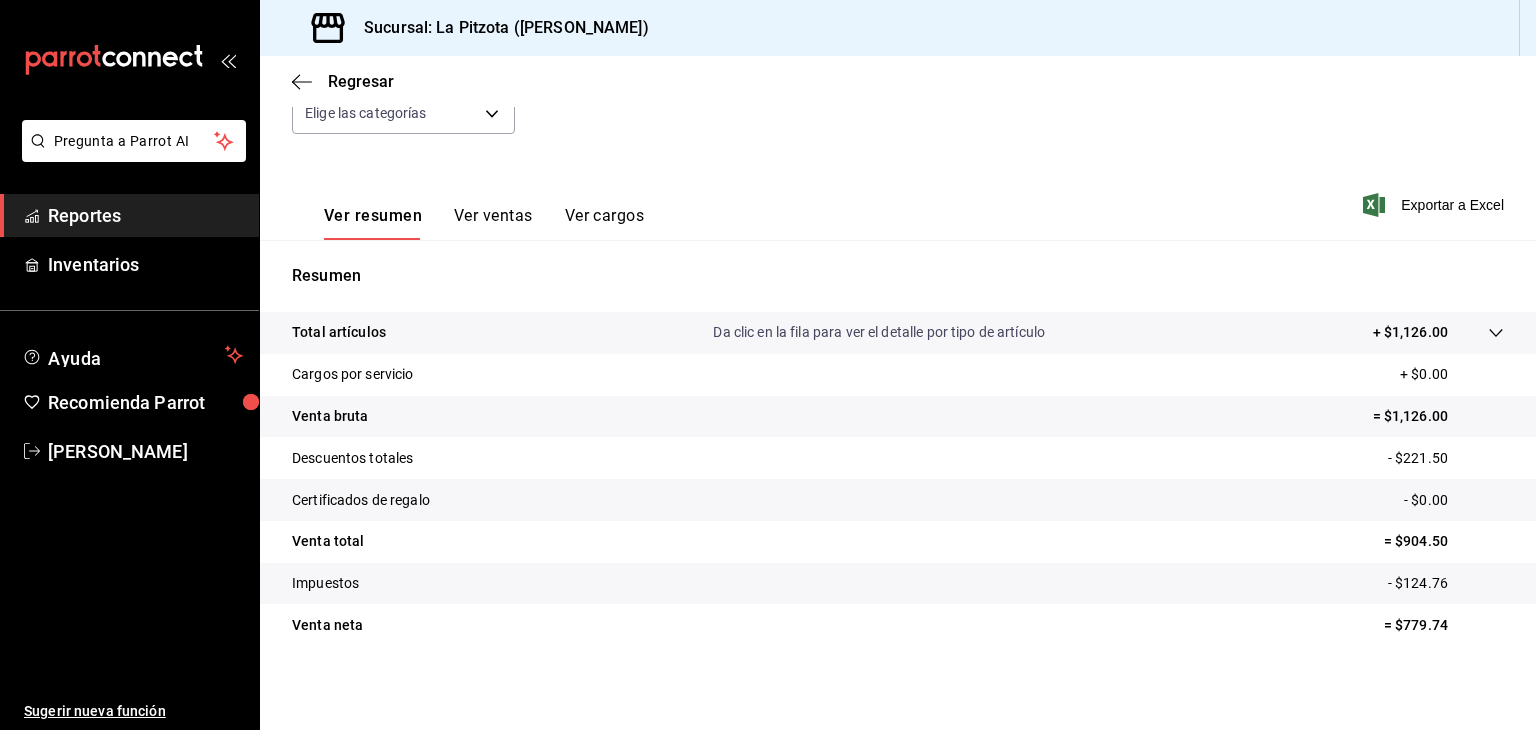 scroll, scrollTop: 228, scrollLeft: 0, axis: vertical 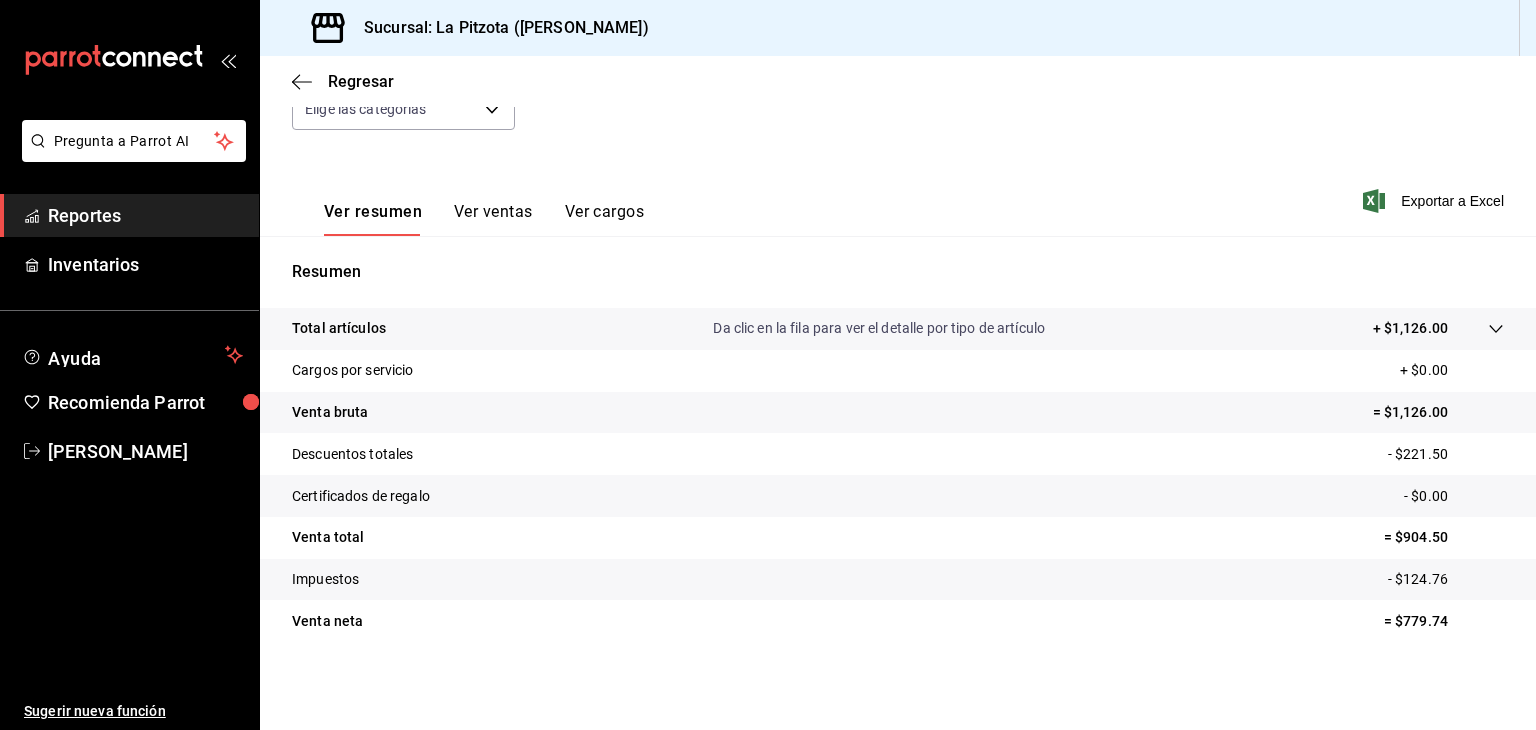 click on "Ver ventas" at bounding box center (493, 219) 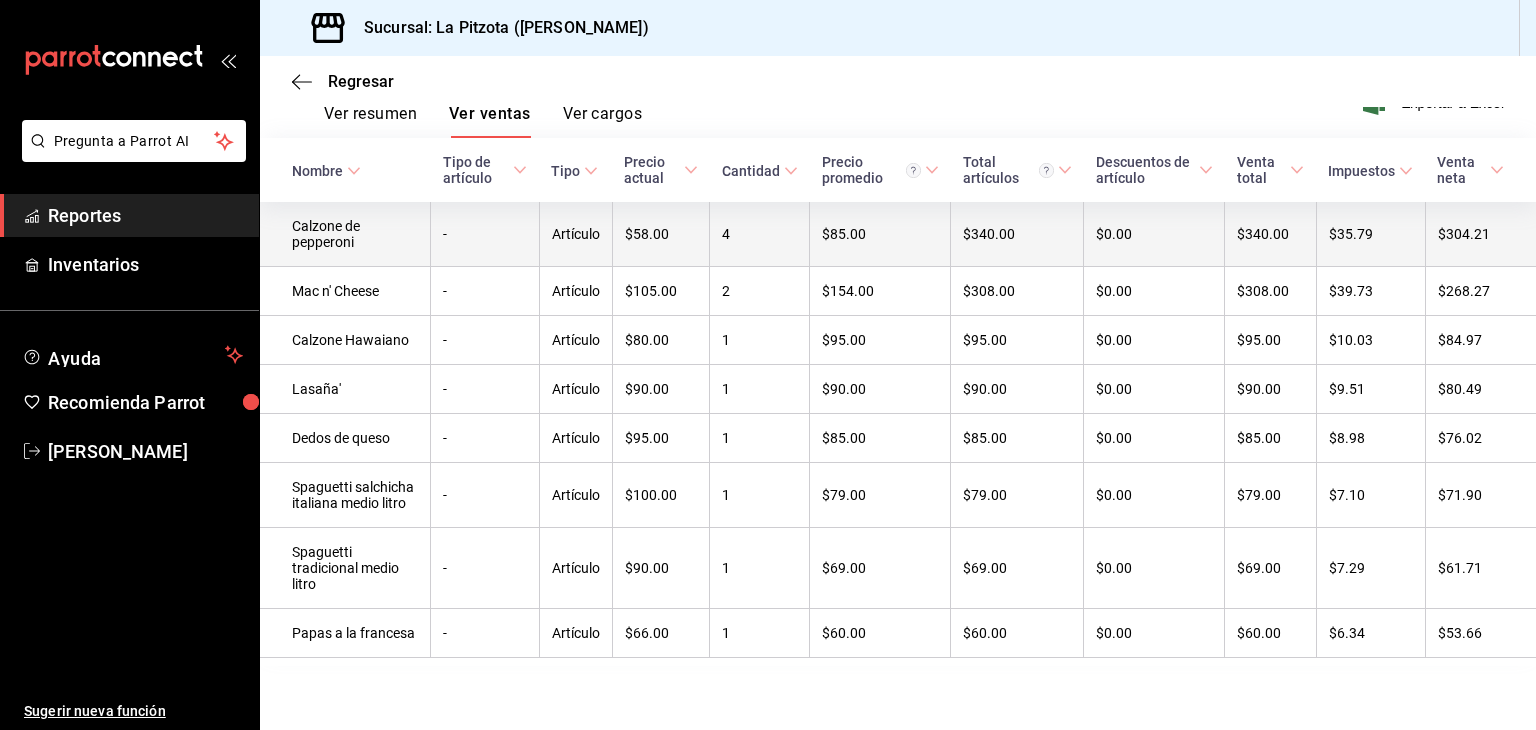 scroll, scrollTop: 328, scrollLeft: 0, axis: vertical 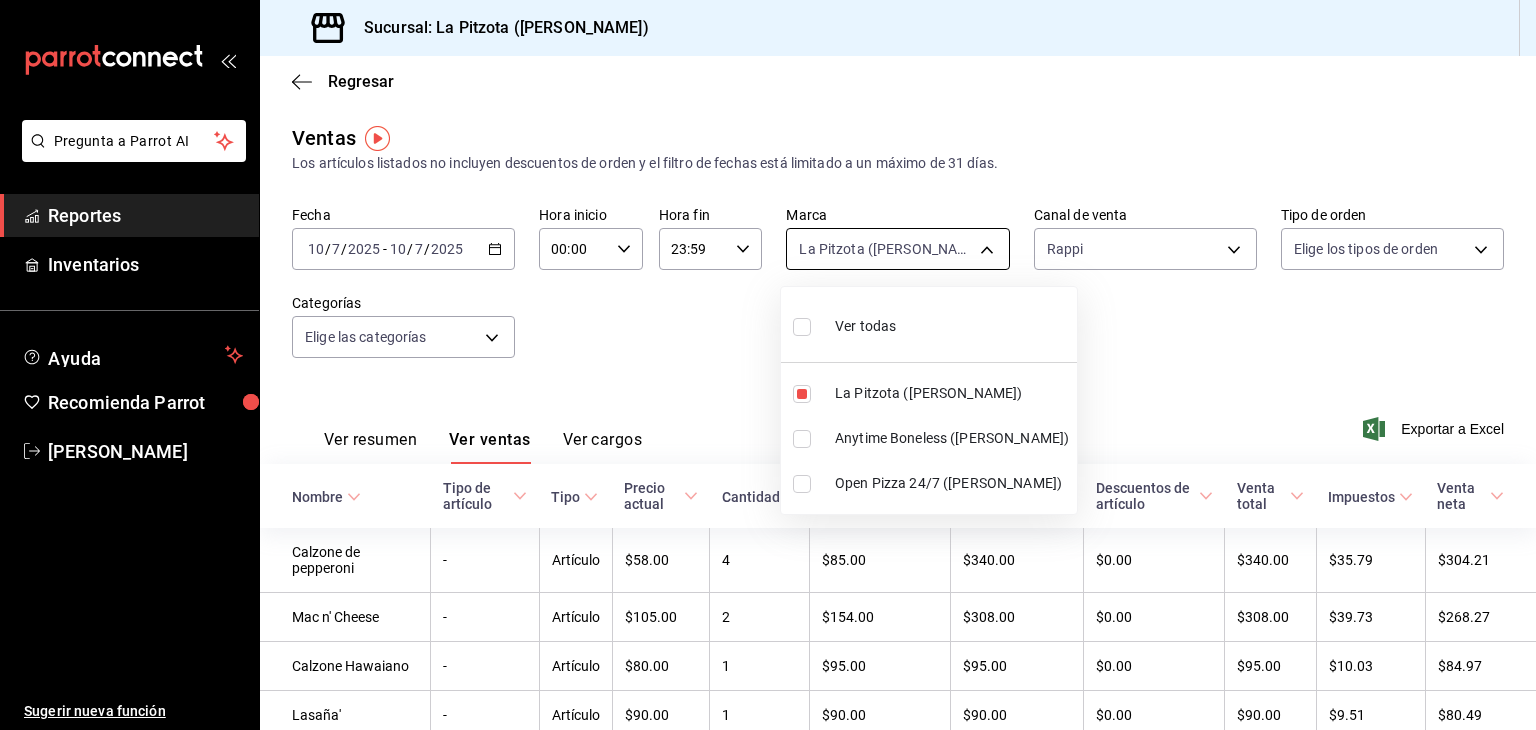 click on "Pregunta a Parrot AI Reportes   Inventarios   Ayuda Recomienda Parrot   [PERSON_NAME]   Sugerir nueva función   Sucursal: La Pitzota ([PERSON_NAME]) Regresar Ventas Los artículos listados no incluyen descuentos de orden y el filtro de fechas está limitado a un máximo de 31 días. Fecha [DATE] [DATE] - [DATE] [DATE] Hora inicio 00:00 Hora inicio Hora fin 23:59 Hora fin Marca La Pitzota ([PERSON_NAME]) 3722eccf-6cf2-48cd-b838-7de1340e0a71 Canal de venta Rappi RAPPI Tipo de orden Elige los tipos de orden Categorías Elige las categorías Ver resumen Ver ventas Ver cargos Exportar a Excel Nombre Tipo de artículo Tipo Precio actual Cantidad Precio promedio   Total artículos   Descuentos de artículo Venta total Impuestos Venta neta Calzone de pepperoni - Artículo $58.00 4 $85.00 $340.00 $0.00 $340.00 $35.79 $304.21 Mac n' Cheese - Artículo $105.00 2 $154.00 $308.00 $0.00 $308.00 $39.73 $268.27 Calzone Hawaiano - Artículo $80.00 1 $95.00 $95.00 $0.00 $95.00 $10.03 $84.97 Lasaña' - Artículo $90.00" at bounding box center [768, 365] 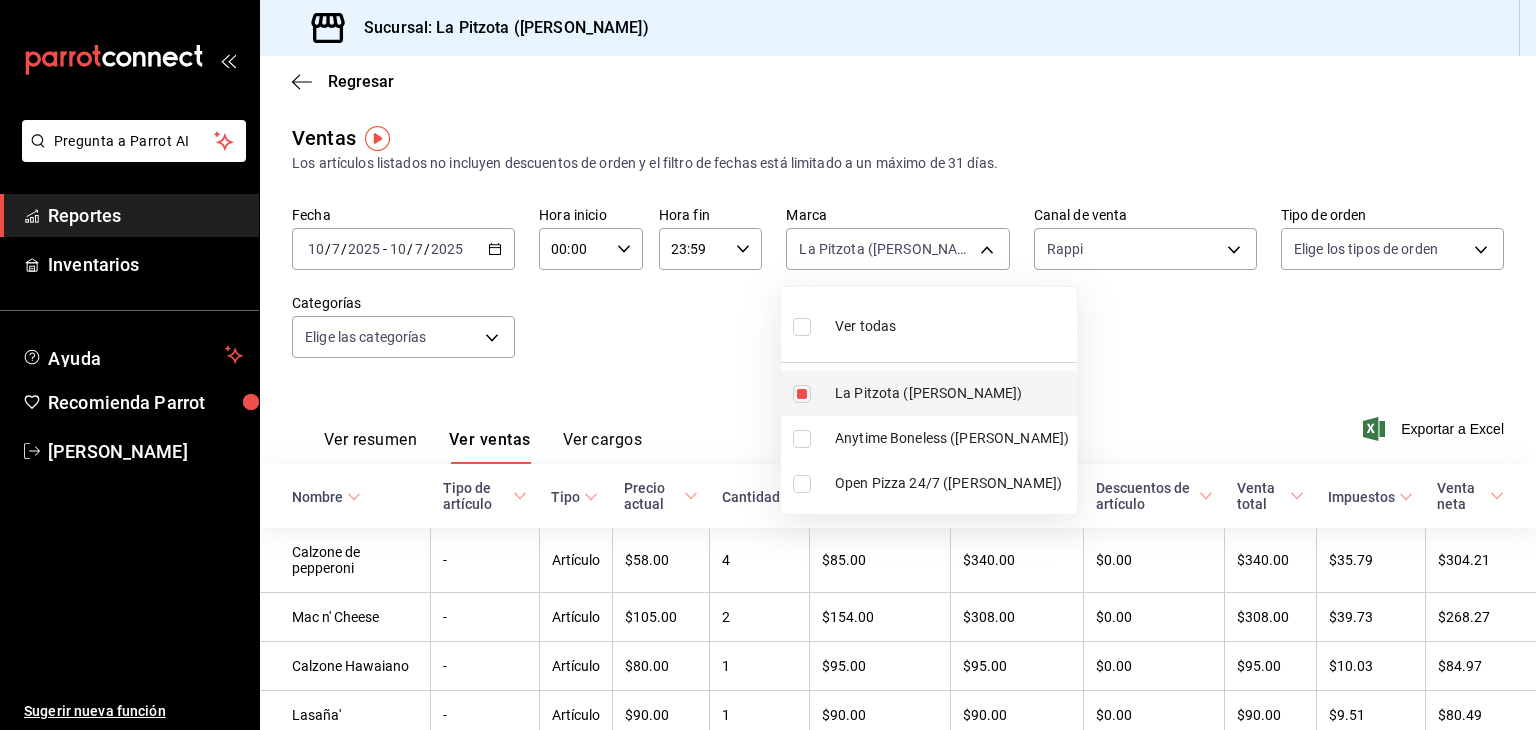 click at bounding box center [802, 394] 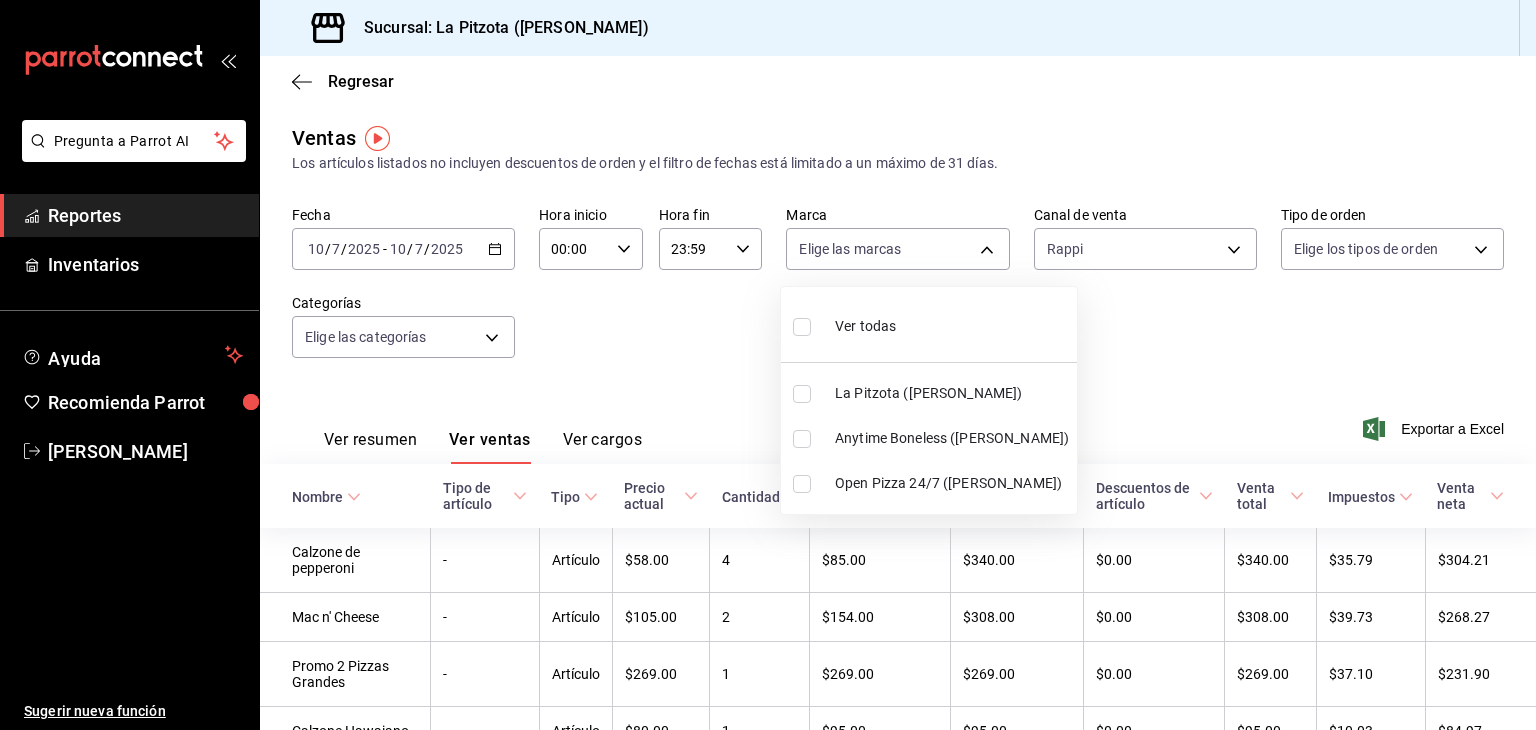 click at bounding box center (802, 439) 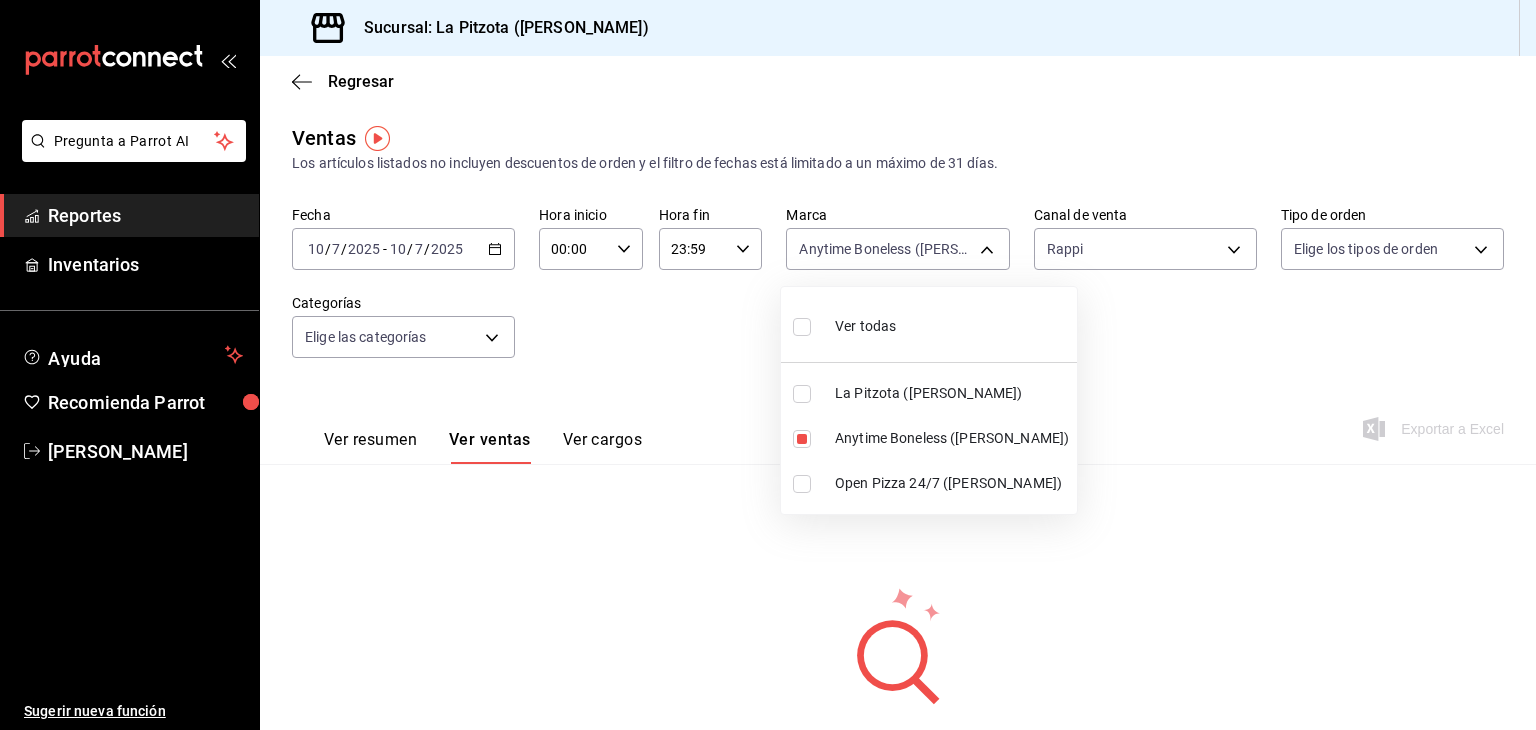 click at bounding box center (768, 365) 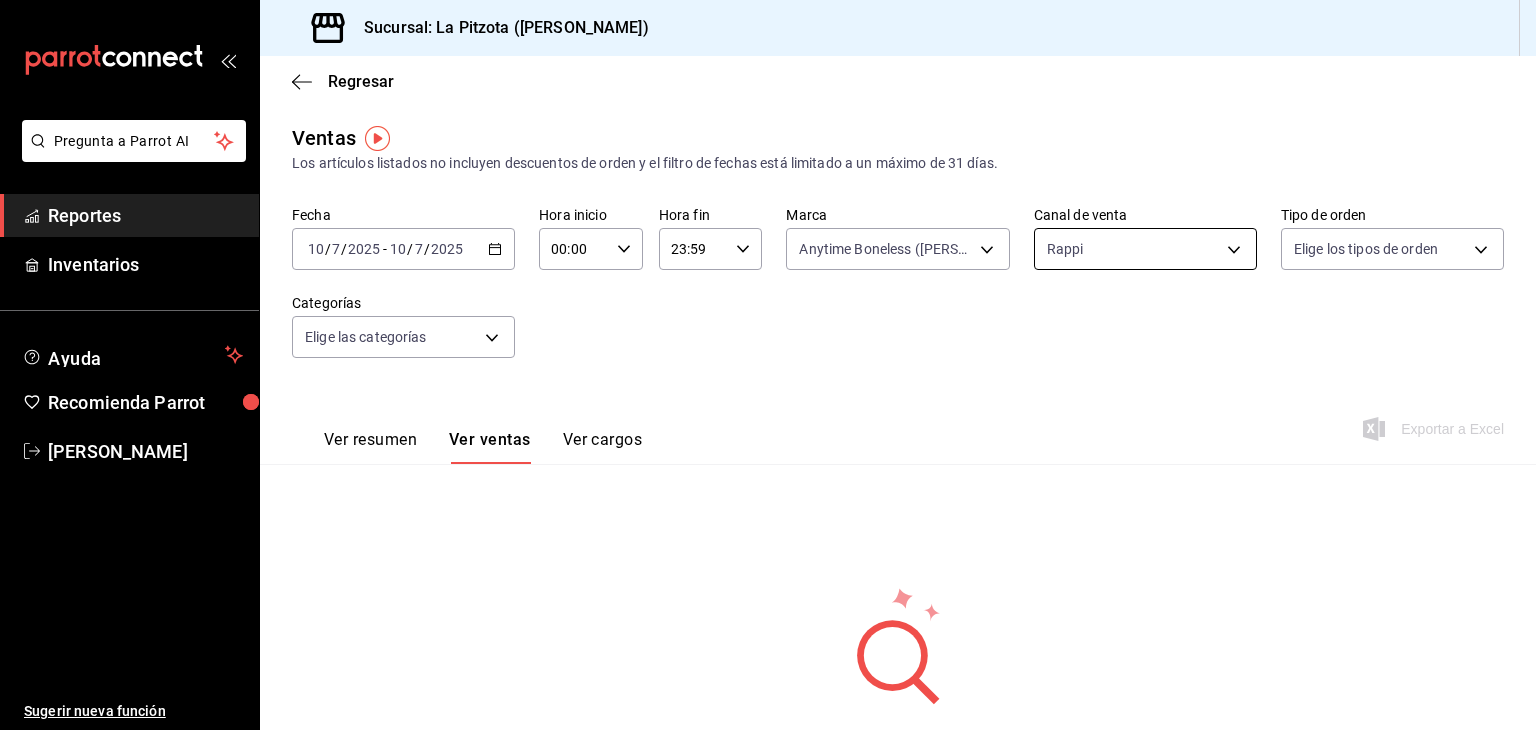 click on "Pregunta a Parrot AI Reportes   Inventarios   Ayuda Recomienda Parrot   [PERSON_NAME]   Sugerir nueva función   Sucursal: La Pitzota ([PERSON_NAME]) Regresar Ventas Los artículos listados no incluyen descuentos de orden y el filtro de fechas está limitado a un máximo de 31 días. Fecha [DATE] [DATE] - [DATE] [DATE] Hora inicio 00:00 Hora inicio Hora fin 23:59 Hora fin Marca Anytime Boneless ([PERSON_NAME]) d0b15645-4641-49bc-8be3-6a792ed6583e Canal de venta Rappi RAPPI Tipo de orden Elige los tipos de orden Categorías Elige las categorías Ver resumen Ver ventas Ver cargos Exportar a Excel No hay información que mostrar Pregunta a Parrot AI Reportes   Inventarios   Ayuda Recomienda Parrot   [PERSON_NAME]   Sugerir nueva función   GANA 1 MES GRATIS EN TU SUSCRIPCIÓN AQUÍ Ver video tutorial Ir a video Visitar centro de ayuda [PHONE_NUMBER] [EMAIL_ADDRESS][DOMAIN_NAME] Visitar centro de ayuda [PHONE_NUMBER] [EMAIL_ADDRESS][DOMAIN_NAME]" at bounding box center (768, 365) 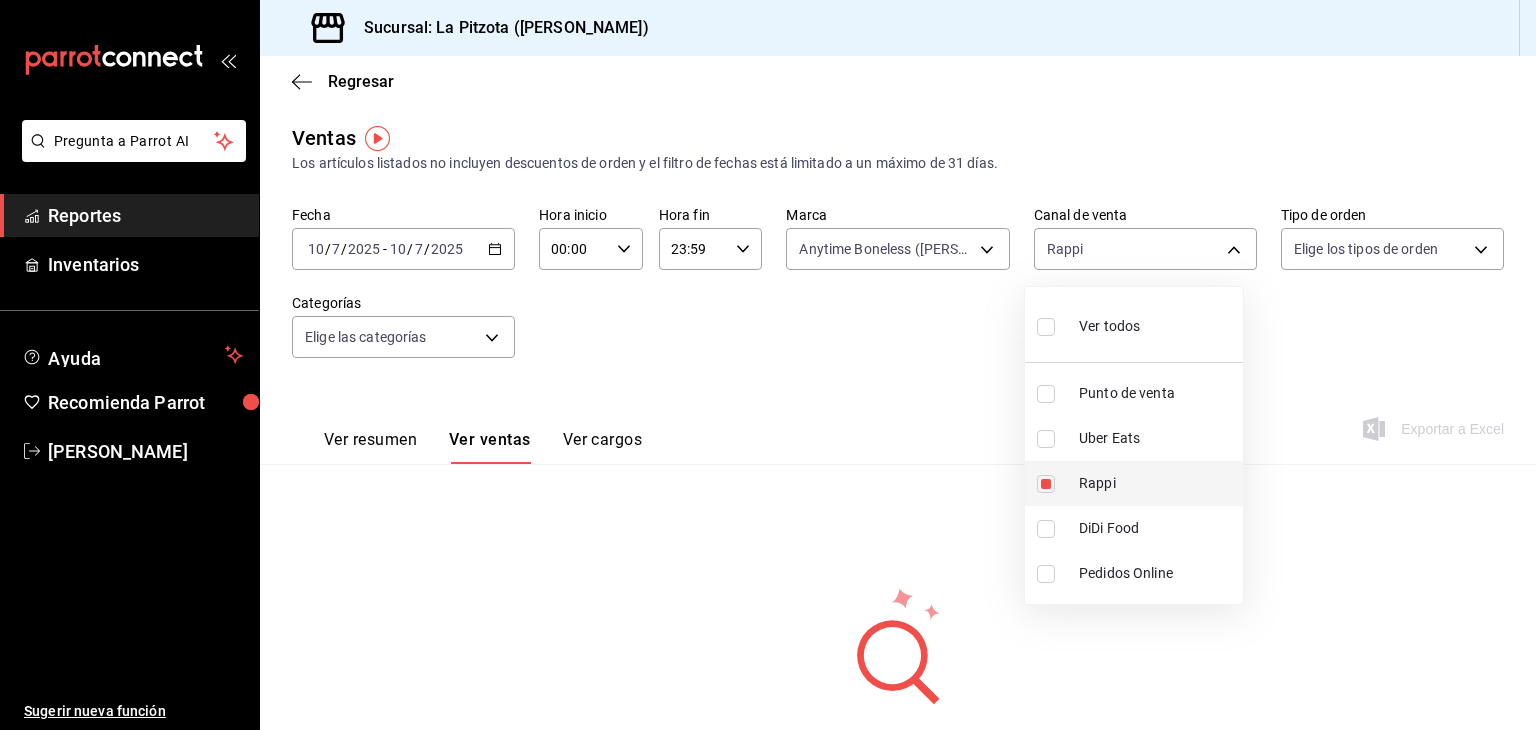 click at bounding box center [1046, 484] 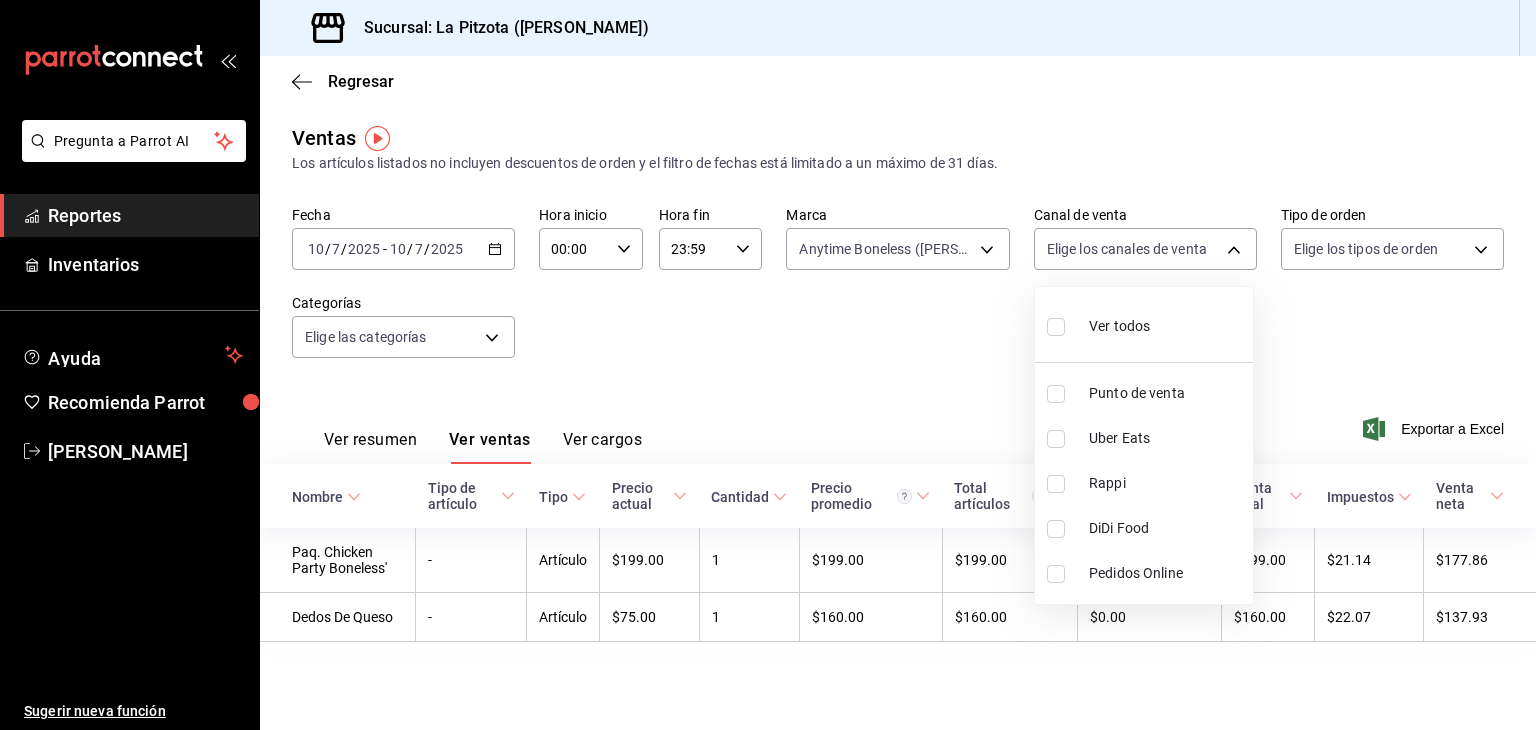 click at bounding box center (1056, 529) 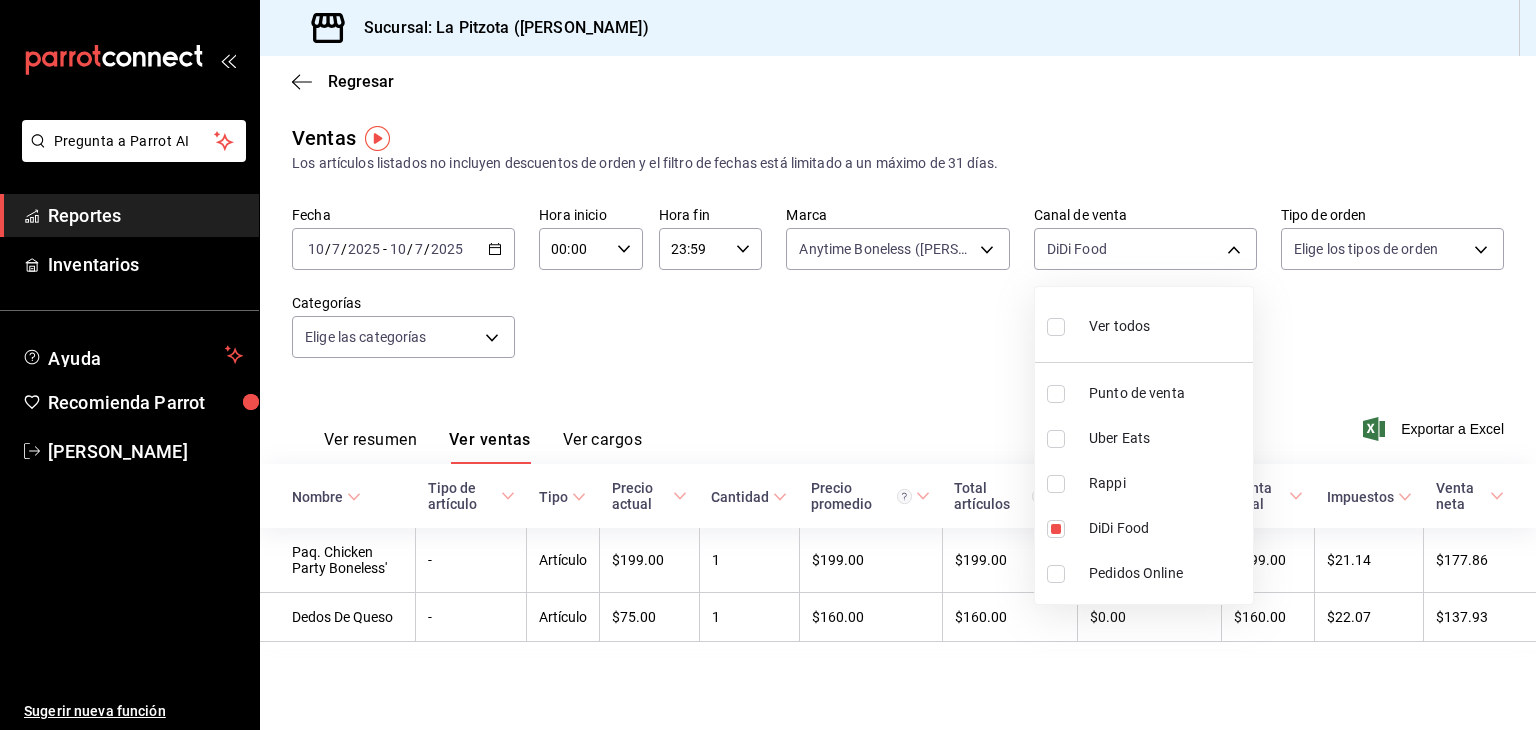 click at bounding box center (768, 365) 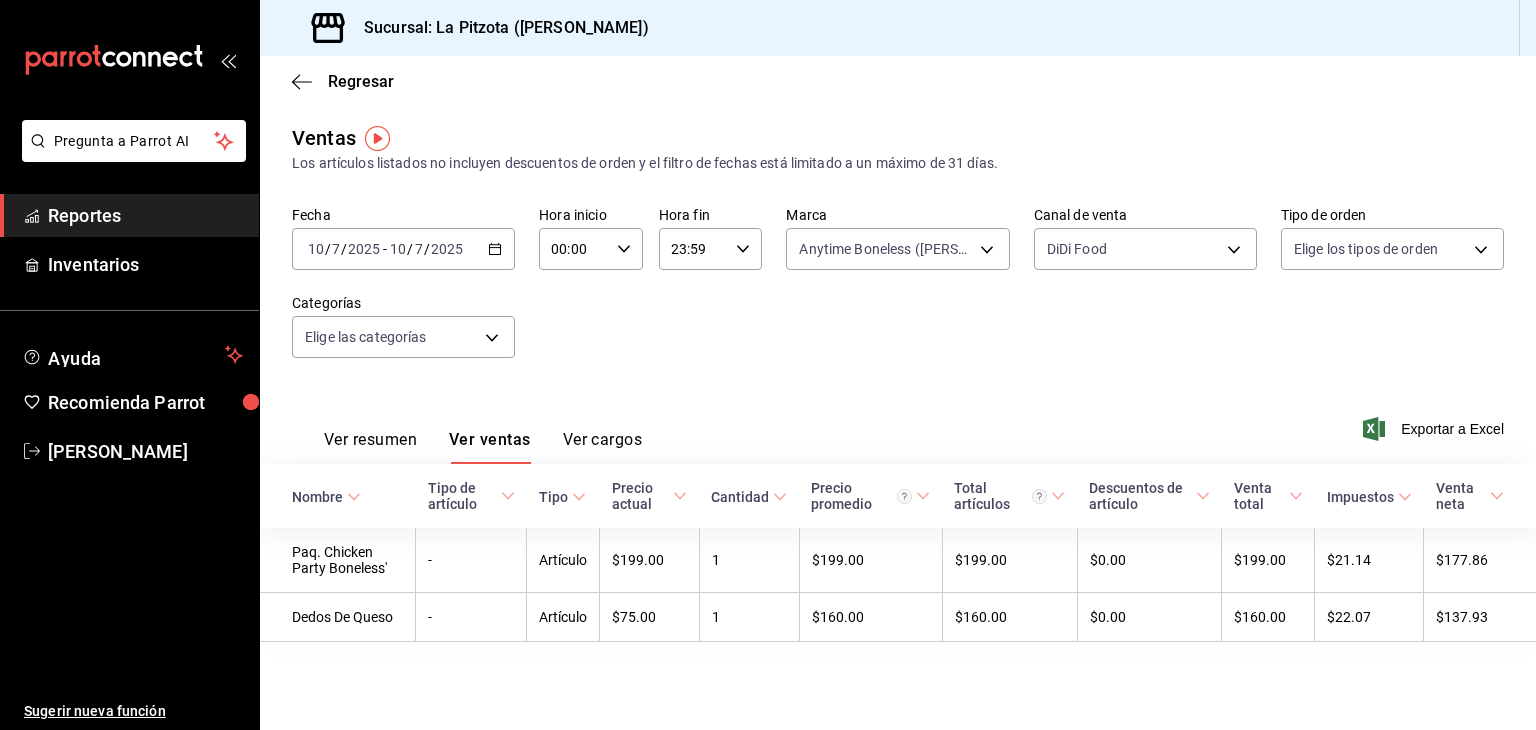 click on "Ver resumen" at bounding box center (370, 447) 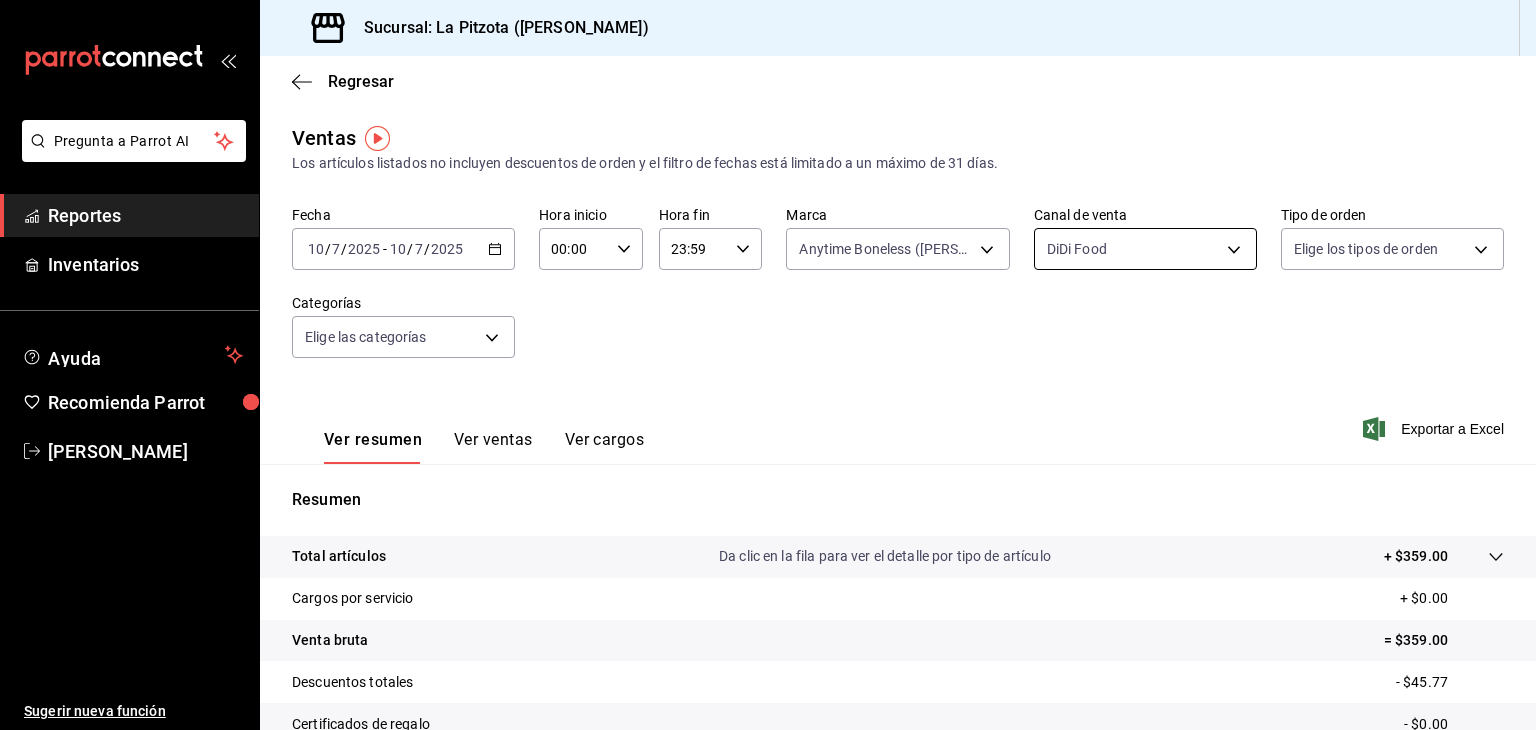 click on "Pregunta a Parrot AI Reportes   Inventarios   Ayuda Recomienda Parrot   [PERSON_NAME]   Sugerir nueva función   Sucursal: La Pitzota ([PERSON_NAME]) Regresar Ventas Los artículos listados no incluyen descuentos de orden y el filtro de fechas está limitado a un máximo de 31 días. Fecha [DATE] [DATE] - [DATE] [DATE] Hora inicio 00:00 Hora inicio Hora fin 23:59 Hora fin Marca Anytime Boneless ([PERSON_NAME]) d0b15645-4641-49bc-8be3-6a792ed6583e Canal de venta DiDi Food DIDI_FOOD Tipo de orden Elige los tipos de orden Categorías Elige las categorías Ver resumen Ver ventas Ver cargos Exportar a Excel Resumen Total artículos Da clic en la fila para ver el detalle por tipo de artículo + $359.00 Cargos por servicio + $0.00 Venta bruta = $359.00 Descuentos totales - $45.77 Certificados de regalo - $0.00 Venta total = $313.23 Impuestos - $43.20 Venta neta = $270.03 Pregunta a Parrot AI Reportes   Inventarios   Ayuda Recomienda Parrot   [PERSON_NAME]   Sugerir nueva función   Ver video tutorial Ir a video" at bounding box center (768, 365) 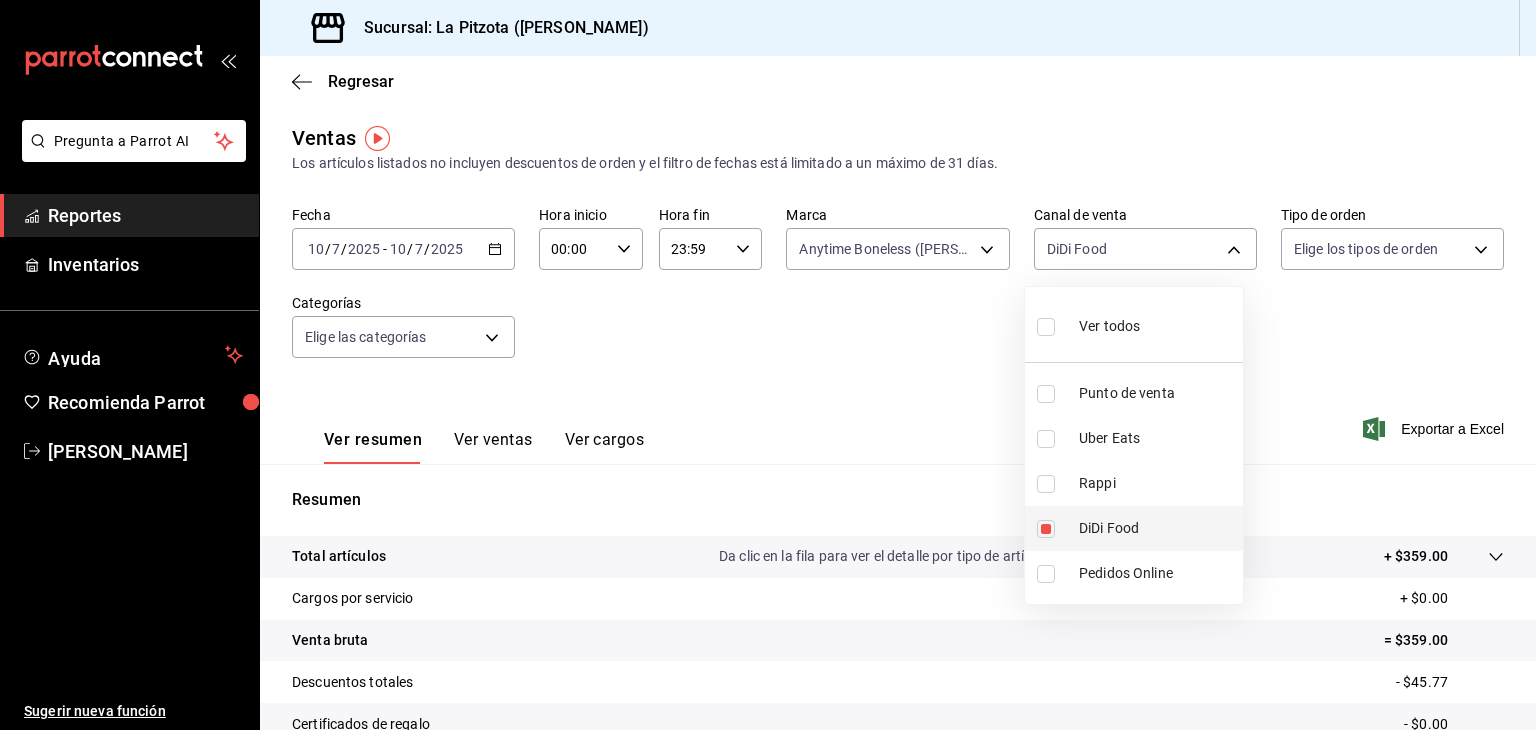 click at bounding box center (1046, 529) 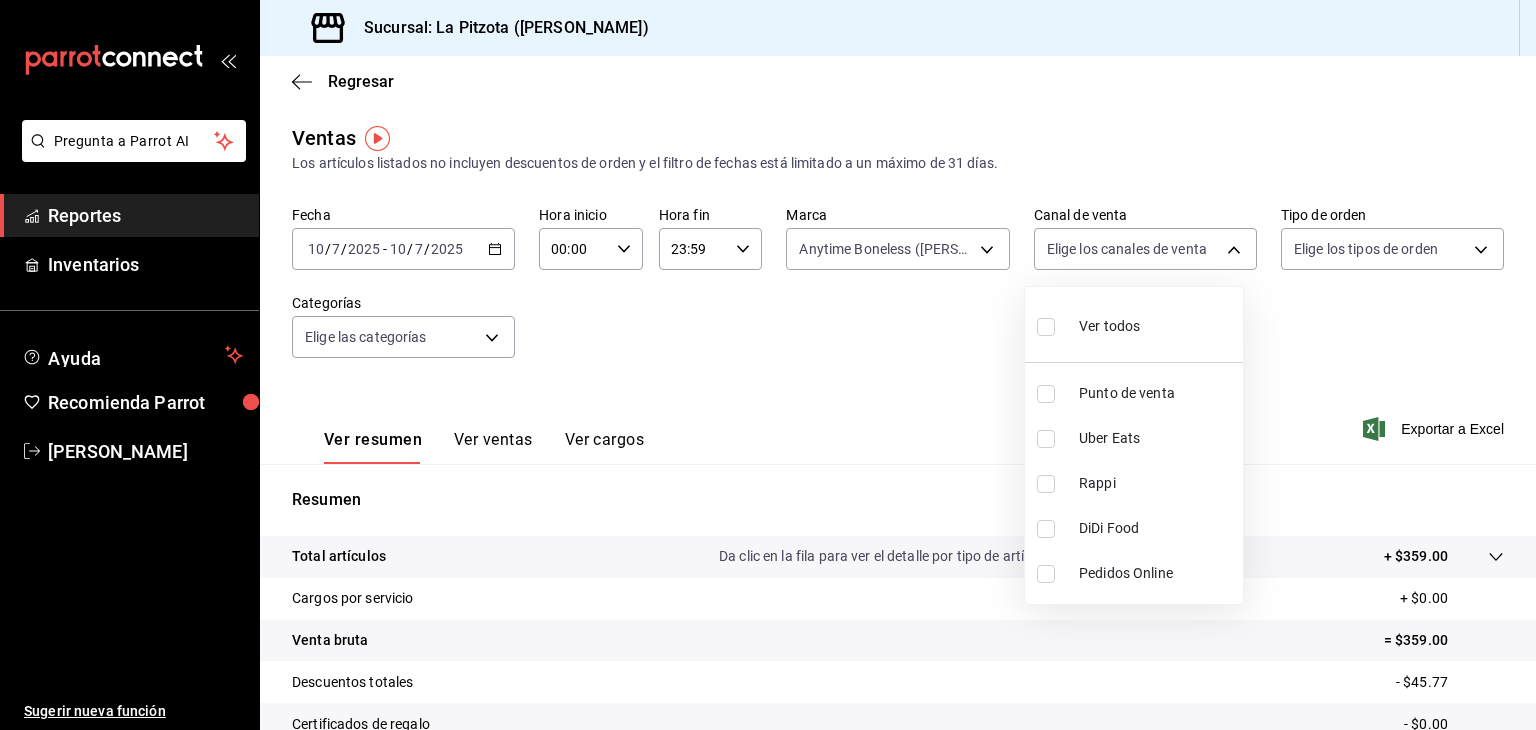click at bounding box center [1046, 439] 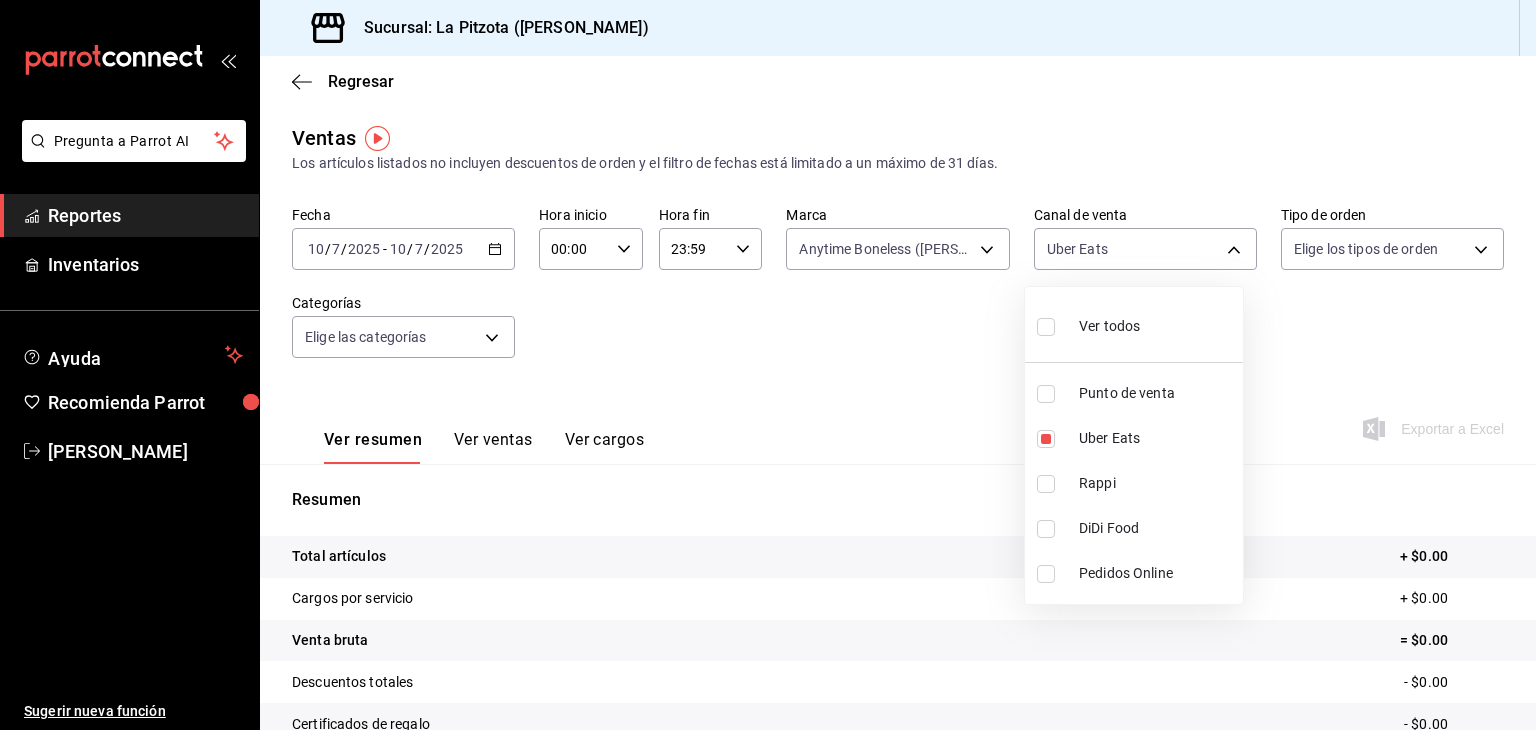 click at bounding box center [768, 365] 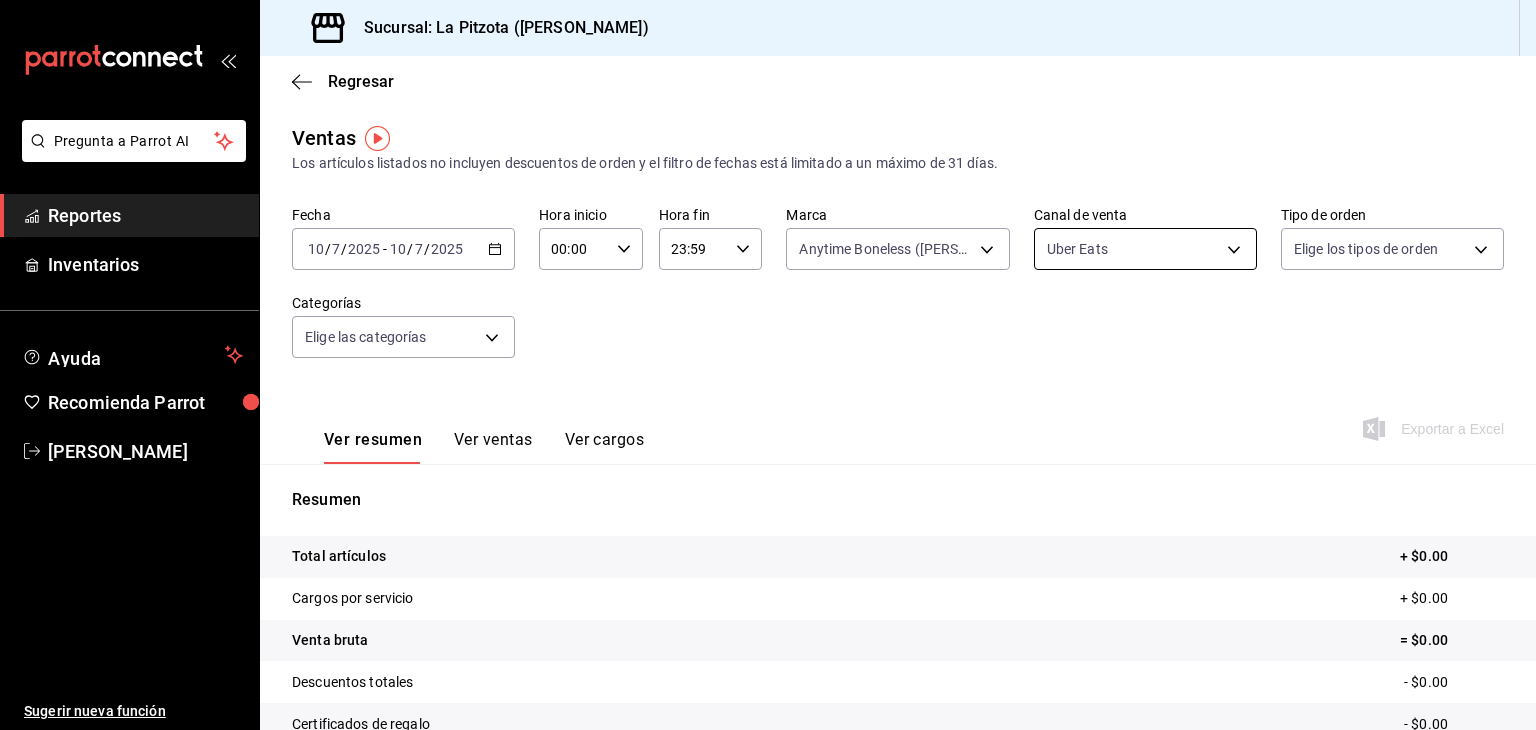 click on "Pregunta a Parrot AI Reportes   Inventarios   Ayuda Recomienda Parrot   [PERSON_NAME]   Sugerir nueva función   Sucursal: La Pitzota ([PERSON_NAME]) Regresar Ventas Los artículos listados no incluyen descuentos de orden y el filtro de fechas está limitado a un máximo de 31 días. Fecha [DATE] [DATE] - [DATE] [DATE] Hora inicio 00:00 Hora inicio Hora fin 23:59 Hora fin Marca Anytime Boneless ([PERSON_NAME]) d0b15645-4641-49bc-8be3-6a792ed6583e Canal de venta Uber Eats UBER_EATS Tipo de orden Elige los tipos de orden Categorías Elige las categorías Ver resumen Ver ventas Ver cargos Exportar a Excel Resumen Total artículos + $0.00 Cargos por servicio + $0.00 Venta bruta = $0.00 Descuentos totales - $0.00 Certificados de regalo - $0.00 Venta total = $0.00 Impuestos - $0.00 Venta neta = $0.00 Pregunta a Parrot AI Reportes   Inventarios   Ayuda Recomienda Parrot   [PERSON_NAME]   Sugerir nueva función   GANA 1 MES GRATIS EN TU SUSCRIPCIÓN AQUÍ Ver video tutorial Ir a video Visitar centro de ayuda" at bounding box center [768, 365] 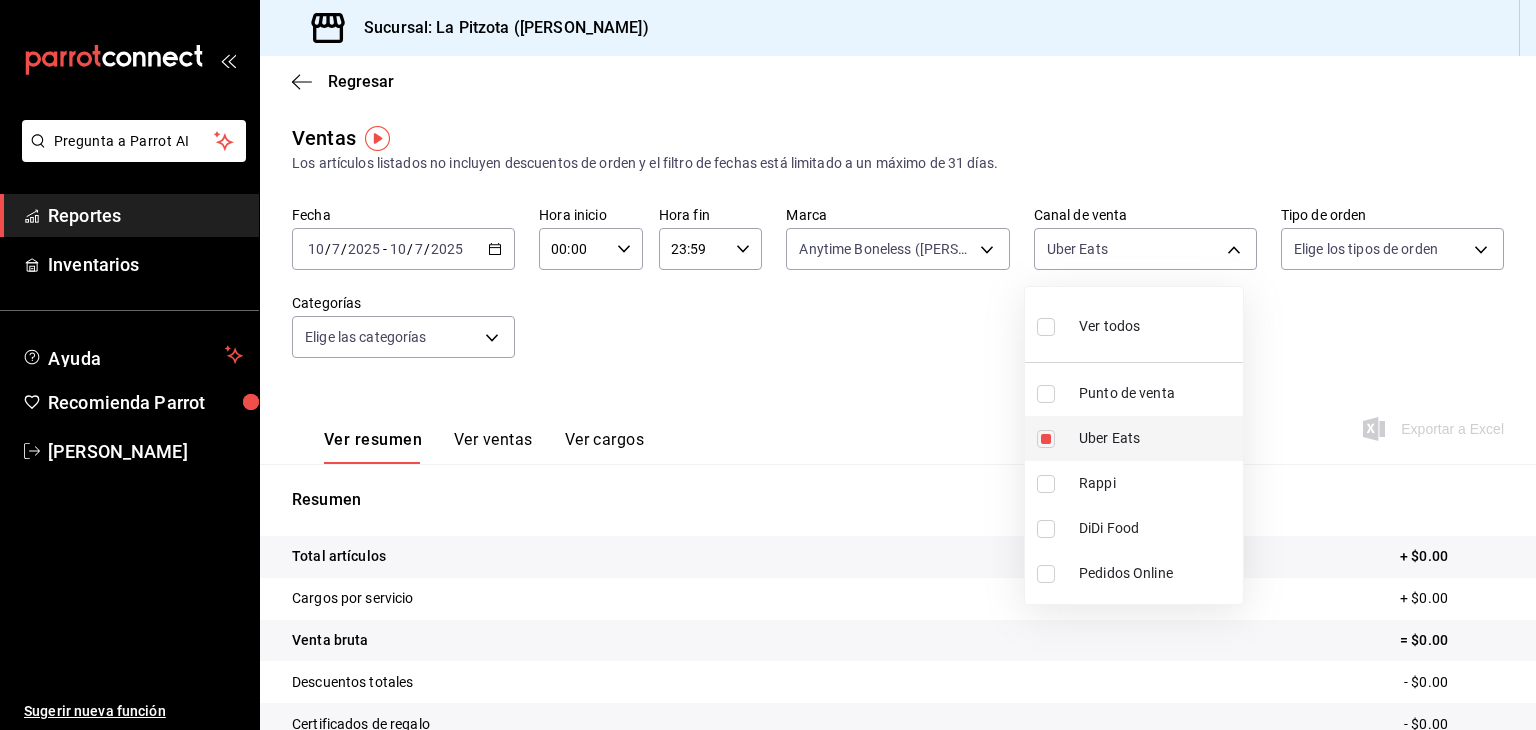 click at bounding box center (1046, 439) 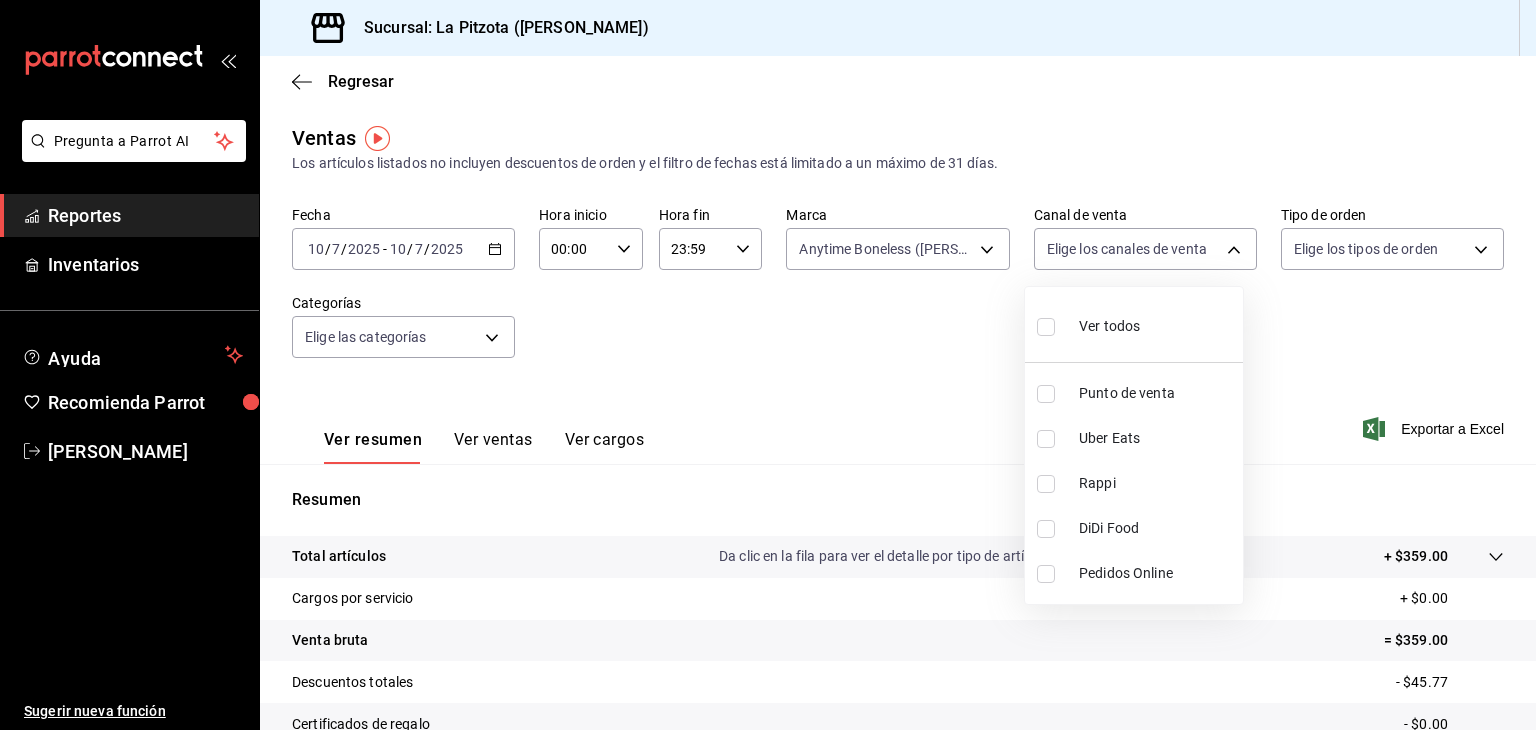 click at bounding box center [1046, 484] 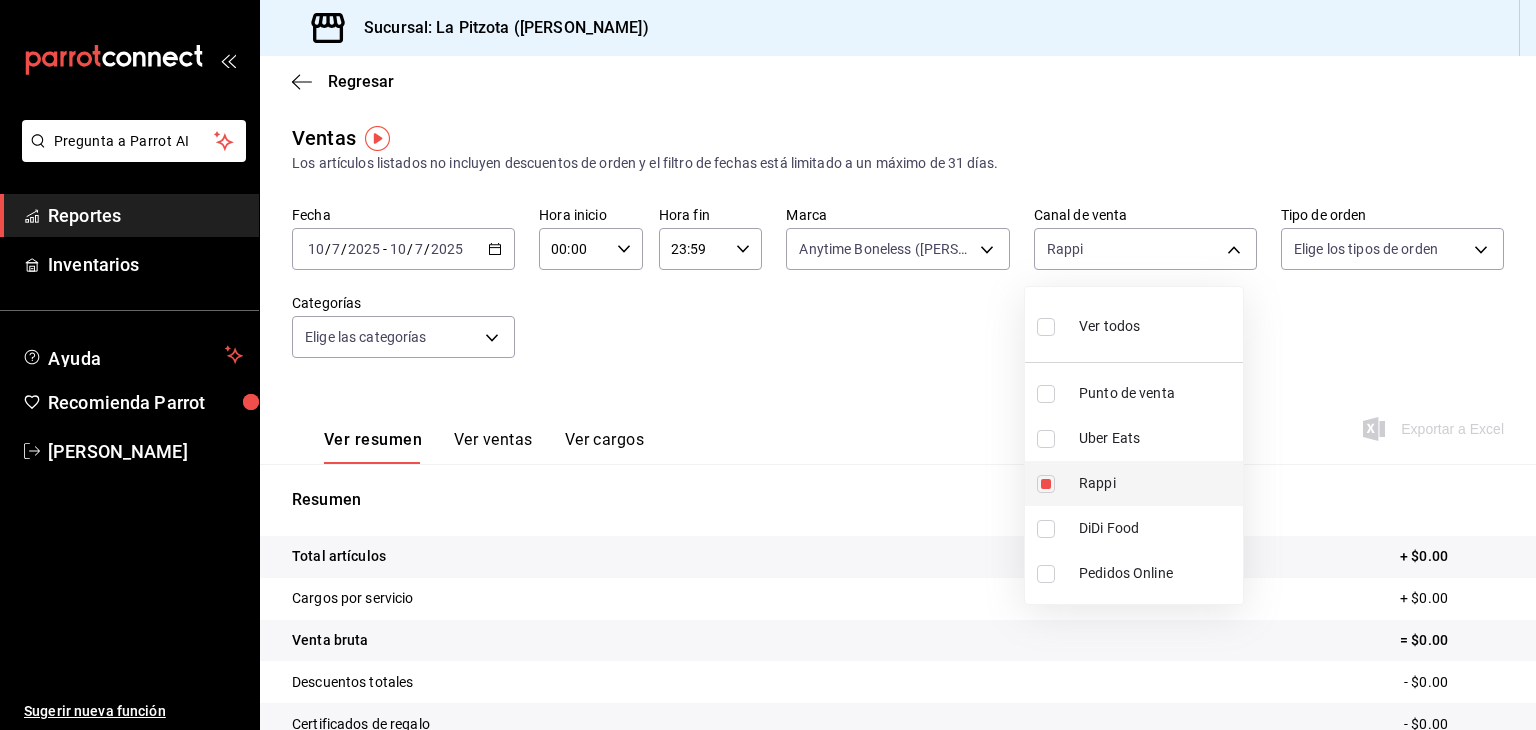 click at bounding box center (1046, 484) 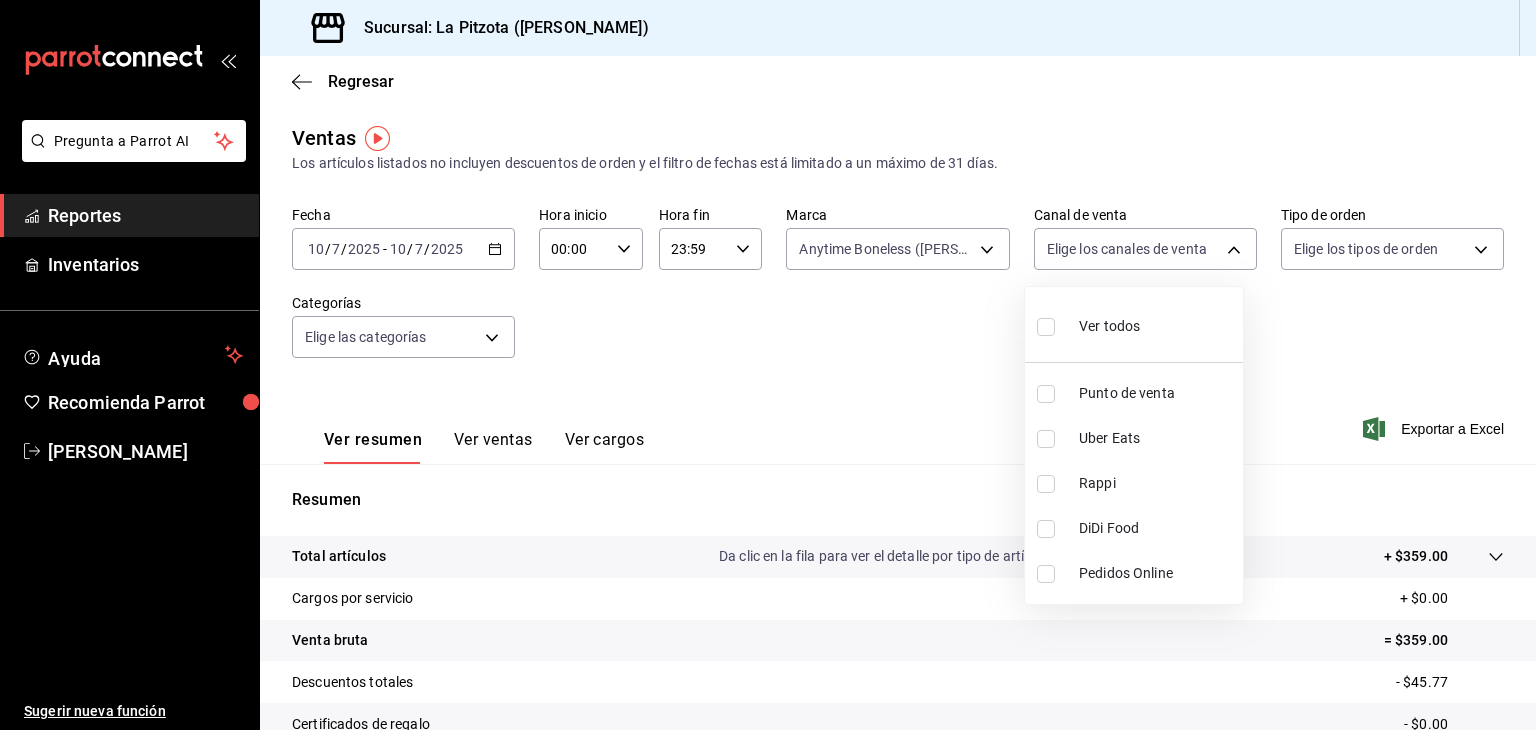 click at bounding box center (768, 365) 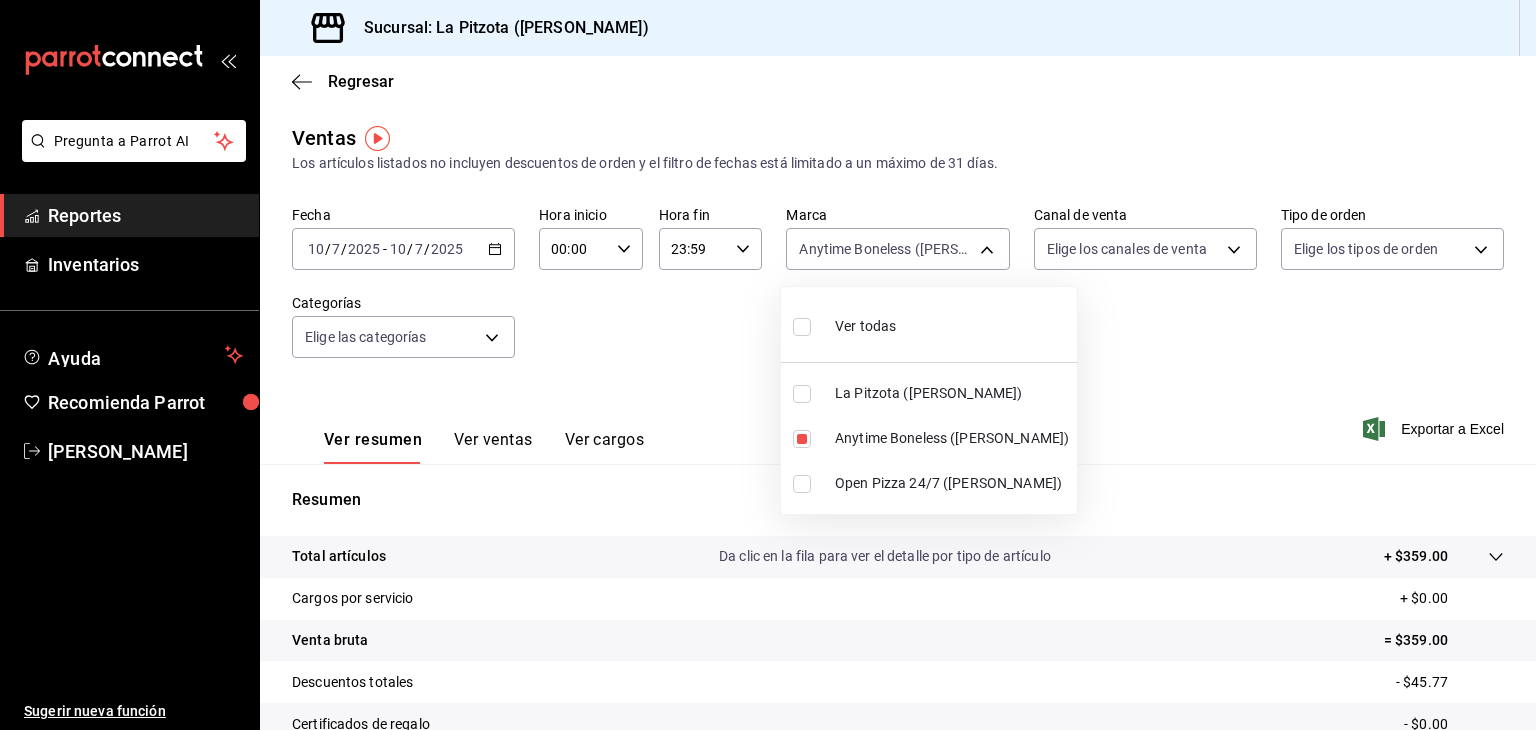 click on "Pregunta a Parrot AI Reportes   Inventarios   Ayuda Recomienda Parrot   [PERSON_NAME]   Sugerir nueva función   Sucursal: La Pitzota ([PERSON_NAME]) Regresar Ventas Los artículos listados no incluyen descuentos de orden y el filtro de fechas está limitado a un máximo de 31 días. Fecha [DATE] [DATE] - [DATE] [DATE] Hora inicio 00:00 Hora inicio Hora fin 23:59 Hora fin Marca Anytime Boneless ([PERSON_NAME]) d0b15645-4641-49bc-8be3-6a792ed6583e Canal de venta Elige los canales de venta Tipo de orden Elige los tipos de orden Categorías Elige las categorías Ver resumen Ver ventas Ver cargos Exportar a Excel Resumen Total artículos Da clic en la fila para ver el detalle por tipo de artículo + $359.00 Cargos por servicio + $0.00 Venta bruta = $359.00 Descuentos totales - $45.77 Certificados de regalo - $0.00 Venta total = $313.23 Impuestos - $43.20 Venta neta = $270.03 Pregunta a Parrot AI Reportes   Inventarios   Ayuda Recomienda Parrot   [PERSON_NAME]   Sugerir nueva función   Ver video tutorial" at bounding box center (768, 365) 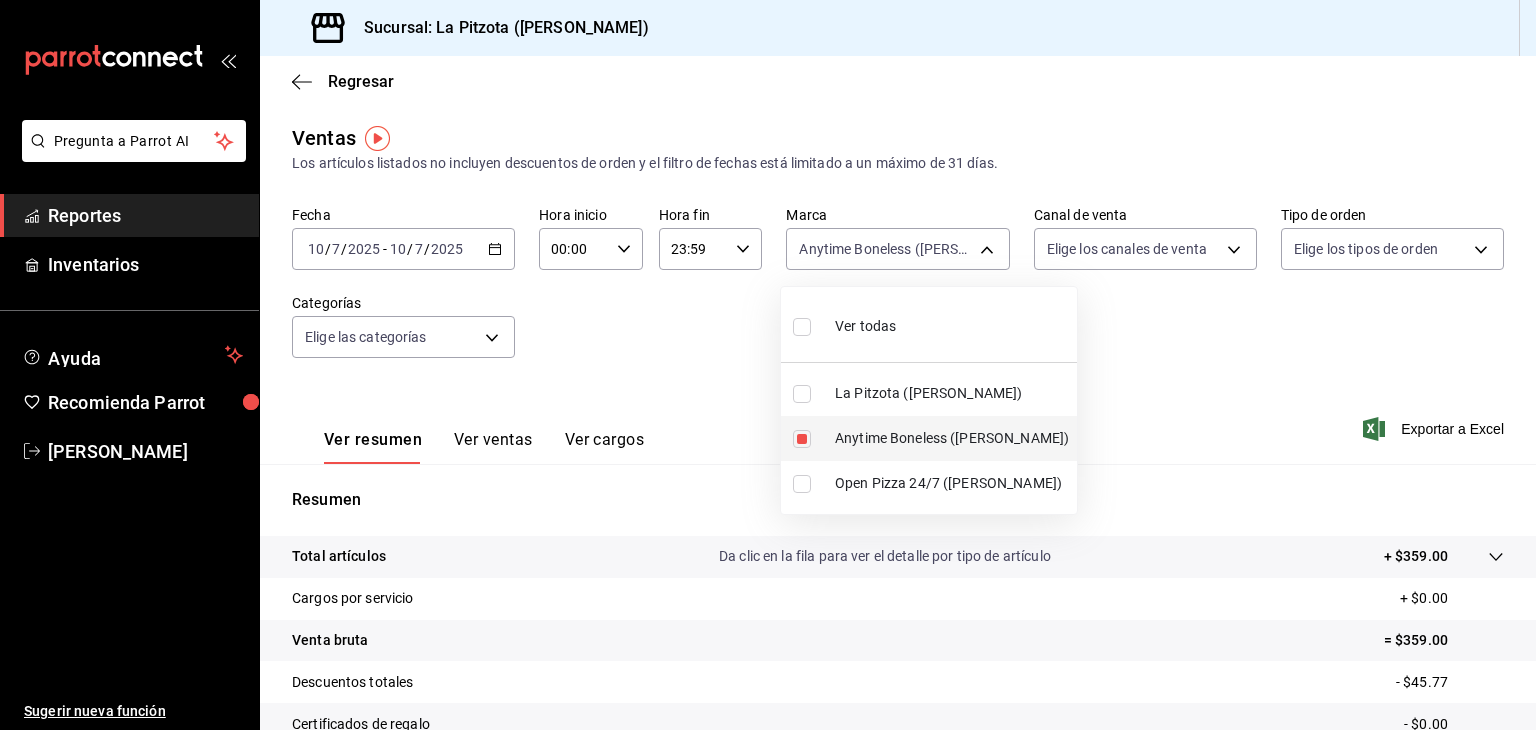 click at bounding box center (806, 439) 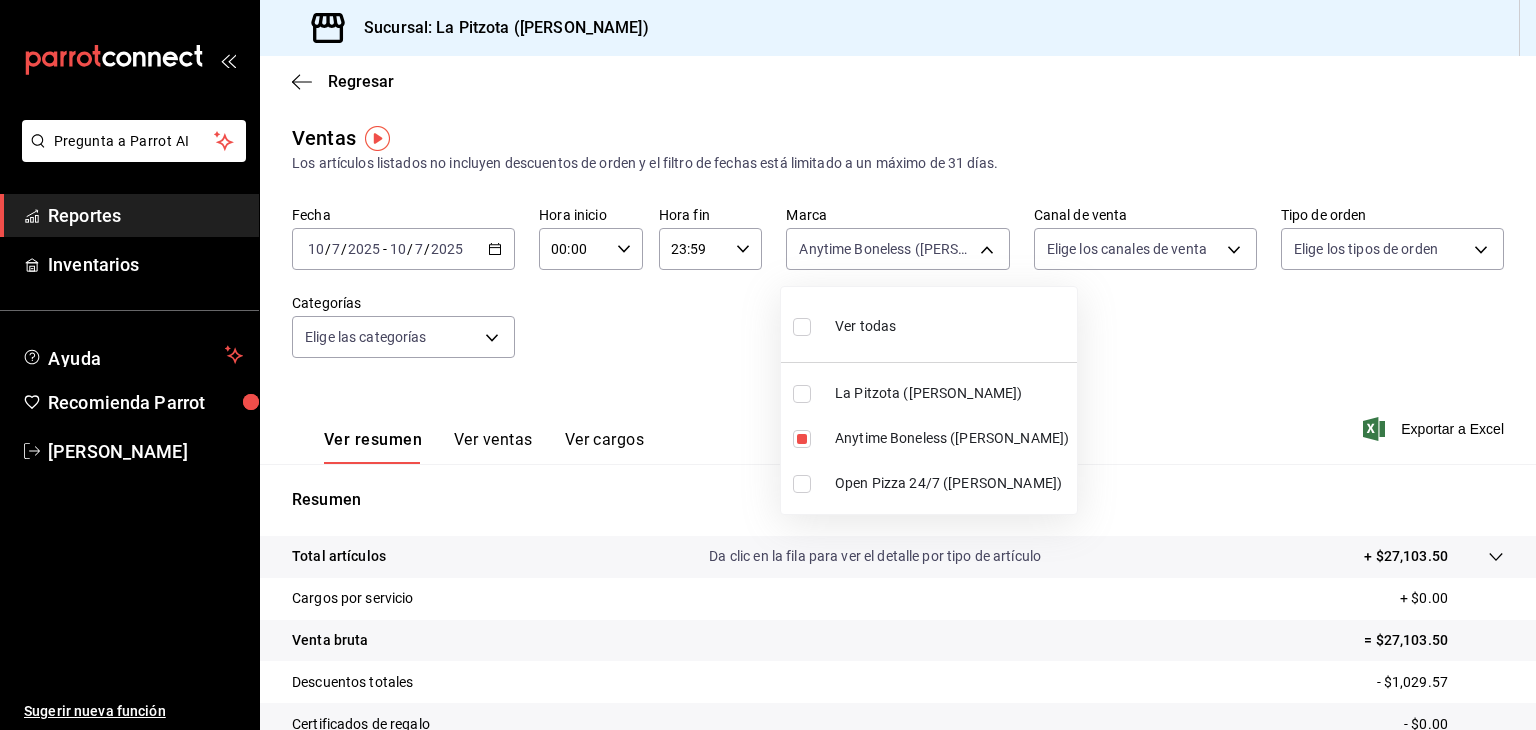 click at bounding box center (802, 484) 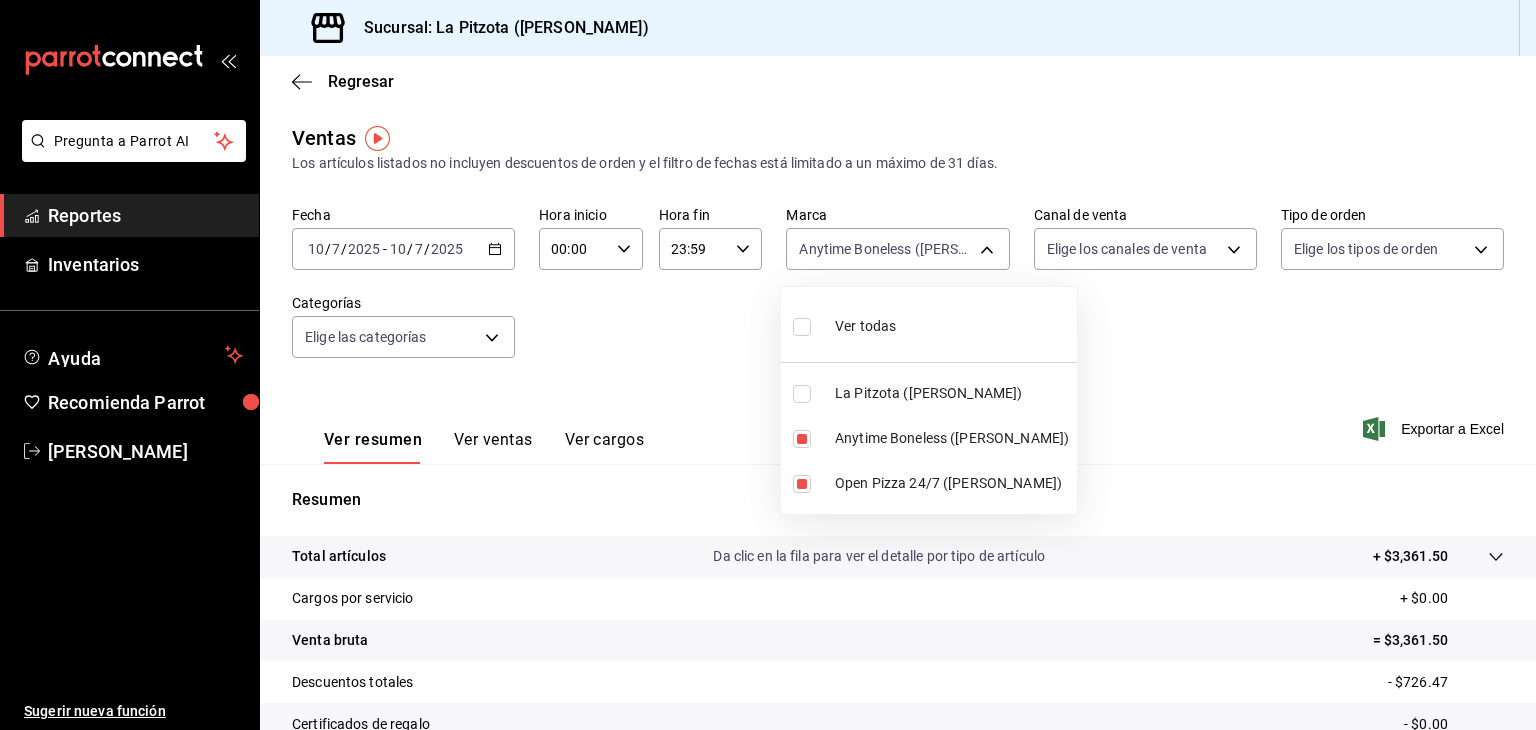 click on "Anytime Boneless ([PERSON_NAME])" at bounding box center [929, 438] 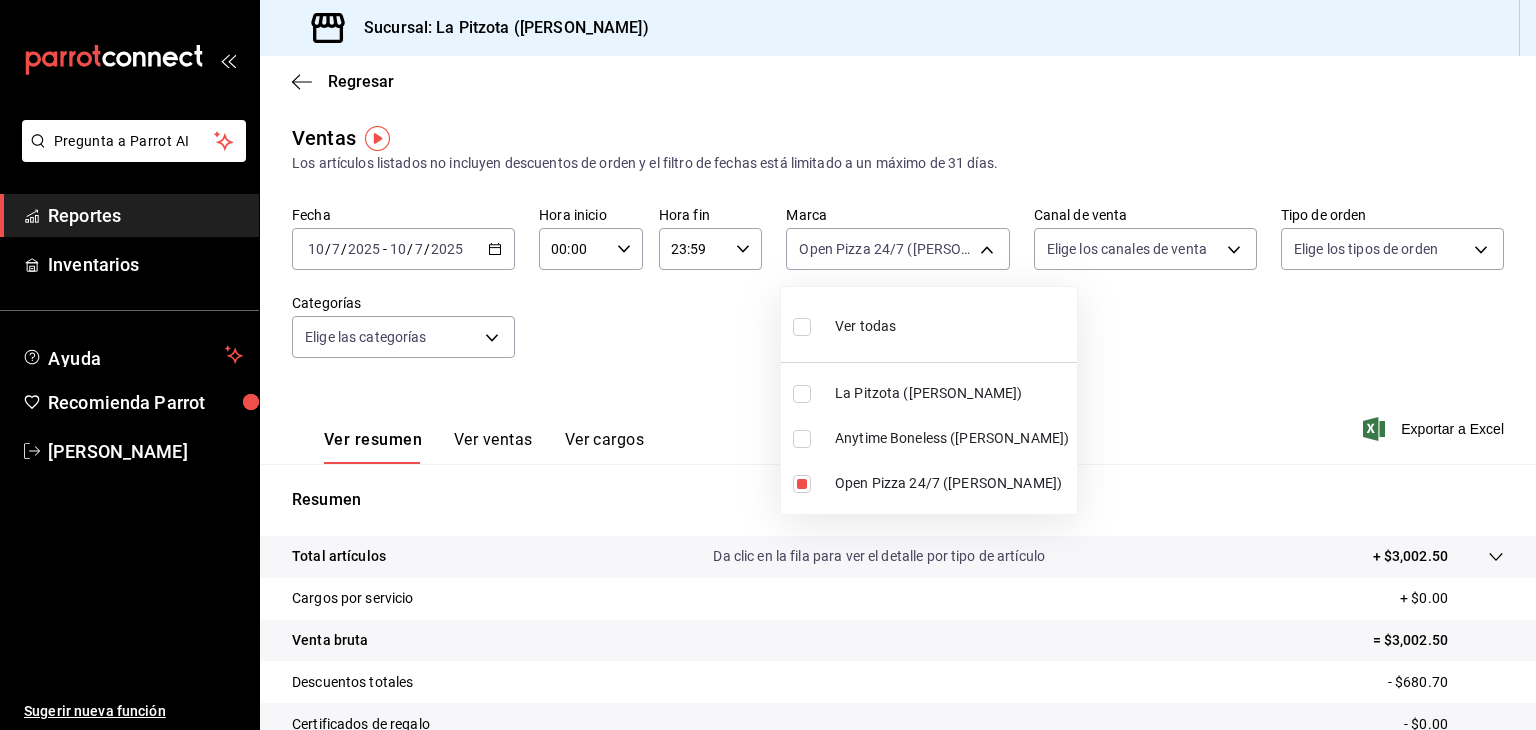 click at bounding box center [768, 365] 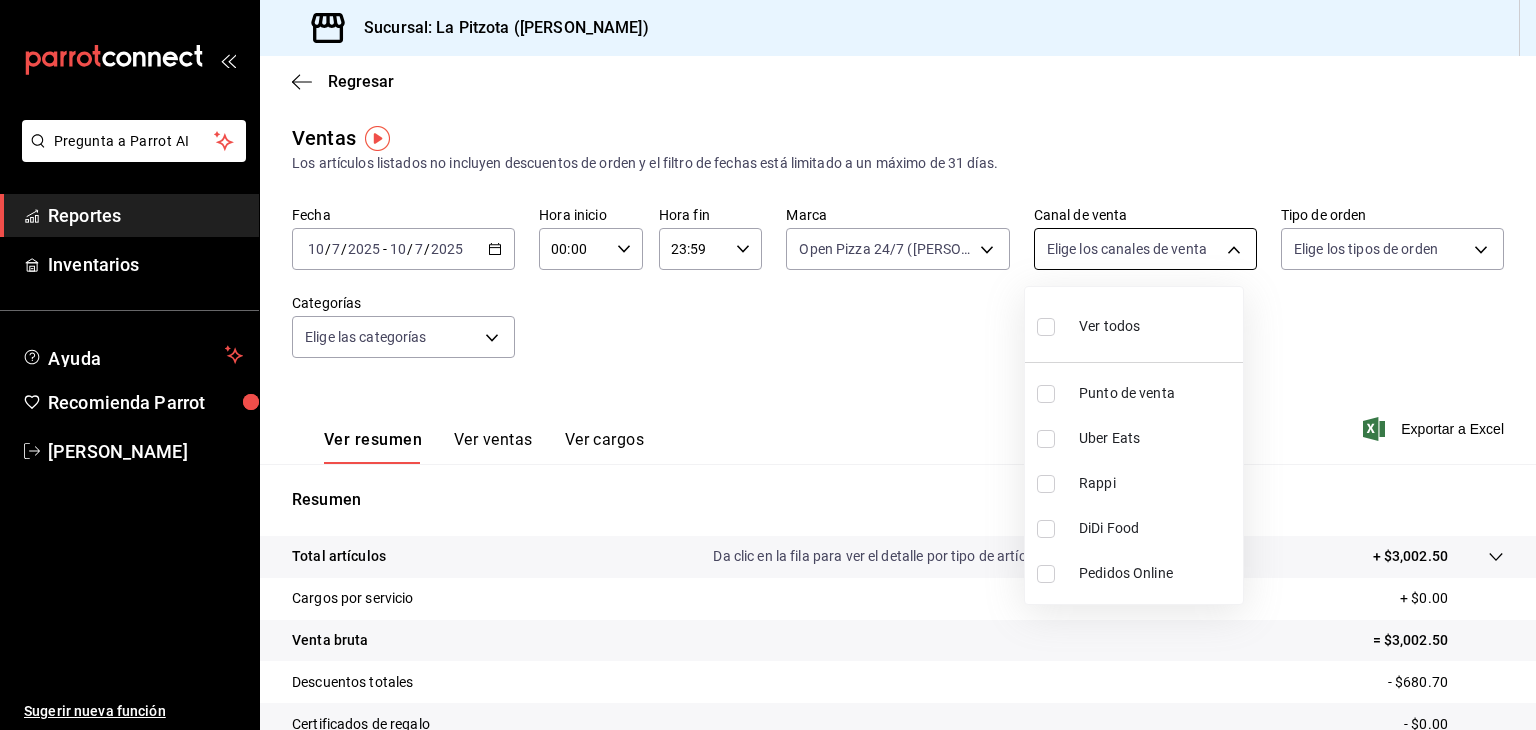 click on "Pregunta a Parrot AI Reportes   Inventarios   Ayuda Recomienda Parrot   [PERSON_NAME]   Sugerir nueva función   Sucursal: La Pitzota ([PERSON_NAME]) Regresar Ventas Los artículos listados no incluyen descuentos de orden y el filtro de fechas está limitado a un máximo de 31 días. Fecha [DATE] [DATE] - [DATE] [DATE] Hora inicio 00:00 Hora inicio Hora fin 23:59 Hora fin Marca Open Pizza 24/7 ([PERSON_NAME]) 8f97d9a1-f00b-4323-96e2-15f6e5ebb1cd Canal de venta Elige los canales de venta Tipo de orden Elige los tipos de orden Categorías Elige las categorías Ver resumen Ver ventas Ver cargos Exportar a Excel Resumen Total artículos Da clic en la fila para ver el detalle por tipo de artículo + $3,002.50 Cargos por servicio + $0.00 Venta bruta = $3,002.50 Descuentos totales - $680.70 Certificados de regalo - $0.00 Venta total = $2,321.80 Impuestos - $320.25 Venta neta = $2,001.55 Pregunta a Parrot AI Reportes   Inventarios   Ayuda Recomienda Parrot   [PERSON_NAME]   Sugerir nueva función   Ir a video" at bounding box center (768, 365) 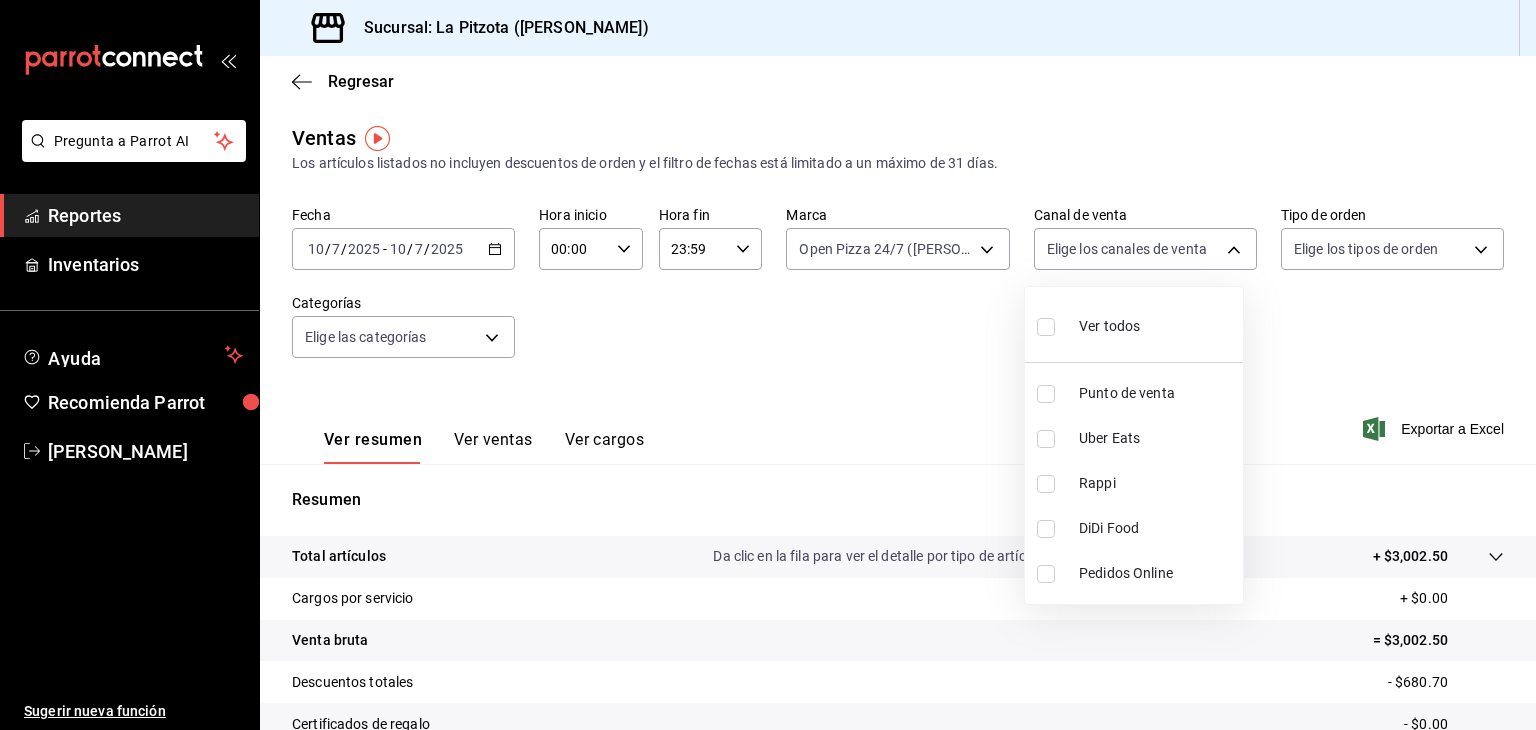 click at bounding box center (1046, 529) 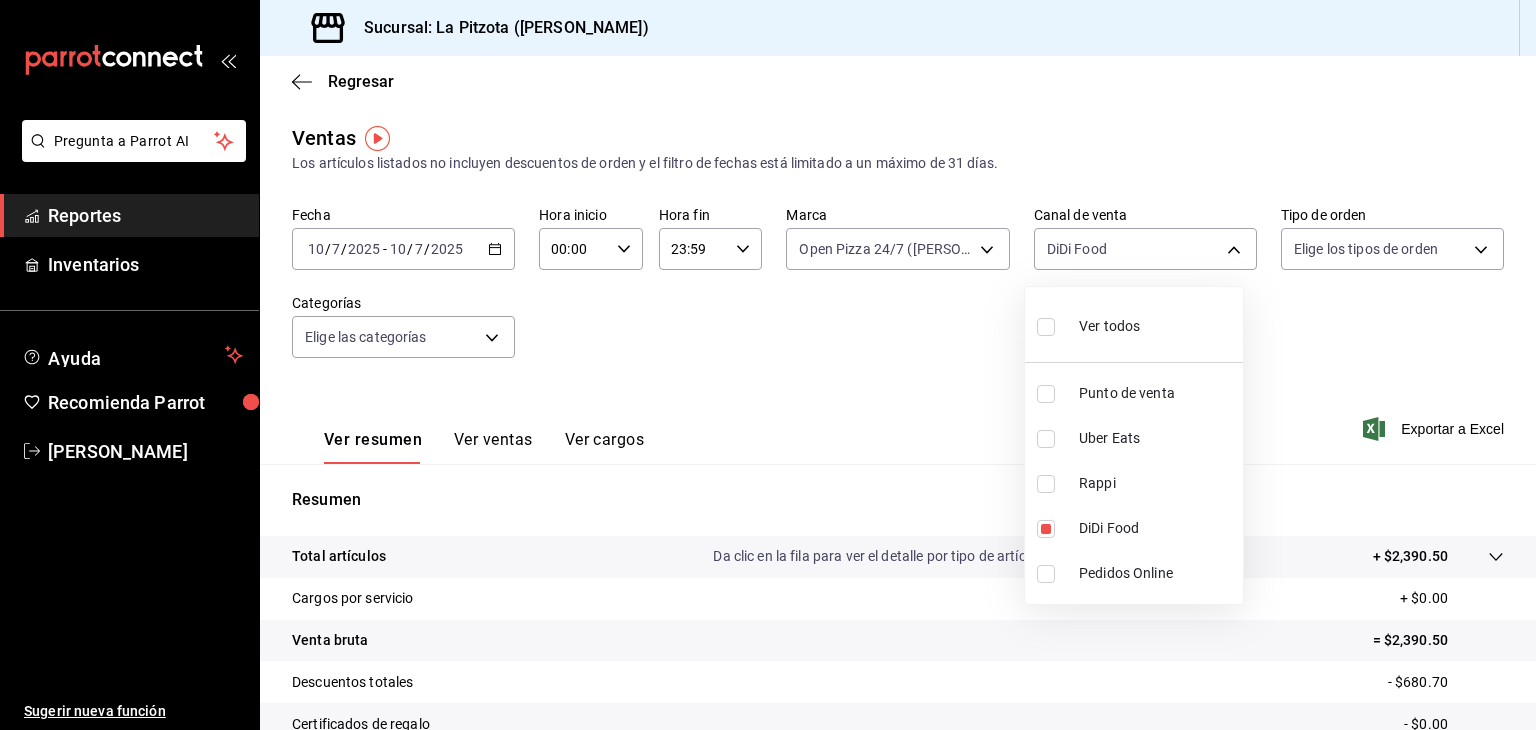 click at bounding box center (768, 365) 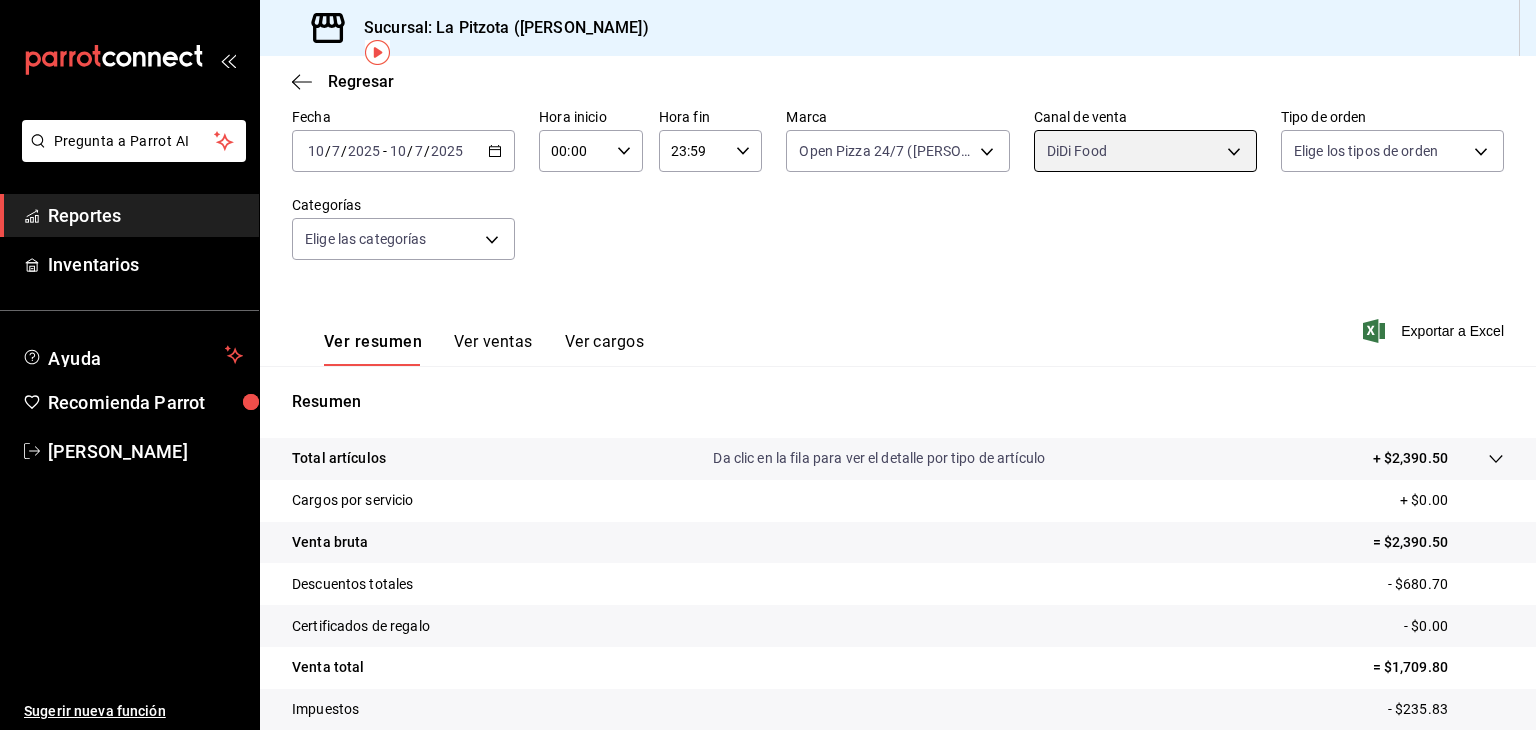 scroll, scrollTop: 100, scrollLeft: 0, axis: vertical 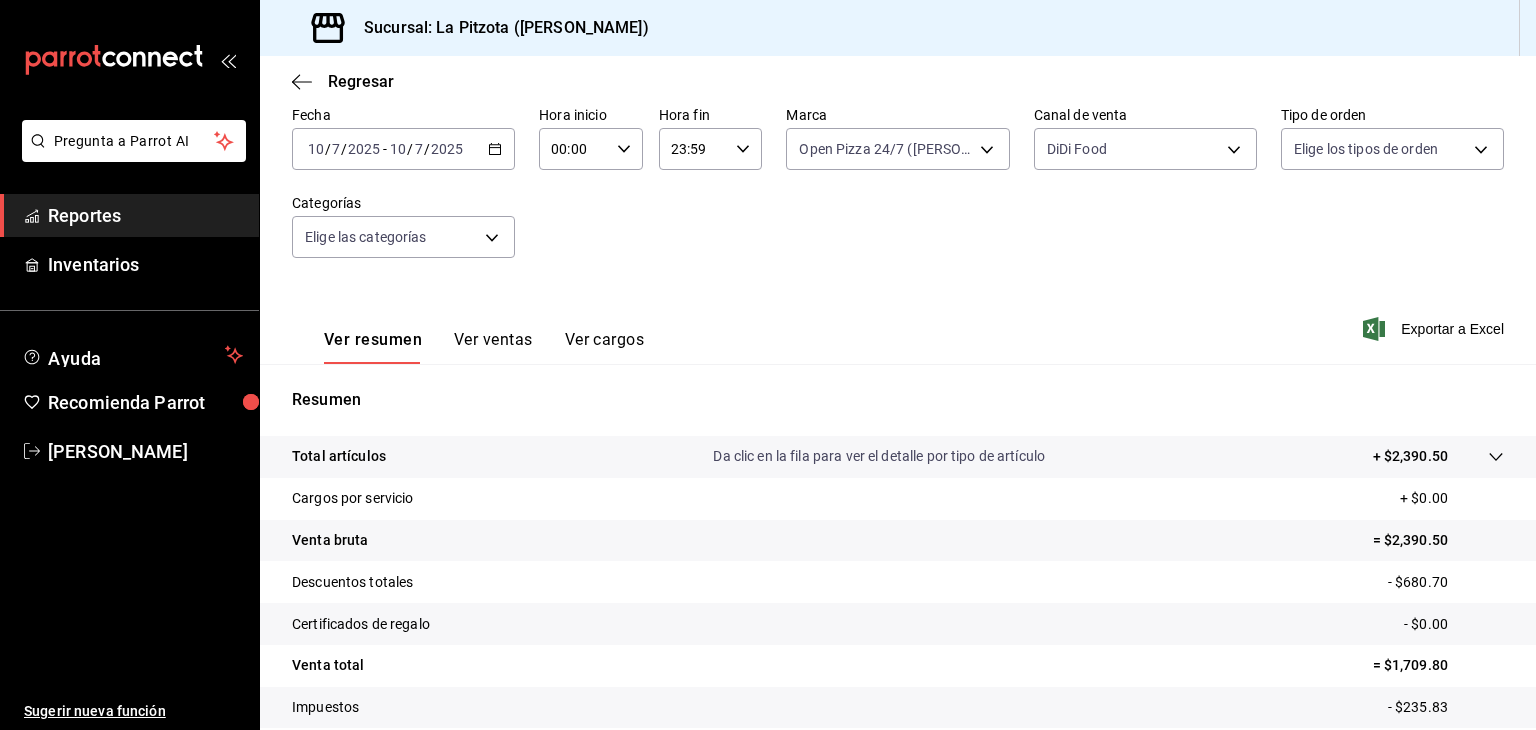 click on "Ver ventas" at bounding box center [493, 347] 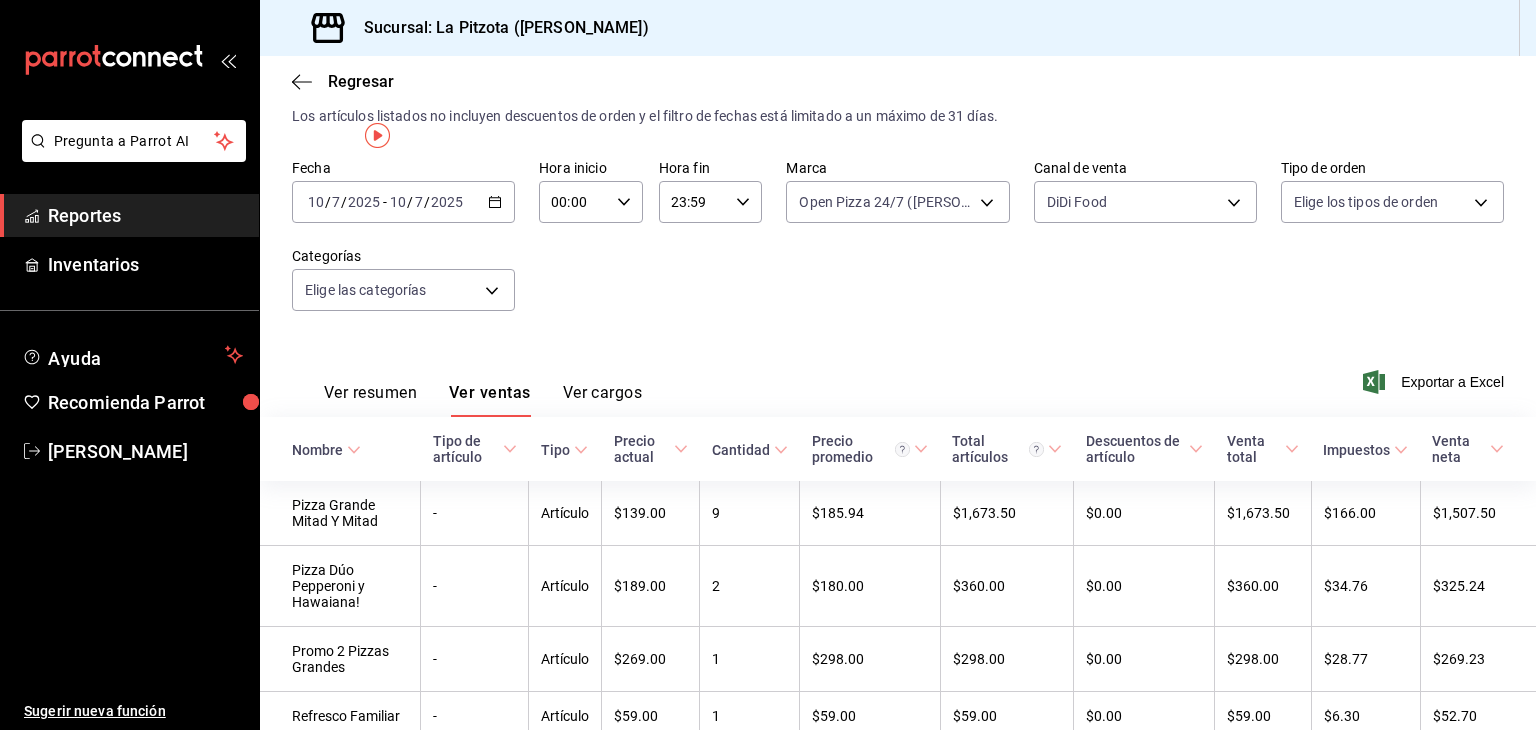 scroll, scrollTop: 0, scrollLeft: 0, axis: both 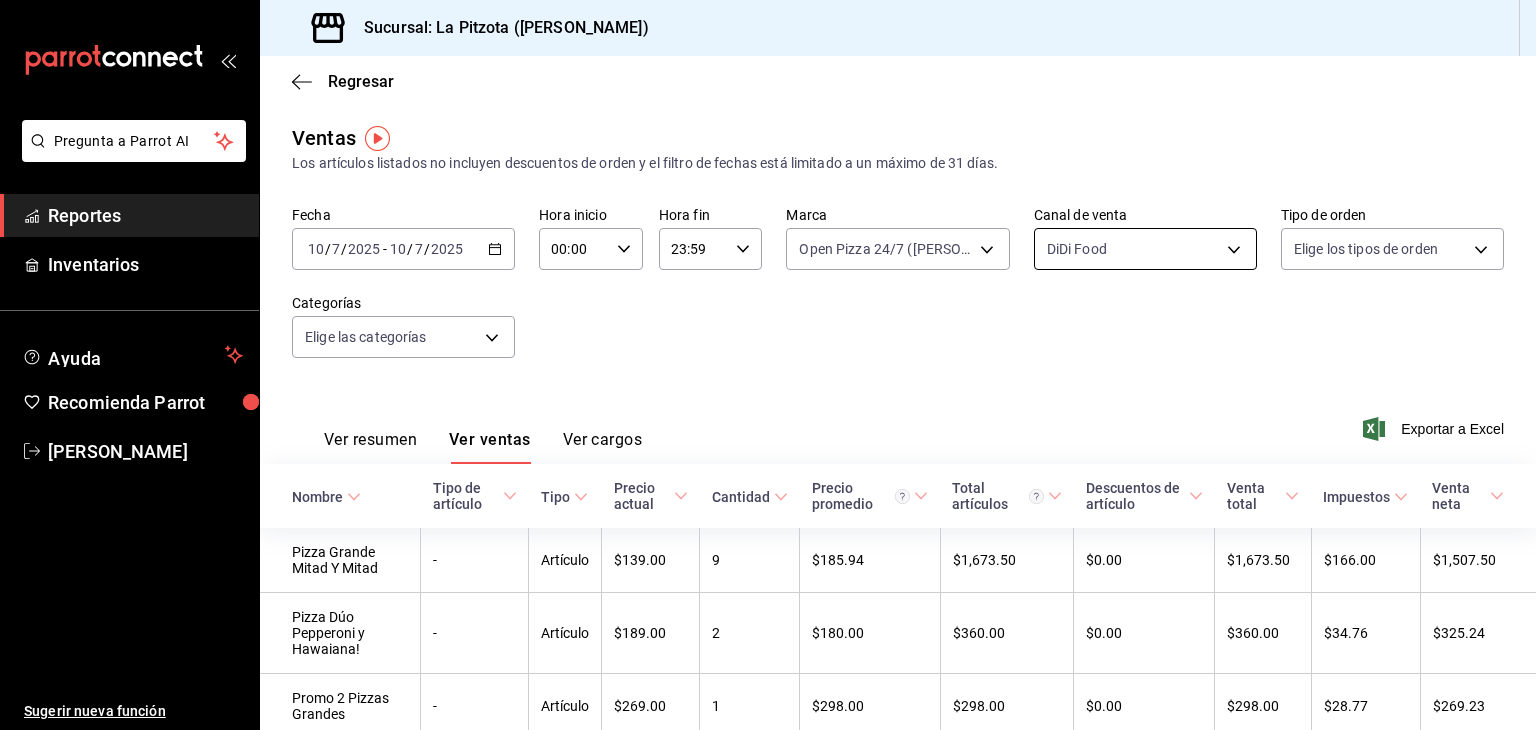 click on "Pregunta a Parrot AI Reportes   Inventarios   Ayuda Recomienda Parrot   [PERSON_NAME]   Sugerir nueva función   Sucursal: La Pitzota ([PERSON_NAME]) Regresar Ventas Los artículos listados no incluyen descuentos de orden y el filtro de fechas está limitado a un máximo de 31 días. Fecha [DATE] [DATE] - [DATE] [DATE] Hora inicio 00:00 Hora inicio Hora fin 23:59 Hora fin Marca Open Pizza 24/7 ([PERSON_NAME]) 8f97d9a1-f00b-4323-96e2-15f6e5ebb1cd Canal de venta DiDi Food DIDI_FOOD Tipo de orden Elige los tipos de orden Categorías Elige las categorías Ver resumen Ver ventas Ver cargos Exportar a Excel Nombre Tipo de artículo Tipo Precio actual Cantidad Precio promedio   Total artículos   Descuentos de artículo Venta total Impuestos Venta neta Pizza Grande Mitad Y Mitad - Artículo $139.00 9 $185.94 $1,673.50 $0.00 $1,673.50 $166.00 $1,507.50 Pizza Dúo Pepperoni y  Hawaiana! - Artículo $189.00 2 $180.00 $360.00 $0.00 $360.00 $34.76 $325.24 Promo 2 Pizzas Grandes - Artículo $269.00 1 $298.00 $0.00" at bounding box center (768, 365) 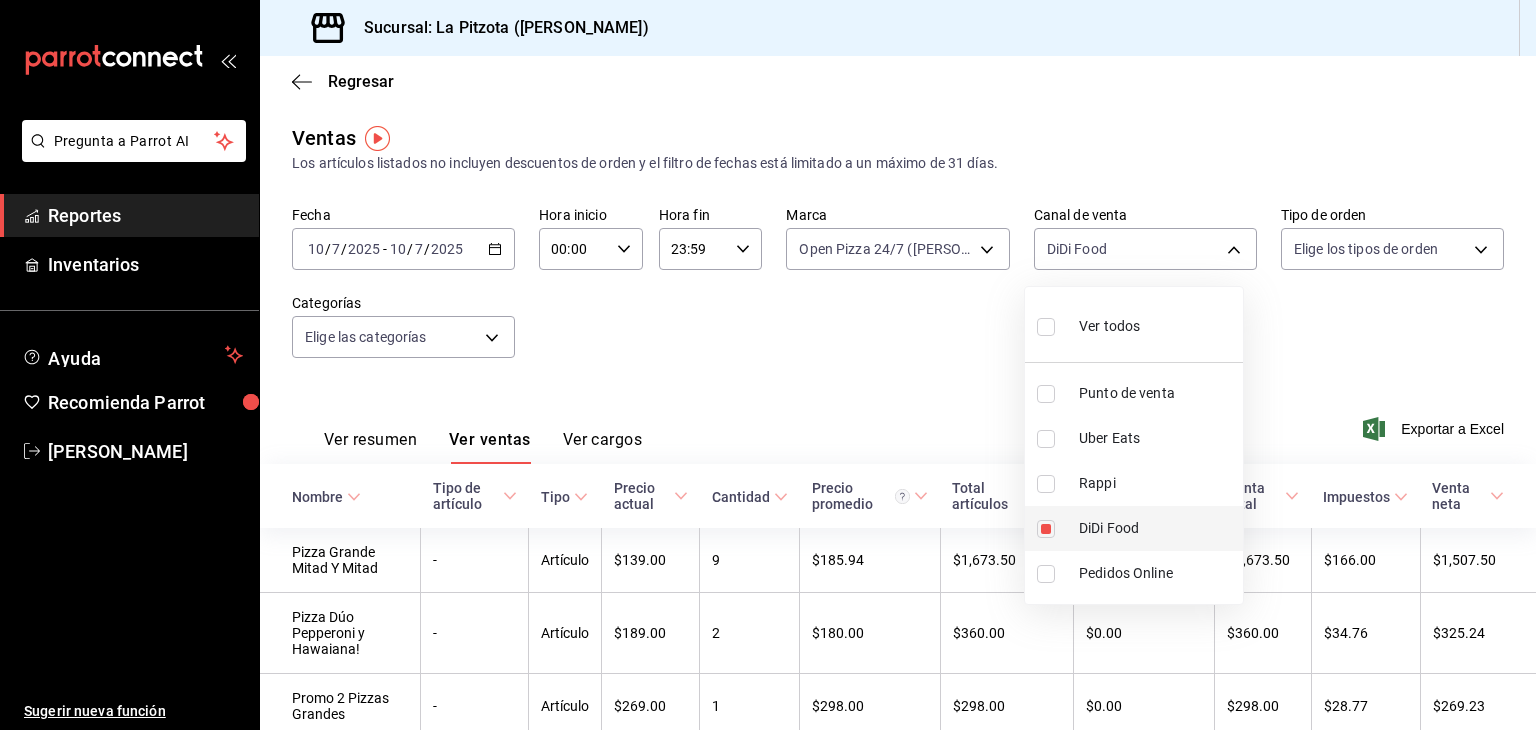 click at bounding box center (1046, 529) 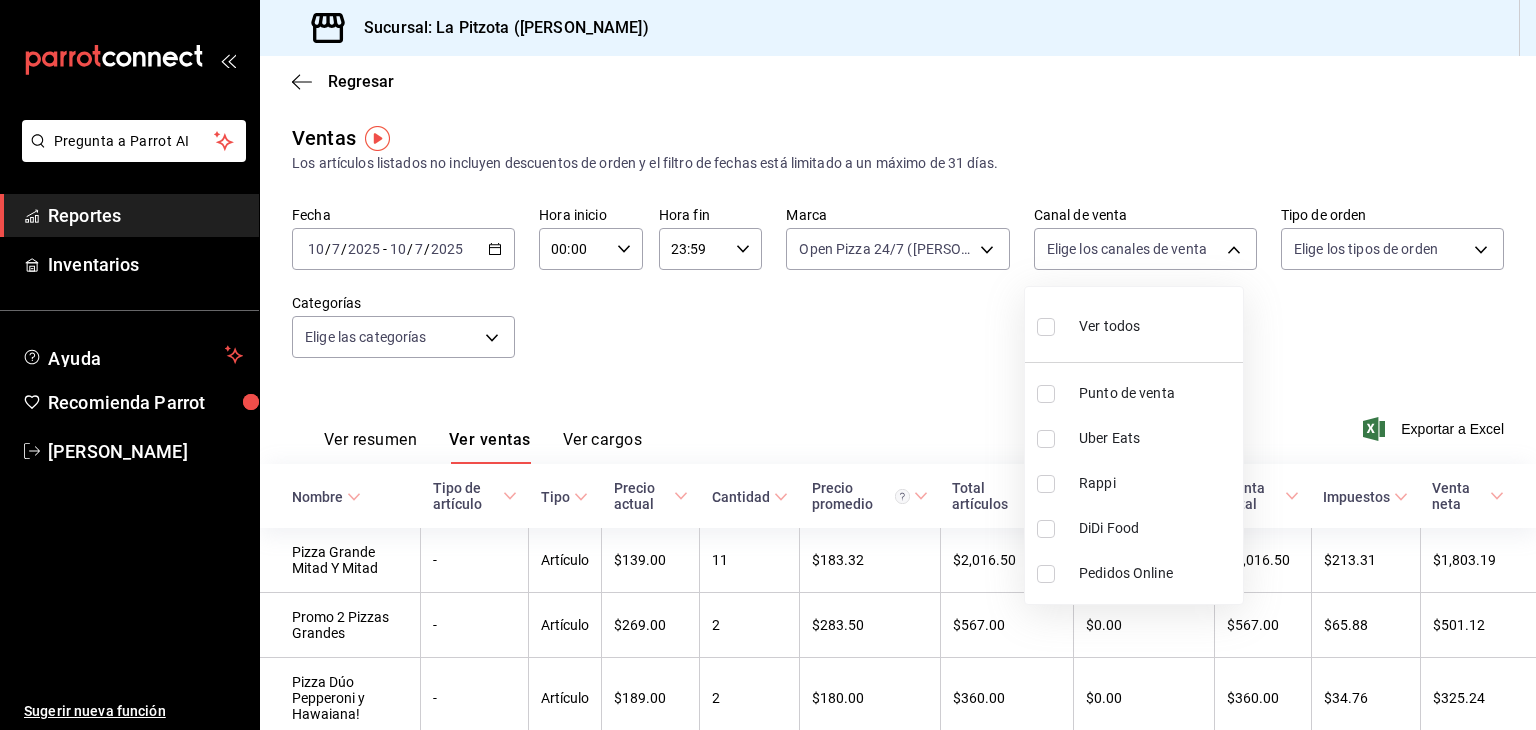 click at bounding box center (1046, 439) 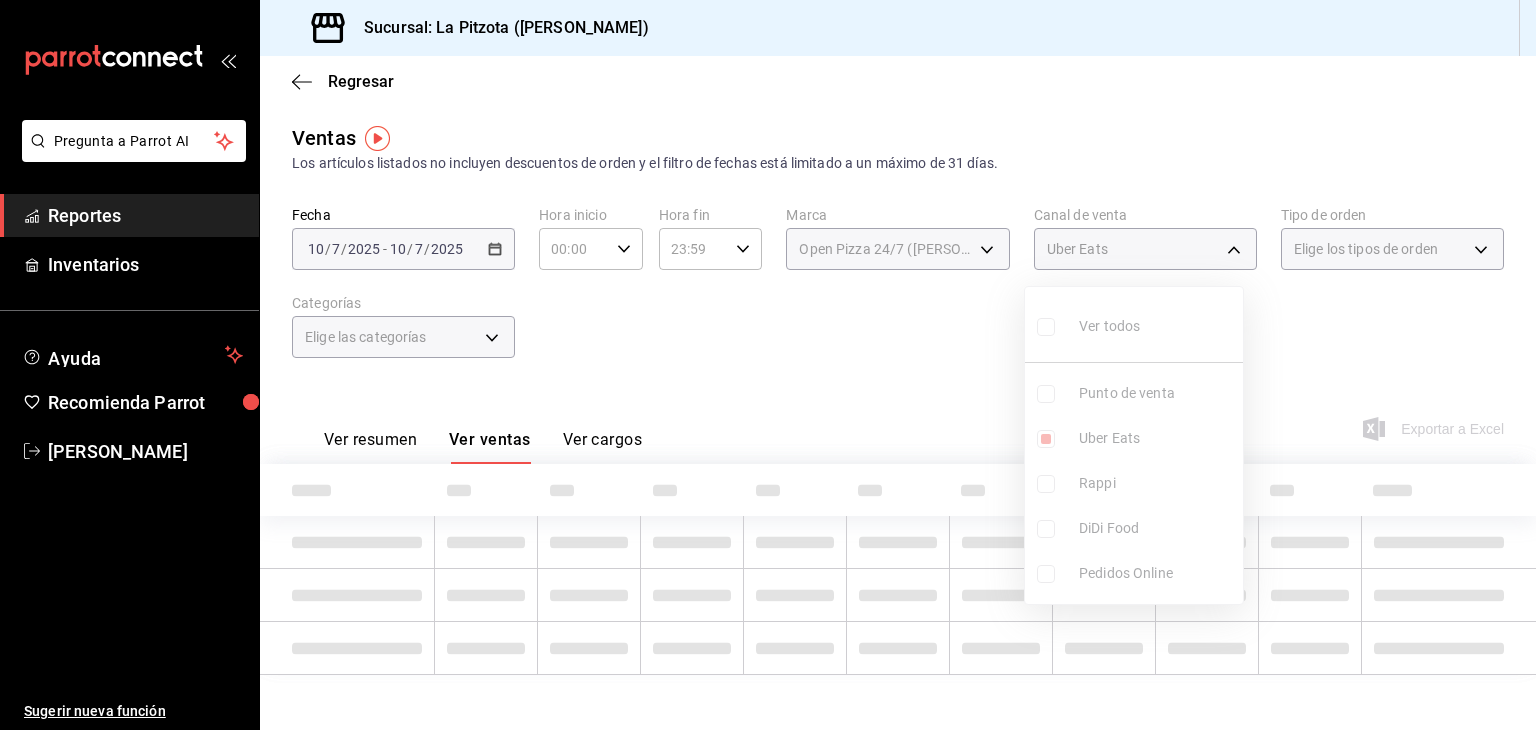 click at bounding box center [768, 365] 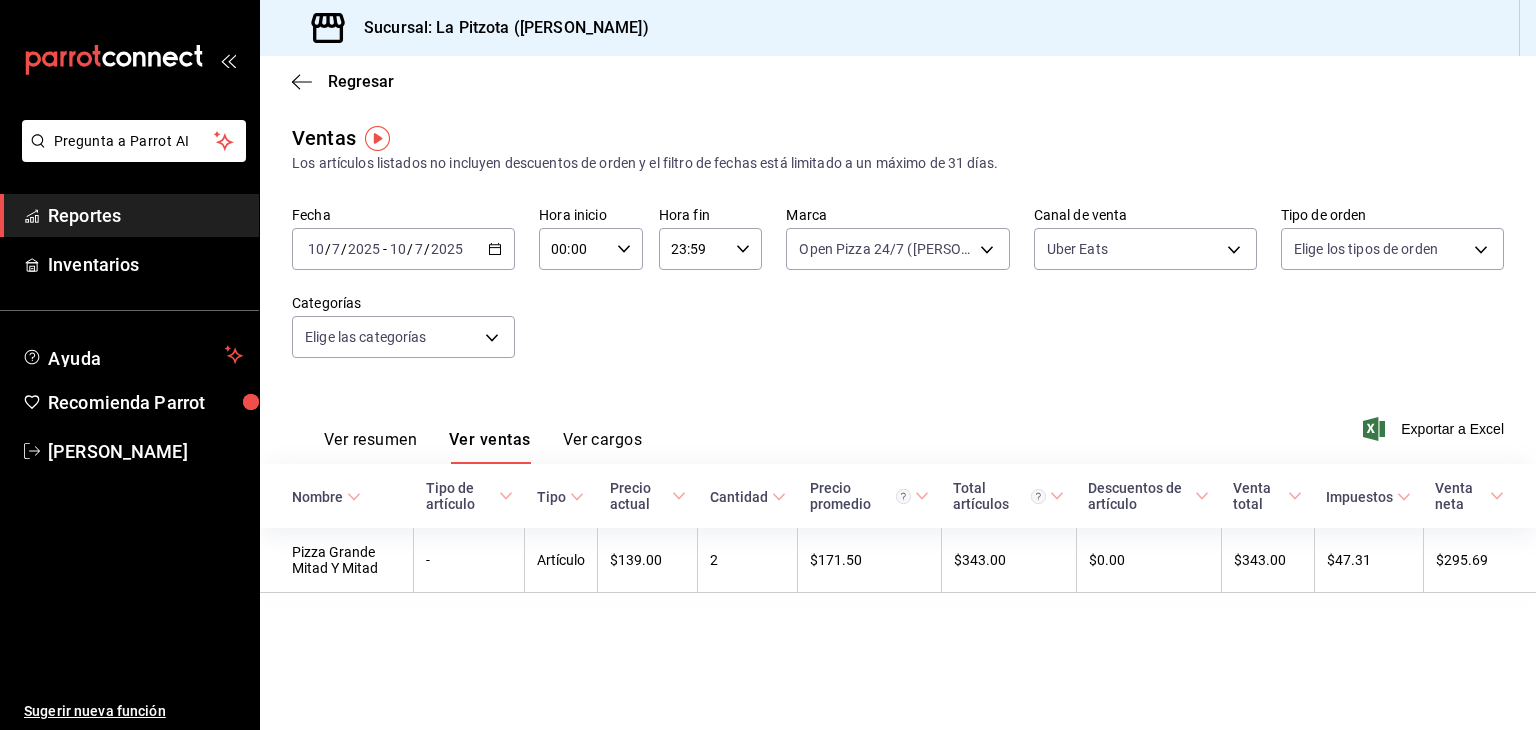 click on "Ver resumen" at bounding box center [370, 447] 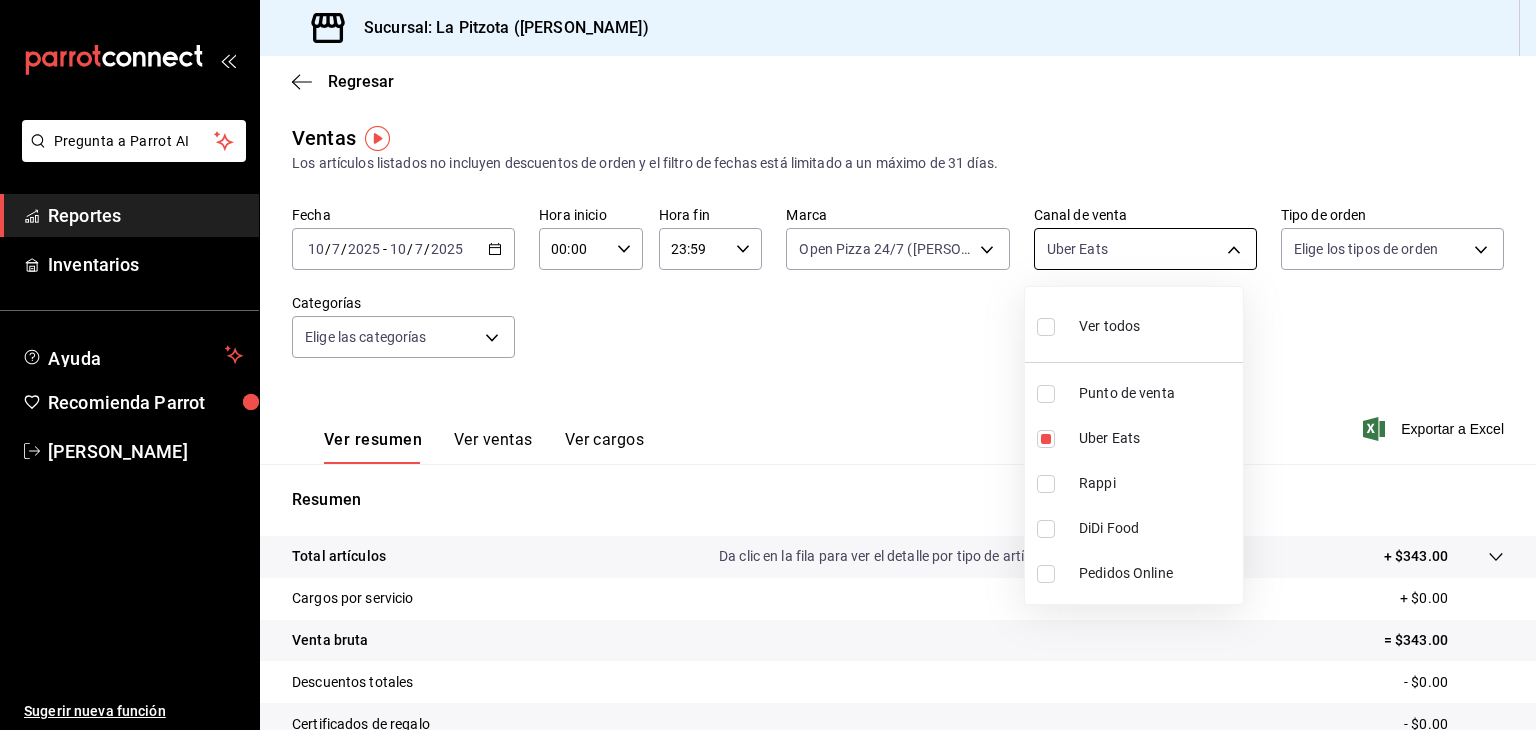 click on "Pregunta a Parrot AI Reportes   Inventarios   Ayuda Recomienda Parrot   [PERSON_NAME]   Sugerir nueva función   Sucursal: La Pitzota ([PERSON_NAME]) Regresar Ventas Los artículos listados no incluyen descuentos de orden y el filtro de fechas está limitado a un máximo de 31 días. Fecha [DATE] [DATE] - [DATE] [DATE] Hora inicio 00:00 Hora inicio Hora fin 23:59 Hora fin Marca Open Pizza 24/7 ([PERSON_NAME]) 8f97d9a1-f00b-4323-96e2-15f6e5ebb1cd Canal de venta Uber Eats UBER_EATS Tipo de orden Elige los tipos de orden Categorías Elige las categorías Ver resumen Ver ventas Ver cargos Exportar a Excel Resumen Total artículos Da clic en la fila para ver el detalle por tipo de artículo + $343.00 Cargos por servicio + $0.00 Venta bruta = $343.00 Descuentos totales - $0.00 Certificados de regalo - $0.00 Venta total = $343.00 Impuestos - $47.31 Venta neta = $295.69 Pregunta a Parrot AI Reportes   Inventarios   Ayuda Recomienda Parrot   [PERSON_NAME]   Sugerir nueva función   Ver video tutorial Ir a video" at bounding box center (768, 365) 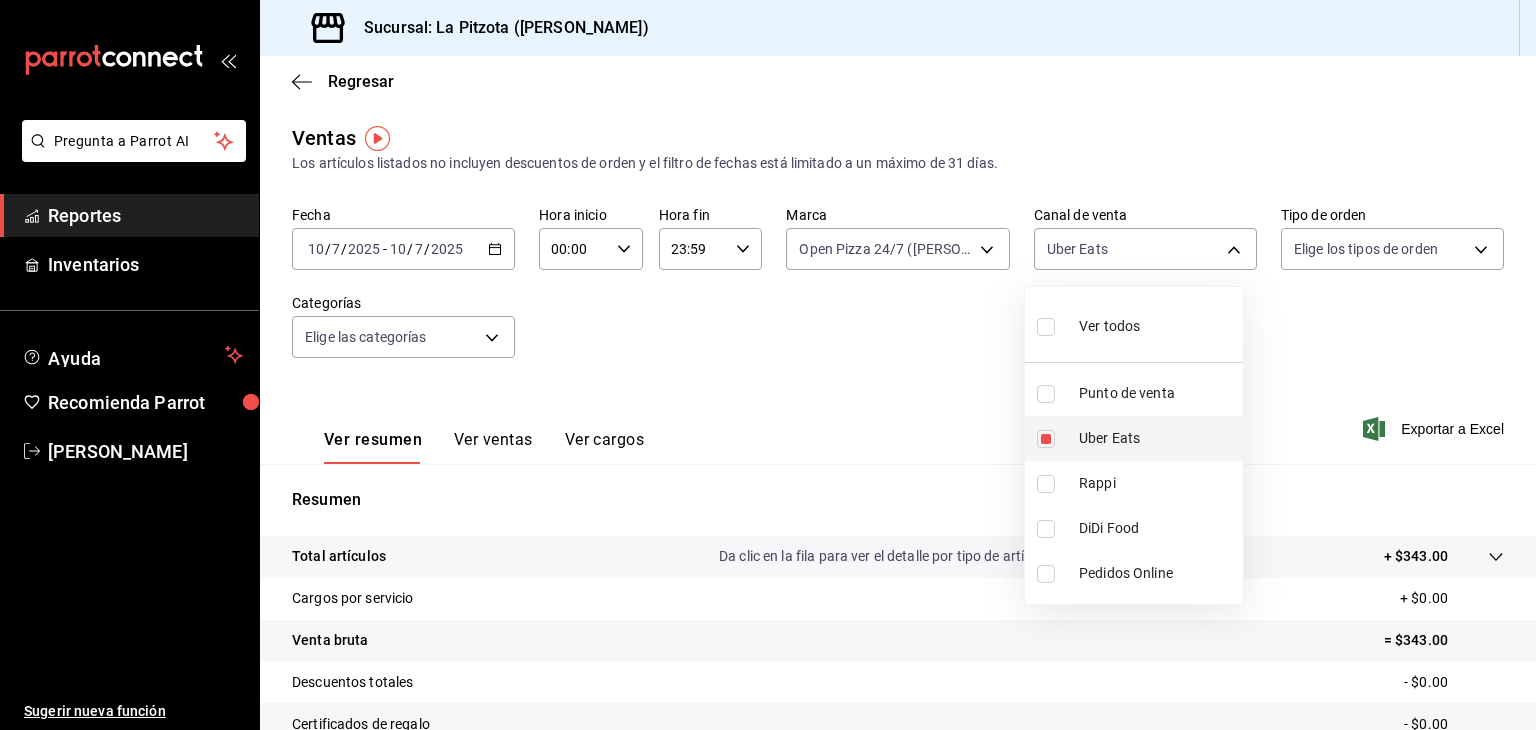 click at bounding box center [1046, 439] 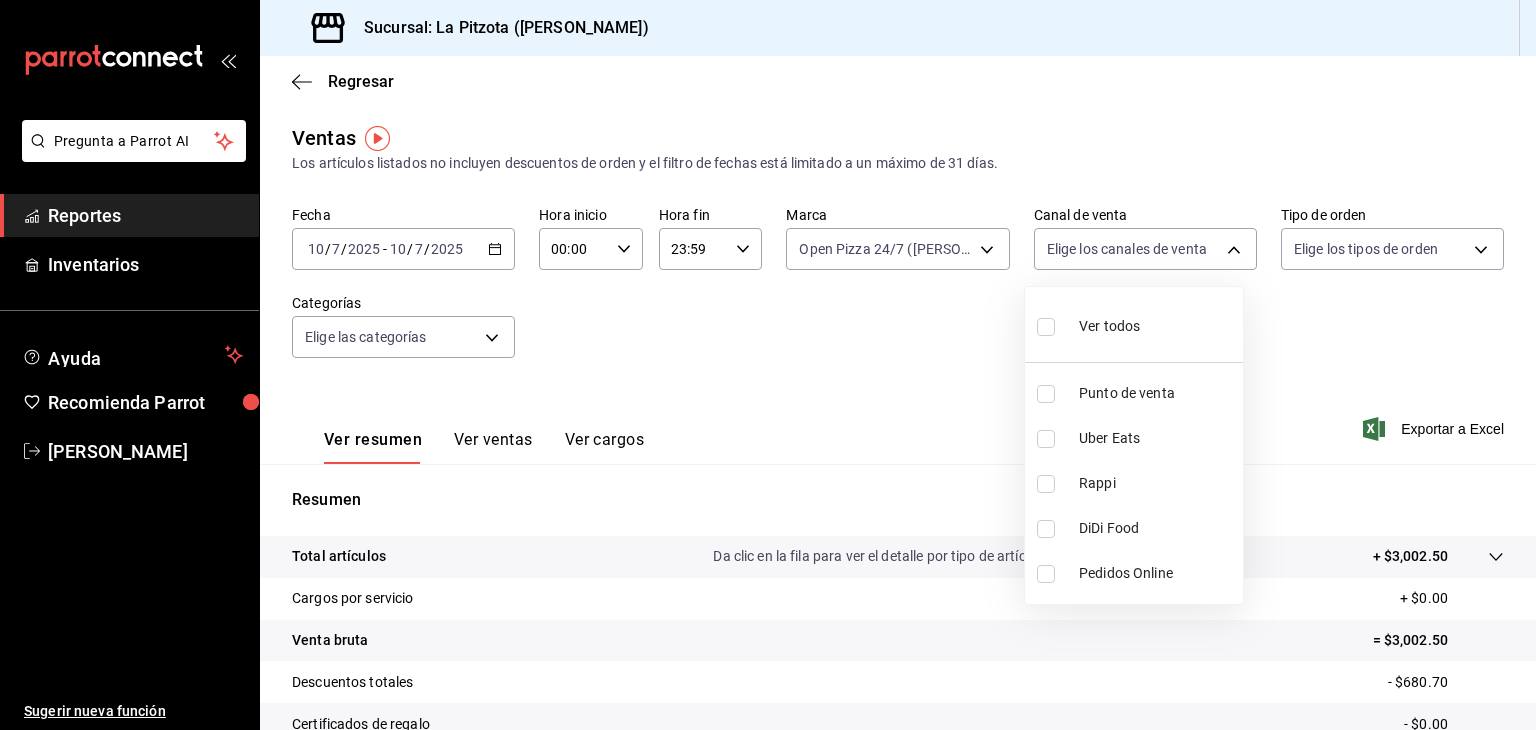 click at bounding box center (1046, 484) 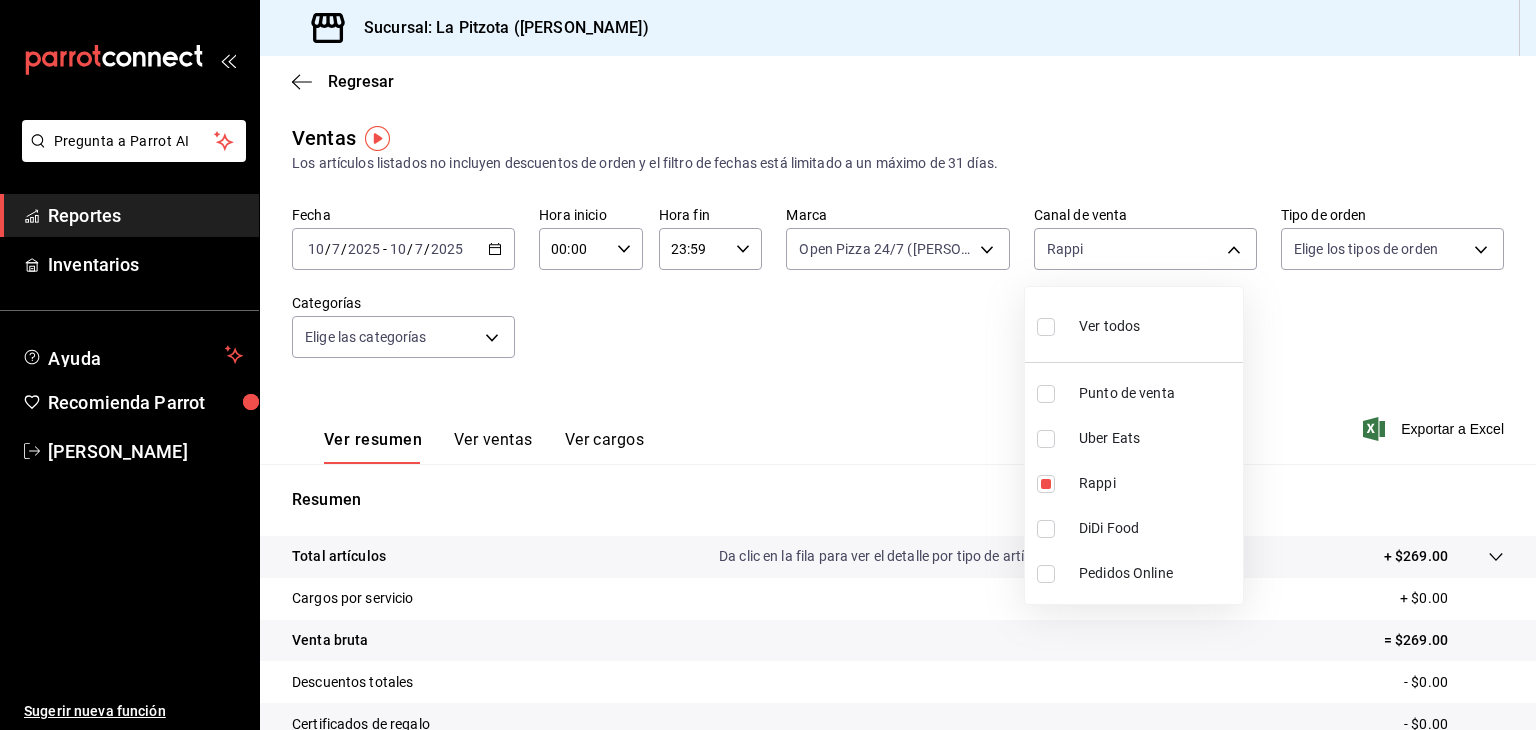click at bounding box center (768, 365) 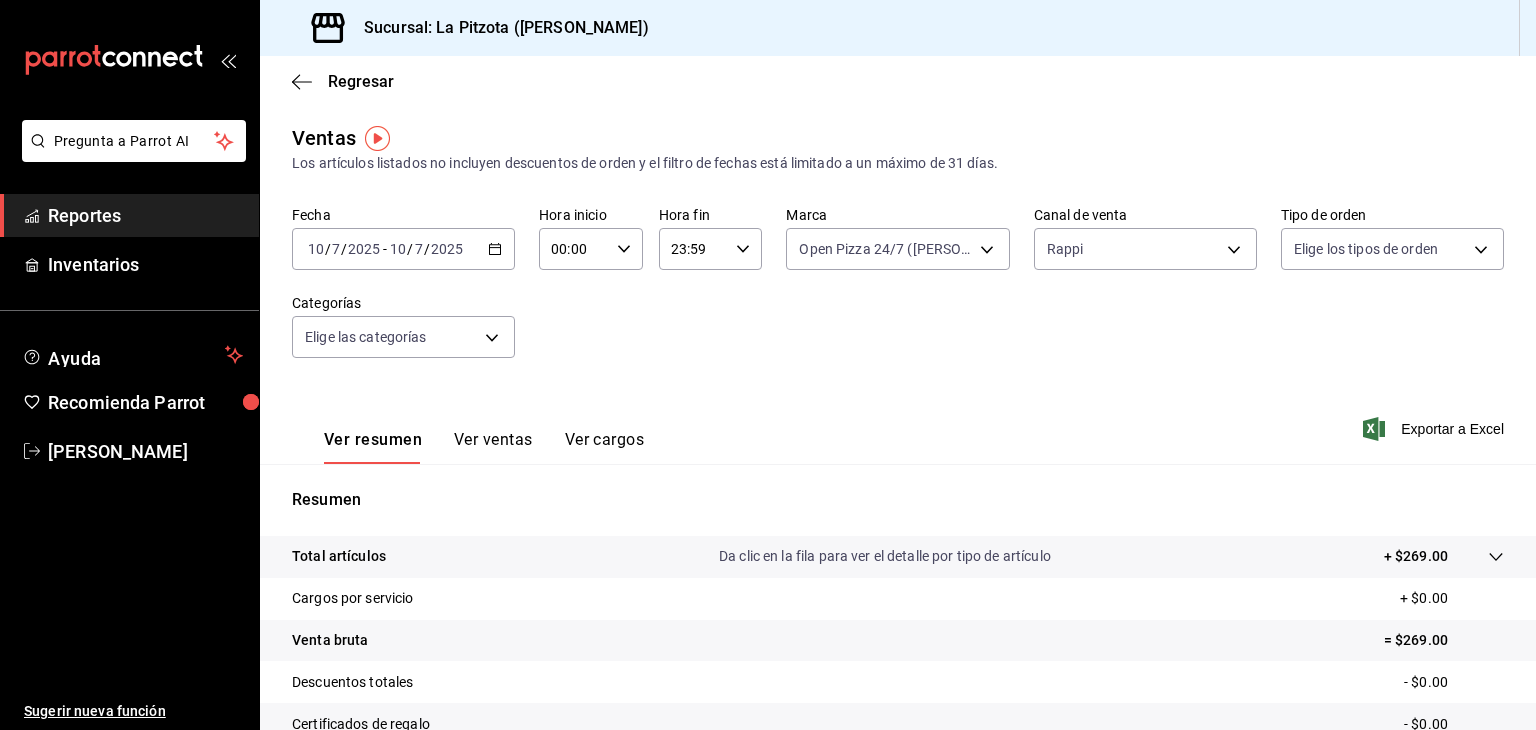 click on "Ver ventas" at bounding box center (493, 447) 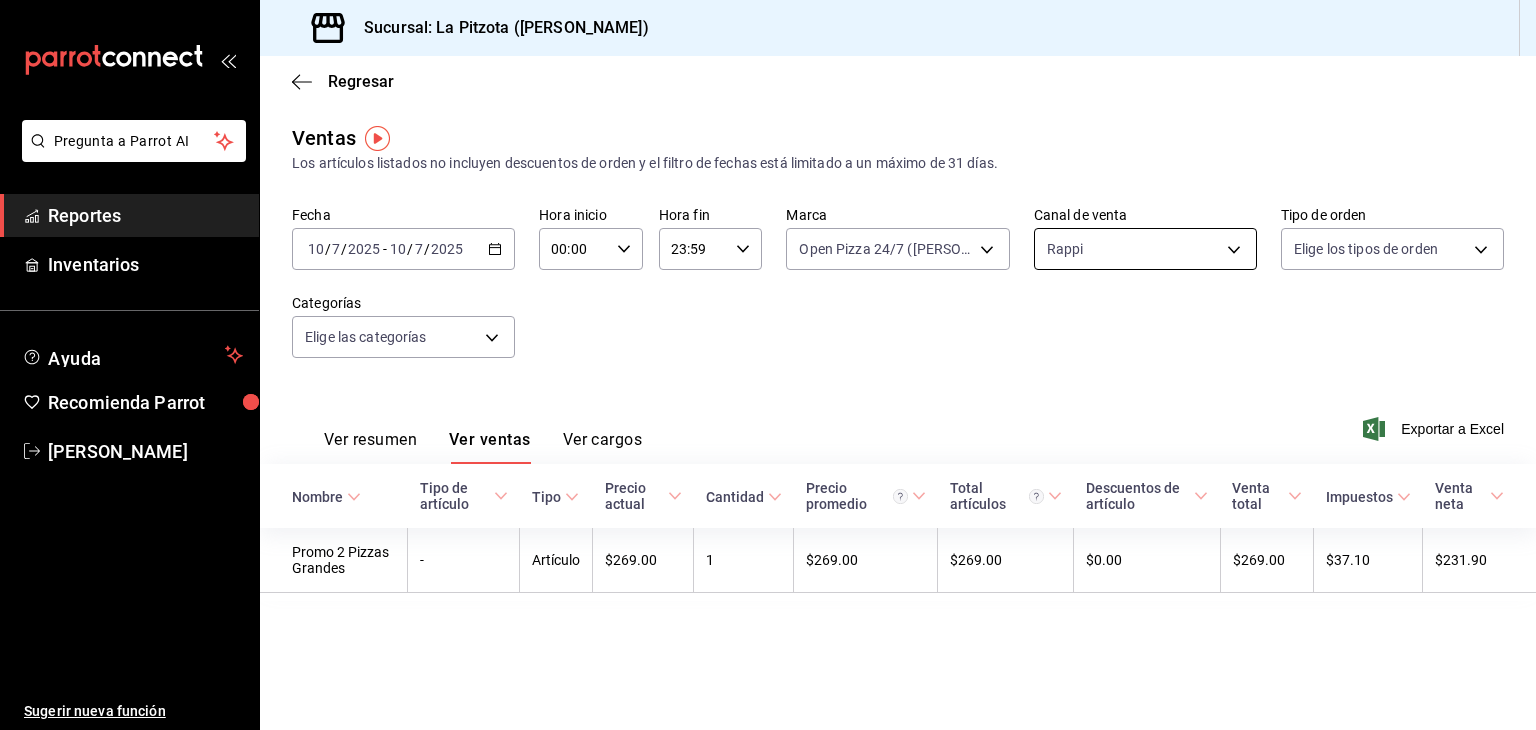 click on "Pregunta a Parrot AI Reportes   Inventarios   Ayuda Recomienda Parrot   [PERSON_NAME]   Sugerir nueva función   Sucursal: La Pitzota ([PERSON_NAME]) Regresar Ventas Los artículos listados no incluyen descuentos de orden y el filtro de fechas está limitado a un máximo de 31 días. Fecha [DATE] [DATE] - [DATE] [DATE] Hora inicio 00:00 Hora inicio Hora fin 23:59 Hora fin Marca Open Pizza 24/7 ([PERSON_NAME]) 8f97d9a1-f00b-4323-96e2-15f6e5ebb1cd Canal de venta Rappi RAPPI Tipo de orden Elige los tipos de orden Categorías Elige las categorías Ver resumen Ver ventas Ver cargos Exportar a Excel Nombre Tipo de artículo Tipo Precio actual Cantidad Precio promedio   Total artículos   Descuentos de artículo Venta total Impuestos Venta neta Promo 2 Pizzas Grandes - Artículo $269.00 1 $269.00 $269.00 $0.00 $269.00 $37.10 $231.90 Pregunta a Parrot AI Reportes   Inventarios   Ayuda Recomienda Parrot   [PERSON_NAME]   Sugerir nueva función   GANA 1 MES GRATIS EN TU SUSCRIPCIÓN AQUÍ Ver video tutorial" at bounding box center [768, 365] 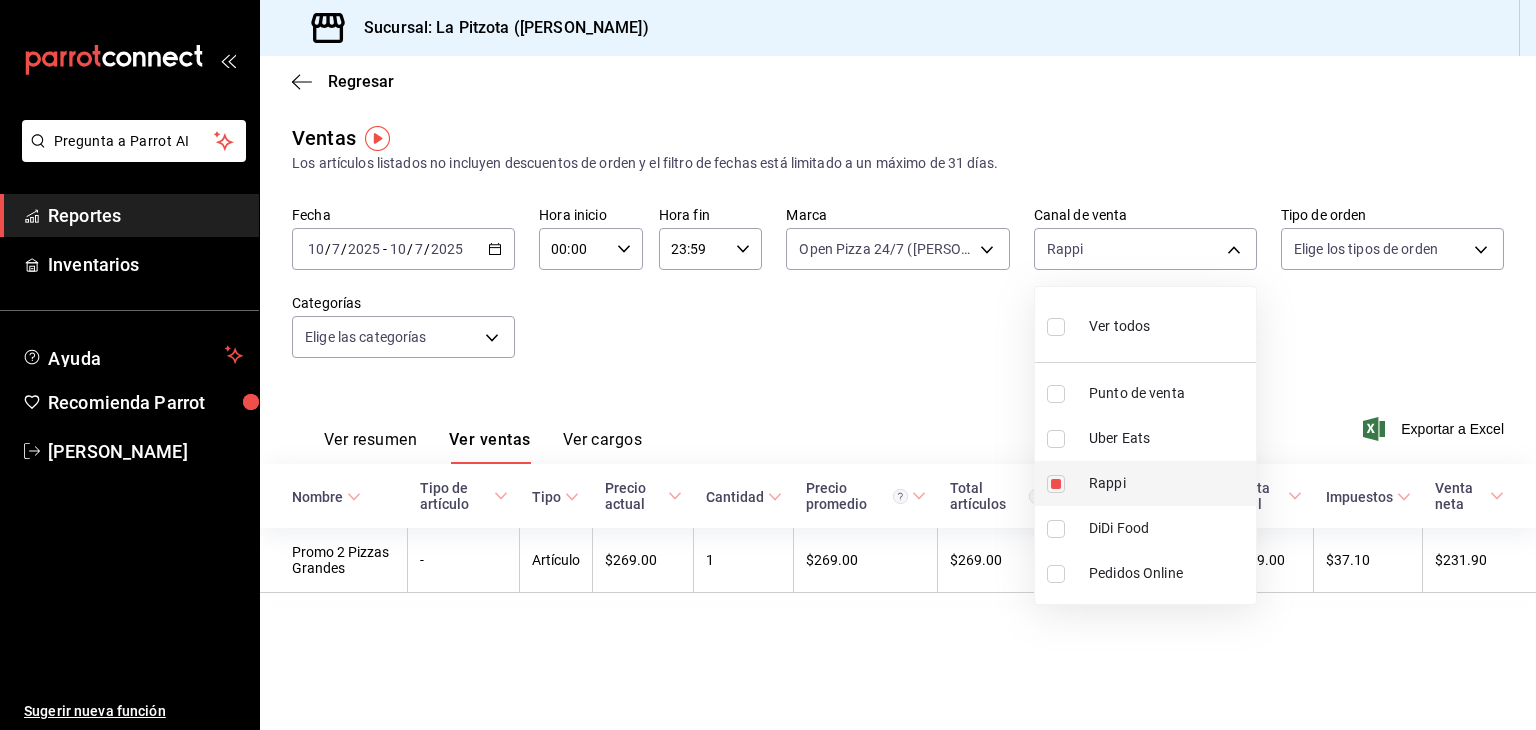 click at bounding box center [1056, 484] 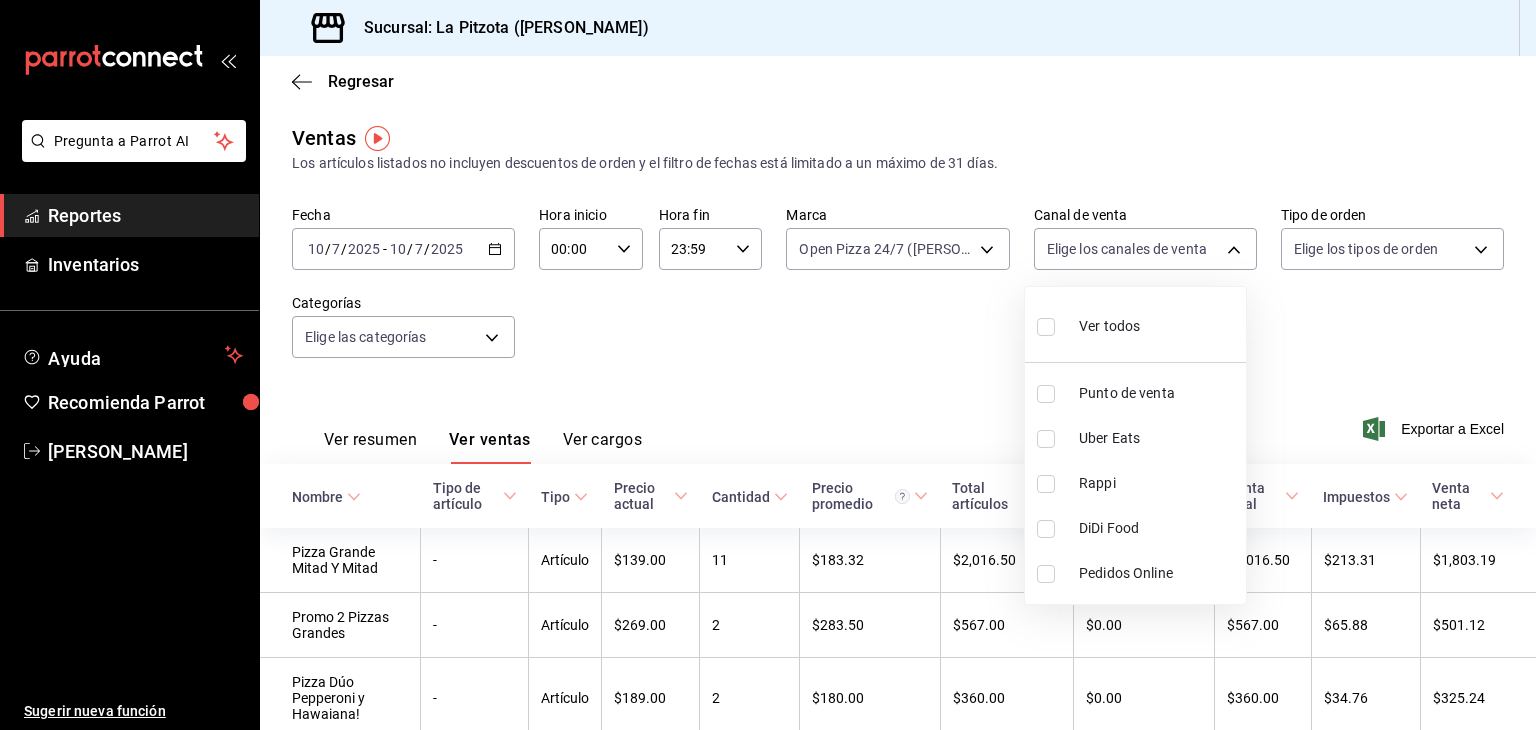 click at bounding box center (768, 365) 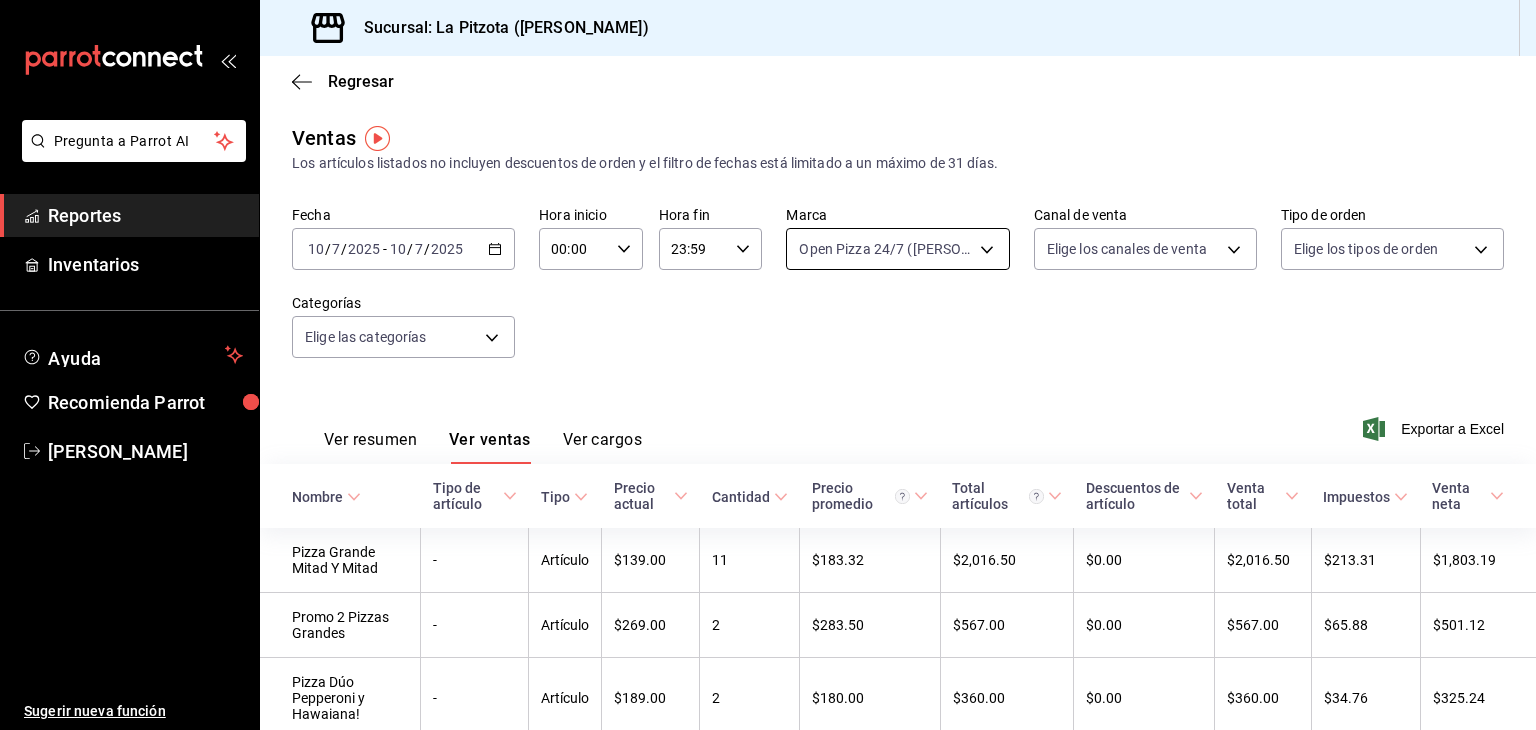 click on "Pregunta a Parrot AI Reportes   Inventarios   Ayuda Recomienda Parrot   [PERSON_NAME]   Sugerir nueva función   Sucursal: La Pitzota ([PERSON_NAME]) Regresar Ventas Los artículos listados no incluyen descuentos de orden y el filtro de fechas está limitado a un máximo de 31 días. Fecha [DATE] [DATE] - [DATE] [DATE] Hora inicio 00:00 Hora inicio Hora fin 23:59 Hora fin Marca Open Pizza 24/7 ([PERSON_NAME]) 8f97d9a1-f00b-4323-96e2-15f6e5ebb1cd Canal de venta Elige los canales de venta Tipo de orden Elige los tipos de orden Categorías Elige las categorías Ver resumen Ver ventas Ver cargos Exportar a Excel Nombre Tipo de artículo Tipo Precio actual Cantidad Precio promedio   Total artículos   Descuentos de artículo Venta total Impuestos Venta neta Pizza Grande Mitad Y Mitad - Artículo $139.00 11 $183.32 $2,016.50 $0.00 $2,016.50 $213.31 $1,803.19 Promo 2 Pizzas Grandes - Artículo $269.00 2 $283.50 $567.00 $0.00 $567.00 $65.88 $501.12 Pizza Dúo Pepperoni y  Hawaiana! - Artículo $189.00 2 $0.00" at bounding box center (768, 365) 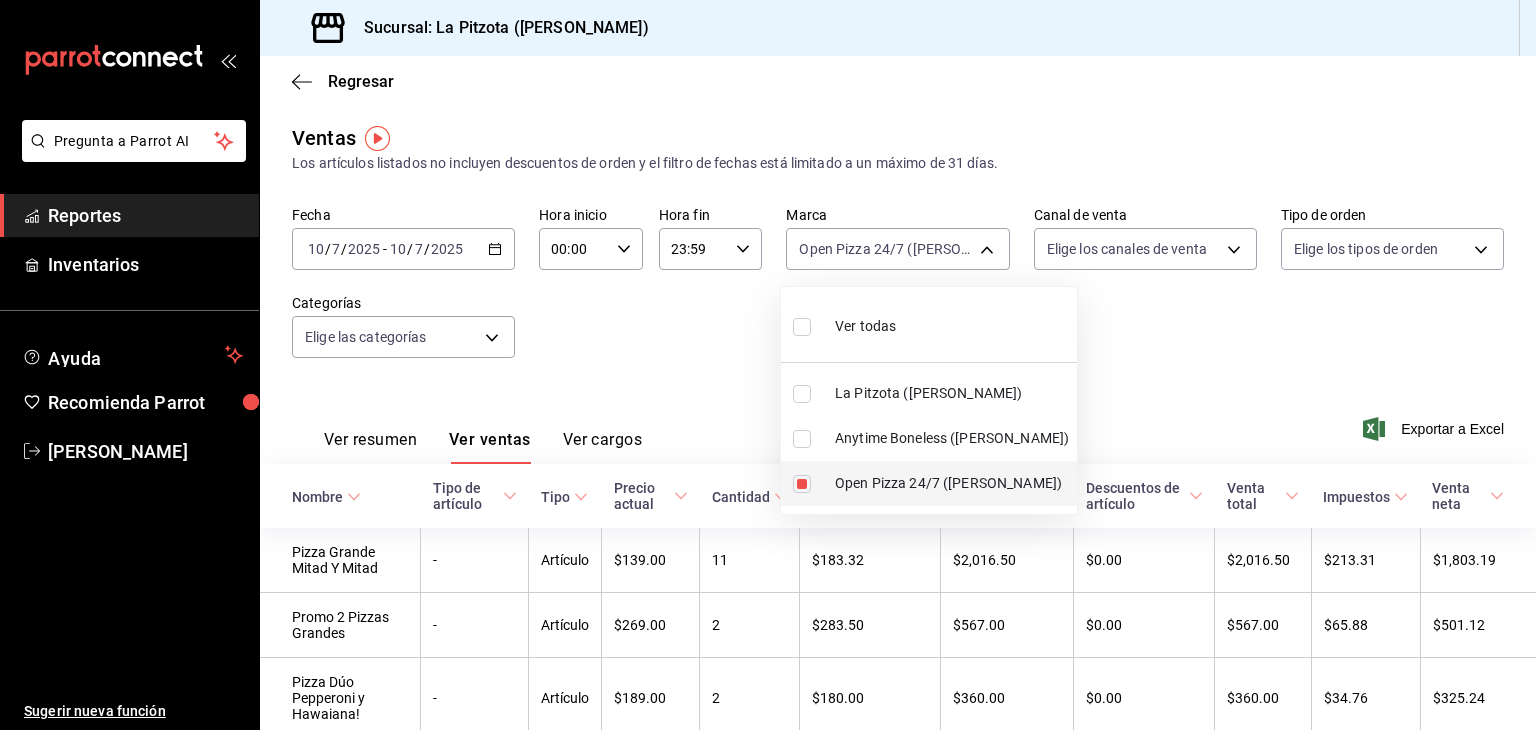 click at bounding box center (802, 484) 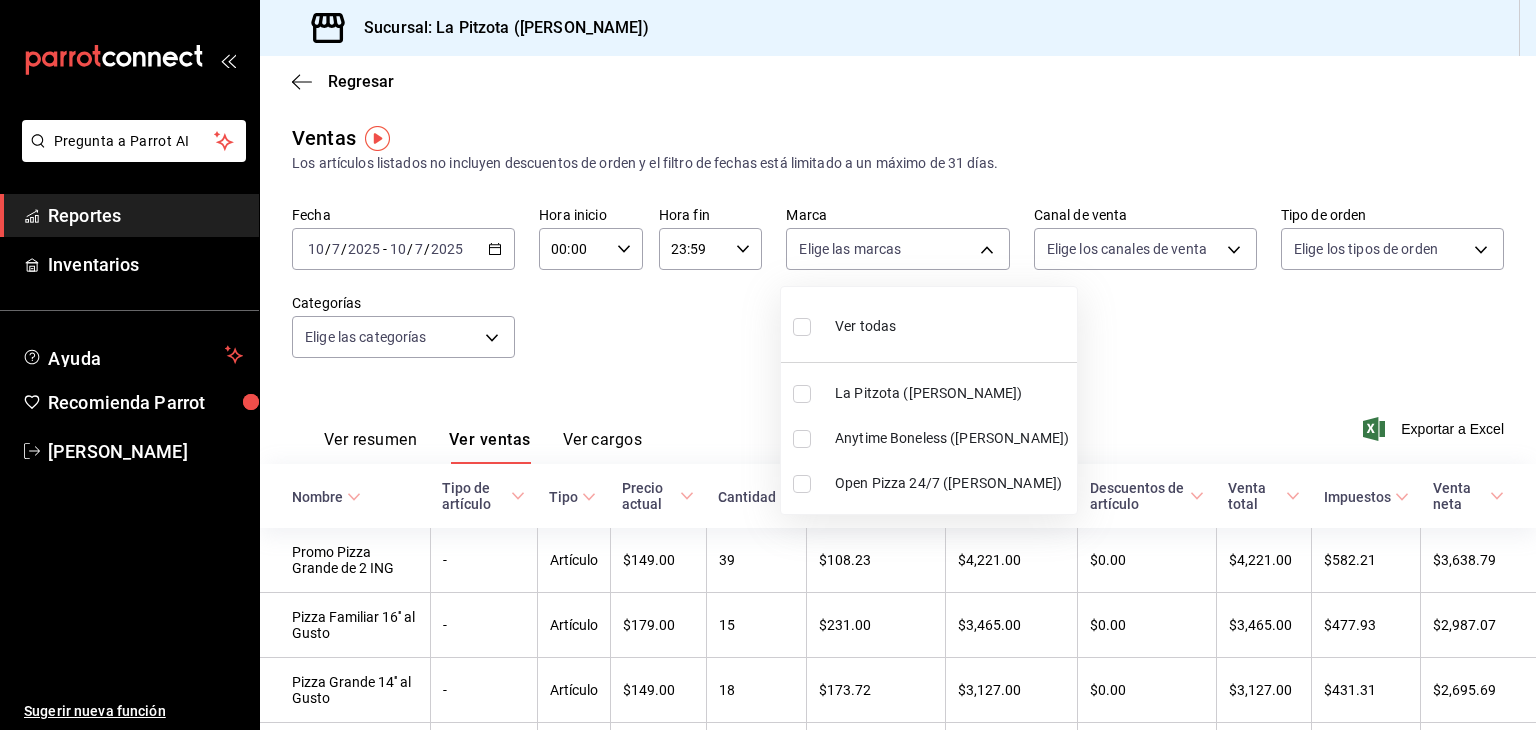 drag, startPoint x: 804, startPoint y: 390, endPoint x: 784, endPoint y: 390, distance: 20 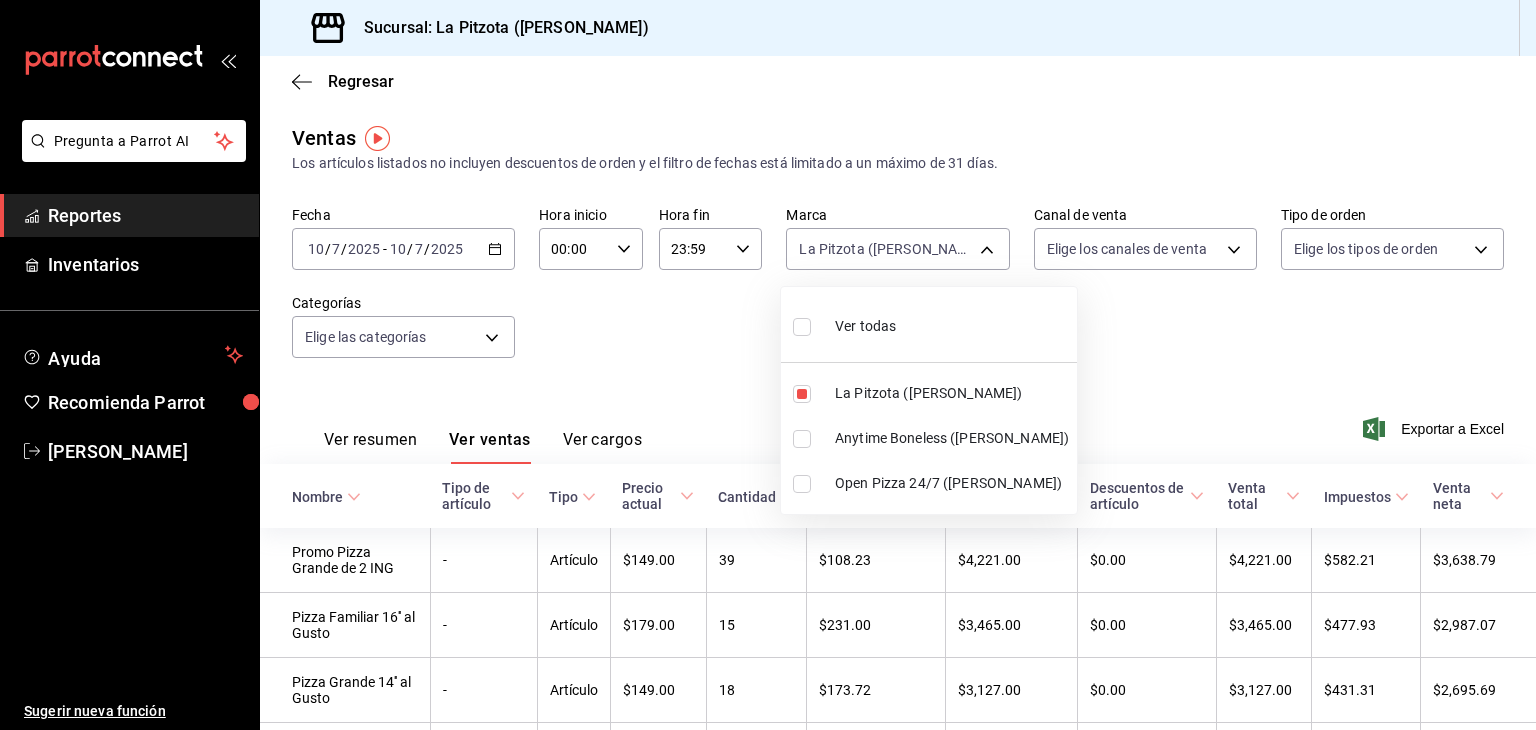 click at bounding box center (768, 365) 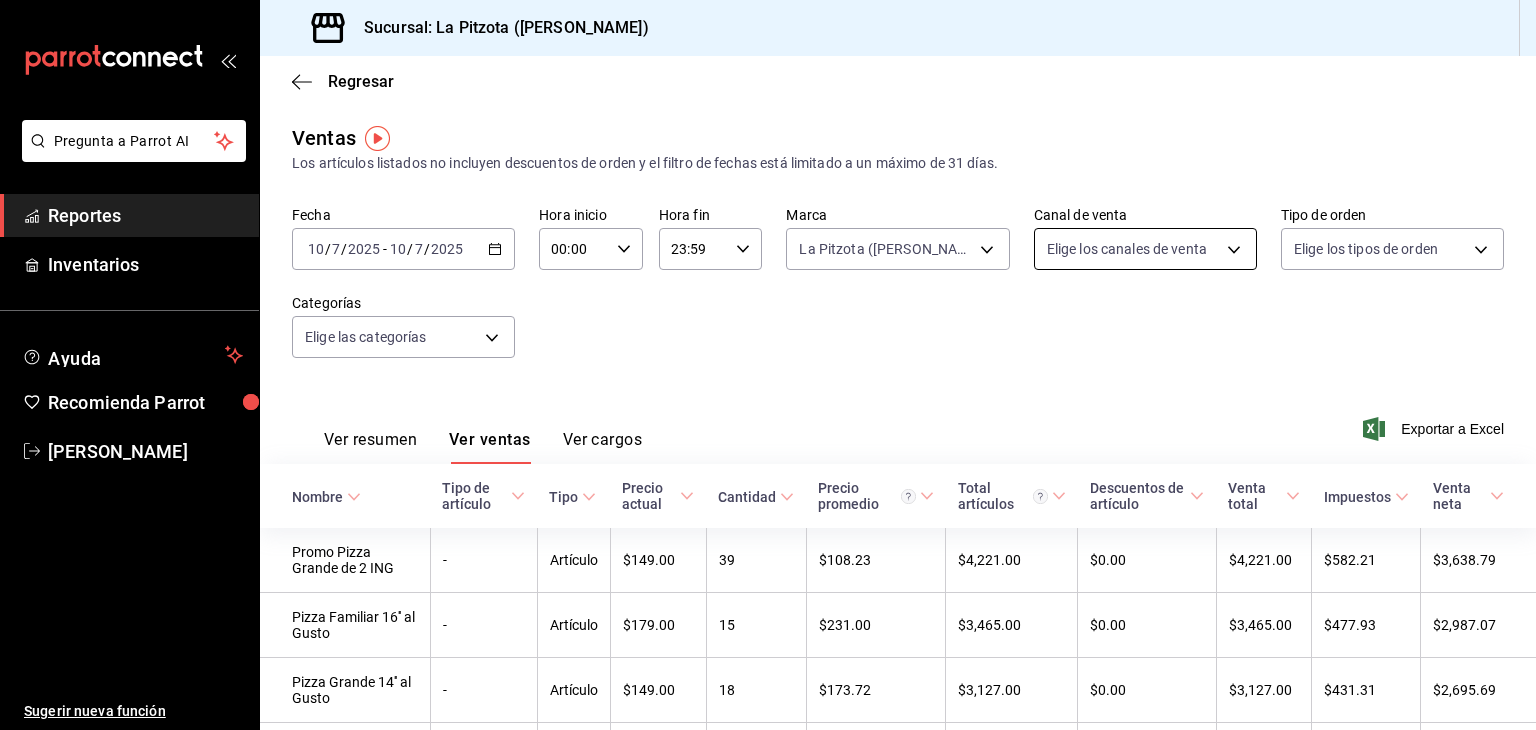 click on "Pregunta a Parrot AI Reportes   Inventarios   Ayuda Recomienda Parrot   [PERSON_NAME]   Sugerir nueva función   Sucursal: La Pitzota ([PERSON_NAME]) Regresar Ventas Los artículos listados no incluyen descuentos de orden y el filtro de fechas está limitado a un máximo de 31 días. Fecha [DATE] [DATE] - [DATE] [DATE] Hora inicio 00:00 Hora inicio Hora fin 23:59 Hora fin Marca La Pitzota ([PERSON_NAME]) 3722eccf-6cf2-48cd-b838-7de1340e0a71 Canal de venta Elige los canales de venta Tipo de orden Elige los tipos de orden Categorías Elige las categorías Ver resumen Ver ventas Ver cargos Exportar a Excel Nombre Tipo de artículo Tipo Precio actual Cantidad Precio promedio   Total artículos   Descuentos de artículo Venta total Impuestos Venta neta Promo Pizza Grande de 2 ING - Artículo $149.00 39 $108.23 $4,221.00 $0.00 $4,221.00 $582.21 $3,638.79 Pizza Familiar 16'' al Gusto - Artículo $179.00 15 $231.00 $3,465.00 $0.00 $3,465.00 $477.93 $2,987.07 Pizza Grande 14'' al Gusto - Artículo $149.00 18 -" at bounding box center [768, 365] 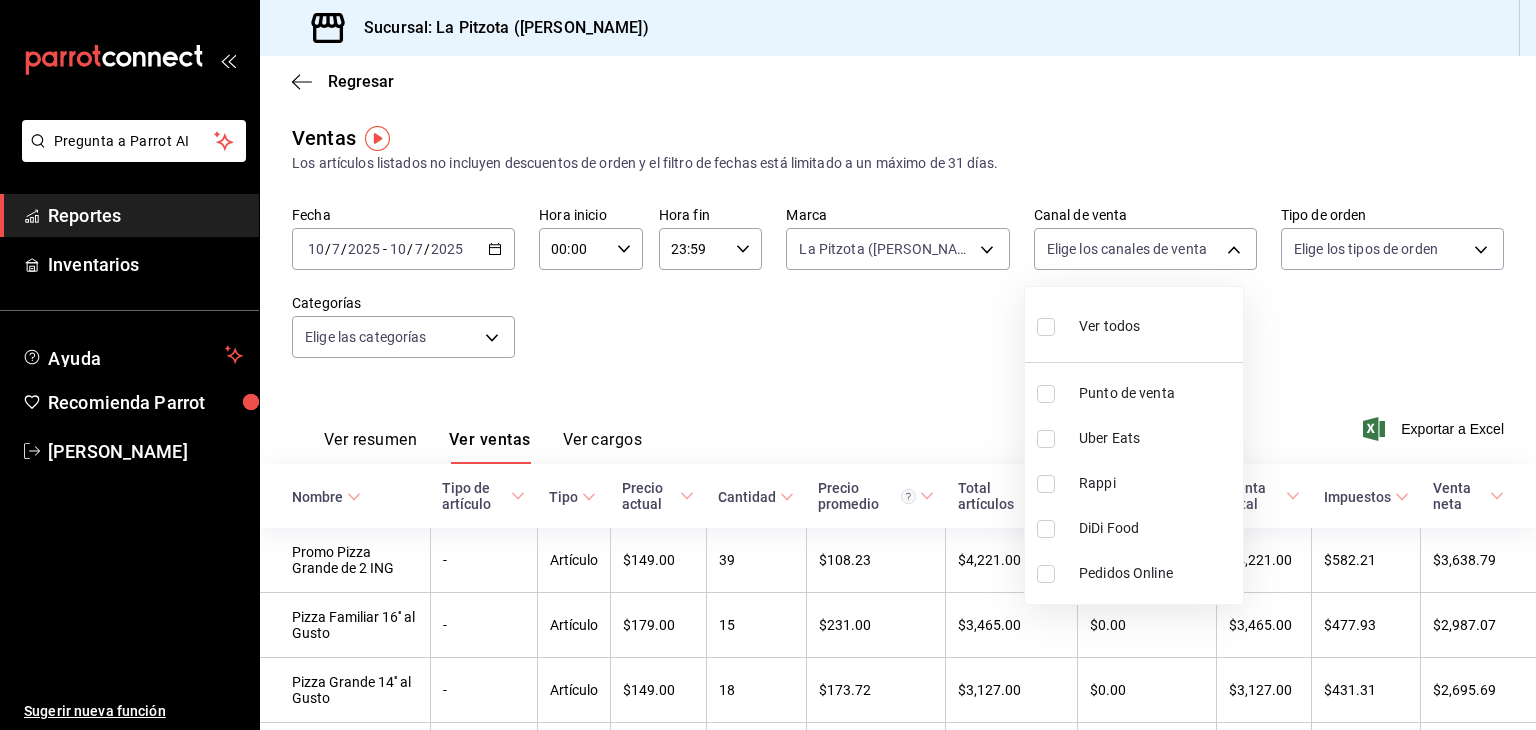 click at bounding box center [768, 365] 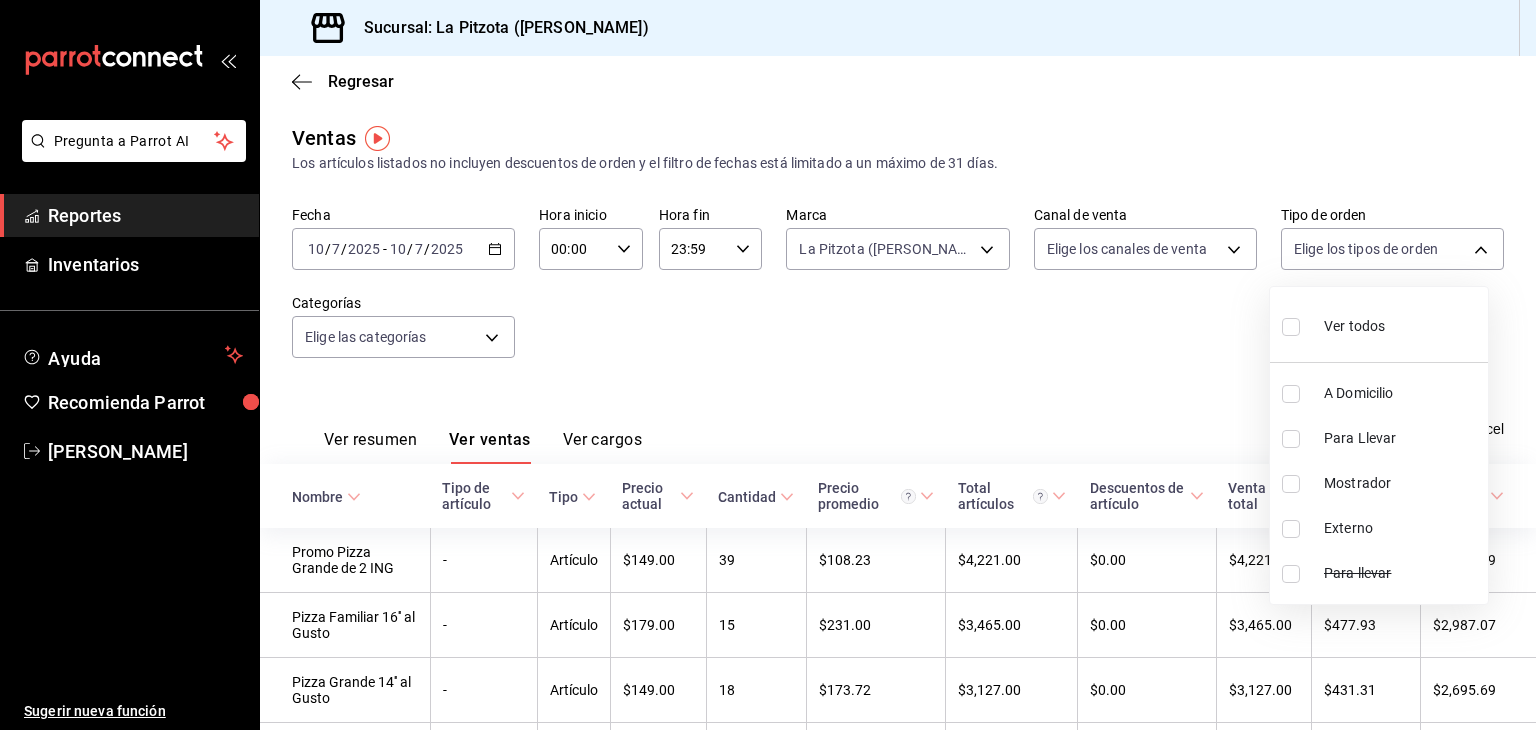 click on "Pregunta a Parrot AI Reportes   Inventarios   Ayuda Recomienda Parrot   [PERSON_NAME]   Sugerir nueva función   Sucursal: La Pitzota ([PERSON_NAME]) Regresar Ventas Los artículos listados no incluyen descuentos de orden y el filtro de fechas está limitado a un máximo de 31 días. Fecha [DATE] [DATE] - [DATE] [DATE] Hora inicio 00:00 Hora inicio Hora fin 23:59 Hora fin Marca La Pitzota ([PERSON_NAME]) 3722eccf-6cf2-48cd-b838-7de1340e0a71 Canal de venta Elige los canales de venta Tipo de orden Elige los tipos de orden Categorías Elige las categorías Ver resumen Ver ventas Ver cargos Exportar a Excel Nombre Tipo de artículo Tipo Precio actual Cantidad Precio promedio   Total artículos   Descuentos de artículo Venta total Impuestos Venta neta Promo Pizza Grande de 2 ING - Artículo $149.00 39 $108.23 $4,221.00 $0.00 $4,221.00 $582.21 $3,638.79 Pizza Familiar 16'' al Gusto - Artículo $179.00 15 $231.00 $3,465.00 $0.00 $3,465.00 $477.93 $2,987.07 Pizza Grande 14'' al Gusto - Artículo $149.00 18 -" at bounding box center (768, 365) 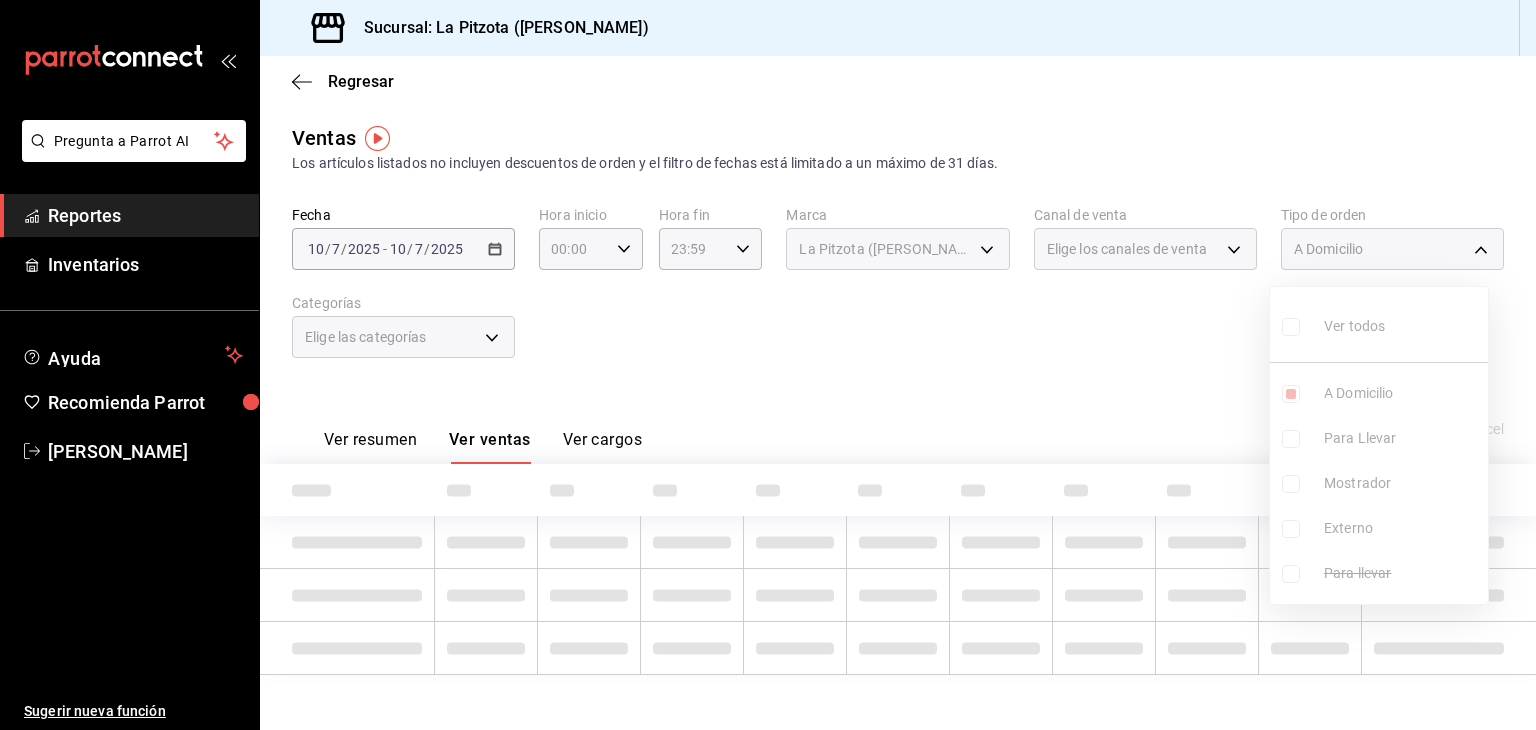 click on "Ver todos A Domicilio Para Llevar Mostrador Externo Para llevar" at bounding box center [1379, 445] 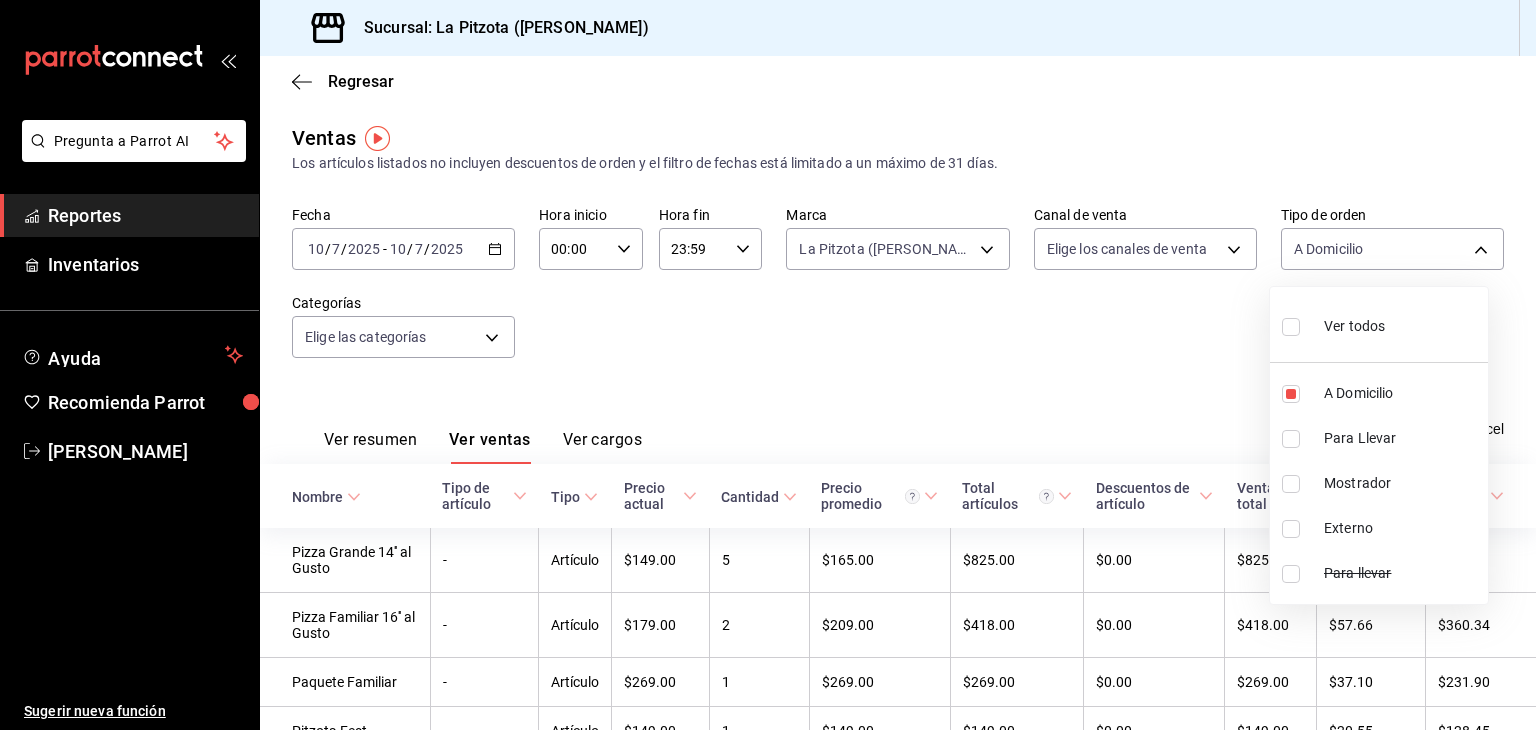 click on "Mostrador" at bounding box center [1379, 483] 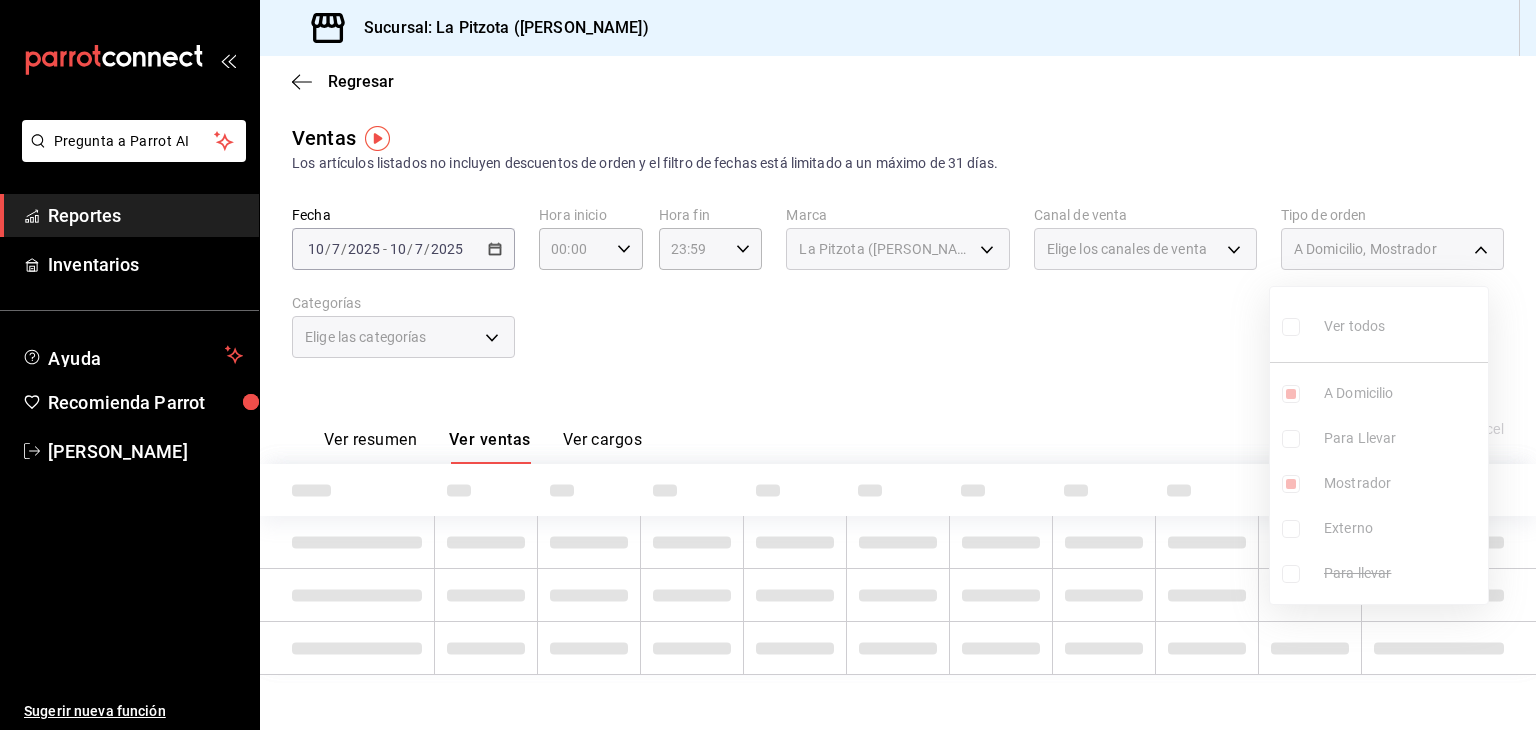 click on "Ver todos A Domicilio Para Llevar Mostrador Externo Para llevar" at bounding box center (1379, 445) 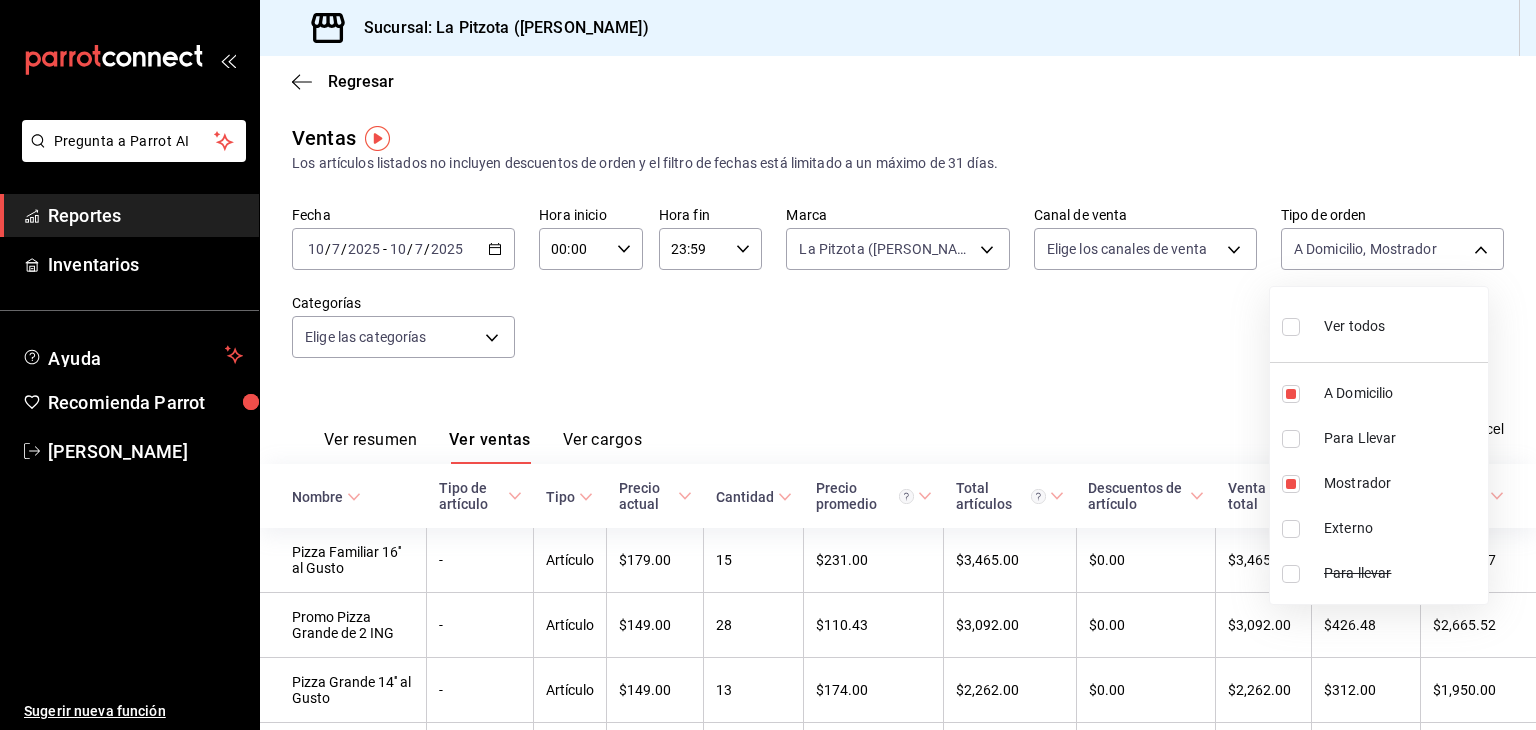 click at bounding box center (1291, 439) 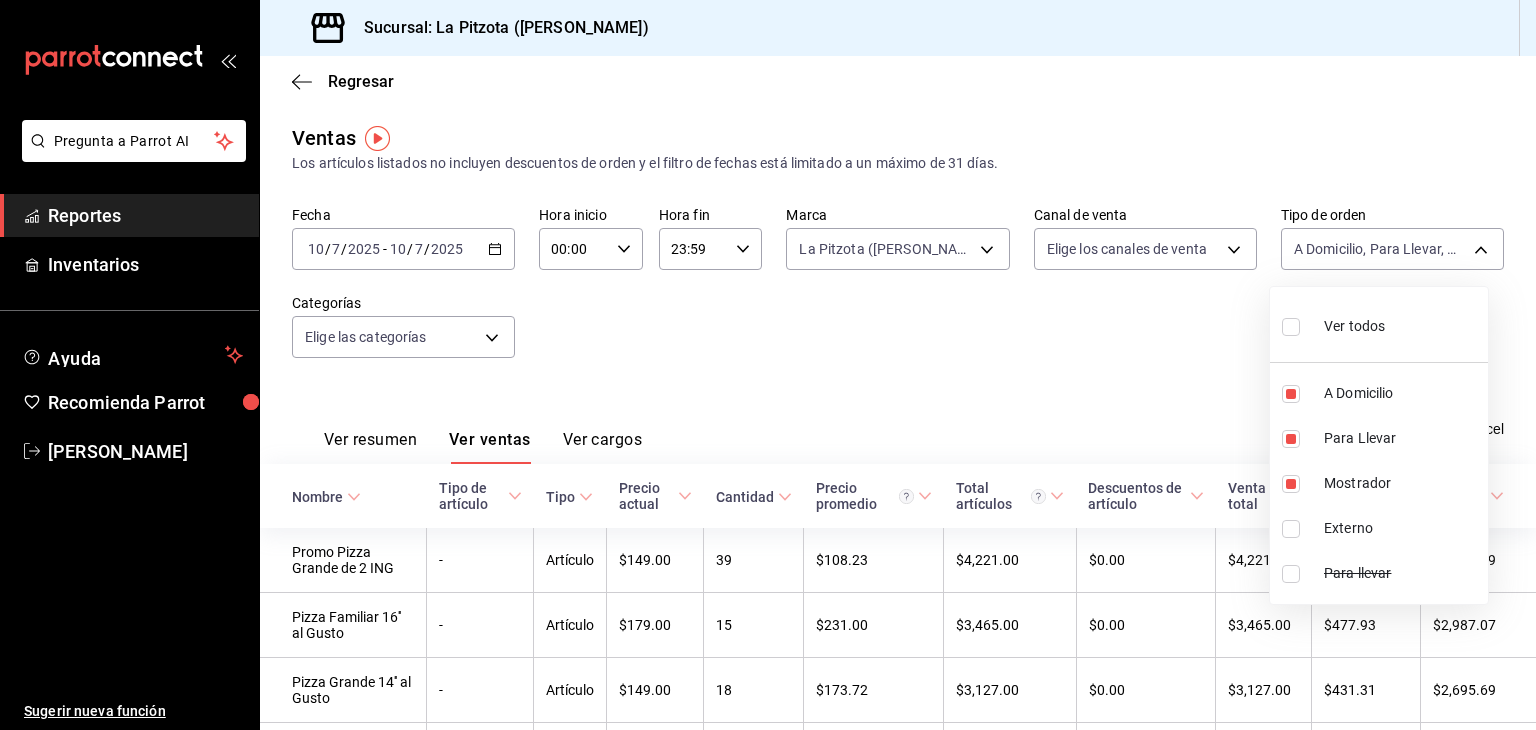 click at bounding box center (768, 365) 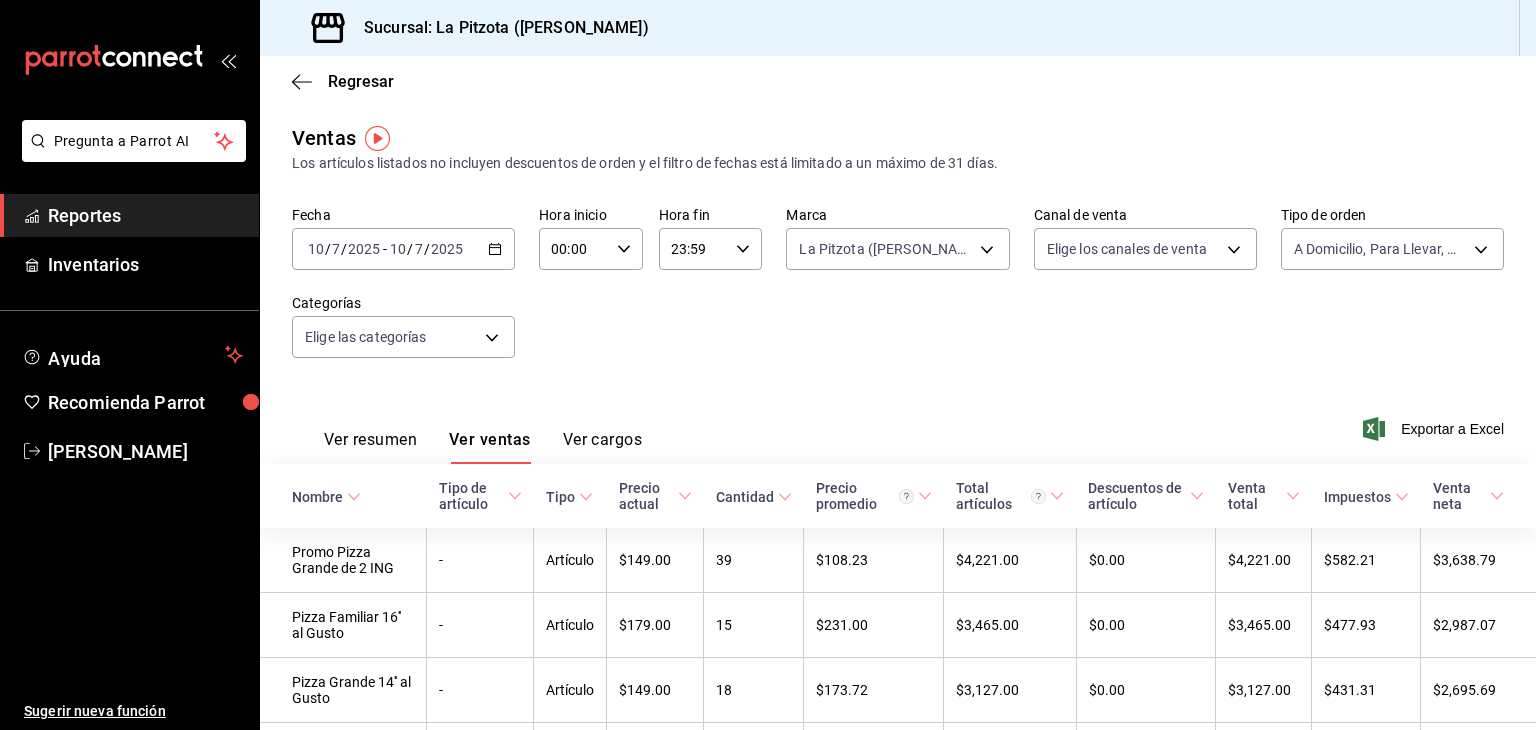 click on "Ver resumen Ver ventas Ver cargos" at bounding box center [467, 435] 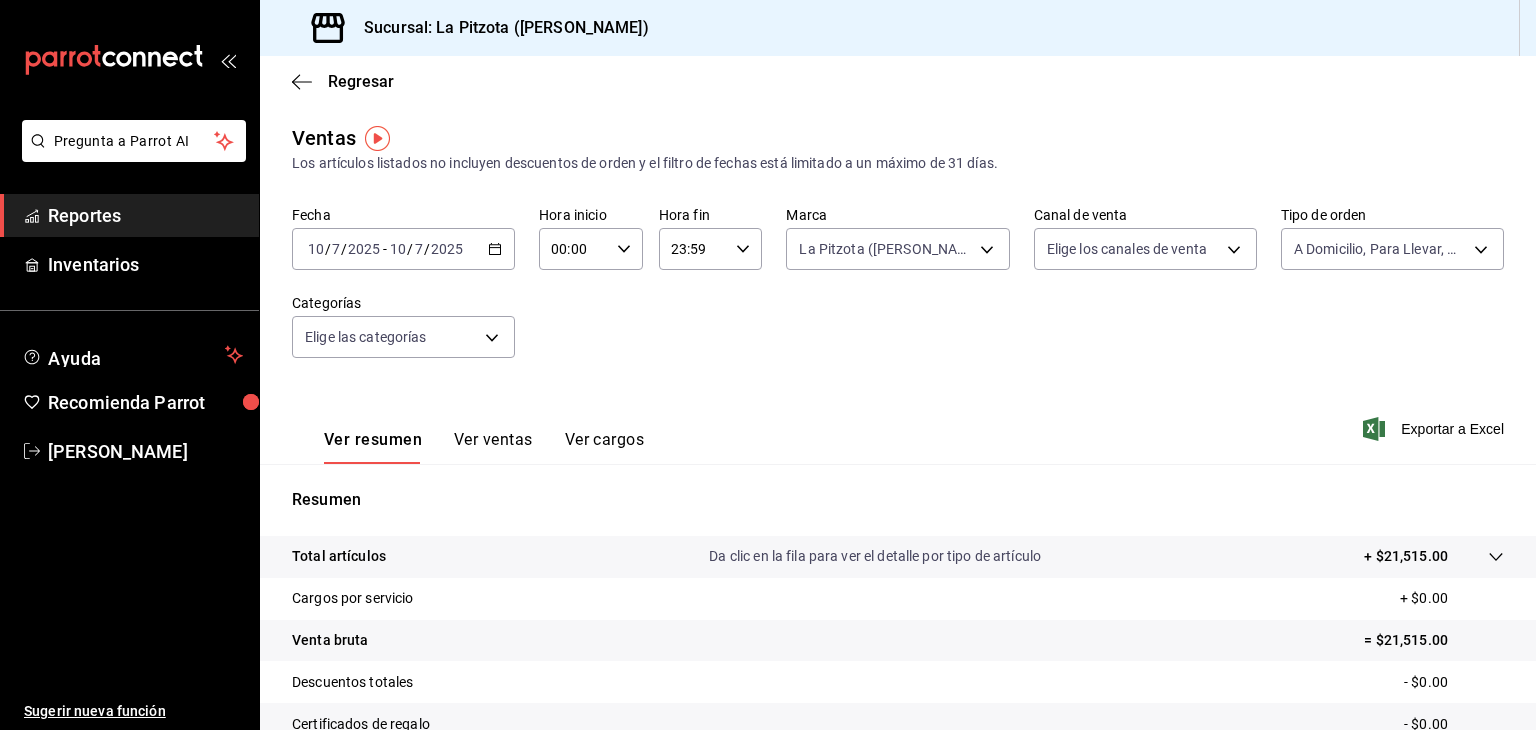 click on "10" at bounding box center (316, 249) 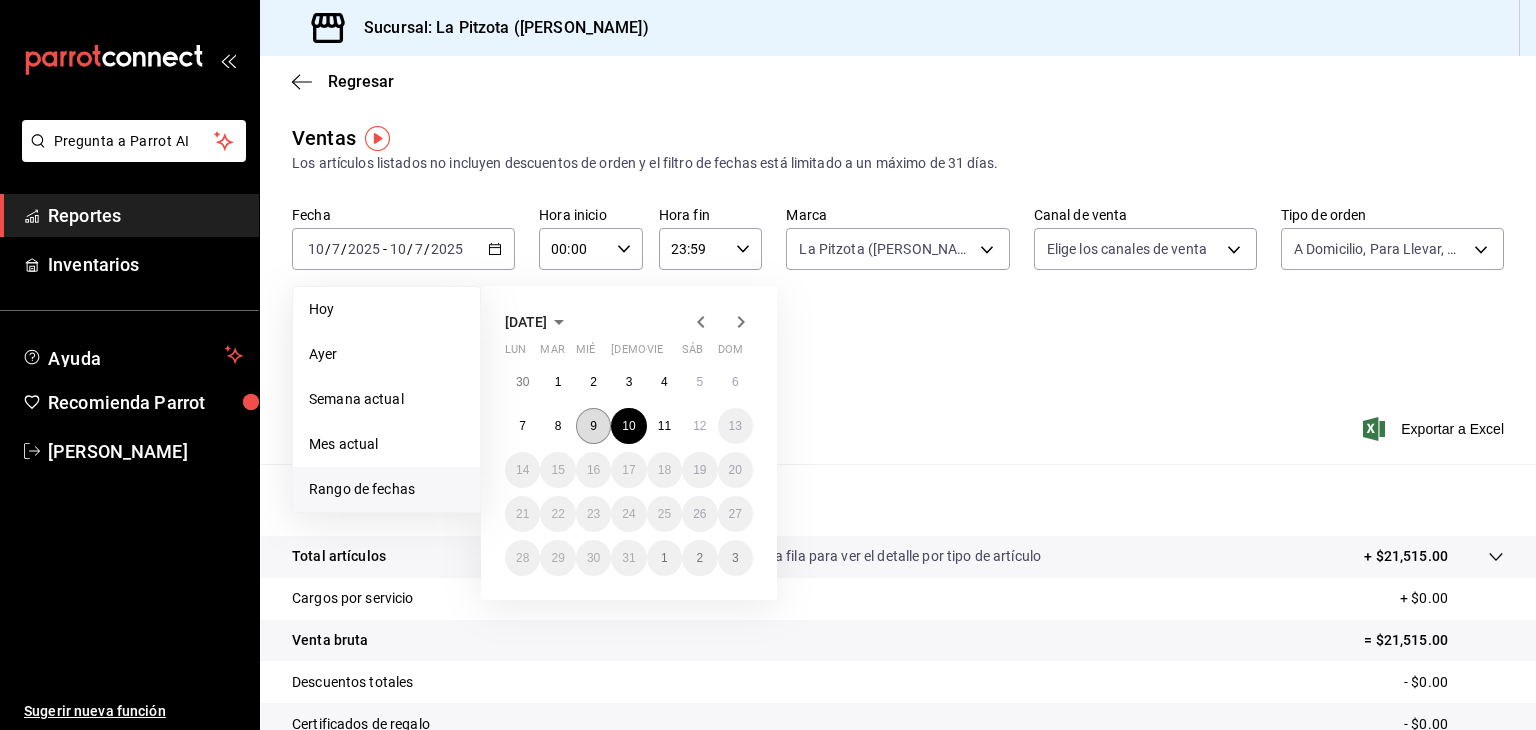 click on "9" at bounding box center (593, 426) 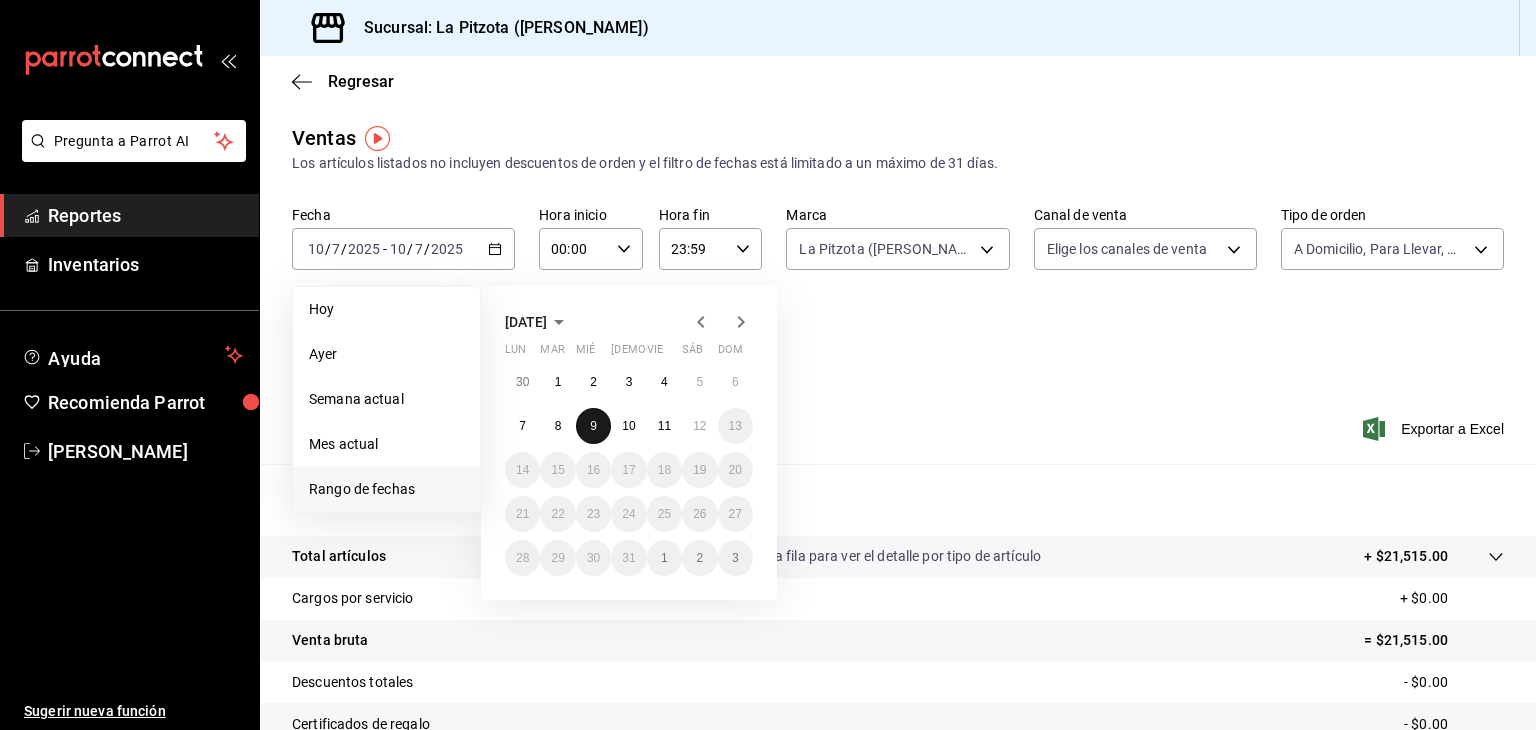click on "9" at bounding box center [593, 426] 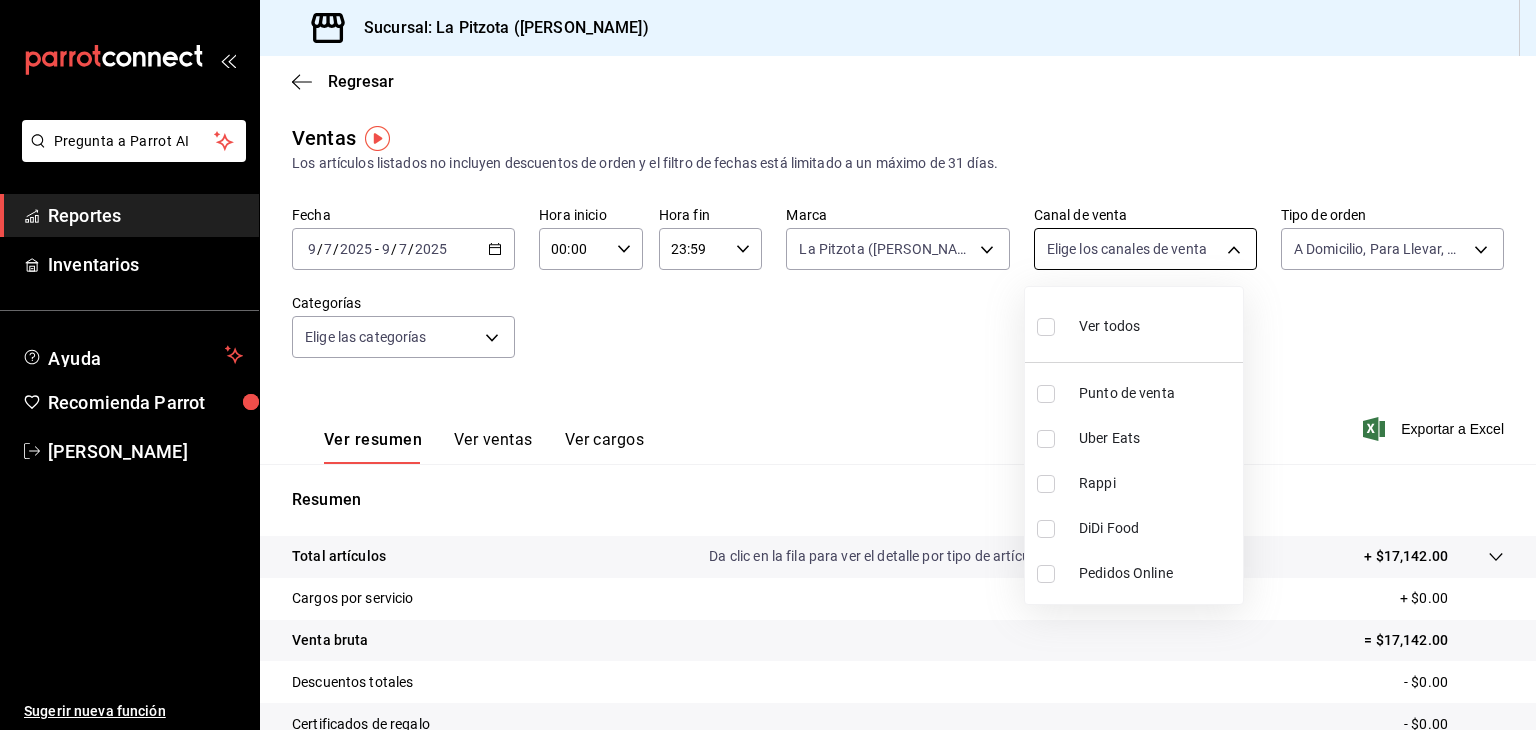 click on "Pregunta a Parrot AI Reportes   Inventarios   Ayuda Recomienda Parrot   [PERSON_NAME]   Sugerir nueva función   Sucursal: La Pitzota ([PERSON_NAME]) Regresar Ventas Los artículos listados no incluyen descuentos de orden y el filtro de fechas está limitado a un máximo de 31 días. Fecha [DATE] [DATE] - [DATE] [DATE] Hora inicio 00:00 Hora inicio Hora fin 23:59 Hora fin Marca La Pitzota ([PERSON_NAME]) 3722eccf-6cf2-48cd-b838-7de1340e0a71 Canal de venta Elige los canales de venta Tipo de orden A Domicilio, Para Llevar, Mostrador 81f4041d-3278-4299-a7e5-e35226ebcd02,e4915303-b4fb-4325-bb73-4cec941fce14,fd0c4c9f-9f4b-4d1e-81ac-d5bece1566f2 Categorías Elige las categorías Ver resumen Ver ventas Ver cargos Exportar a Excel Resumen Total artículos Da clic en la fila para ver el detalle por tipo de artículo + $17,142.00 Cargos por servicio + $0.00 Venta bruta = $17,142.00 Descuentos totales - $0.00 Certificados de regalo - $0.00 Venta total = $17,142.00 Impuestos - $2,364.41 Venta neta = $14,777.59" at bounding box center [768, 365] 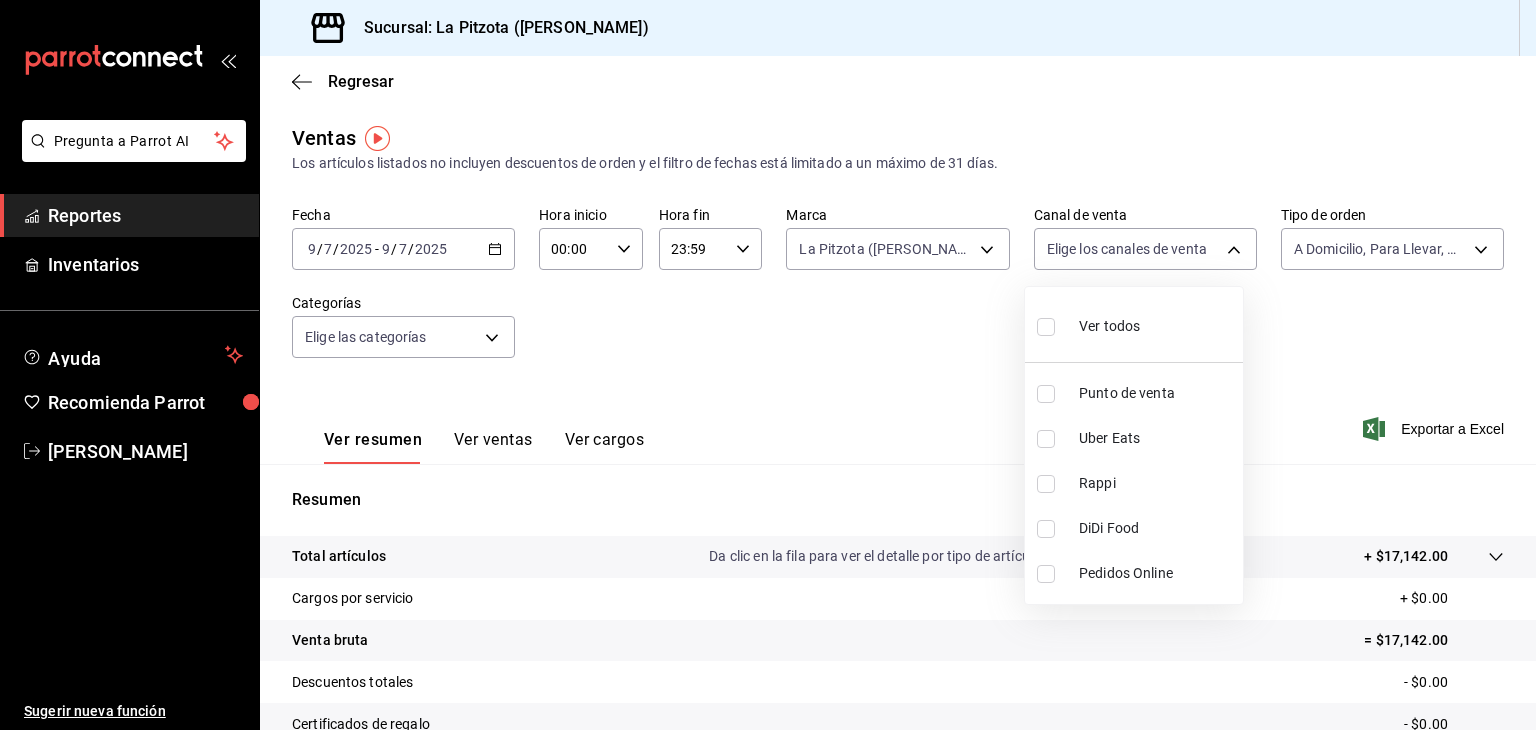click at bounding box center [1046, 439] 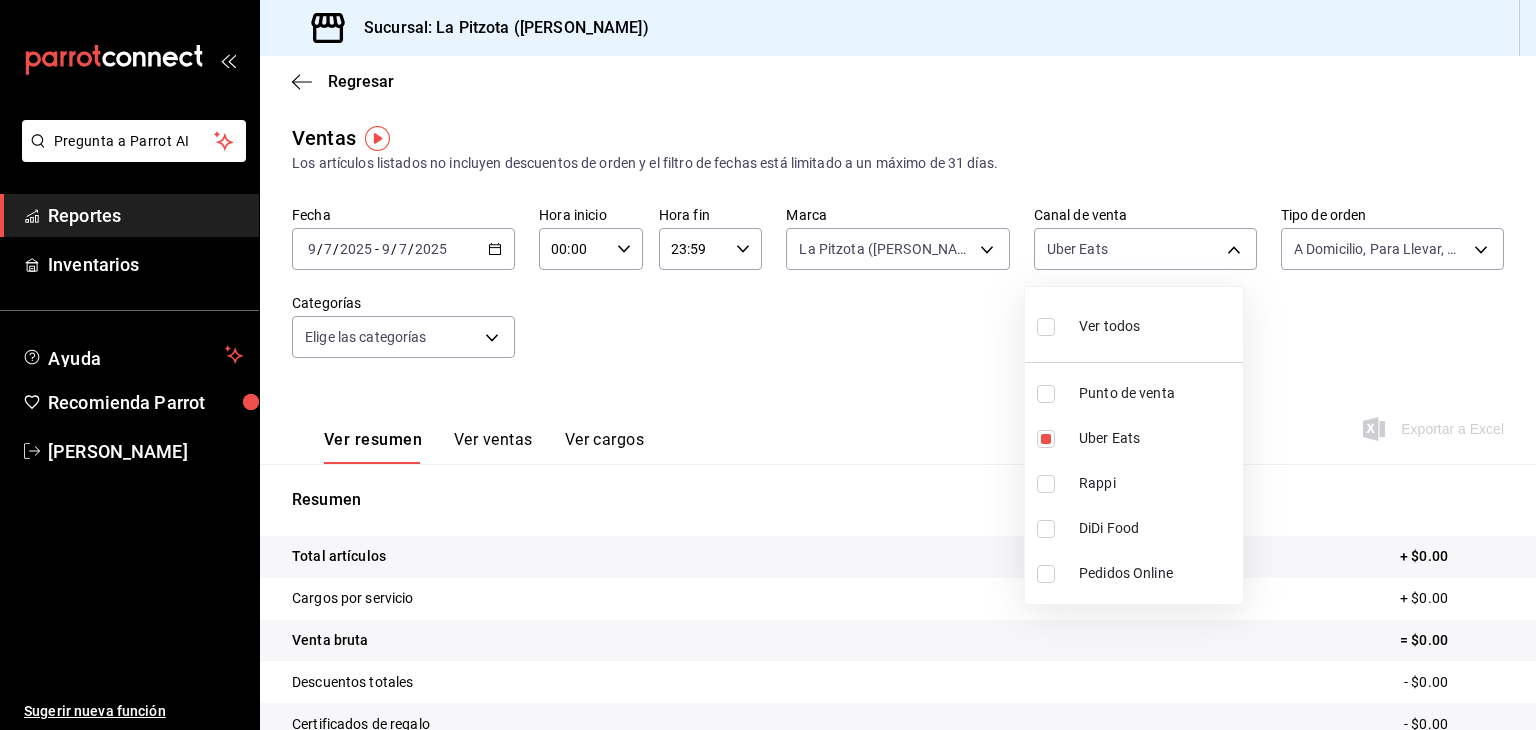 click at bounding box center [768, 365] 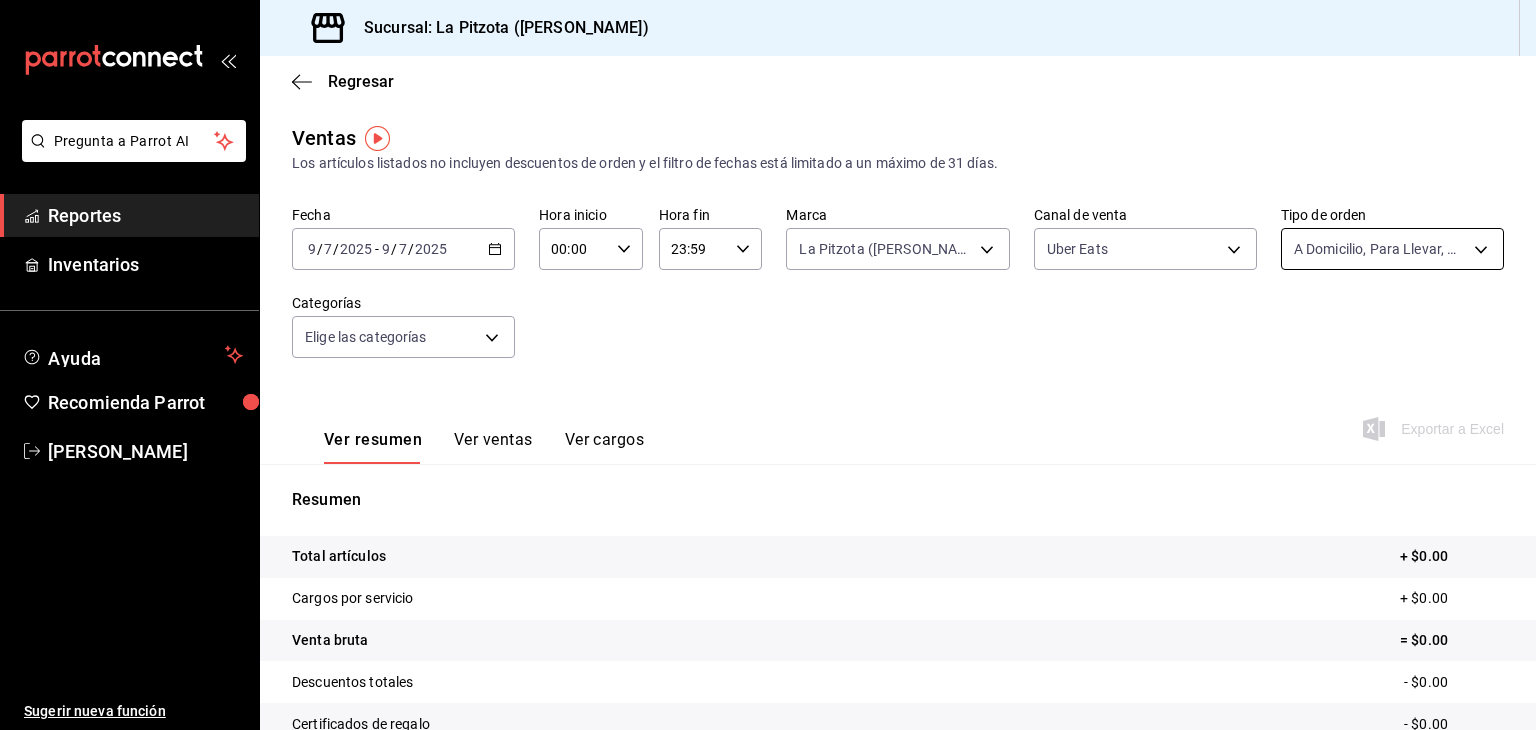 click on "Pregunta a Parrot AI Reportes   Inventarios   Ayuda Recomienda Parrot   [PERSON_NAME]   Sugerir nueva función   Sucursal: La Pitzota ([PERSON_NAME]) Regresar Ventas Los artículos listados no incluyen descuentos de orden y el filtro de fechas está limitado a un máximo de 31 días. Fecha [DATE] [DATE] - [DATE] [DATE] Hora inicio 00:00 Hora inicio Hora fin 23:59 Hora fin Marca La Pitzota ([PERSON_NAME]) 3722eccf-6cf2-48cd-b838-7de1340e0a71 Canal de venta Uber Eats UBER_EATS Tipo de orden A Domicilio, Para Llevar, Mostrador 81f4041d-3278-4299-a7e5-e35226ebcd02,e4915303-b4fb-4325-bb73-4cec941fce14,fd0c4c9f-9f4b-4d1e-81ac-d5bece1566f2 Categorías Elige las categorías Ver resumen Ver ventas Ver cargos Exportar a Excel Resumen Total artículos + $0.00 Cargos por servicio + $0.00 Venta bruta = $0.00 Descuentos totales - $0.00 Certificados de regalo - $0.00 Venta total = $0.00 Impuestos - $0.00 Venta neta = $0.00 Pregunta a Parrot AI Reportes   Inventarios   Ayuda Recomienda Parrot   [PERSON_NAME]     Ir a video" at bounding box center (768, 365) 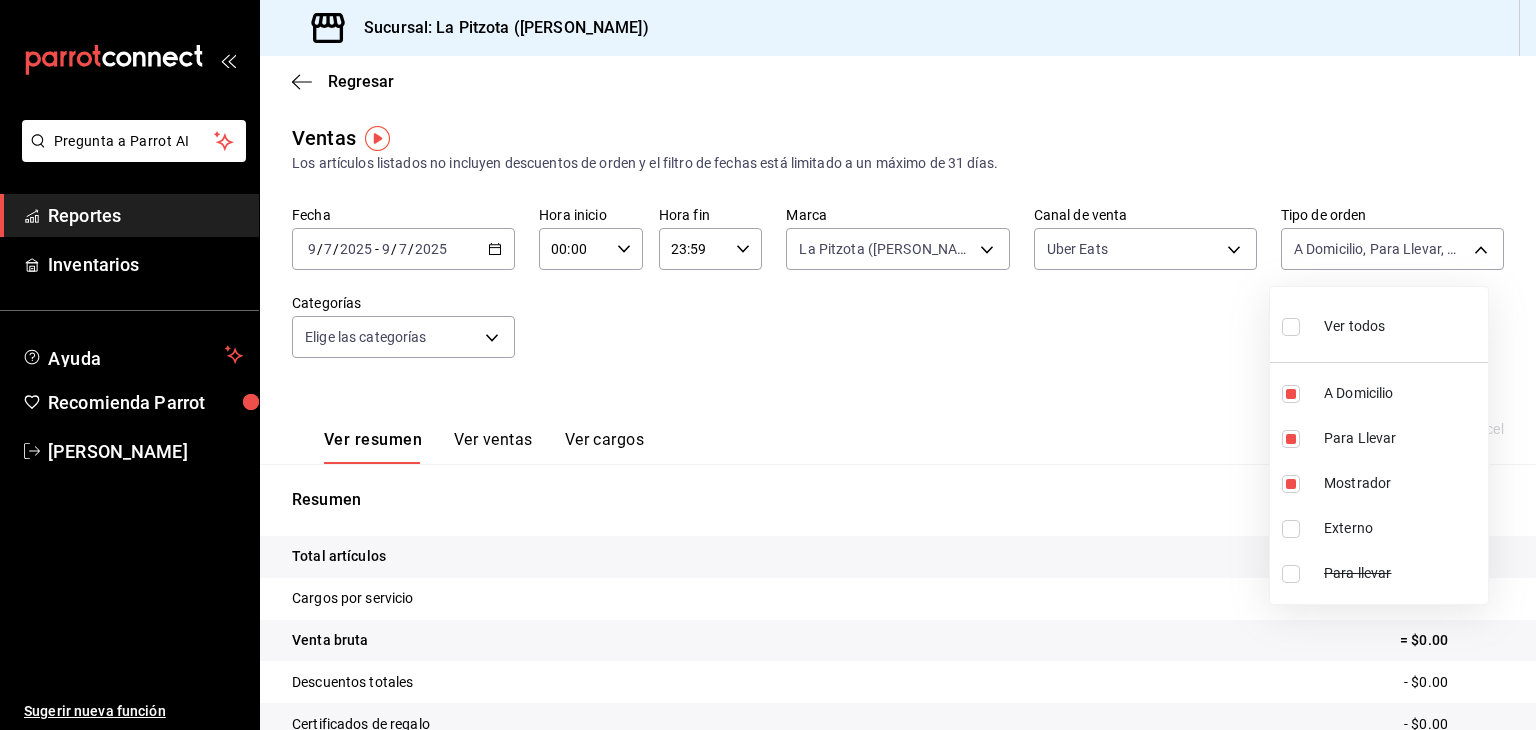 click at bounding box center (1291, 327) 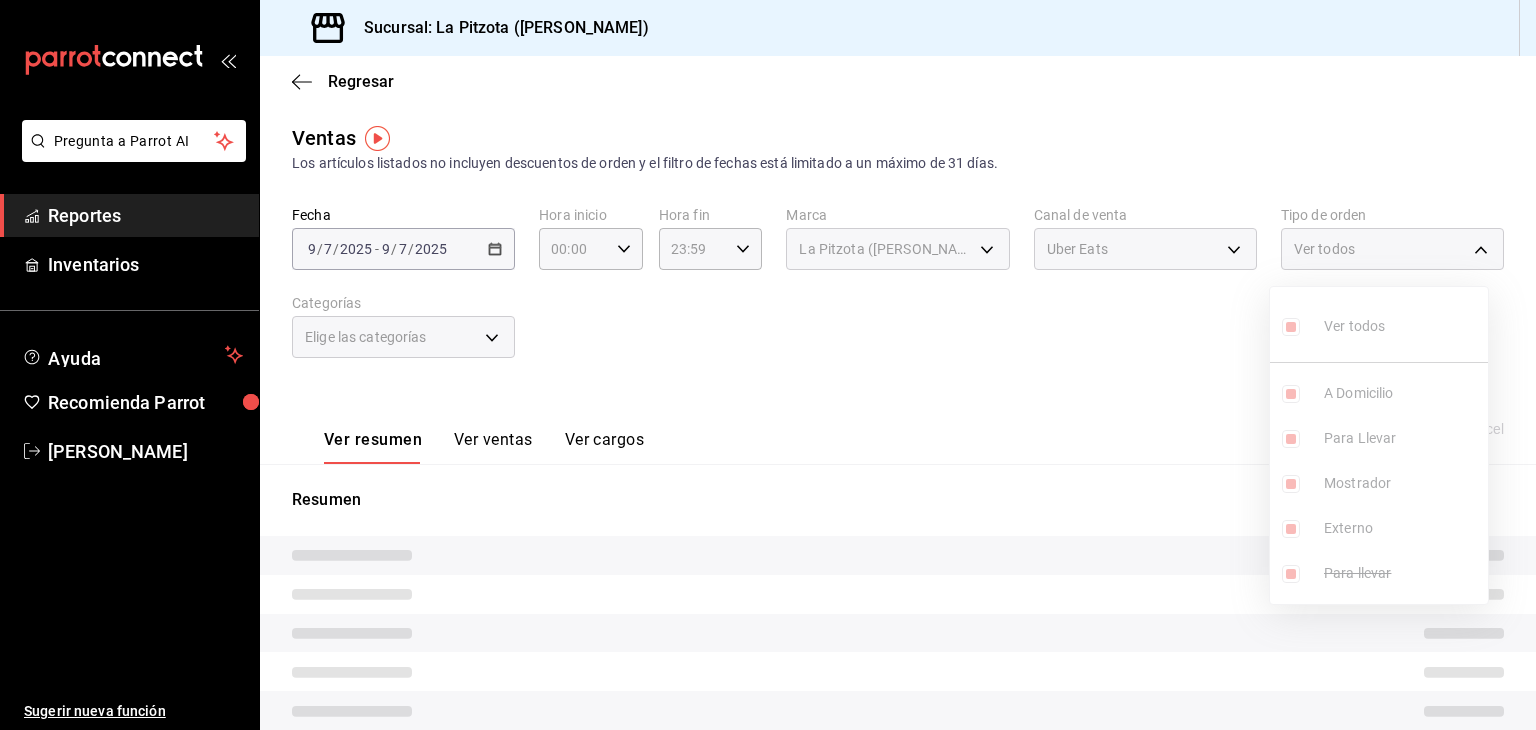click on "Ver todos A Domicilio Para Llevar Mostrador Externo Para llevar" at bounding box center [1379, 445] 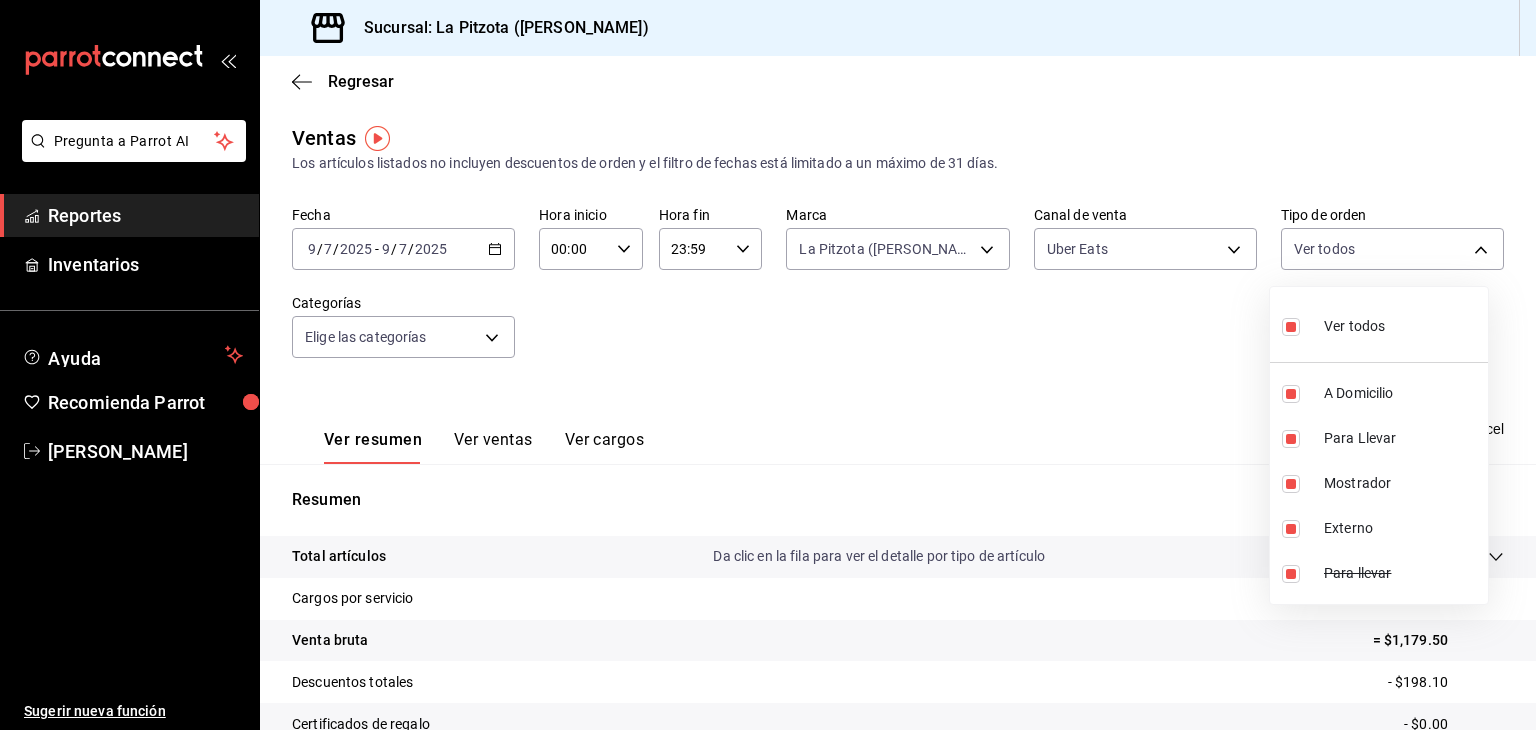 click at bounding box center (1291, 327) 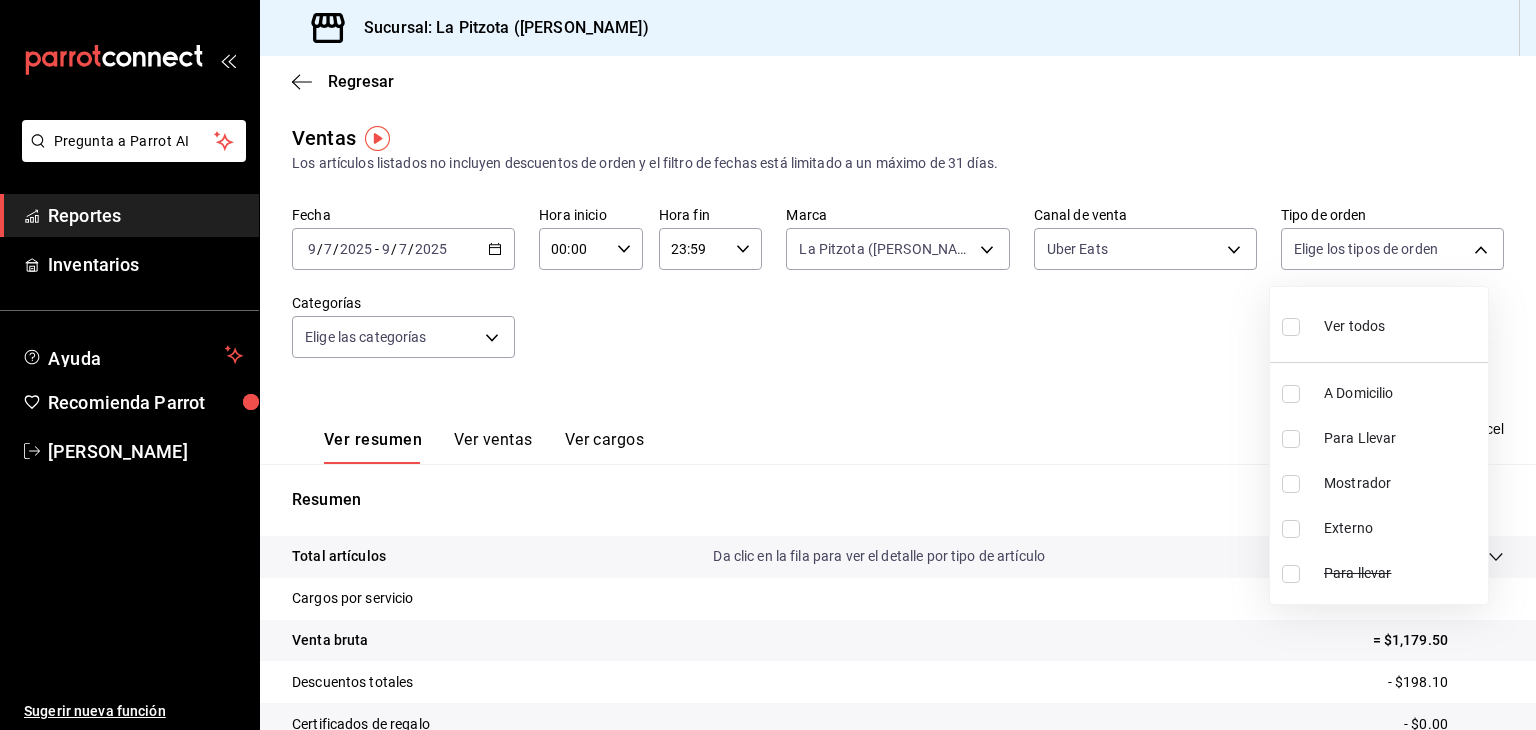 click at bounding box center (768, 365) 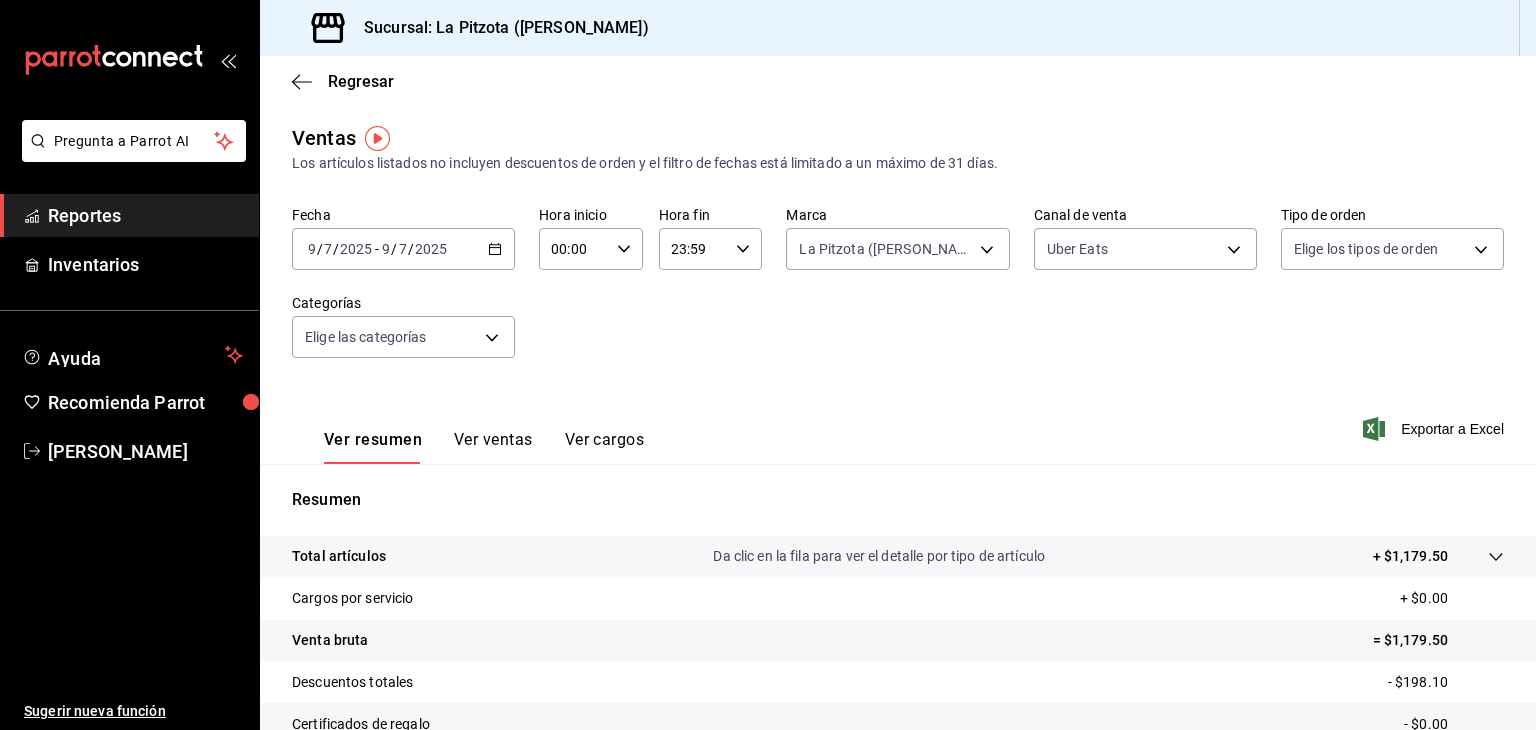click on "Ver ventas" at bounding box center (493, 447) 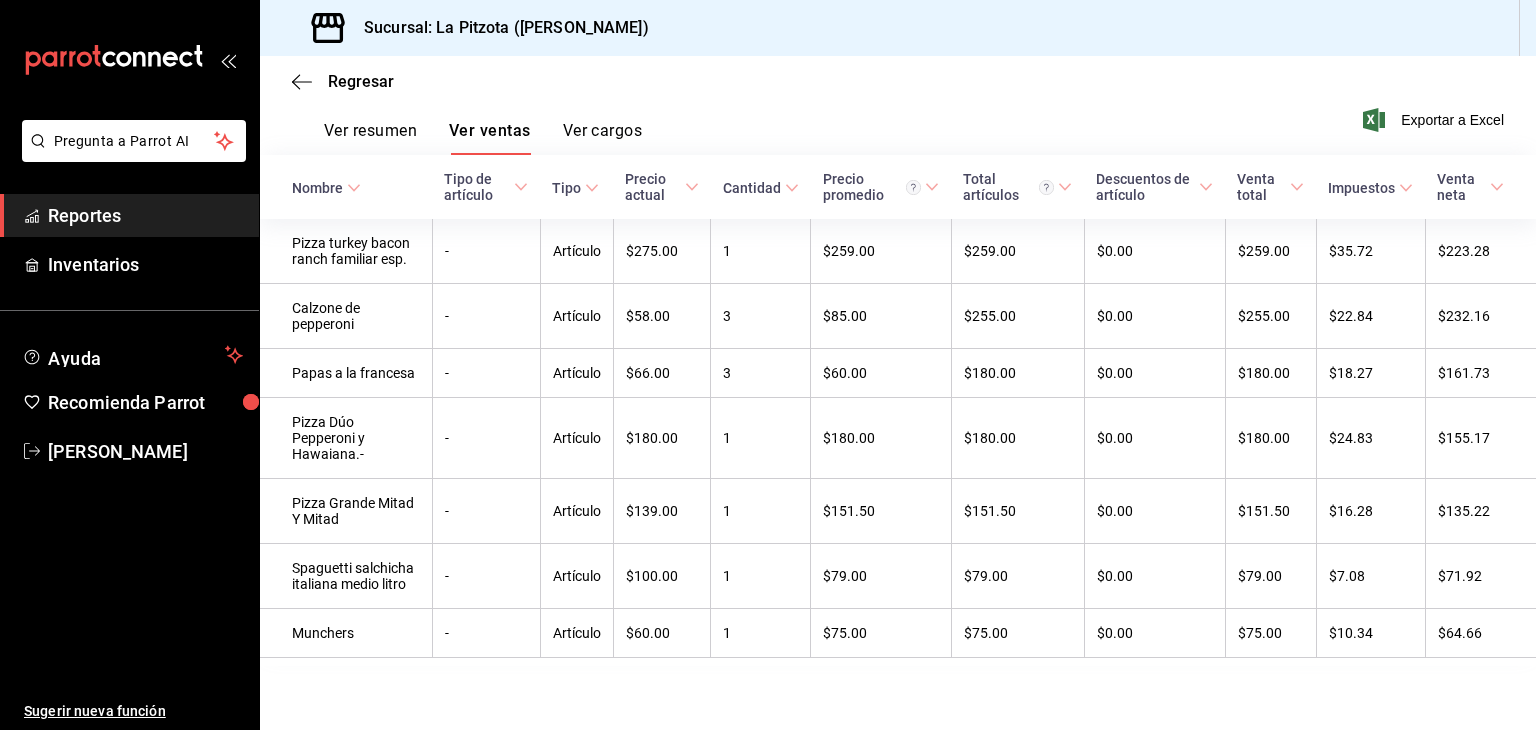 scroll, scrollTop: 320, scrollLeft: 0, axis: vertical 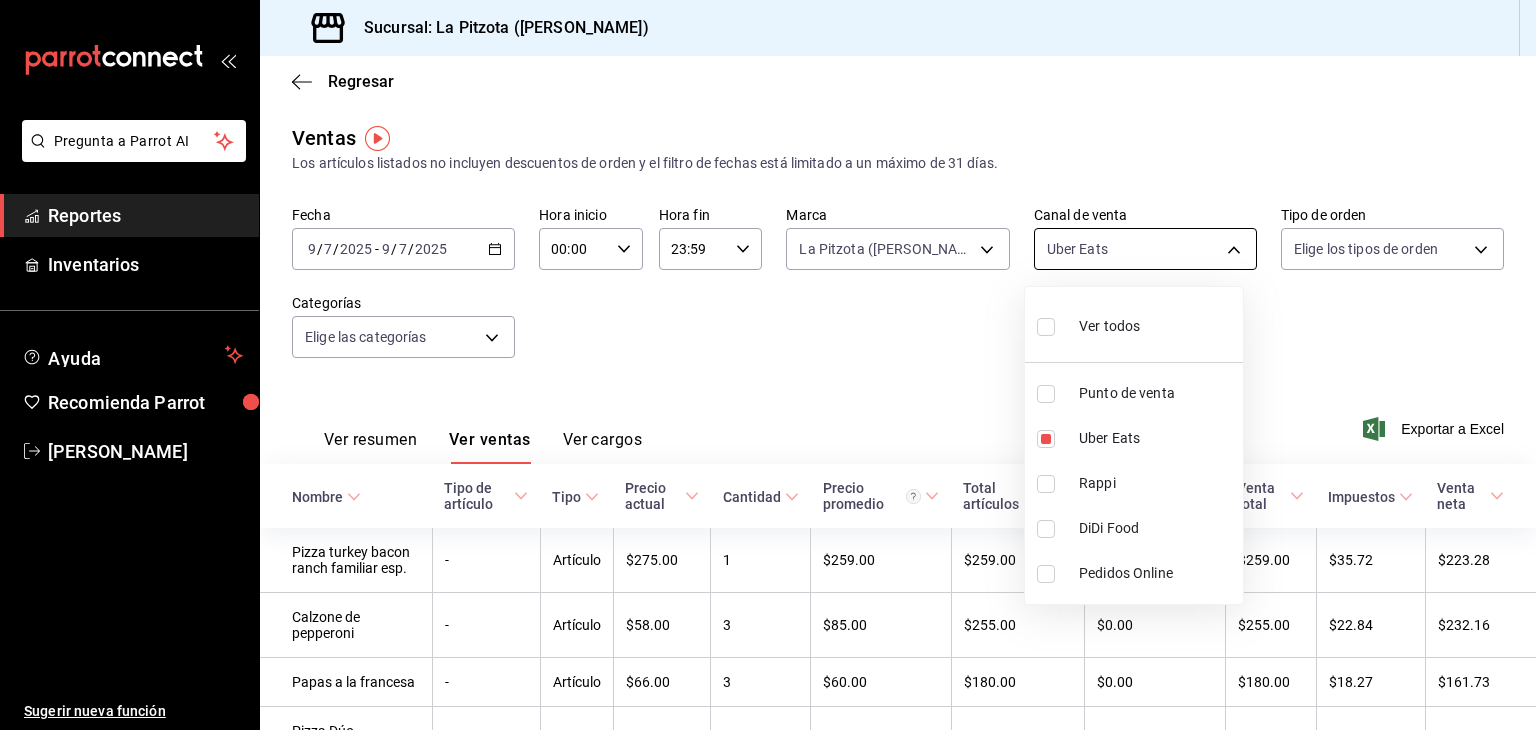 click on "Pregunta a Parrot AI Reportes   Inventarios   Ayuda Recomienda Parrot   [PERSON_NAME]   Sugerir nueva función   Sucursal: La Pitzota ([PERSON_NAME]) Regresar Ventas Los artículos listados no incluyen descuentos de orden y el filtro de fechas está limitado a un máximo de 31 días. Fecha [DATE] [DATE] - [DATE] [DATE] Hora inicio 00:00 Hora inicio Hora fin 23:59 Hora fin Marca La Pitzota ([PERSON_NAME]) 3722eccf-6cf2-48cd-b838-7de1340e0a71 Canal de venta Uber Eats UBER_EATS Tipo de orden Elige los tipos de orden Categorías Elige las categorías Ver resumen Ver ventas Ver cargos Exportar a Excel Nombre Tipo de artículo Tipo Precio actual Cantidad Precio promedio   Total artículos   Descuentos de artículo Venta total Impuestos Venta neta Pizza turkey bacon ranch familiar esp. - Artículo $275.00 1 $259.00 $259.00 $0.00 $259.00 $35.72 $223.28 Calzone de pepperoni - Artículo $58.00 3 $85.00 $255.00 $0.00 $255.00 $22.84 $232.16 Papas a la francesa - Artículo $66.00 3 $60.00 $180.00 $0.00 $180.00 - 1 -" at bounding box center (768, 365) 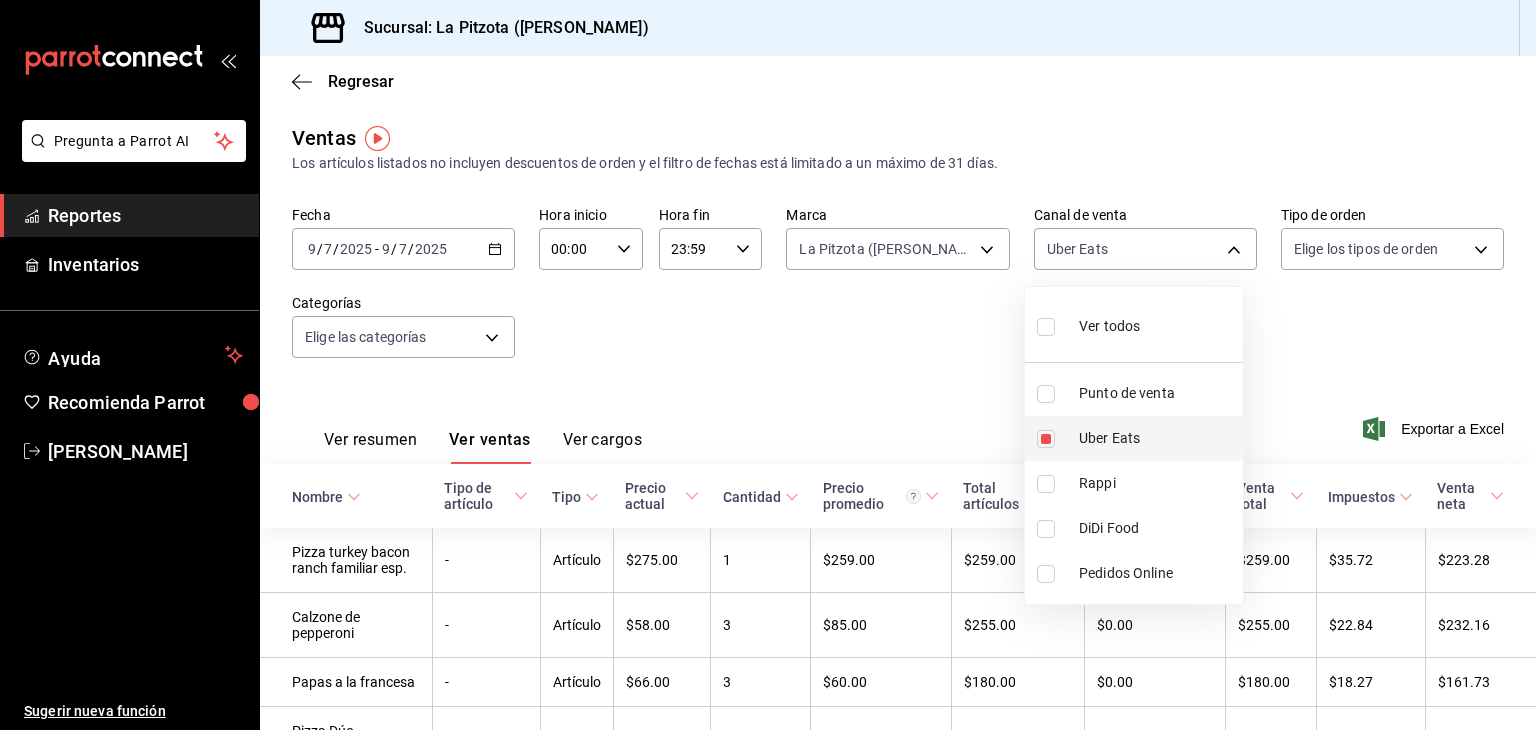 click at bounding box center (1046, 439) 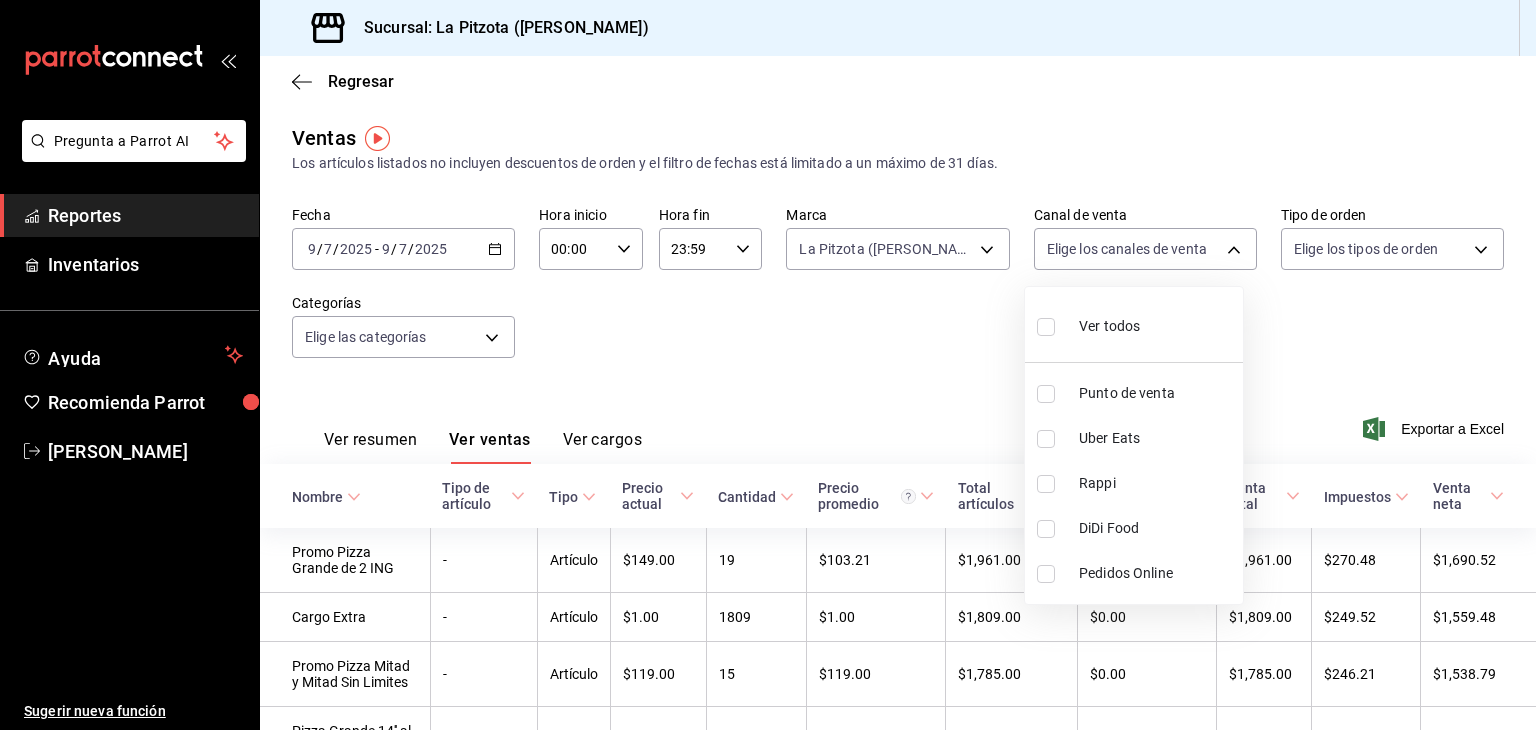 click at bounding box center [1046, 484] 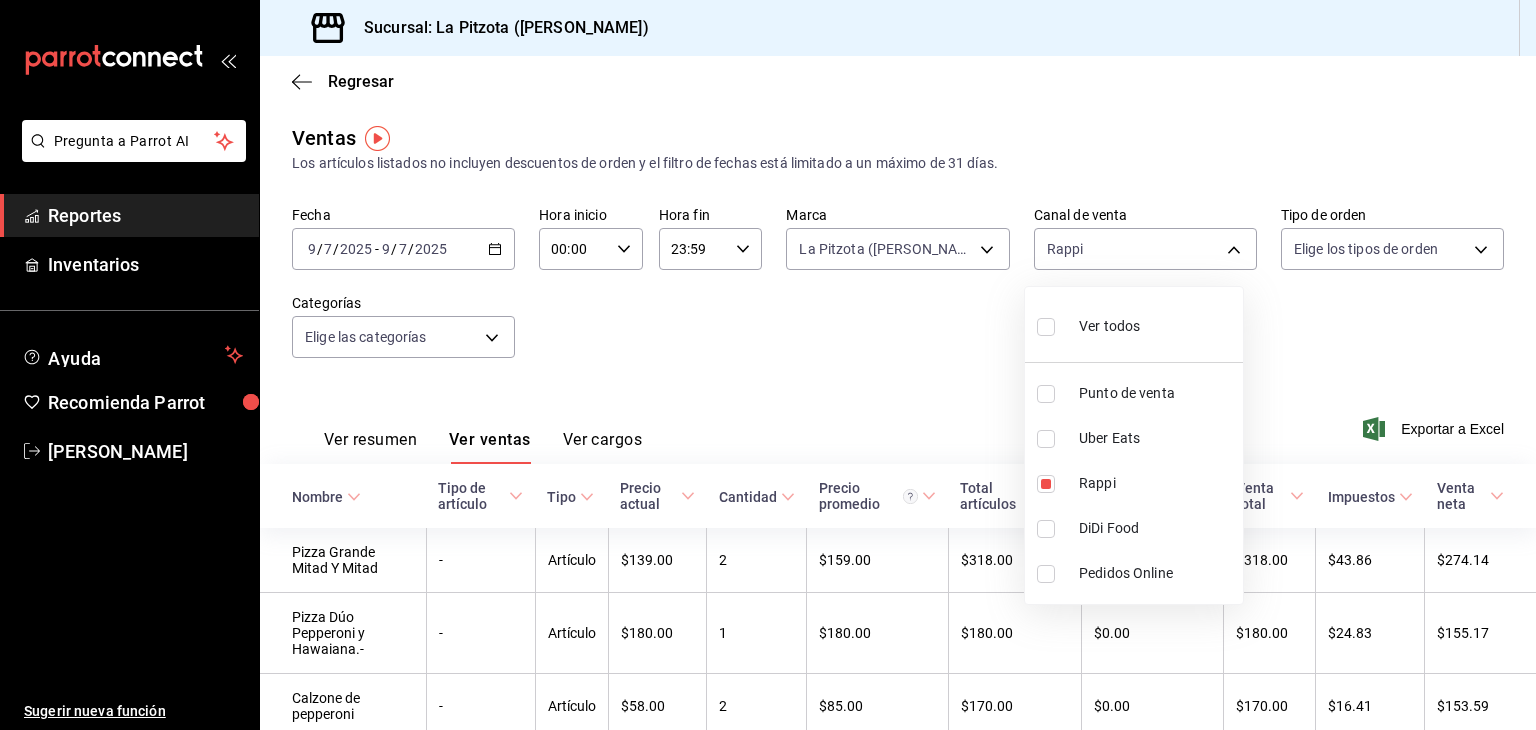 click at bounding box center [768, 365] 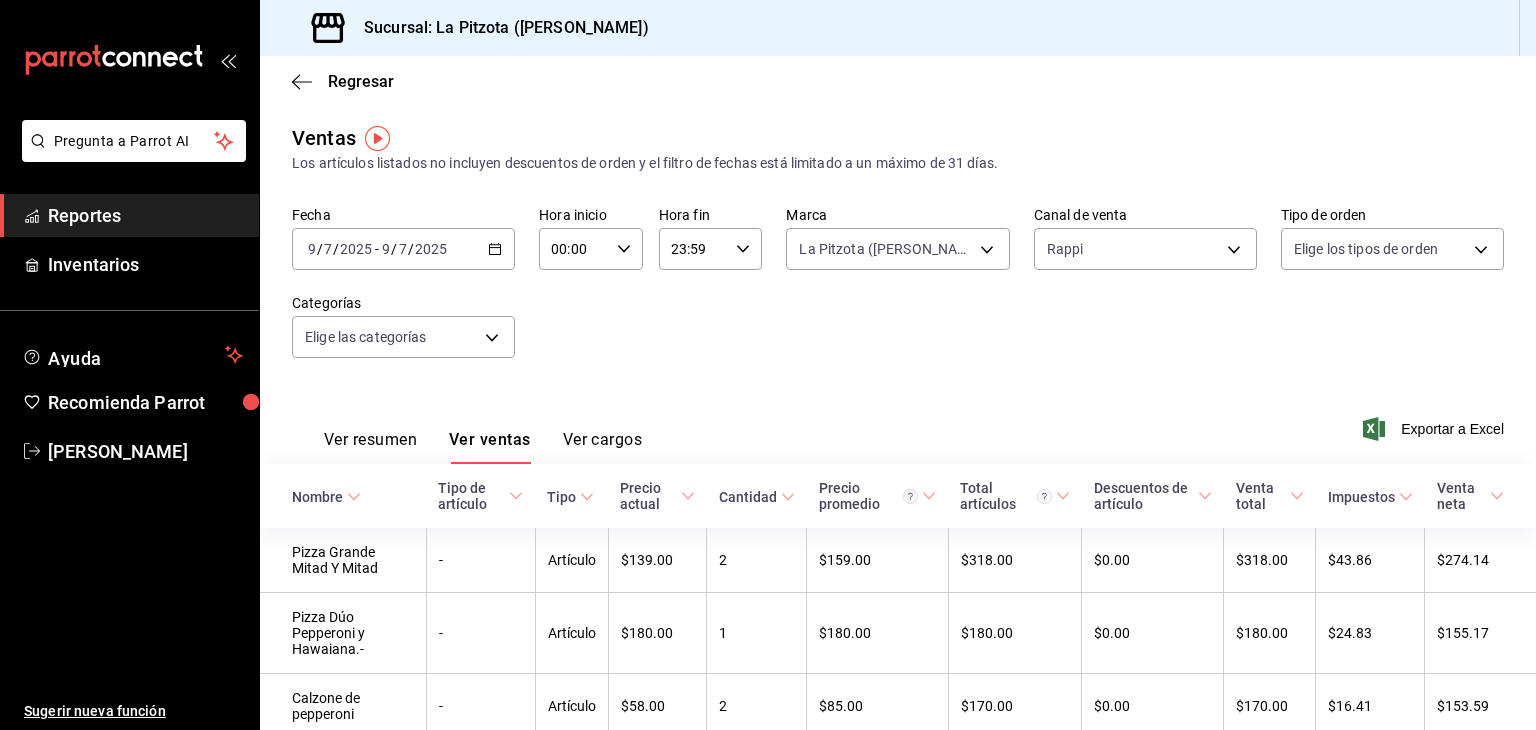 click on "Ver resumen" at bounding box center (370, 447) 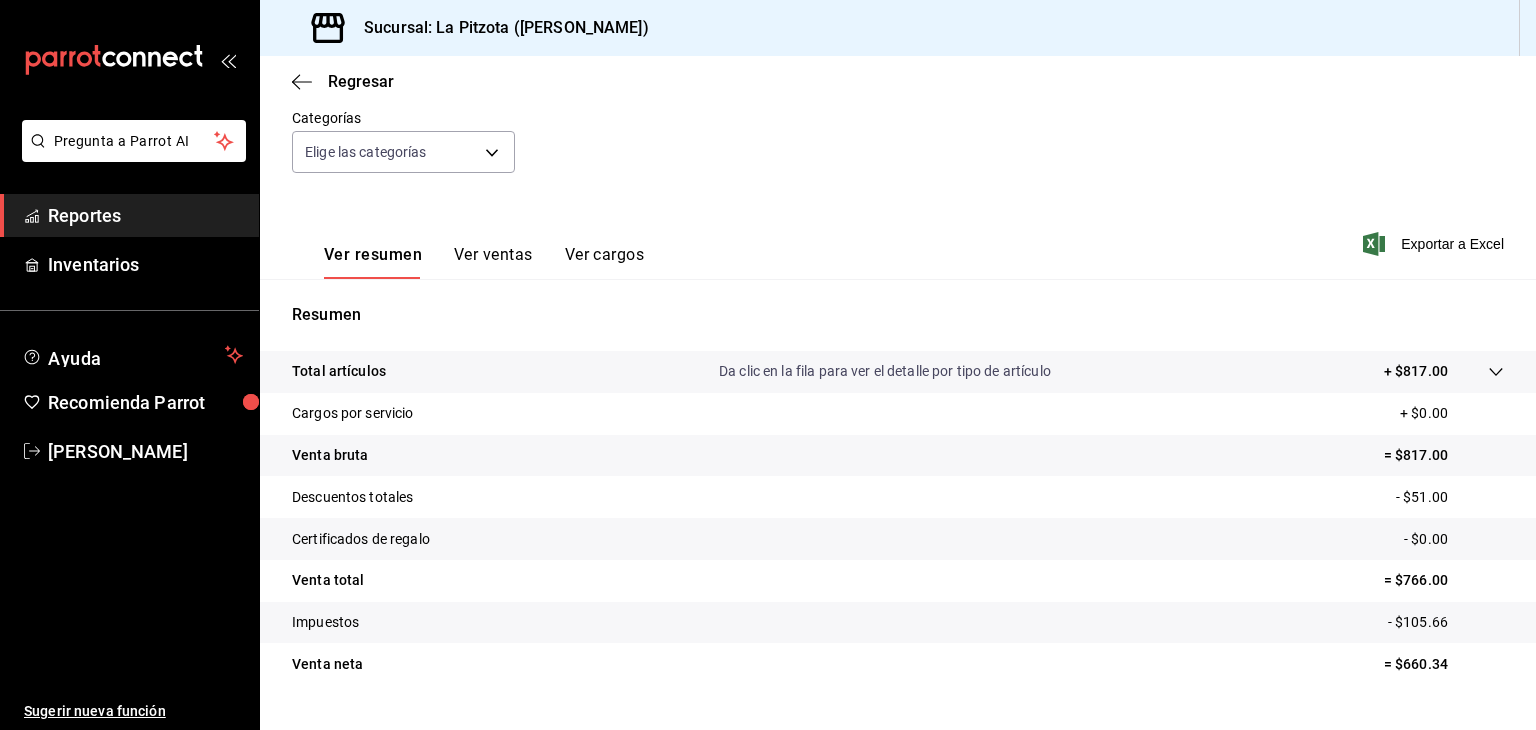 scroll, scrollTop: 200, scrollLeft: 0, axis: vertical 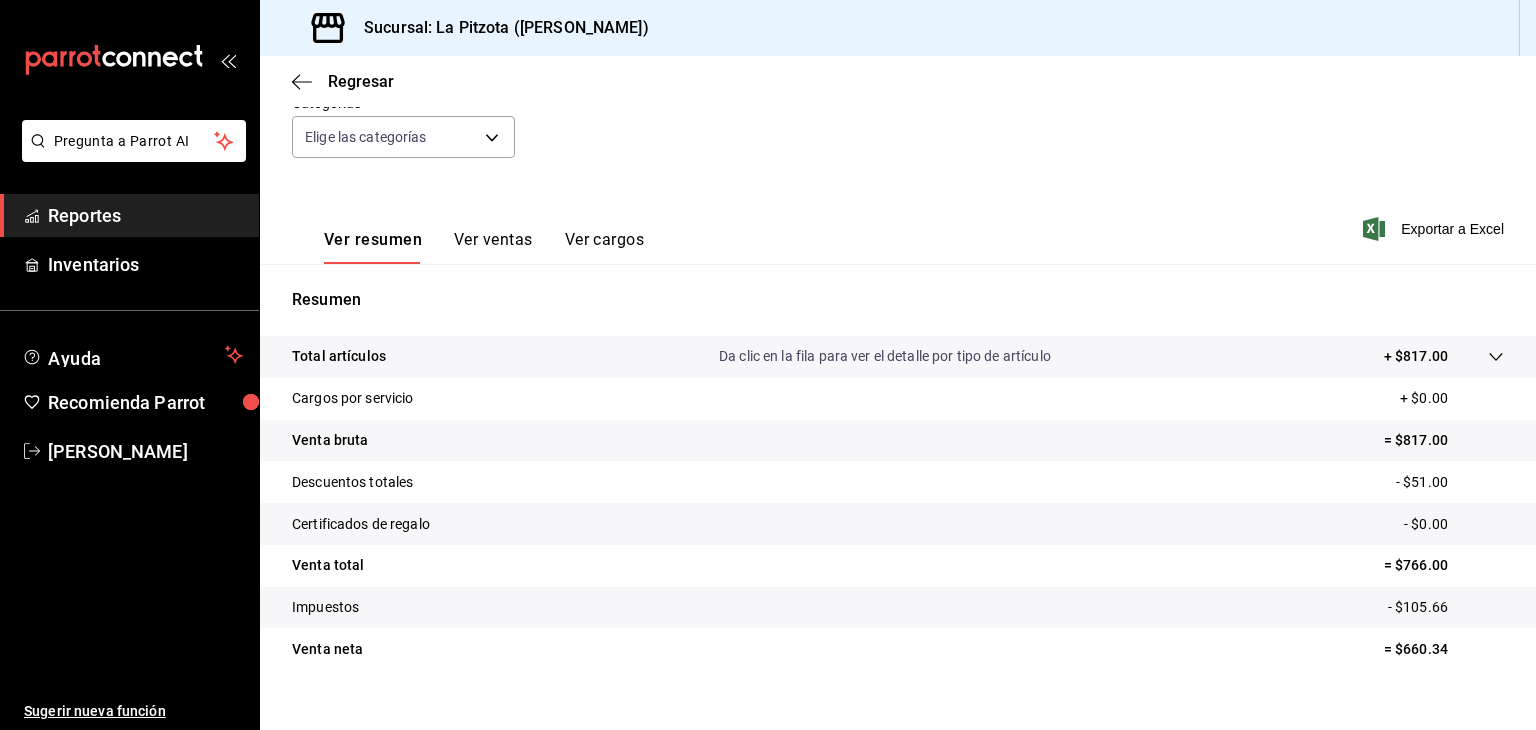 click on "Ver ventas" at bounding box center [493, 247] 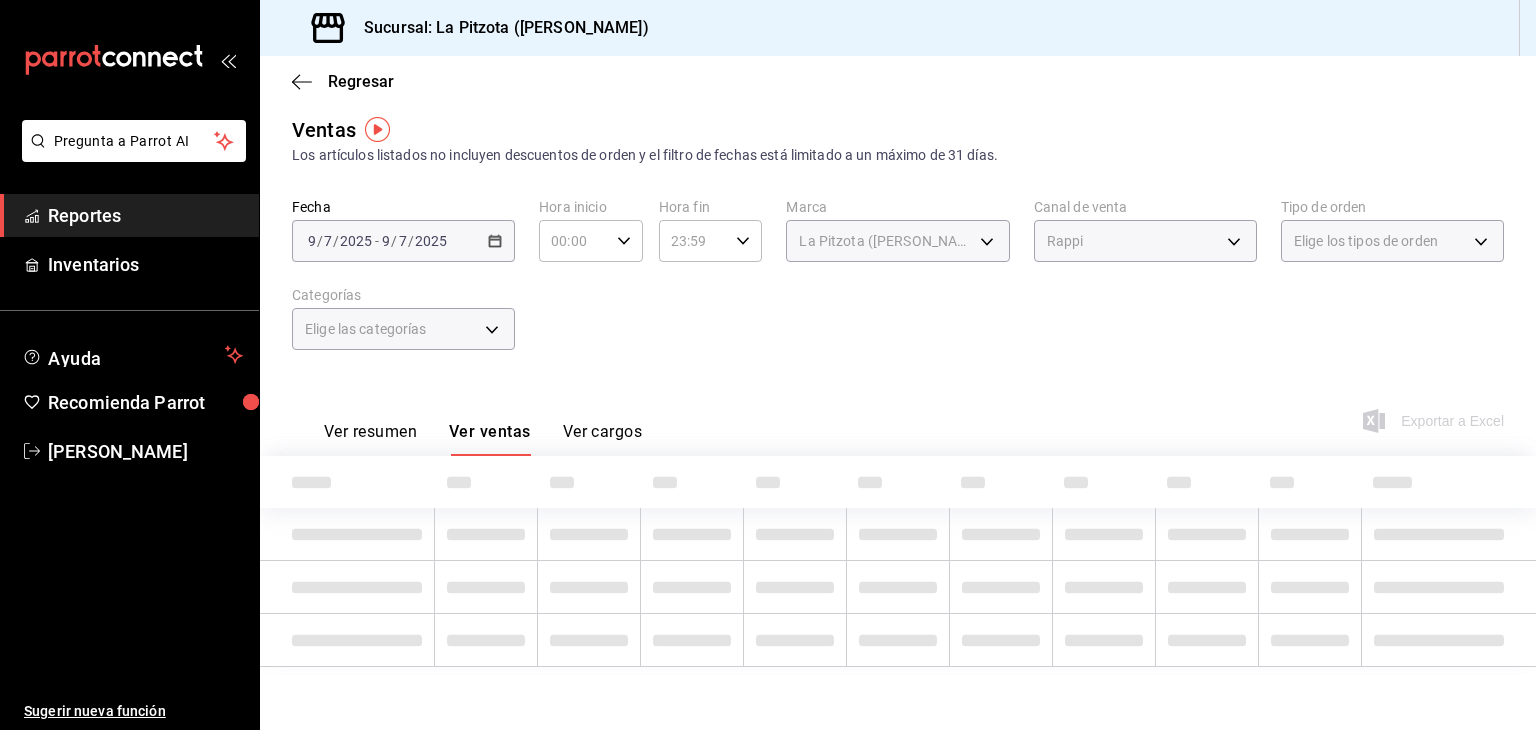 scroll, scrollTop: 154, scrollLeft: 0, axis: vertical 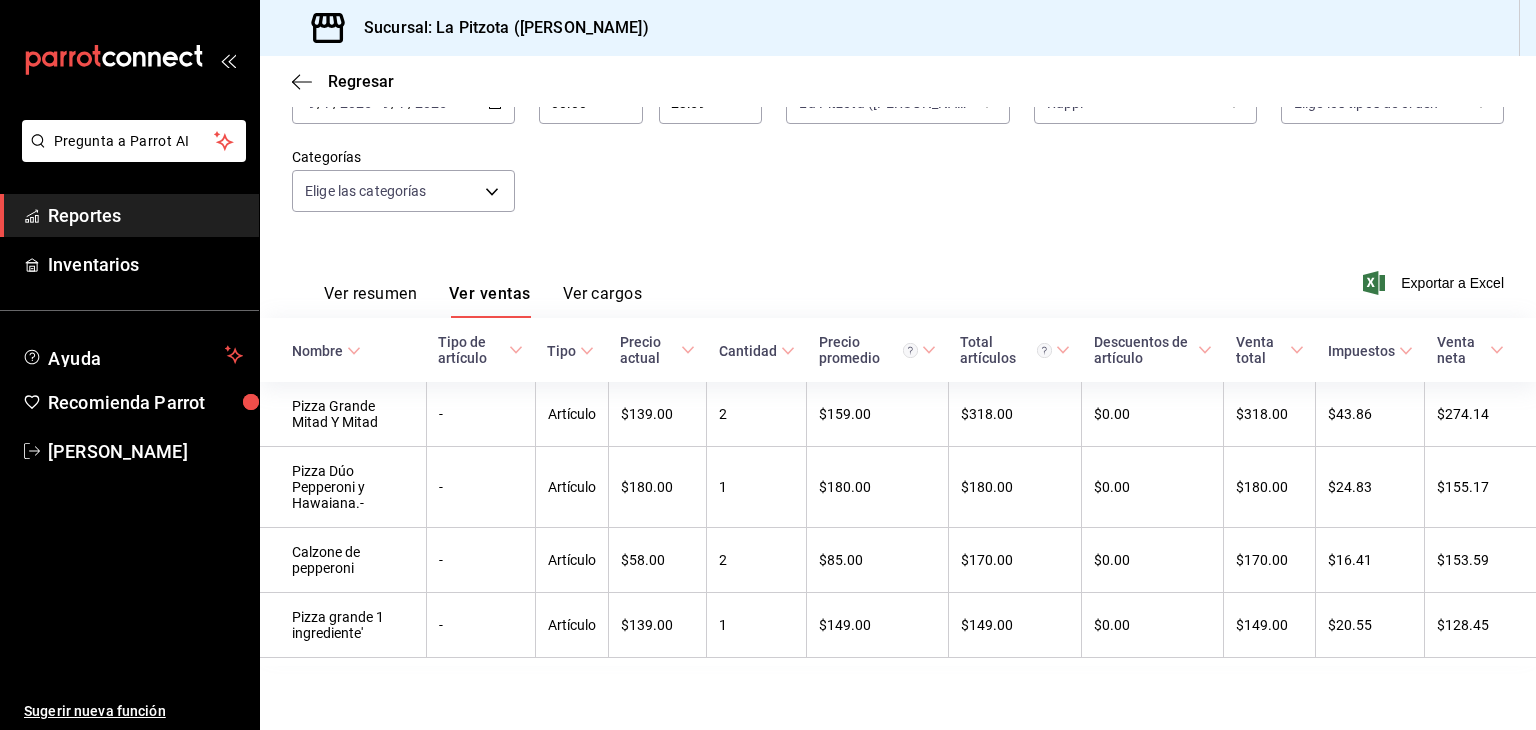 click on "Ver resumen" at bounding box center [370, 301] 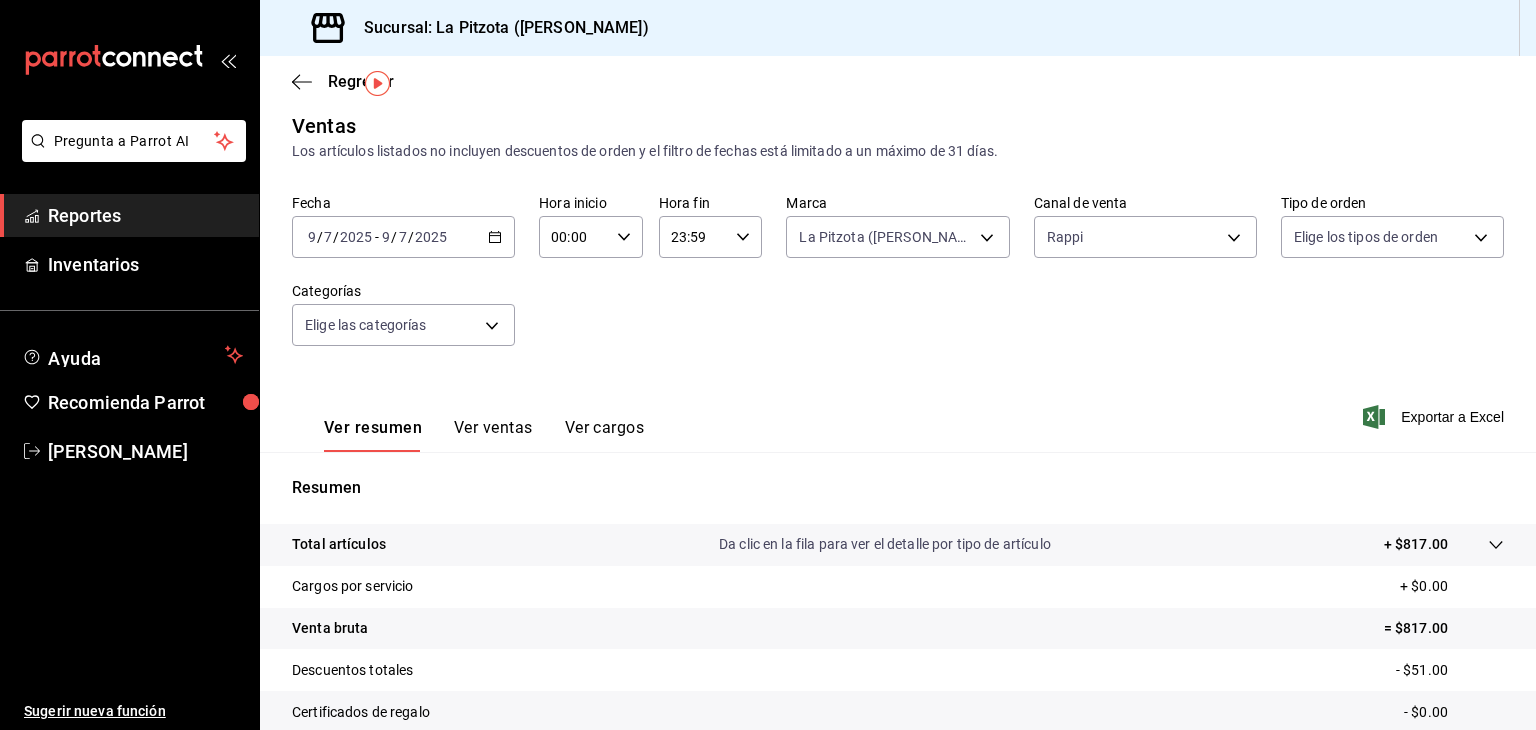 scroll, scrollTop: 0, scrollLeft: 0, axis: both 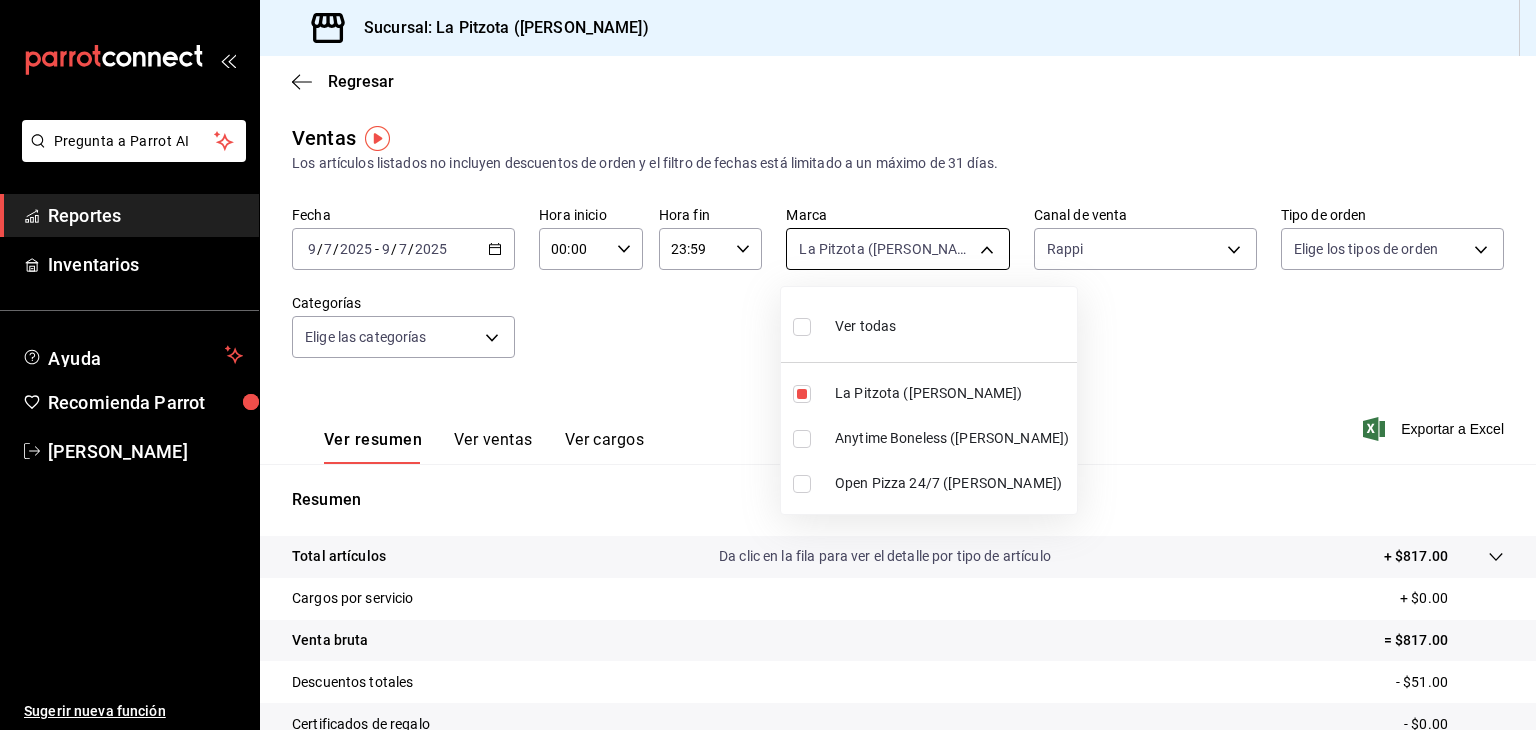 click on "Pregunta a Parrot AI Reportes   Inventarios   Ayuda Recomienda Parrot   [PERSON_NAME]   Sugerir nueva función   Sucursal: La Pitzota ([PERSON_NAME]) Regresar Ventas Los artículos listados no incluyen descuentos de orden y el filtro de fechas está limitado a un máximo de 31 días. Fecha [DATE] [DATE] - [DATE] [DATE] Hora inicio 00:00 Hora inicio Hora fin 23:59 Hora fin Marca La Pitzota ([PERSON_NAME]) 3722eccf-6cf2-48cd-b838-7de1340e0a71 Canal de venta Rappi RAPPI Tipo de orden Elige los tipos de orden Categorías Elige las categorías Ver resumen Ver ventas Ver cargos Exportar a Excel Resumen Total artículos Da clic en la fila para ver el detalle por tipo de artículo + $817.00 Cargos por servicio + $0.00 Venta bruta = $817.00 Descuentos totales - $51.00 Certificados de regalo - $0.00 Venta total = $766.00 Impuestos - $105.66 Venta neta = $660.34 Pregunta a Parrot AI Reportes   Inventarios   Ayuda Recomienda Parrot   [PERSON_NAME]   Sugerir nueva función   GANA 1 MES GRATIS EN TU SUSCRIPCIÓN AQUÍ" at bounding box center [768, 365] 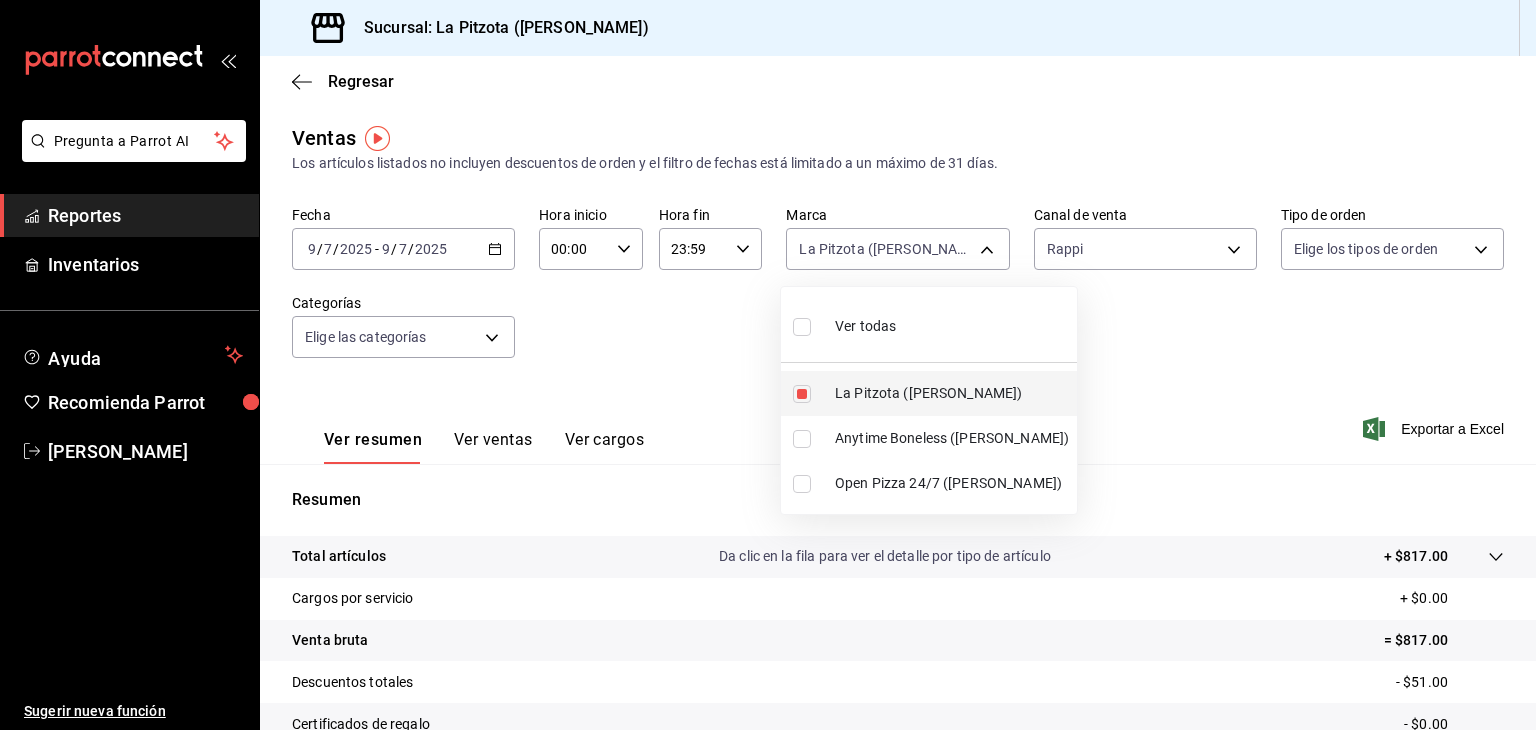 click on "La Pitzota ([PERSON_NAME])" at bounding box center [929, 393] 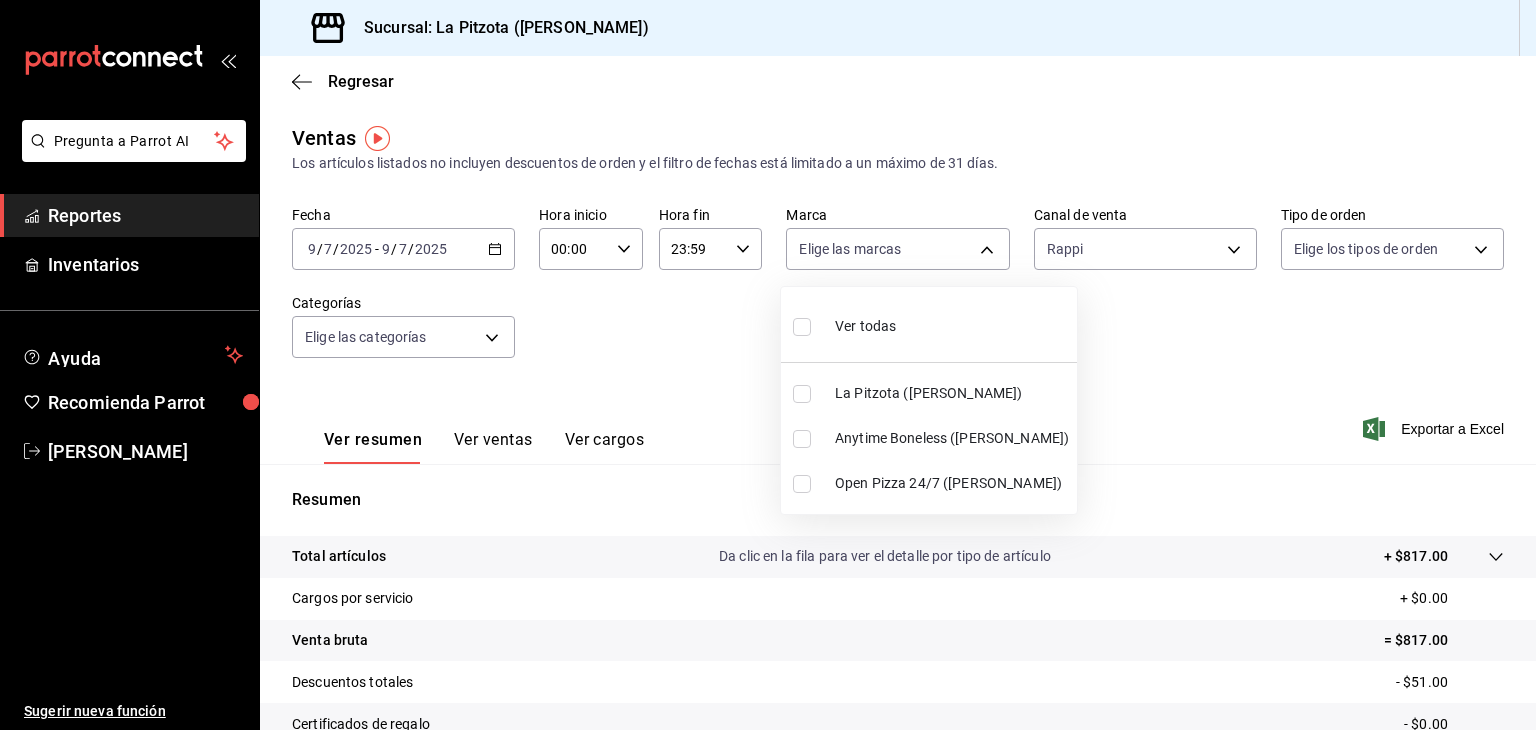 click at bounding box center (802, 439) 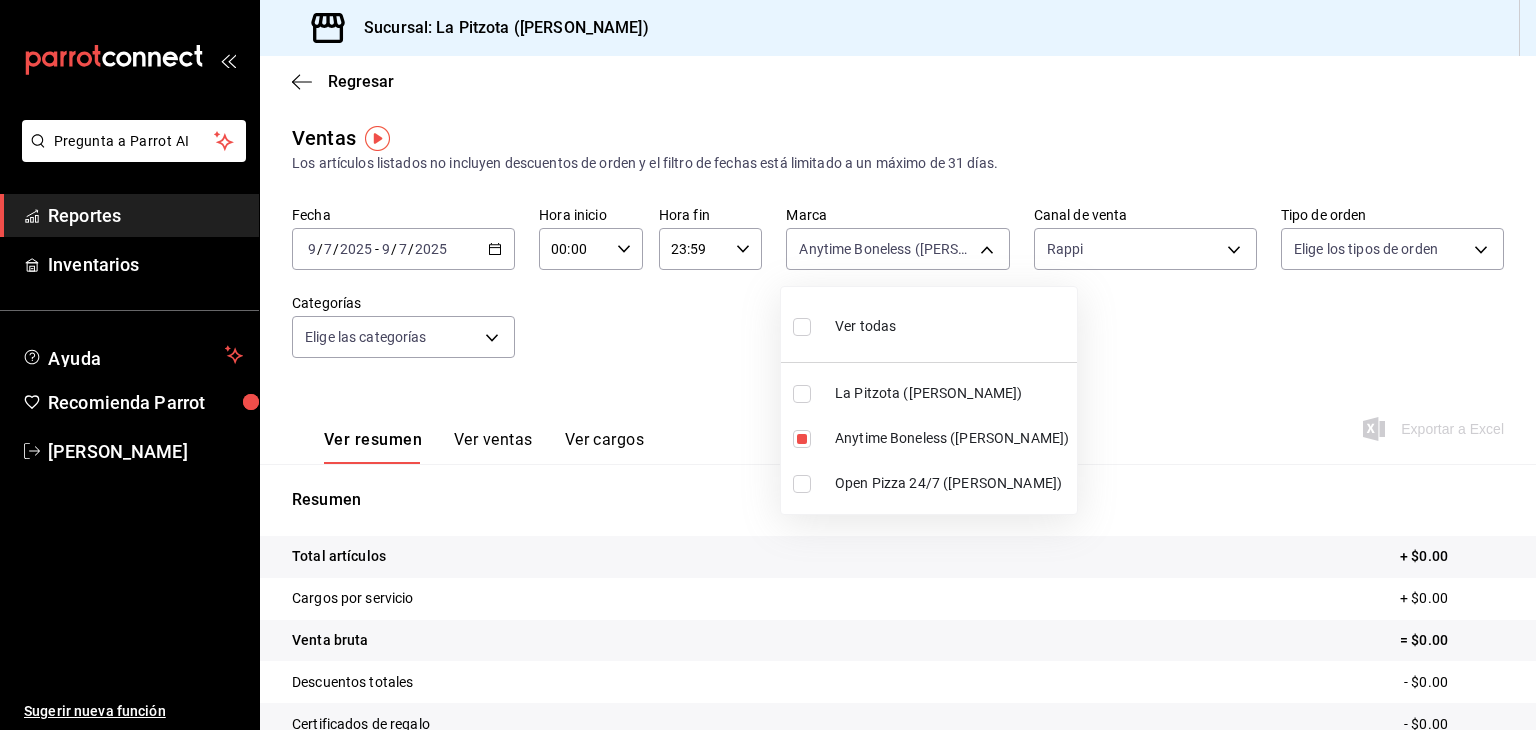 click at bounding box center [768, 365] 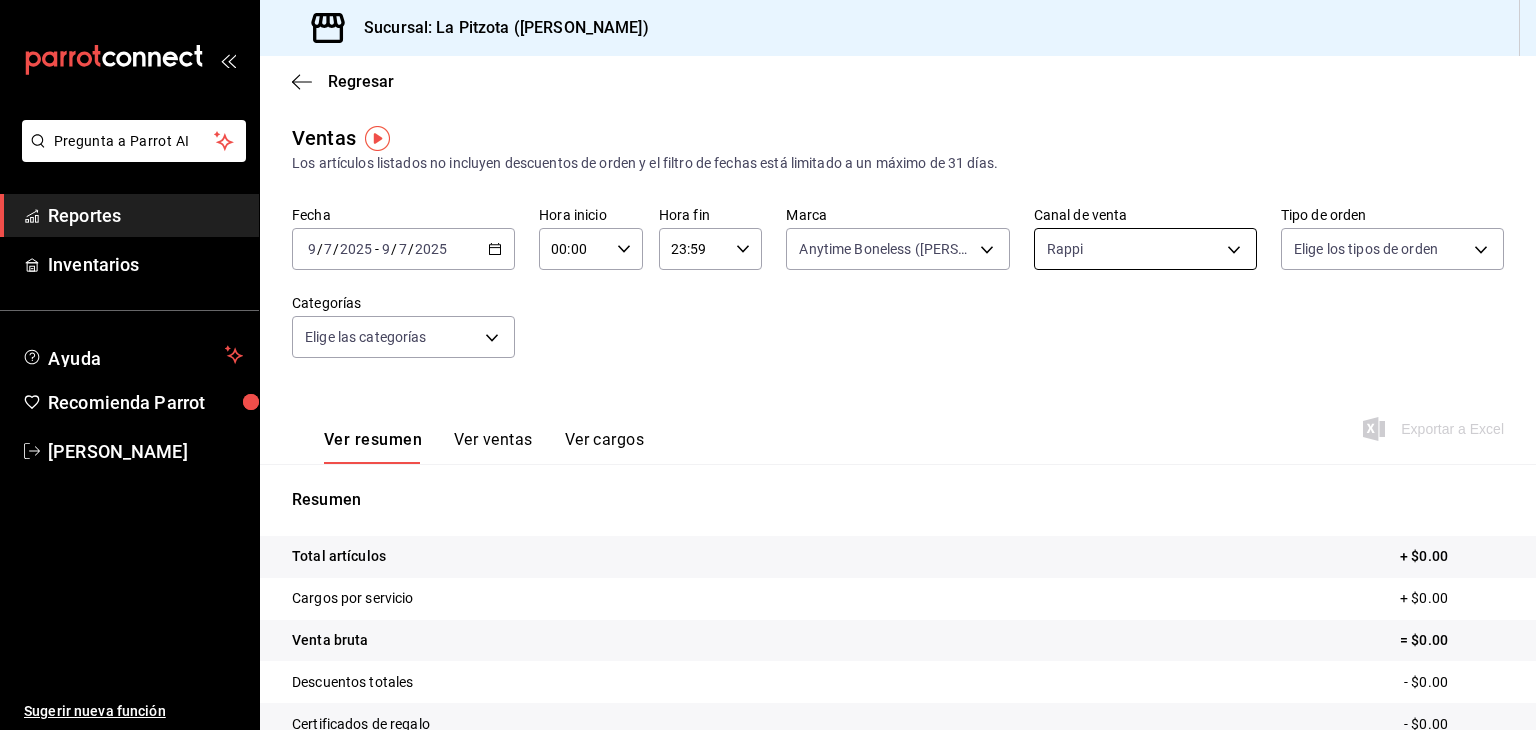 click on "Pregunta a Parrot AI Reportes   Inventarios   Ayuda Recomienda Parrot   [PERSON_NAME]   Sugerir nueva función   Sucursal: La Pitzota ([PERSON_NAME]) Regresar Ventas Los artículos listados no incluyen descuentos de orden y el filtro de fechas está limitado a un máximo de 31 días. Fecha [DATE] [DATE] - [DATE] [DATE] Hora inicio 00:00 Hora inicio Hora fin 23:59 Hora fin Marca Anytime Boneless ([PERSON_NAME]) d0b15645-4641-49bc-8be3-6a792ed6583e Canal de venta Rappi RAPPI Tipo de orden Elige los tipos de orden Categorías Elige las categorías Ver resumen Ver ventas Ver cargos Exportar a Excel Resumen Total artículos + $0.00 Cargos por servicio + $0.00 Venta bruta = $0.00 Descuentos totales - $0.00 Certificados de regalo - $0.00 Venta total = $0.00 Impuestos - $0.00 Venta neta = $0.00 Pregunta a Parrot AI Reportes   Inventarios   Ayuda Recomienda Parrot   [PERSON_NAME]   Sugerir nueva función   GANA 1 MES GRATIS EN TU SUSCRIPCIÓN AQUÍ Ver video tutorial Ir a video Visitar centro de ayuda [PHONE_NUMBER]" at bounding box center [768, 365] 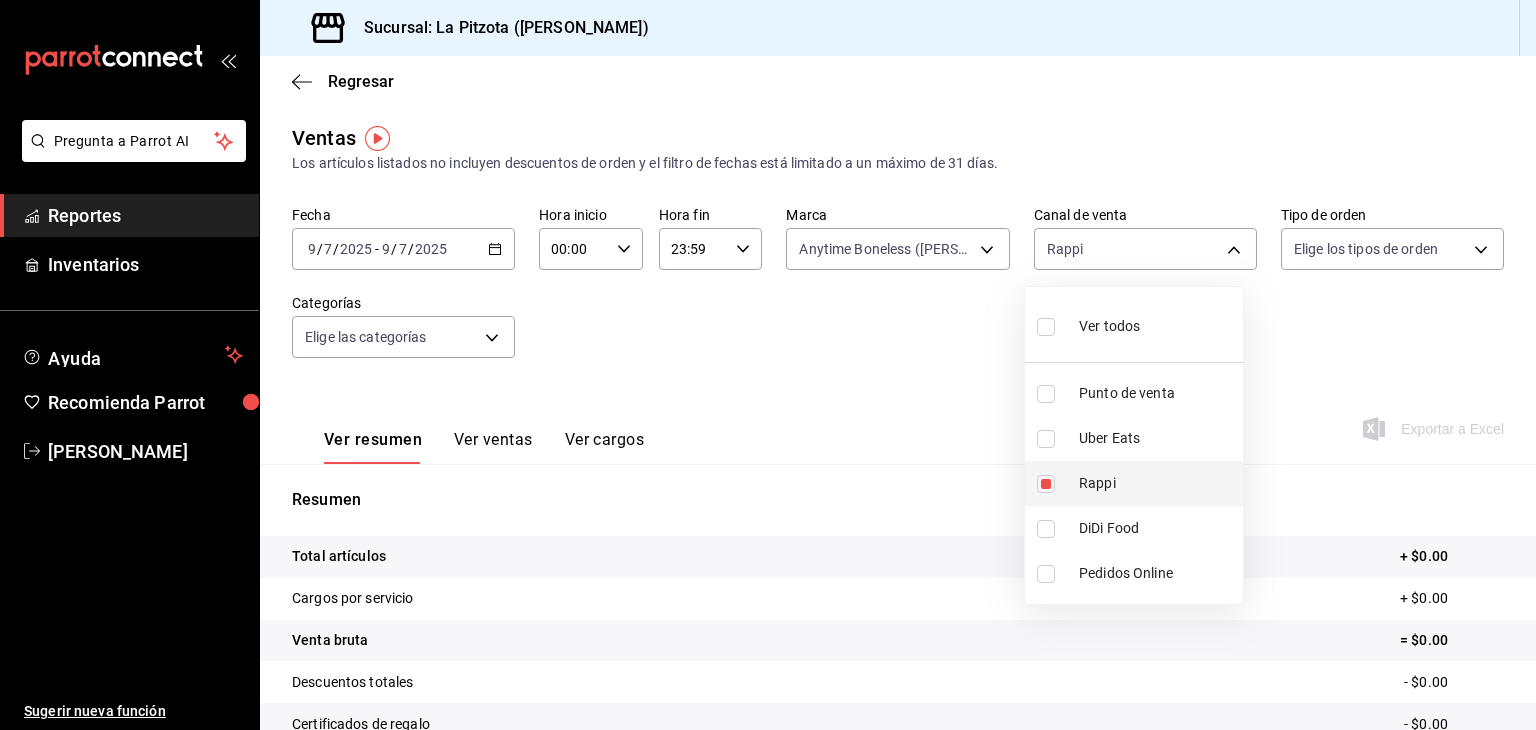 click at bounding box center (1046, 484) 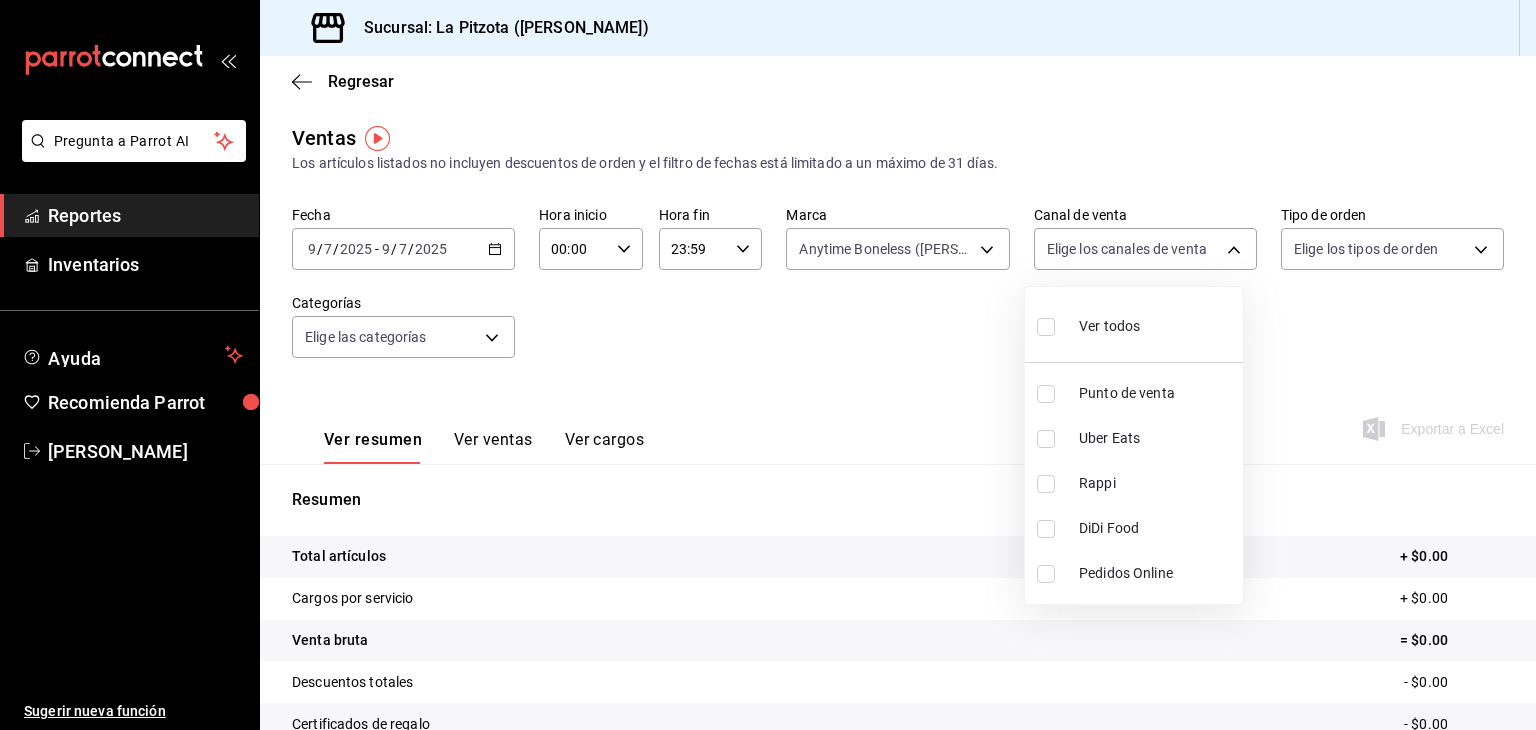 click at bounding box center (1046, 439) 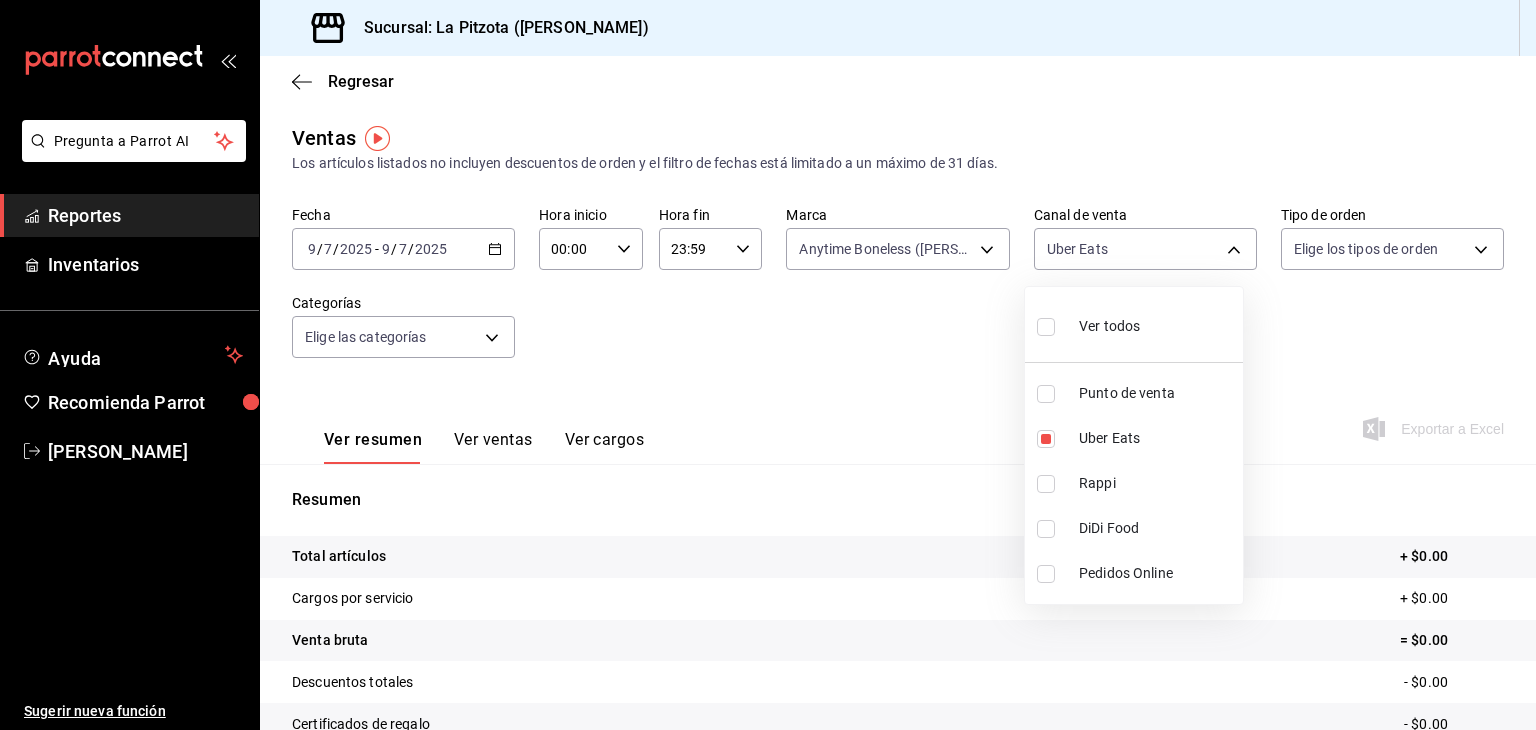 click at bounding box center (768, 365) 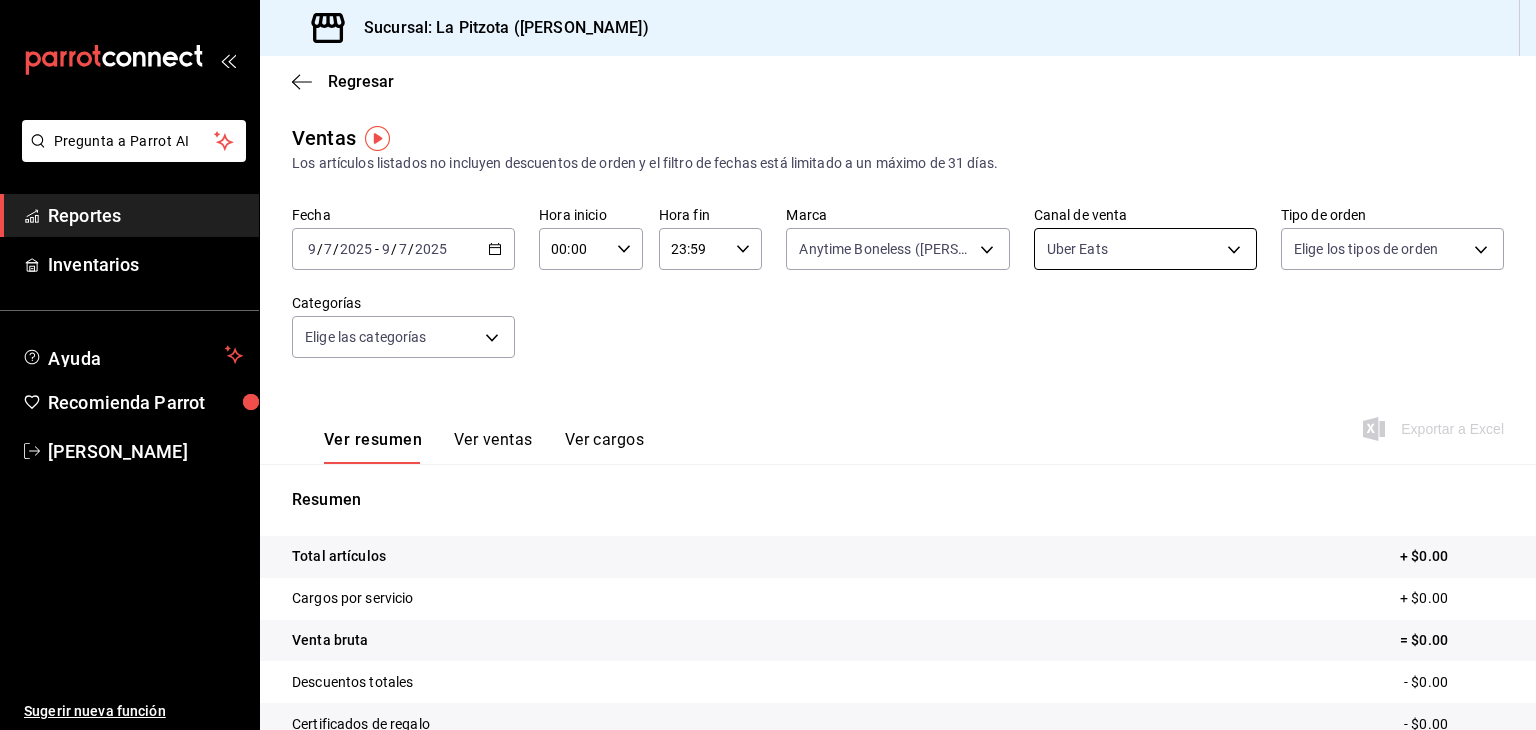 click on "Pregunta a Parrot AI Reportes   Inventarios   Ayuda Recomienda Parrot   [PERSON_NAME]   Sugerir nueva función   Sucursal: La Pitzota ([PERSON_NAME]) Regresar Ventas Los artículos listados no incluyen descuentos de orden y el filtro de fechas está limitado a un máximo de 31 días. Fecha [DATE] [DATE] - [DATE] [DATE] Hora inicio 00:00 Hora inicio Hora fin 23:59 Hora fin Marca Anytime Boneless ([PERSON_NAME]) d0b15645-4641-49bc-8be3-6a792ed6583e Canal de venta Uber Eats UBER_EATS Tipo de orden Elige los tipos de orden Categorías Elige las categorías Ver resumen Ver ventas Ver cargos Exportar a Excel Resumen Total artículos + $0.00 Cargos por servicio + $0.00 Venta bruta = $0.00 Descuentos totales - $0.00 Certificados de regalo - $0.00 Venta total = $0.00 Impuestos - $0.00 Venta neta = $0.00 Pregunta a Parrot AI Reportes   Inventarios   Ayuda Recomienda Parrot   [PERSON_NAME]   Sugerir nueva función   GANA 1 MES GRATIS EN TU SUSCRIPCIÓN AQUÍ Ver video tutorial Ir a video Visitar centro de ayuda" at bounding box center [768, 365] 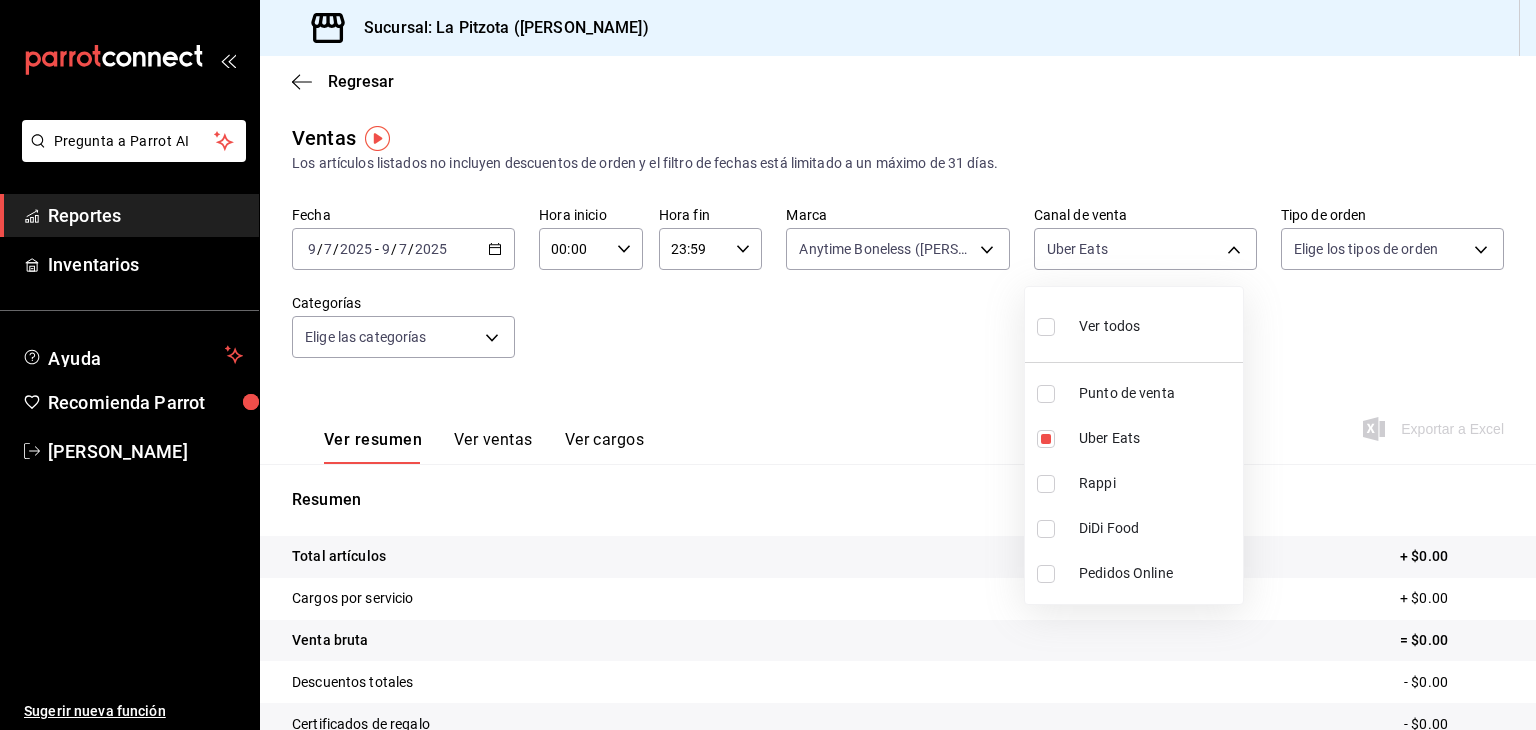 click at bounding box center [1046, 529] 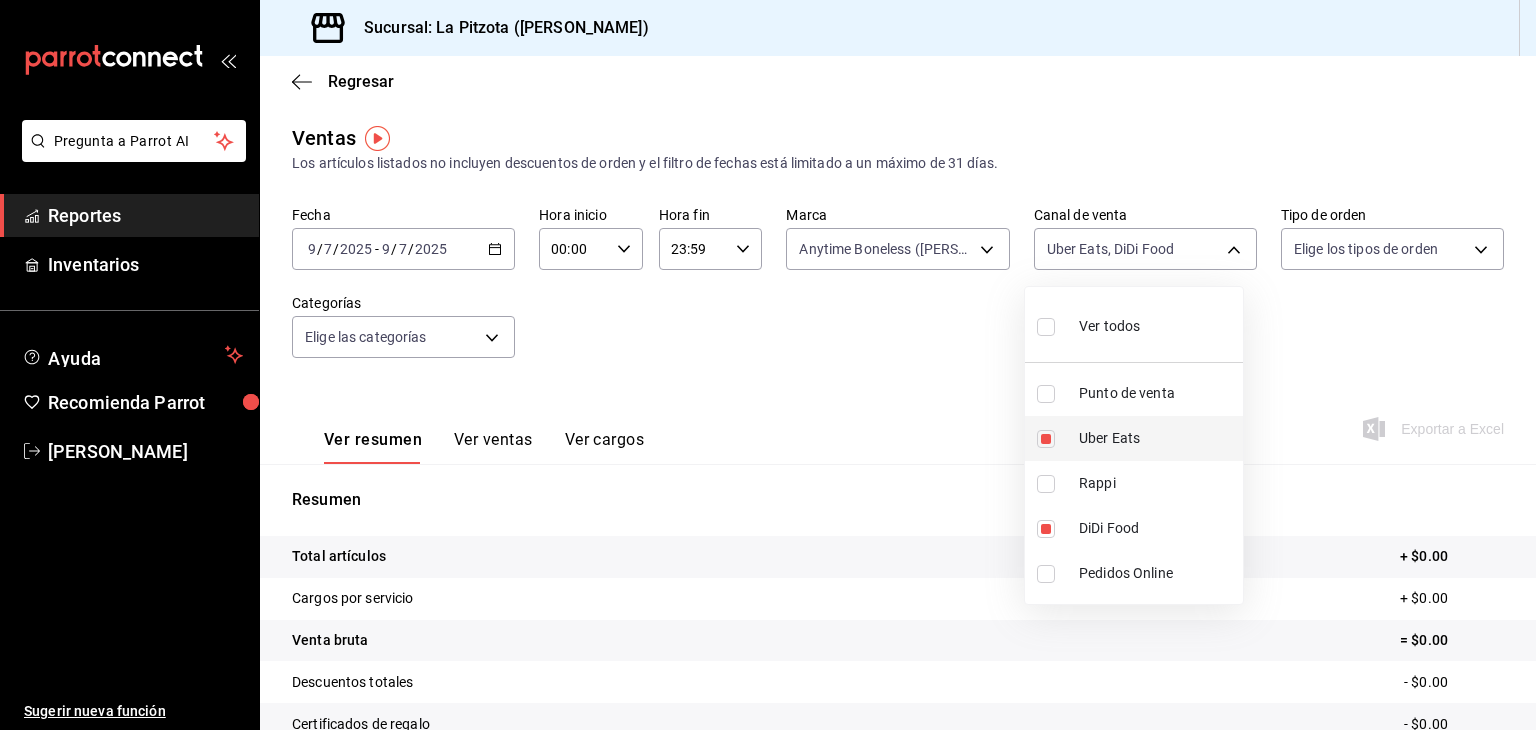 click at bounding box center (1046, 439) 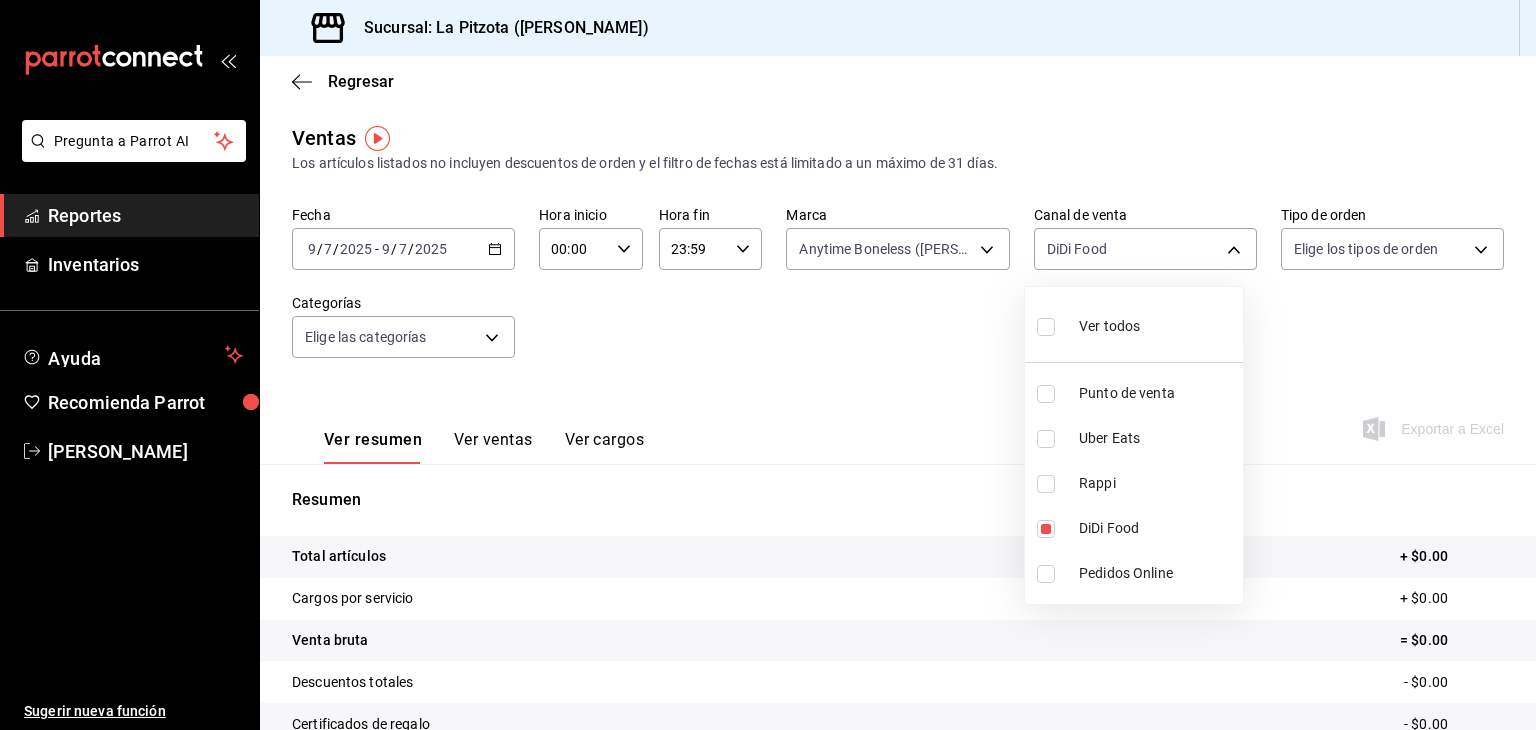 click at bounding box center [768, 365] 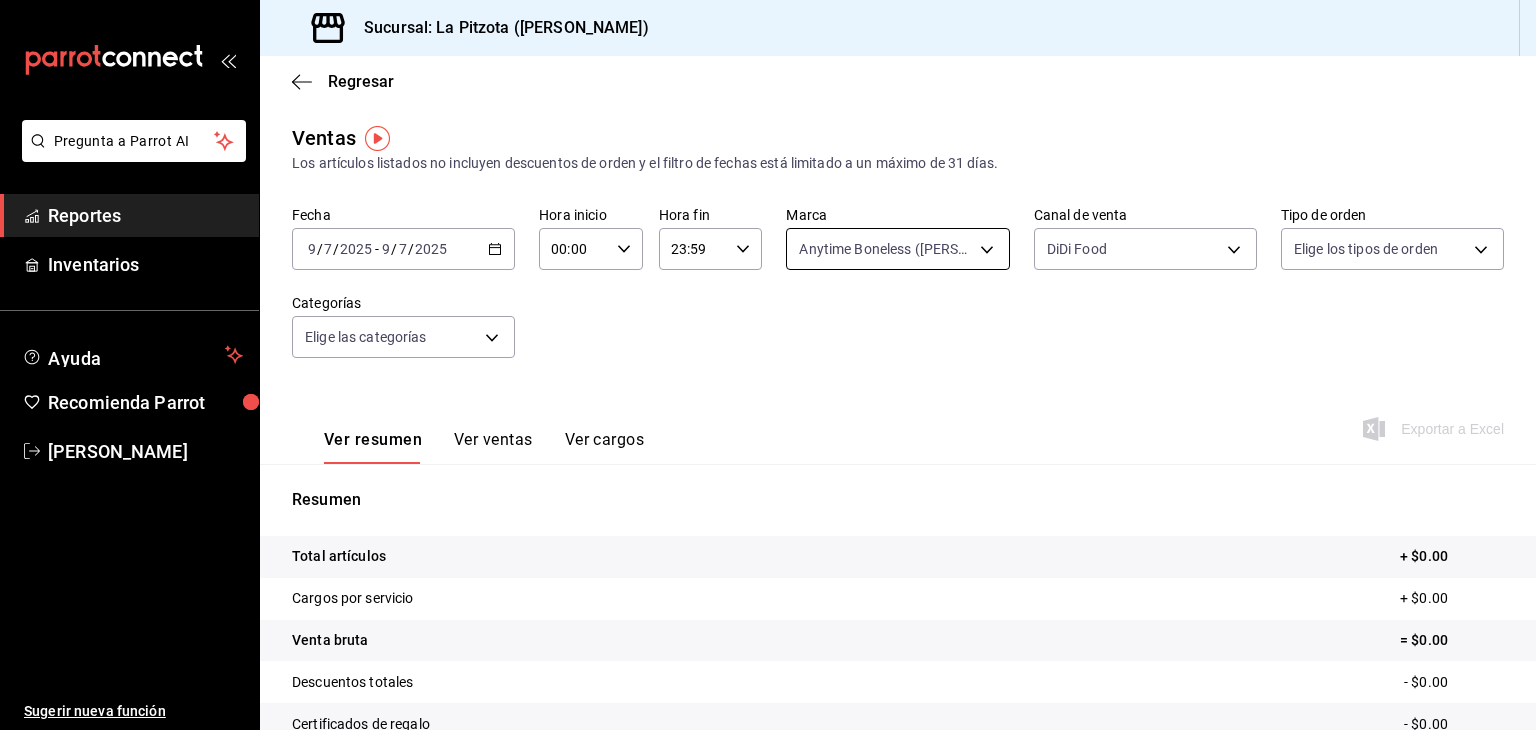click on "Pregunta a Parrot AI Reportes   Inventarios   Ayuda Recomienda Parrot   [PERSON_NAME]   Sugerir nueva función   Sucursal: La Pitzota ([PERSON_NAME]) Regresar Ventas Los artículos listados no incluyen descuentos de orden y el filtro de fechas está limitado a un máximo de 31 días. Fecha [DATE] [DATE] - [DATE] [DATE] Hora inicio 00:00 Hora inicio Hora fin 23:59 Hora fin Marca Anytime Boneless ([PERSON_NAME]) d0b15645-4641-49bc-8be3-6a792ed6583e Canal de venta DiDi Food DIDI_FOOD Tipo de orden Elige los tipos de orden Categorías Elige las categorías Ver resumen Ver ventas Ver cargos Exportar a Excel Resumen Total artículos + $0.00 Cargos por servicio + $0.00 Venta bruta = $0.00 Descuentos totales - $0.00 Certificados de regalo - $0.00 Venta total = $0.00 Impuestos - $0.00 Venta neta = $0.00 Pregunta a Parrot AI Reportes   Inventarios   Ayuda Recomienda Parrot   [PERSON_NAME]   Sugerir nueva función   GANA 1 MES GRATIS EN TU SUSCRIPCIÓN AQUÍ Ver video tutorial Ir a video Visitar centro de ayuda" at bounding box center (768, 365) 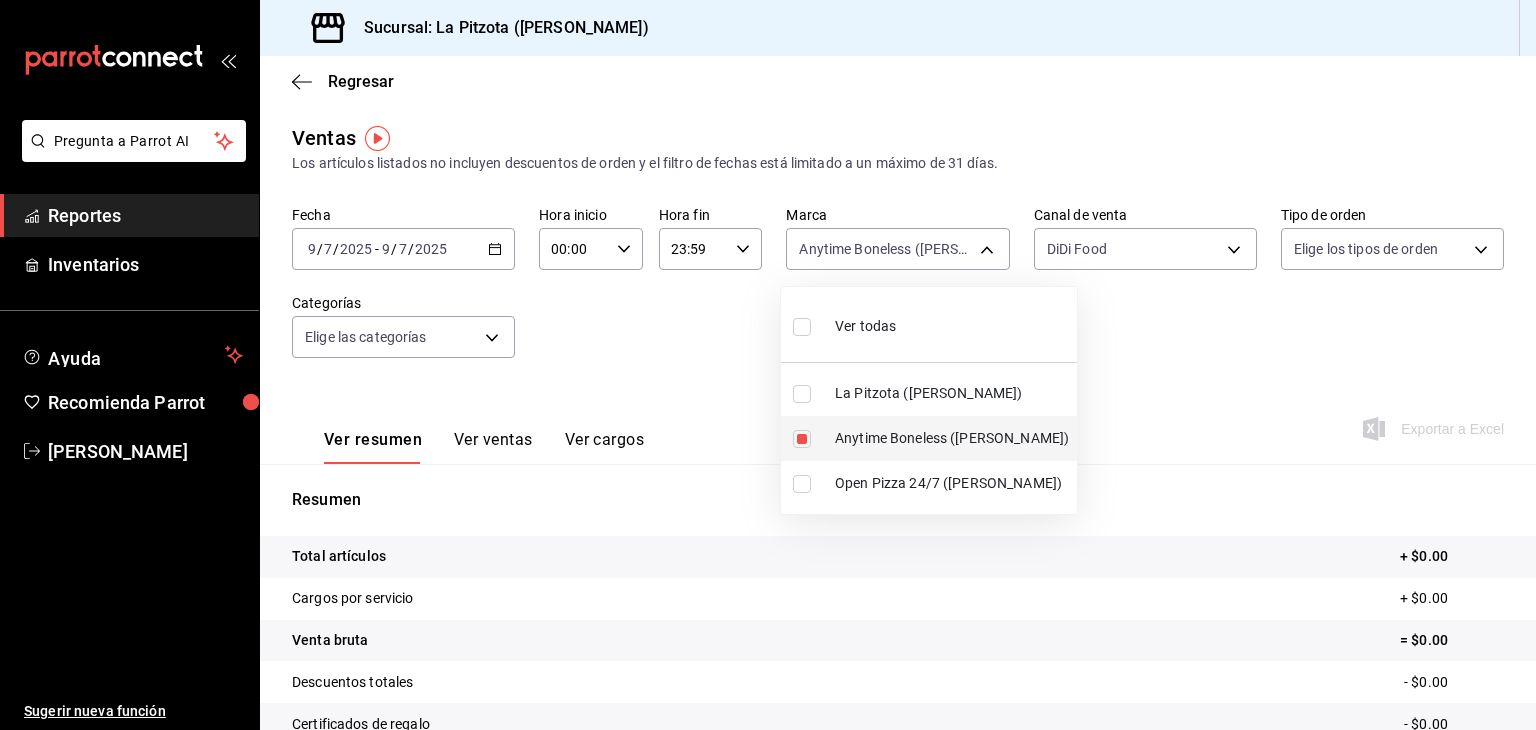click at bounding box center (802, 439) 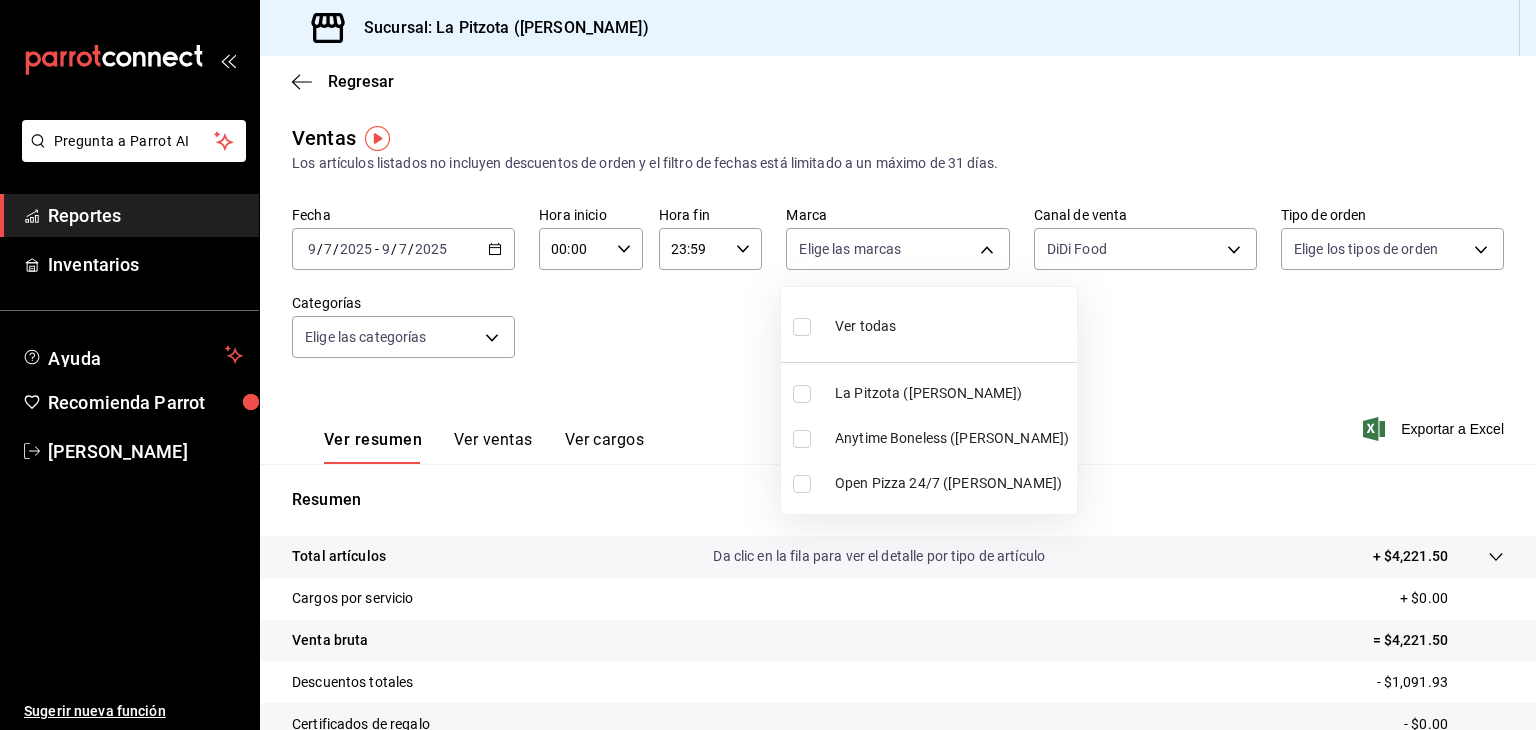 click at bounding box center [802, 484] 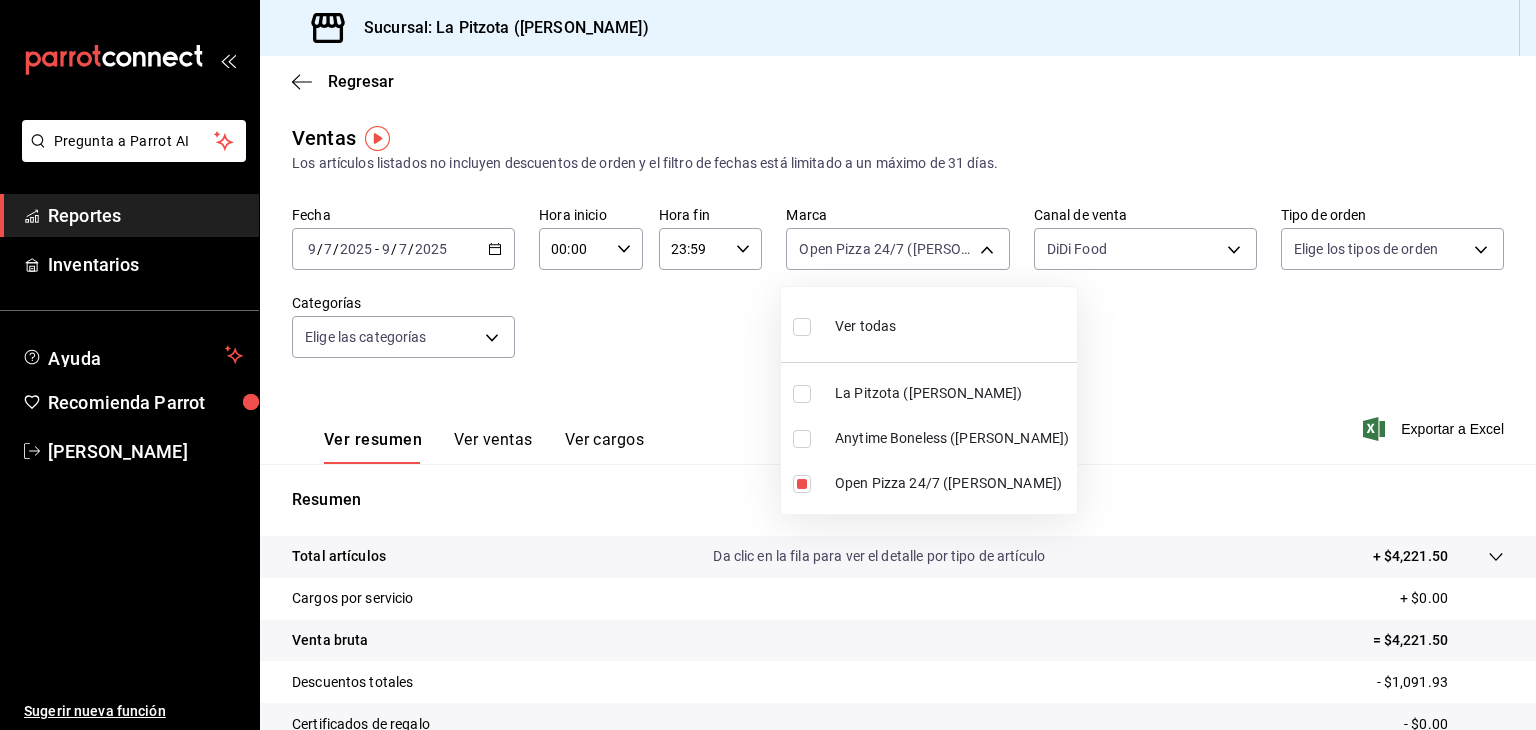 drag, startPoint x: 1099, startPoint y: 402, endPoint x: 1102, endPoint y: 387, distance: 15.297058 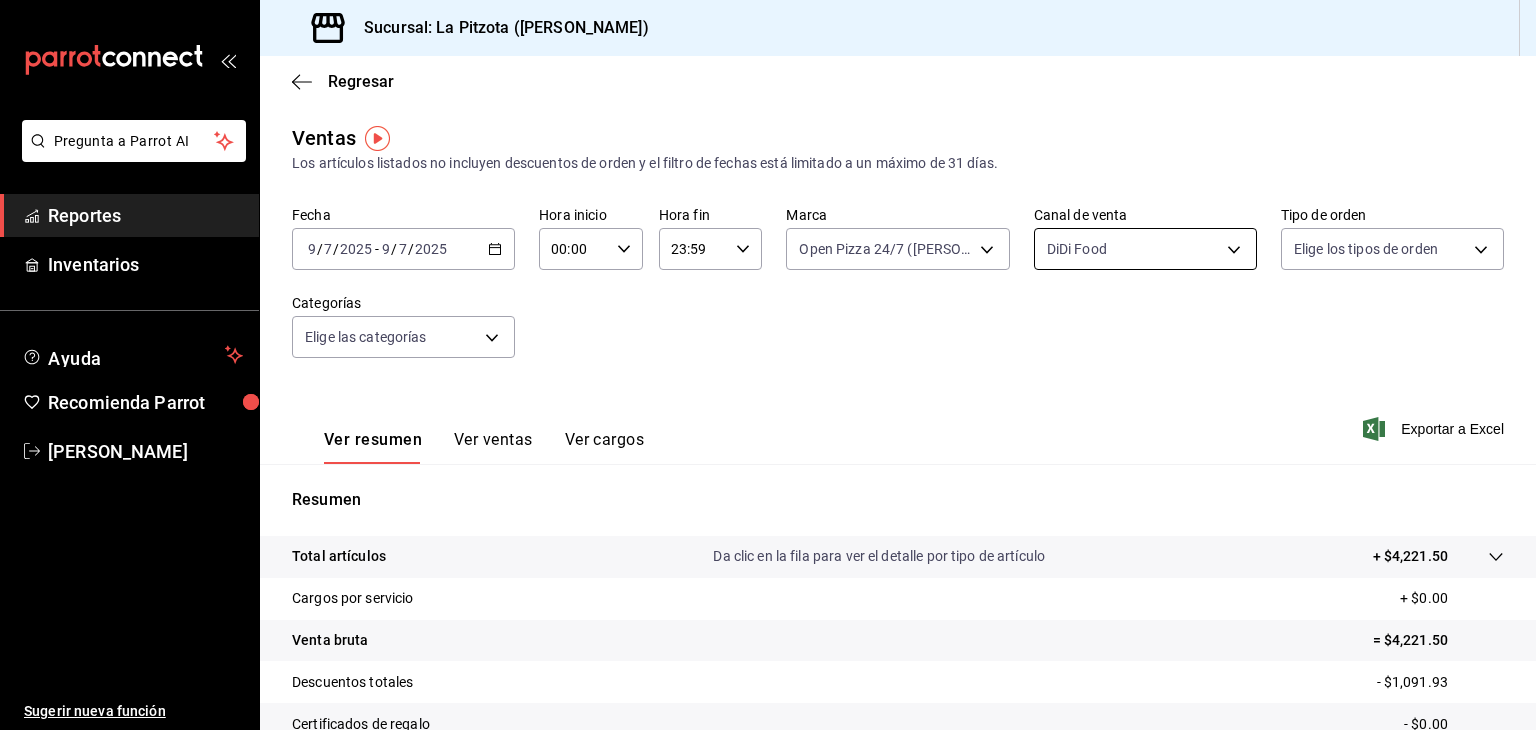 click on "Pregunta a Parrot AI Reportes   Inventarios   Ayuda Recomienda Parrot   [PERSON_NAME]   Sugerir nueva función   Sucursal: La Pitzota ([PERSON_NAME]) Regresar Ventas Los artículos listados no incluyen descuentos de orden y el filtro de fechas está limitado a un máximo de 31 días. Fecha [DATE] [DATE] - [DATE] [DATE] Hora inicio 00:00 Hora inicio Hora fin 23:59 Hora fin Marca Open Pizza 24/7 ([PERSON_NAME]) 8f97d9a1-f00b-4323-96e2-15f6e5ebb1cd Canal de venta DiDi Food DIDI_FOOD Tipo de orden Elige los tipos de orden Categorías Elige las categorías Ver resumen Ver ventas Ver cargos Exportar a Excel Resumen Total artículos Da clic en la fila para ver el detalle por tipo de artículo + $4,221.50 Cargos por servicio + $0.00 Venta bruta = $4,221.50 Descuentos totales - $1,091.93 Certificados de regalo - $0.00 Venta total = $3,129.57 Impuestos - $431.66 Venta neta = $2,697.91 Pregunta a Parrot AI Reportes   Inventarios   Ayuda Recomienda Parrot   [PERSON_NAME]   Sugerir nueva función   Ver video tutorial" at bounding box center [768, 365] 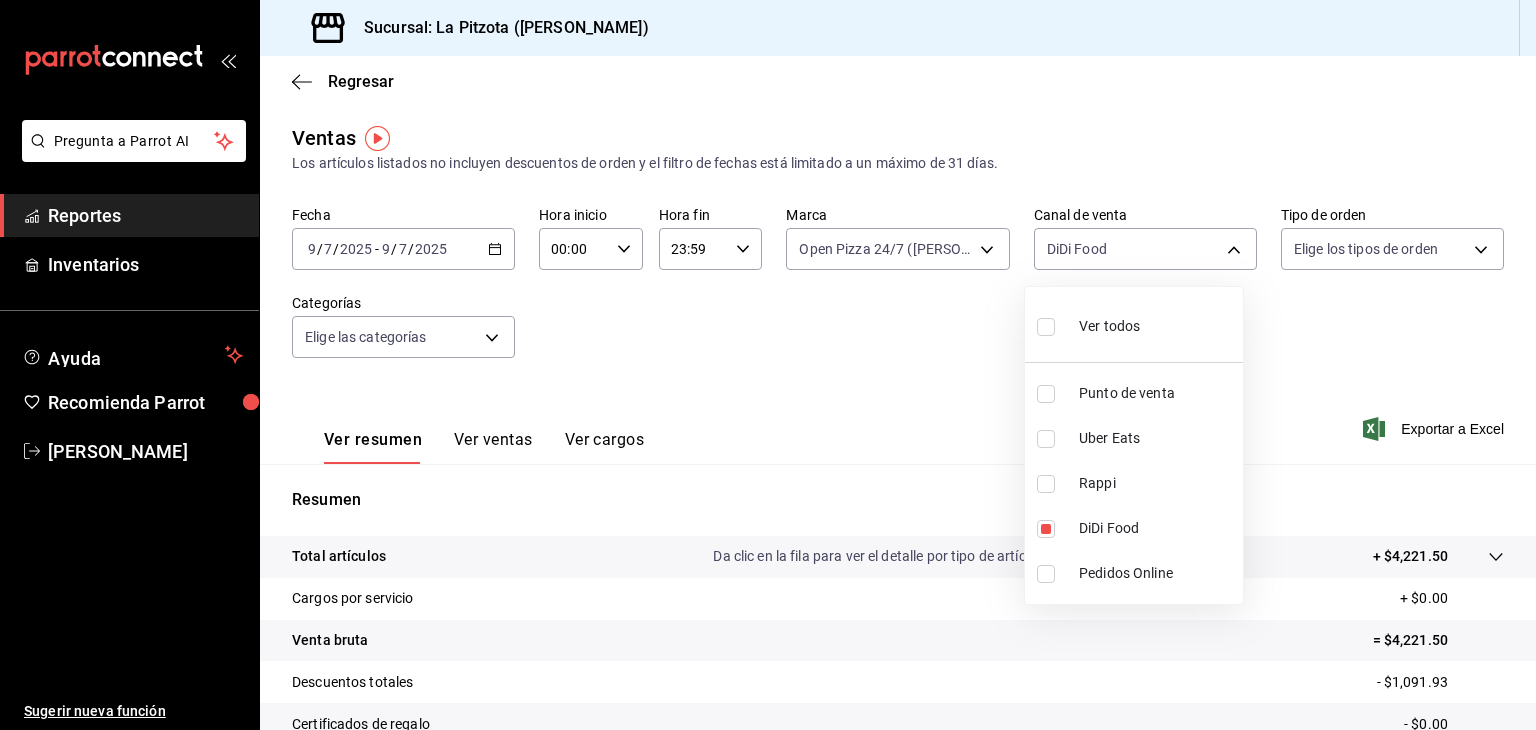 click at bounding box center [768, 365] 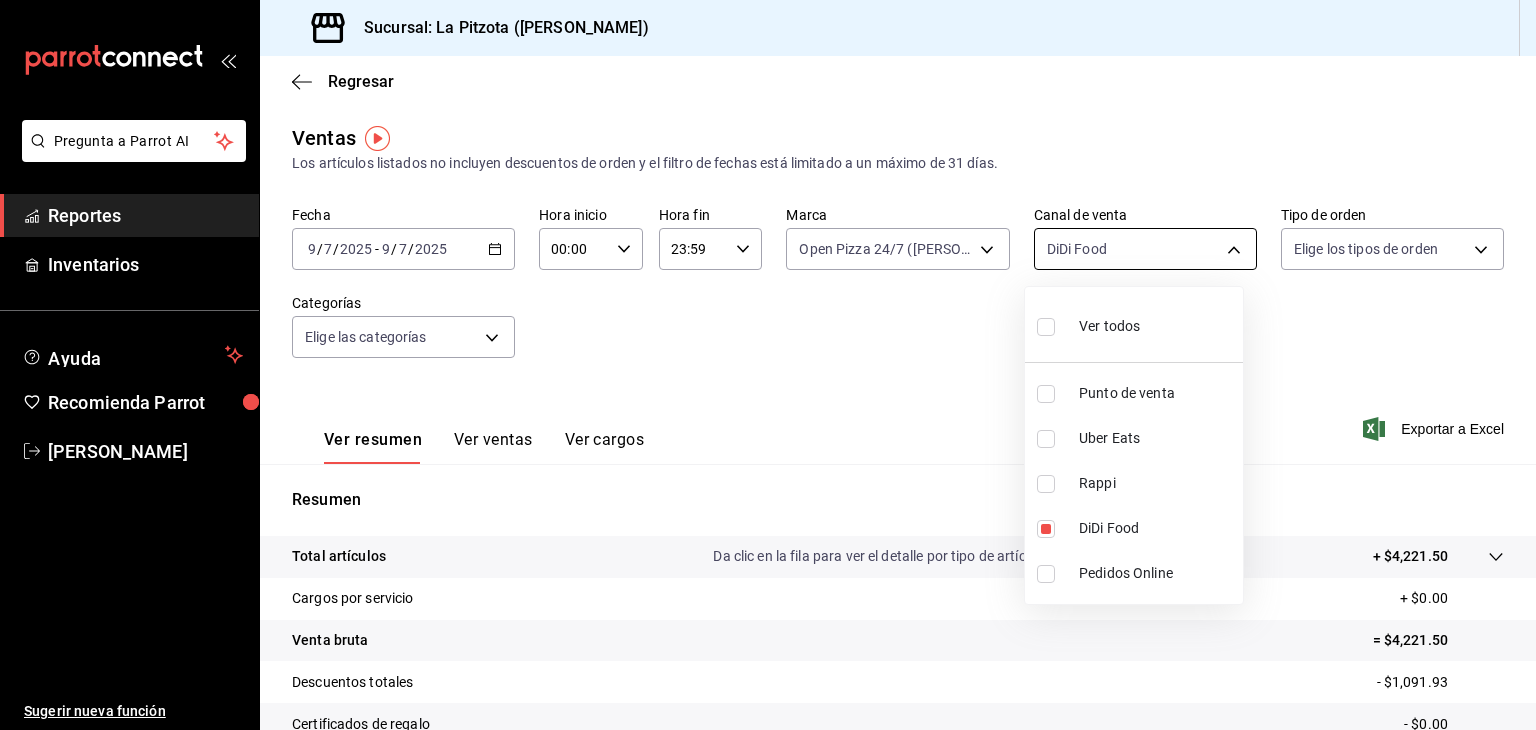 click on "Pregunta a Parrot AI Reportes   Inventarios   Ayuda Recomienda Parrot   [PERSON_NAME]   Sugerir nueva función   Sucursal: La Pitzota ([PERSON_NAME]) Regresar Ventas Los artículos listados no incluyen descuentos de orden y el filtro de fechas está limitado a un máximo de 31 días. Fecha [DATE] [DATE] - [DATE] [DATE] Hora inicio 00:00 Hora inicio Hora fin 23:59 Hora fin Marca Open Pizza 24/7 ([PERSON_NAME]) 8f97d9a1-f00b-4323-96e2-15f6e5ebb1cd Canal de venta DiDi Food DIDI_FOOD Tipo de orden Elige los tipos de orden Categorías Elige las categorías Ver resumen Ver ventas Ver cargos Exportar a Excel Resumen Total artículos Da clic en la fila para ver el detalle por tipo de artículo + $4,221.50 Cargos por servicio + $0.00 Venta bruta = $4,221.50 Descuentos totales - $1,091.93 Certificados de regalo - $0.00 Venta total = $3,129.57 Impuestos - $431.66 Venta neta = $2,697.91 Pregunta a Parrot AI Reportes   Inventarios   Ayuda Recomienda Parrot   [PERSON_NAME]   Sugerir nueva función   Ver video tutorial" at bounding box center [768, 365] 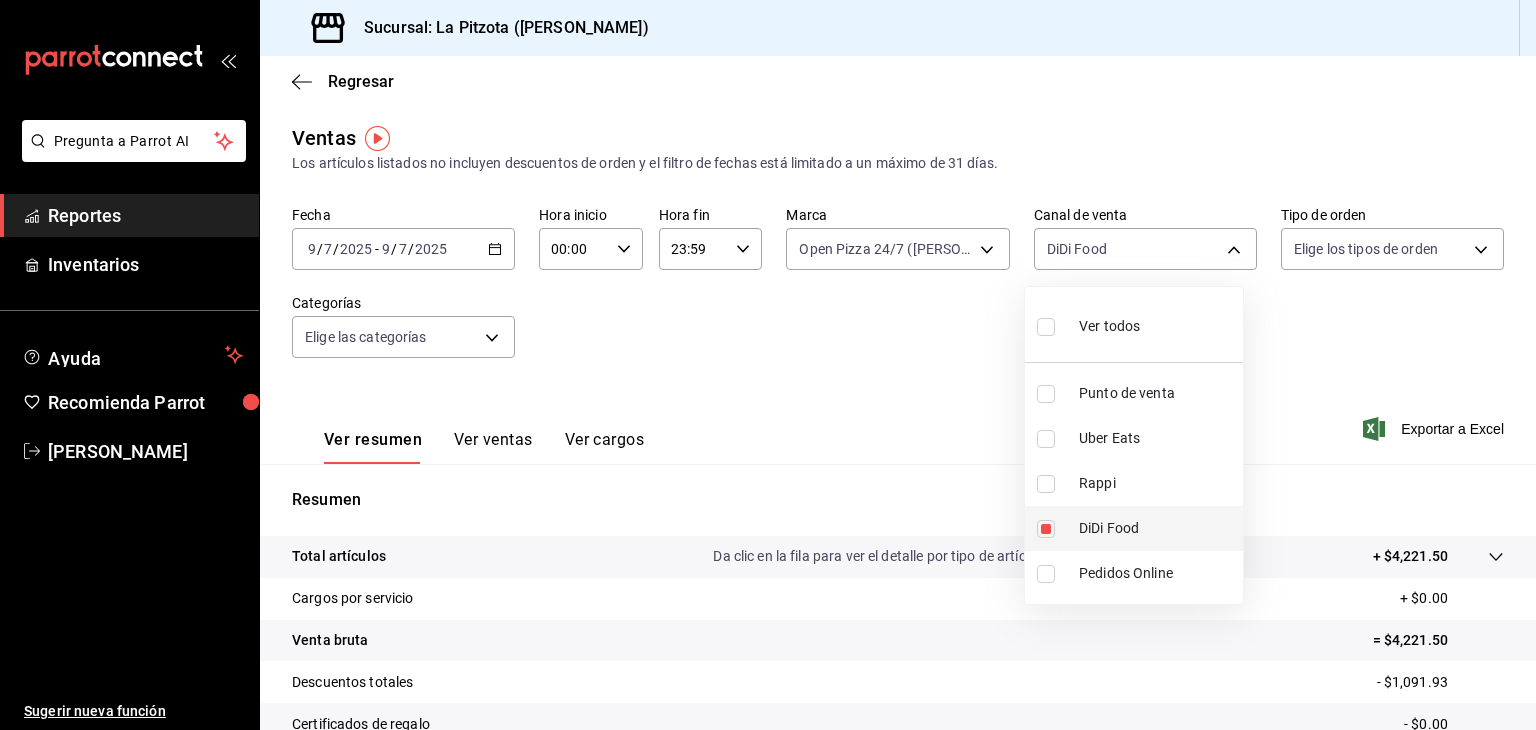 click at bounding box center [1046, 529] 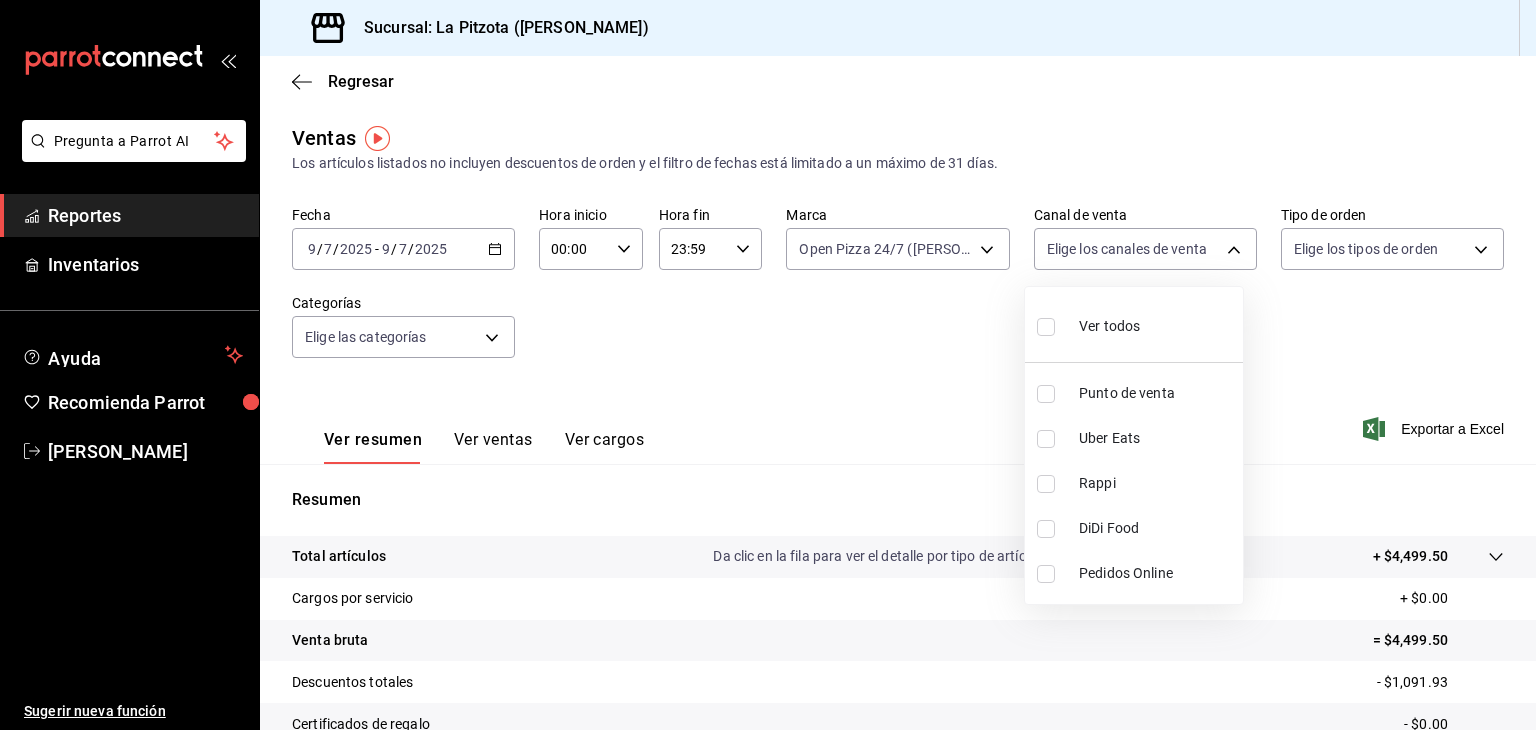 click at bounding box center [1046, 439] 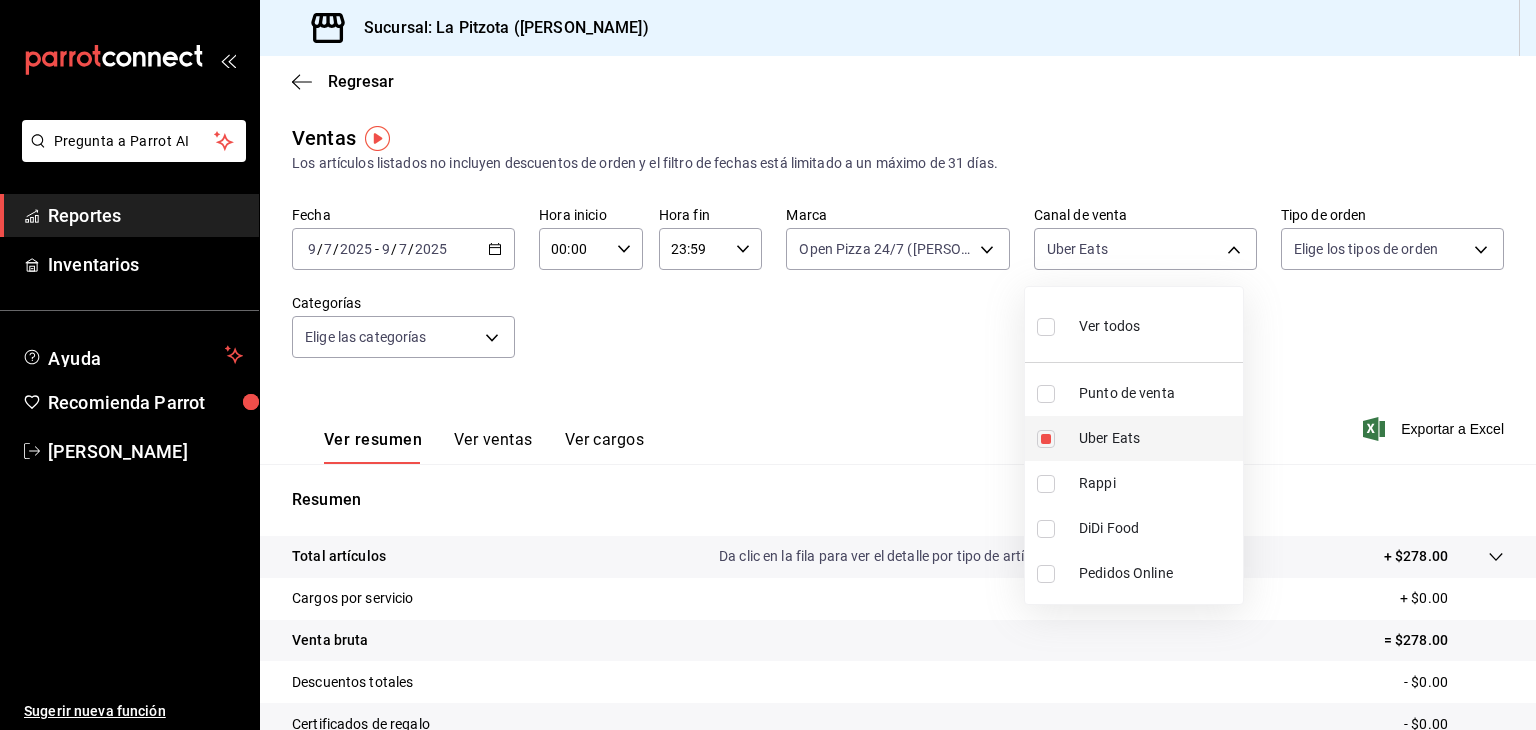 click at bounding box center [1046, 439] 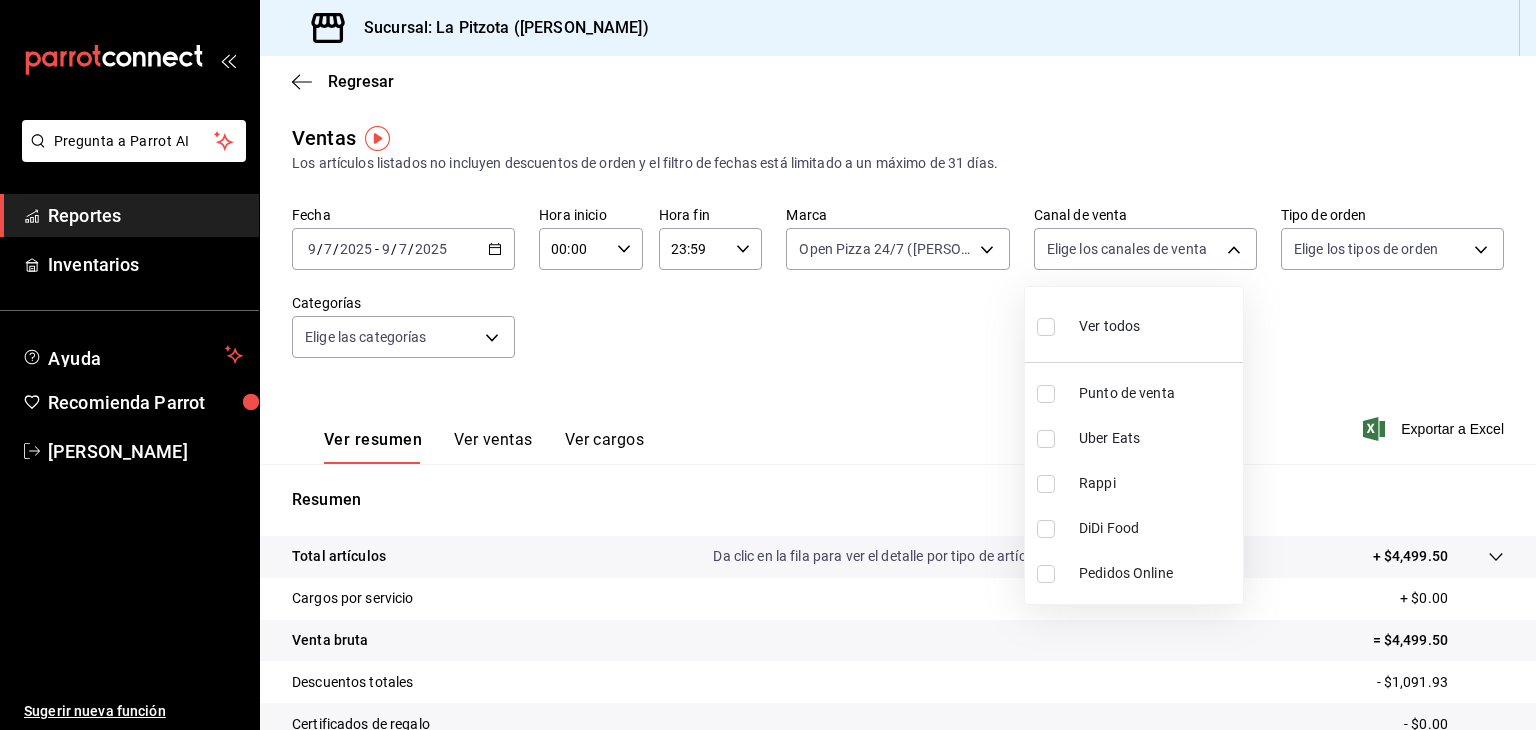 click at bounding box center (1046, 529) 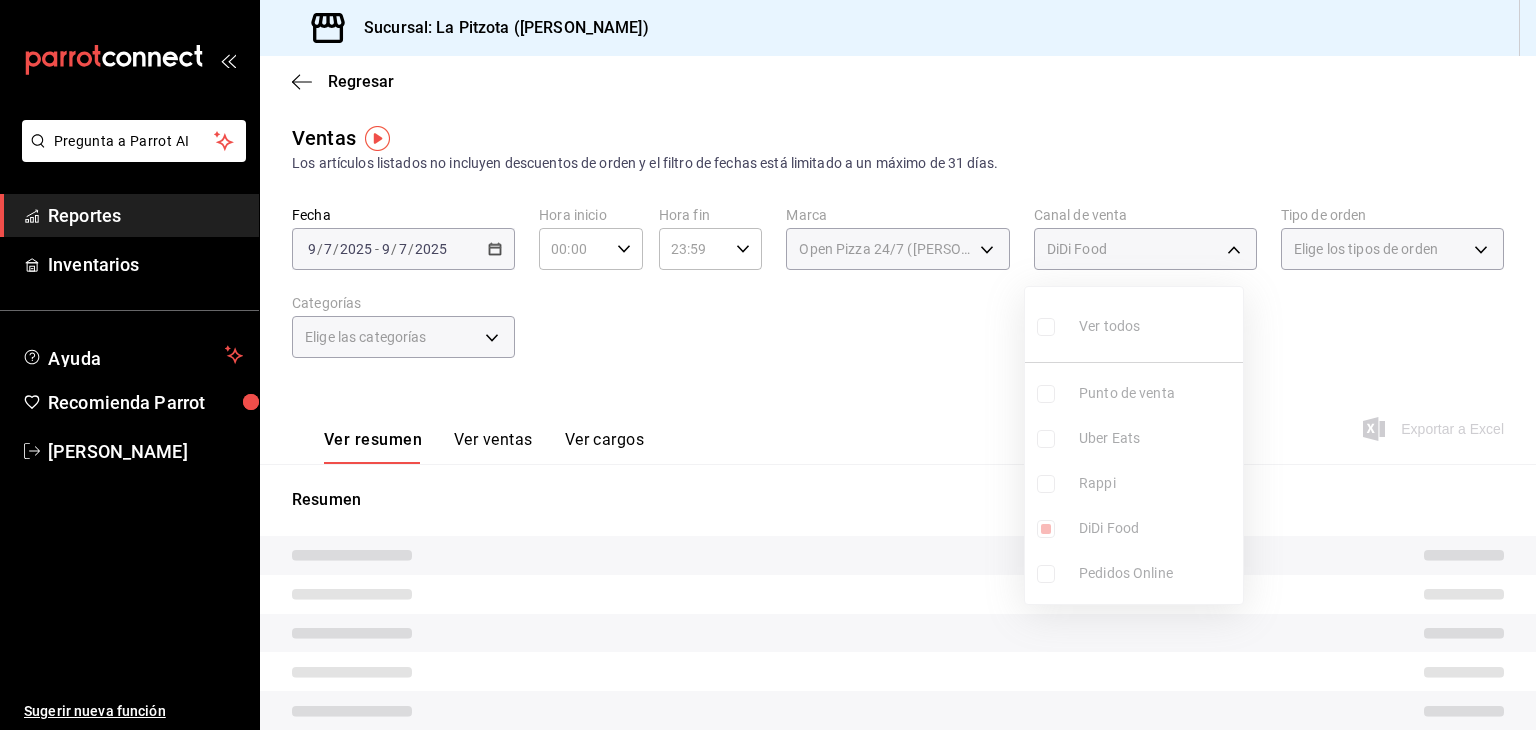 click at bounding box center [768, 365] 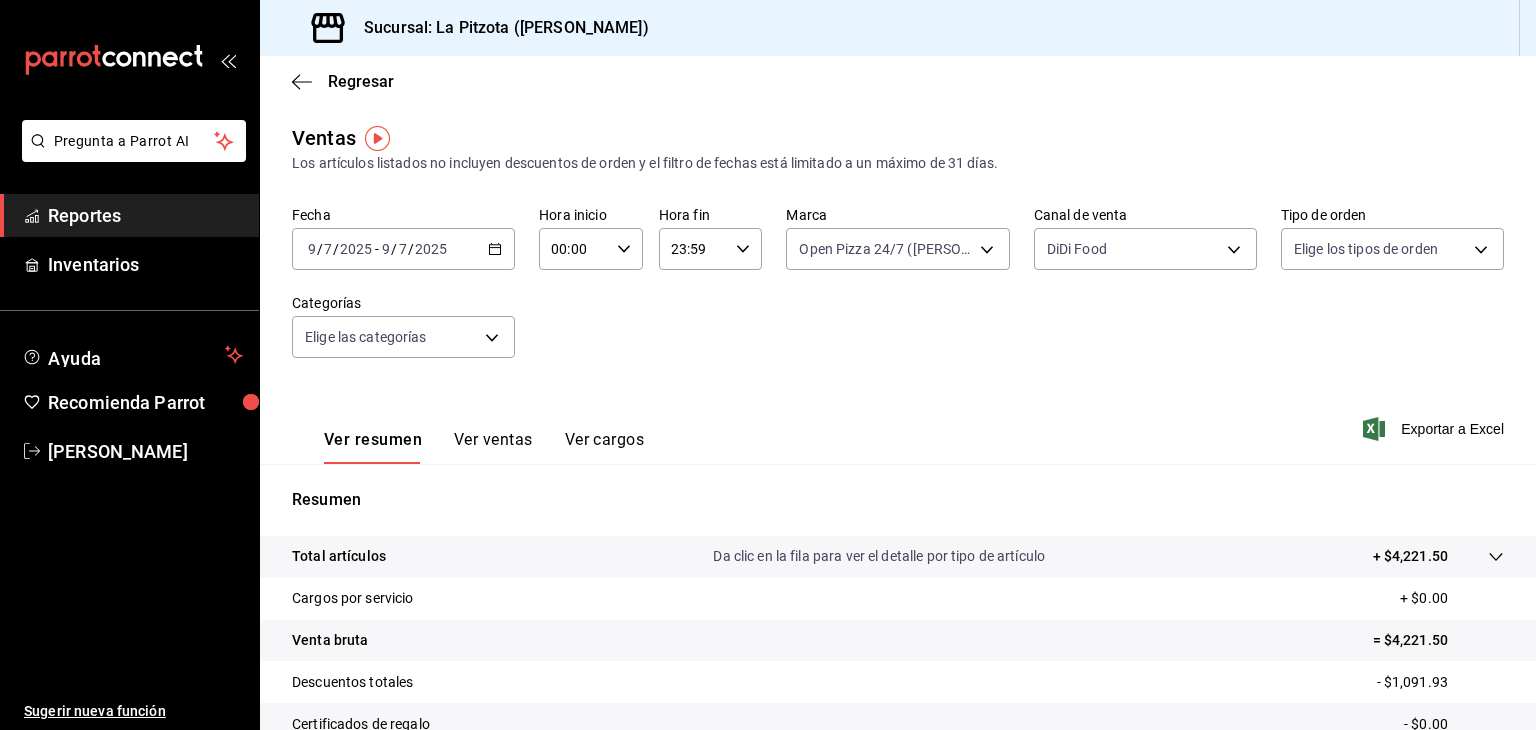 click on "Ver resumen Ver ventas Ver cargos" at bounding box center [468, 435] 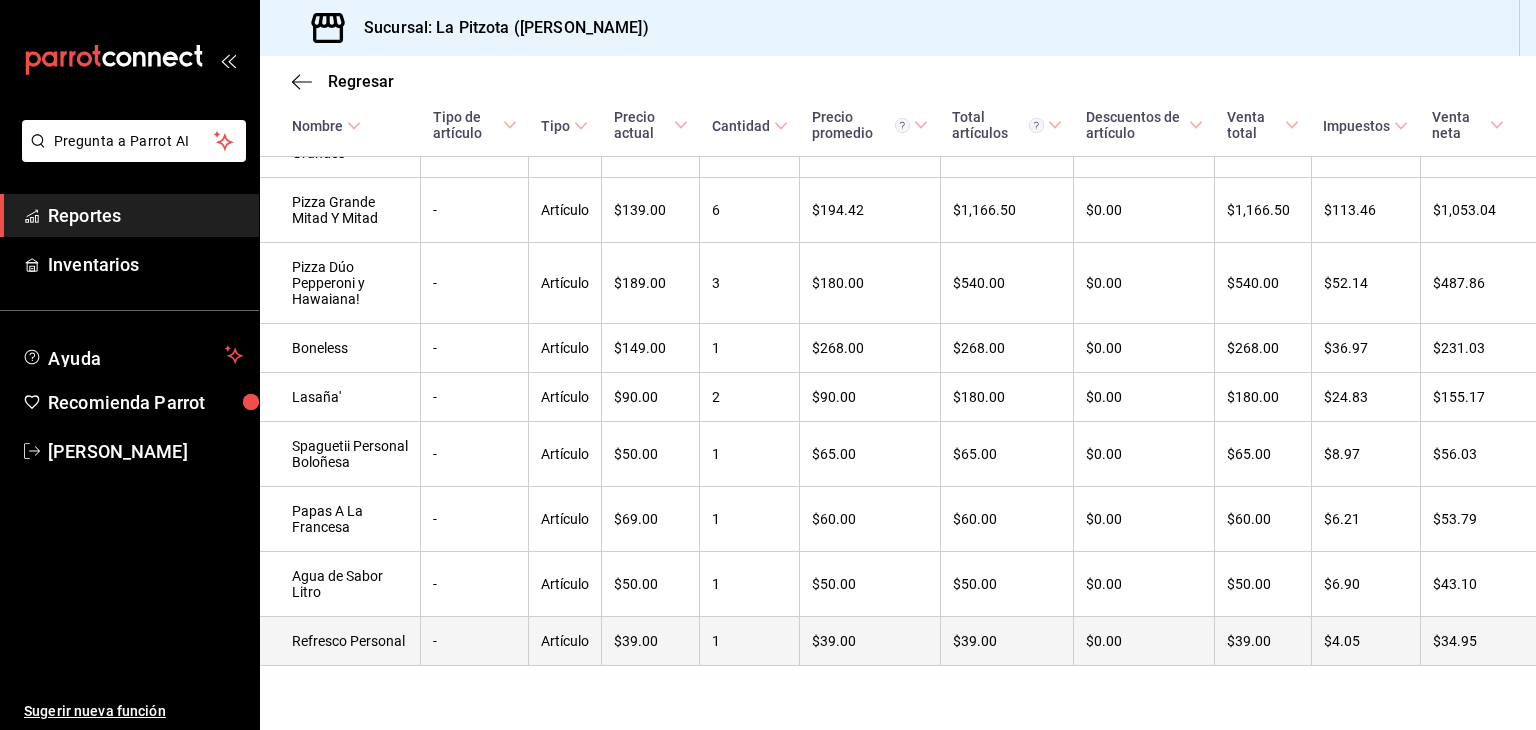 scroll, scrollTop: 490, scrollLeft: 0, axis: vertical 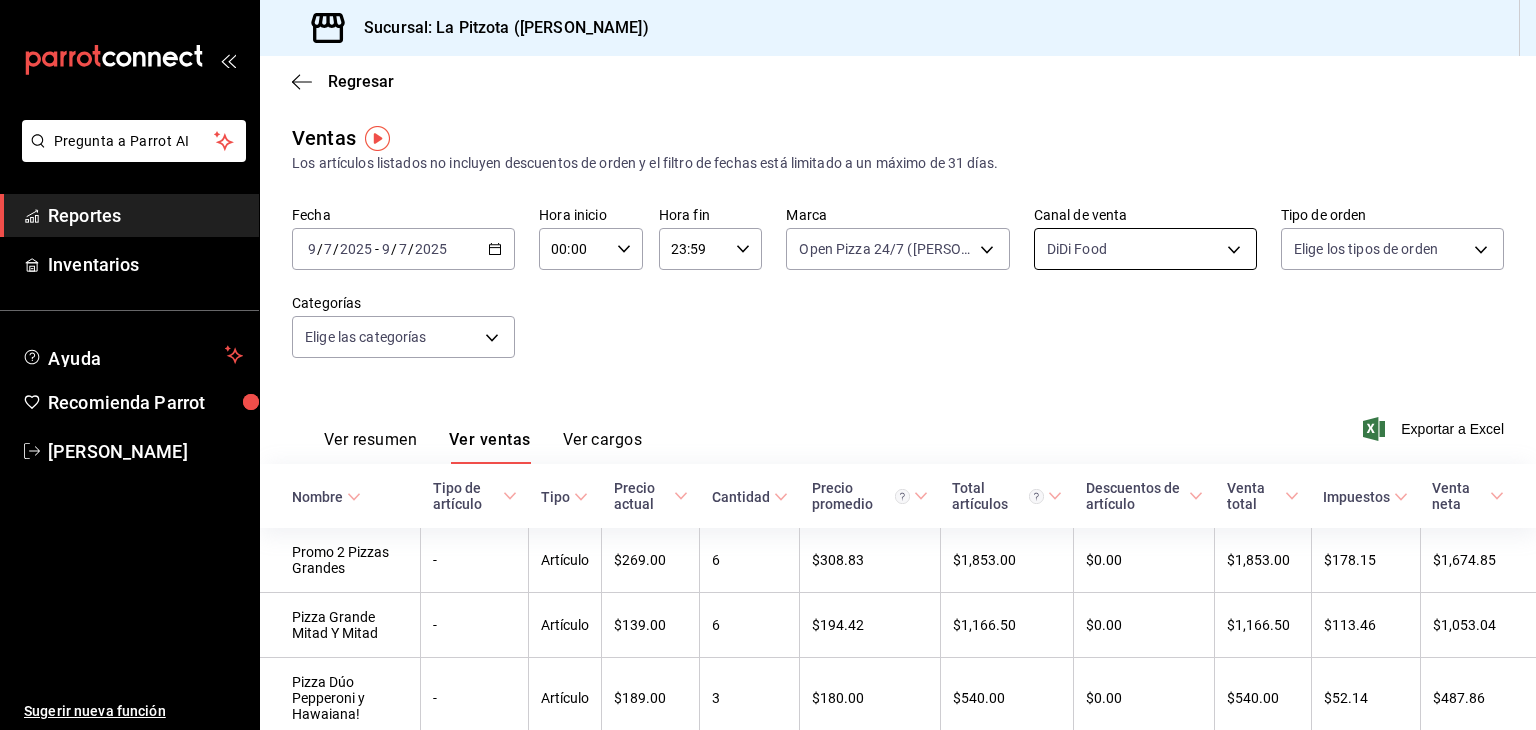 click on "Pregunta a Parrot AI Reportes   Inventarios   Ayuda Recomienda Parrot   [PERSON_NAME]   Sugerir nueva función   Sucursal: La Pitzota ([PERSON_NAME]) Regresar Ventas Los artículos listados no incluyen descuentos de orden y el filtro de fechas está limitado a un máximo de 31 días. Fecha [DATE] [DATE] - [DATE] [DATE] Hora inicio 00:00 Hora inicio Hora fin 23:59 Hora fin Marca Open Pizza 24/7 ([PERSON_NAME]) 8f97d9a1-f00b-4323-96e2-15f6e5ebb1cd Canal de venta DiDi Food DIDI_FOOD Tipo de orden Elige los tipos de orden Categorías Elige las categorías Ver resumen Ver ventas Ver cargos Exportar a Excel Nombre Tipo de artículo Tipo Precio actual Cantidad Precio promedio   Total artículos   Descuentos de artículo Venta total Impuestos Venta neta Promo 2 Pizzas Grandes - Artículo $269.00 6 $308.83 $1,853.00 $0.00 $1,853.00 $178.15 $1,674.85 Pizza Grande Mitad Y Mitad - Artículo $139.00 6 $194.42 $1,166.50 $0.00 $1,166.50 $113.46 $1,053.04 Pizza Dúo Pepperoni y  Hawaiana! - Artículo $189.00 3 $180.00" at bounding box center [768, 365] 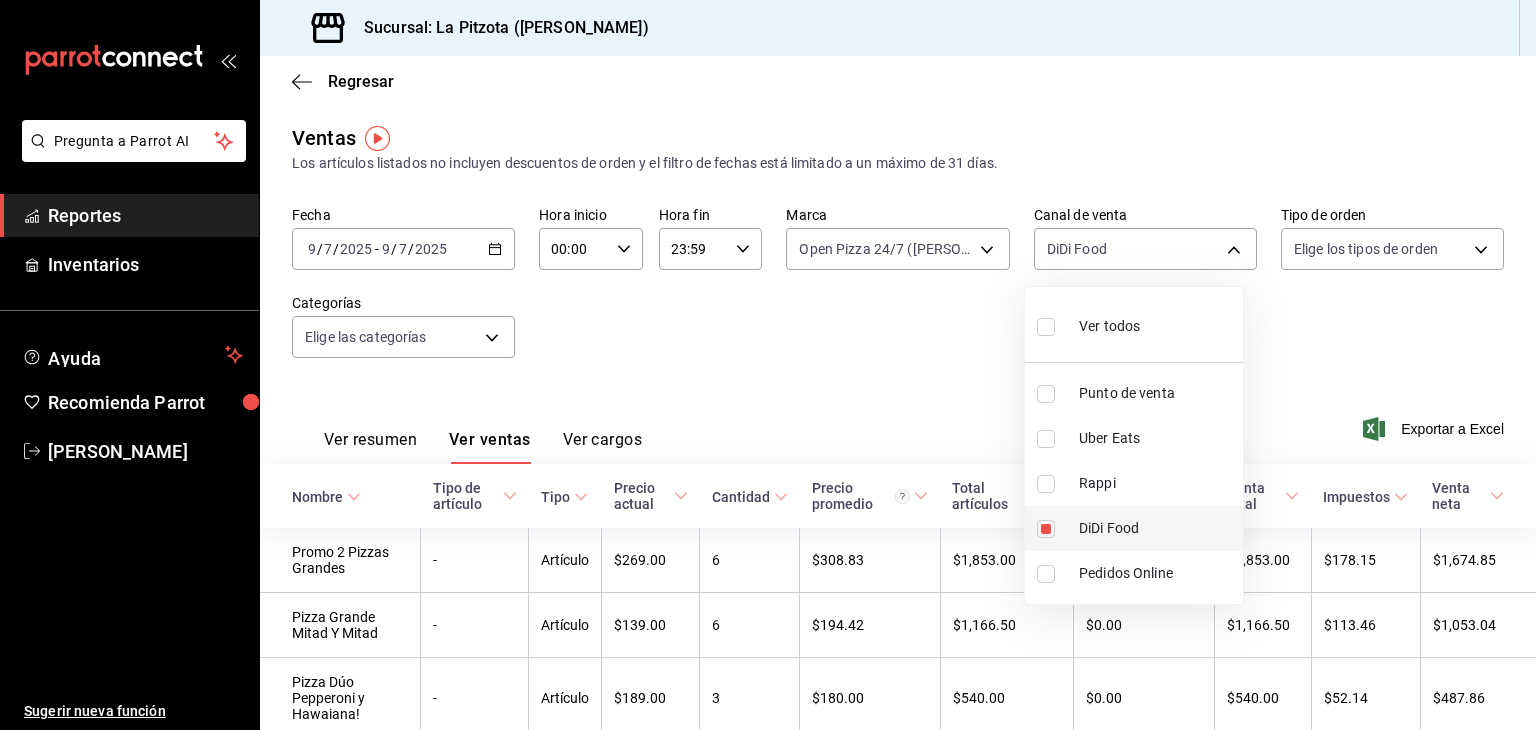 click at bounding box center (1046, 529) 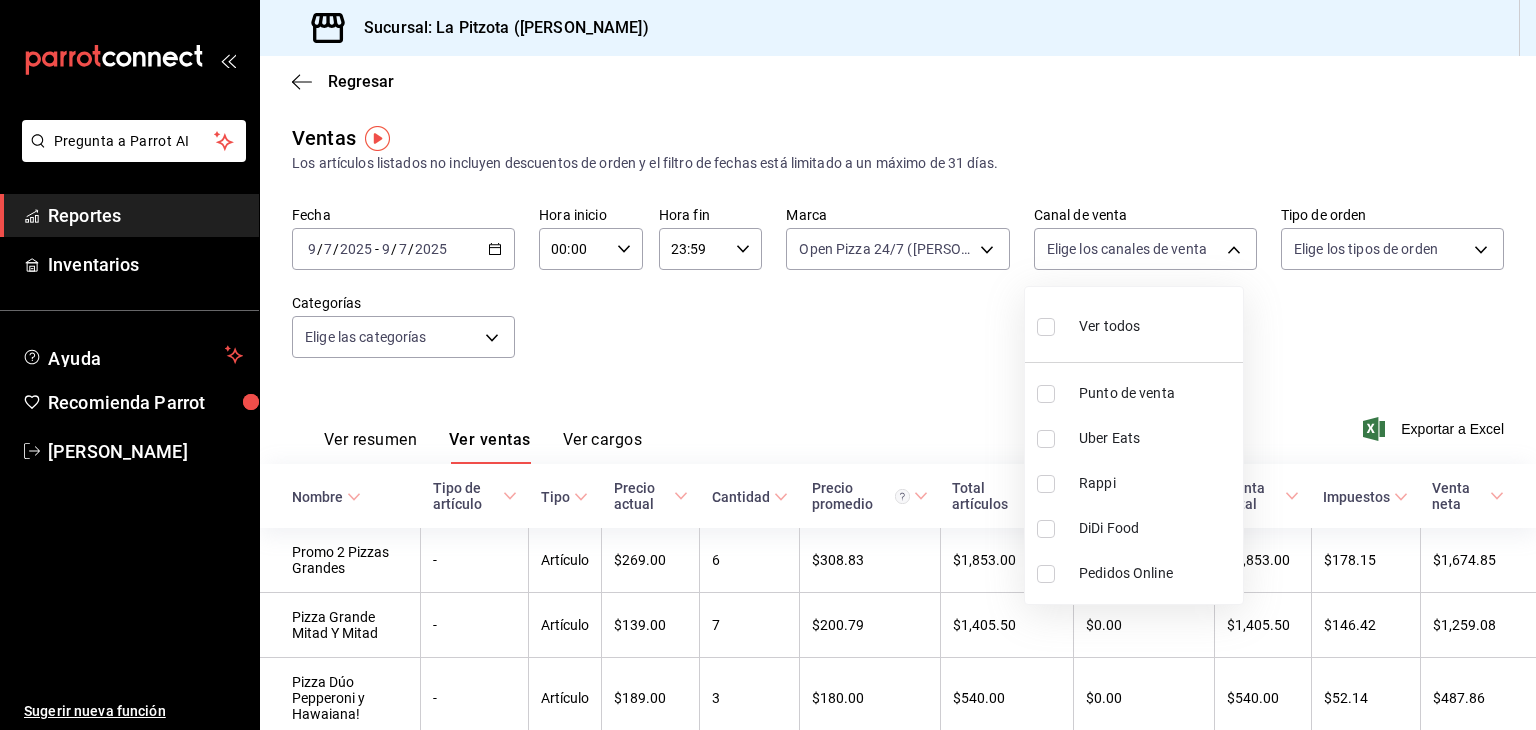 click at bounding box center [1046, 439] 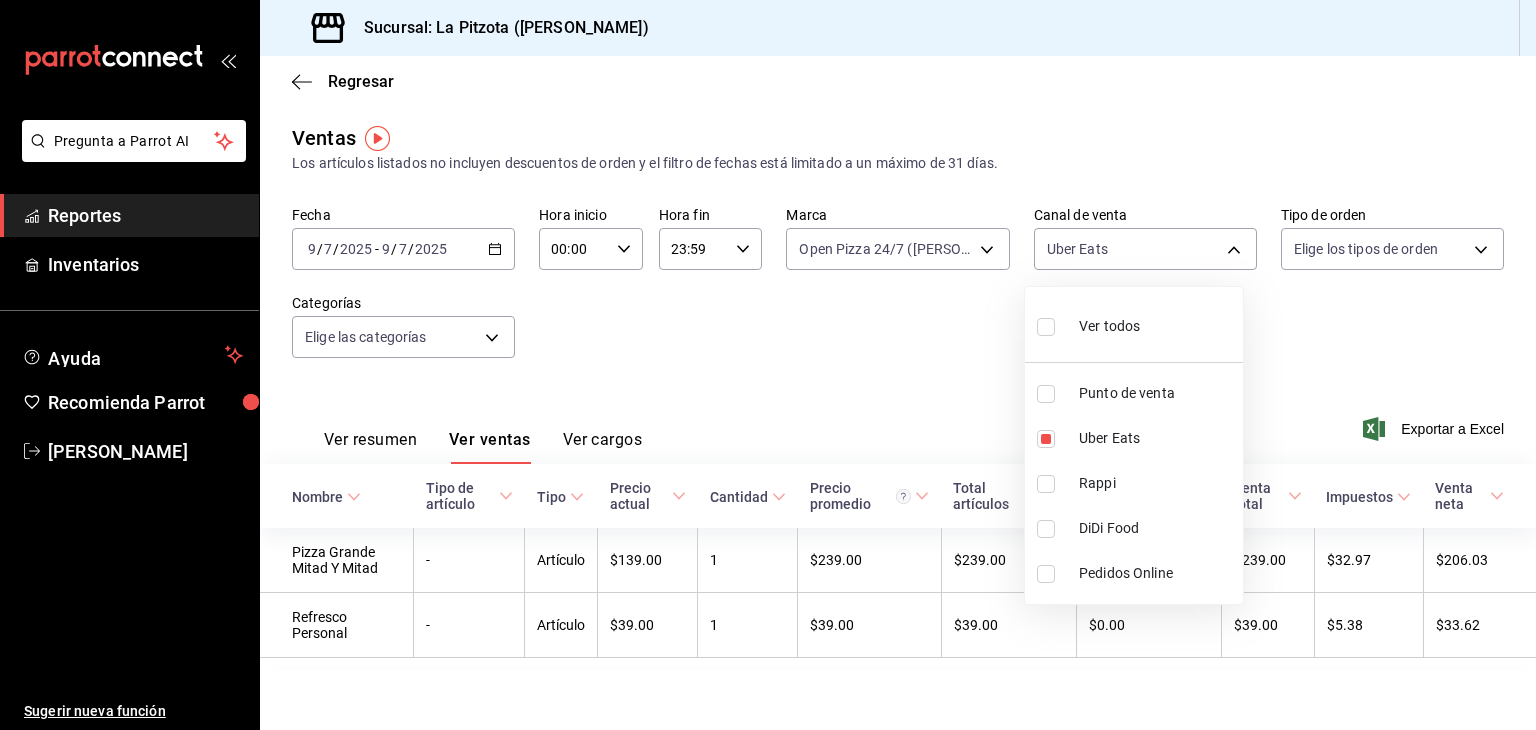 click at bounding box center (768, 365) 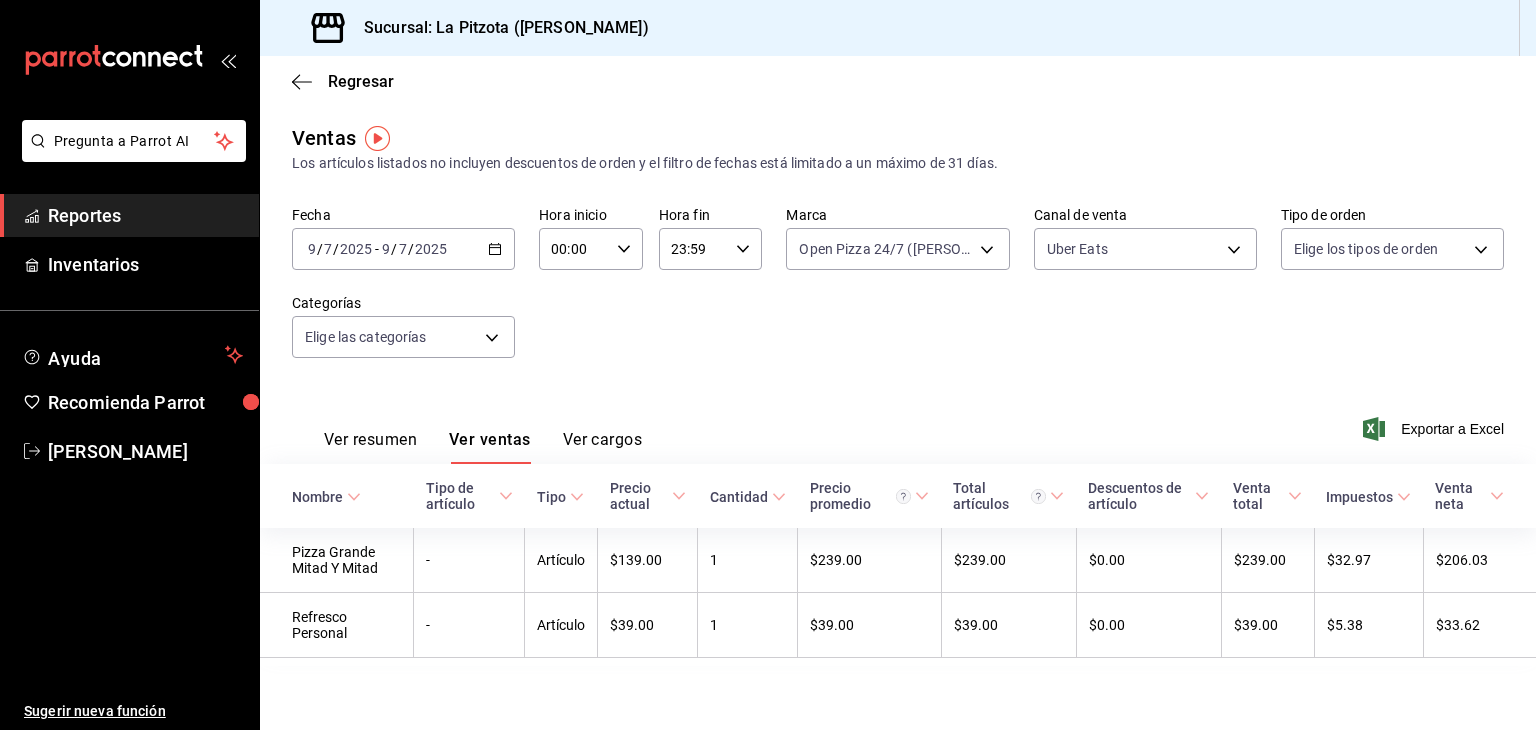 click on "Ver resumen" at bounding box center [370, 447] 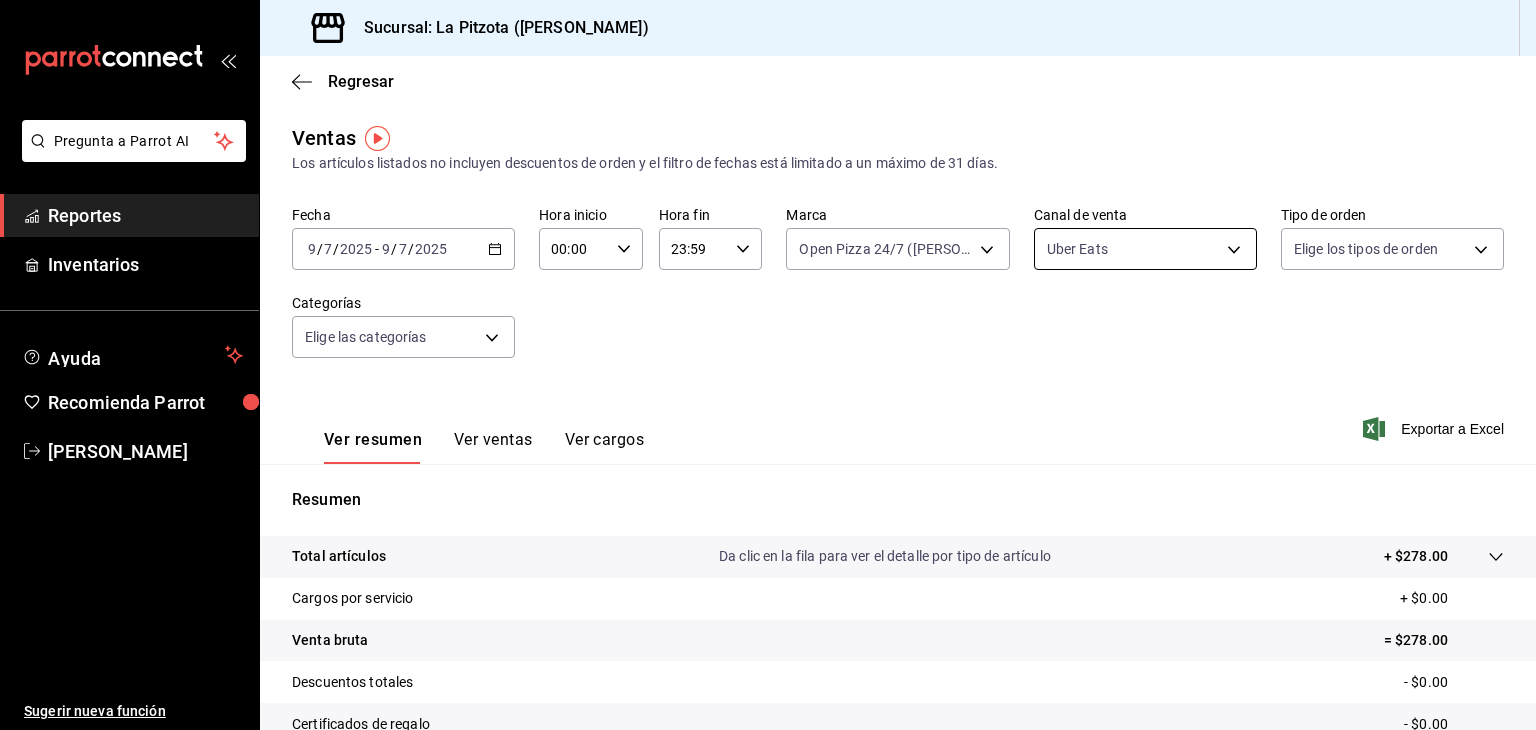 click on "Pregunta a Parrot AI Reportes   Inventarios   Ayuda Recomienda Parrot   [PERSON_NAME]   Sugerir nueva función   Sucursal: La Pitzota ([PERSON_NAME]) Regresar Ventas Los artículos listados no incluyen descuentos de orden y el filtro de fechas está limitado a un máximo de 31 días. Fecha [DATE] [DATE] - [DATE] [DATE] Hora inicio 00:00 Hora inicio Hora fin 23:59 Hora fin Marca Open Pizza 24/7 ([PERSON_NAME]) 8f97d9a1-f00b-4323-96e2-15f6e5ebb1cd Canal de venta Uber Eats UBER_EATS Tipo de orden Elige los tipos de orden Categorías Elige las categorías Ver resumen Ver ventas Ver cargos Exportar a Excel Resumen Total artículos Da clic en la fila para ver el detalle por tipo de artículo + $278.00 Cargos por servicio + $0.00 Venta bruta = $278.00 Descuentos totales - $0.00 Certificados de regalo - $0.00 Venta total = $278.00 Impuestos - $38.34 Venta neta = $239.66 Pregunta a Parrot AI Reportes   Inventarios   Ayuda Recomienda Parrot   [PERSON_NAME]   Sugerir nueva función   Ver video tutorial Ir a video" at bounding box center (768, 365) 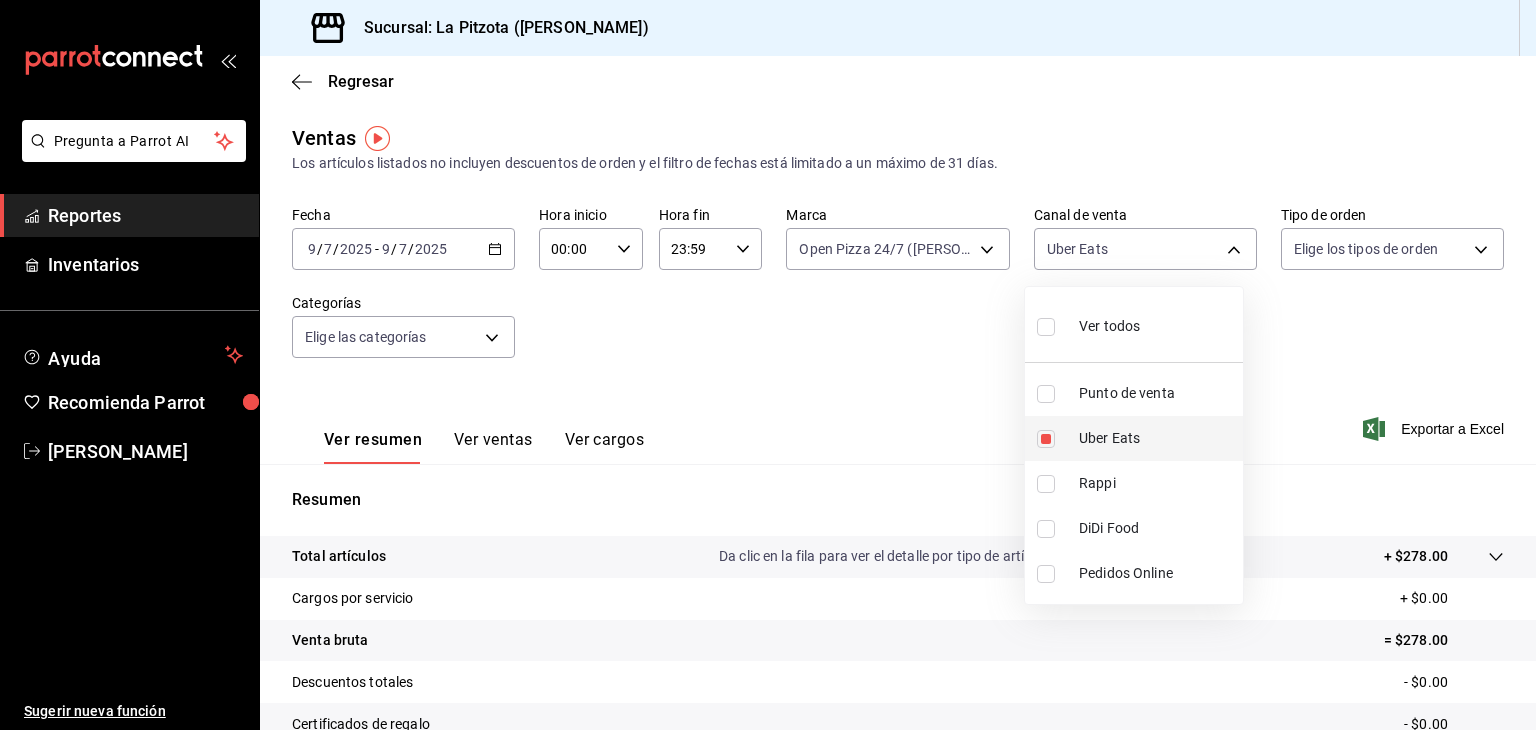click on "Uber Eats" at bounding box center (1134, 438) 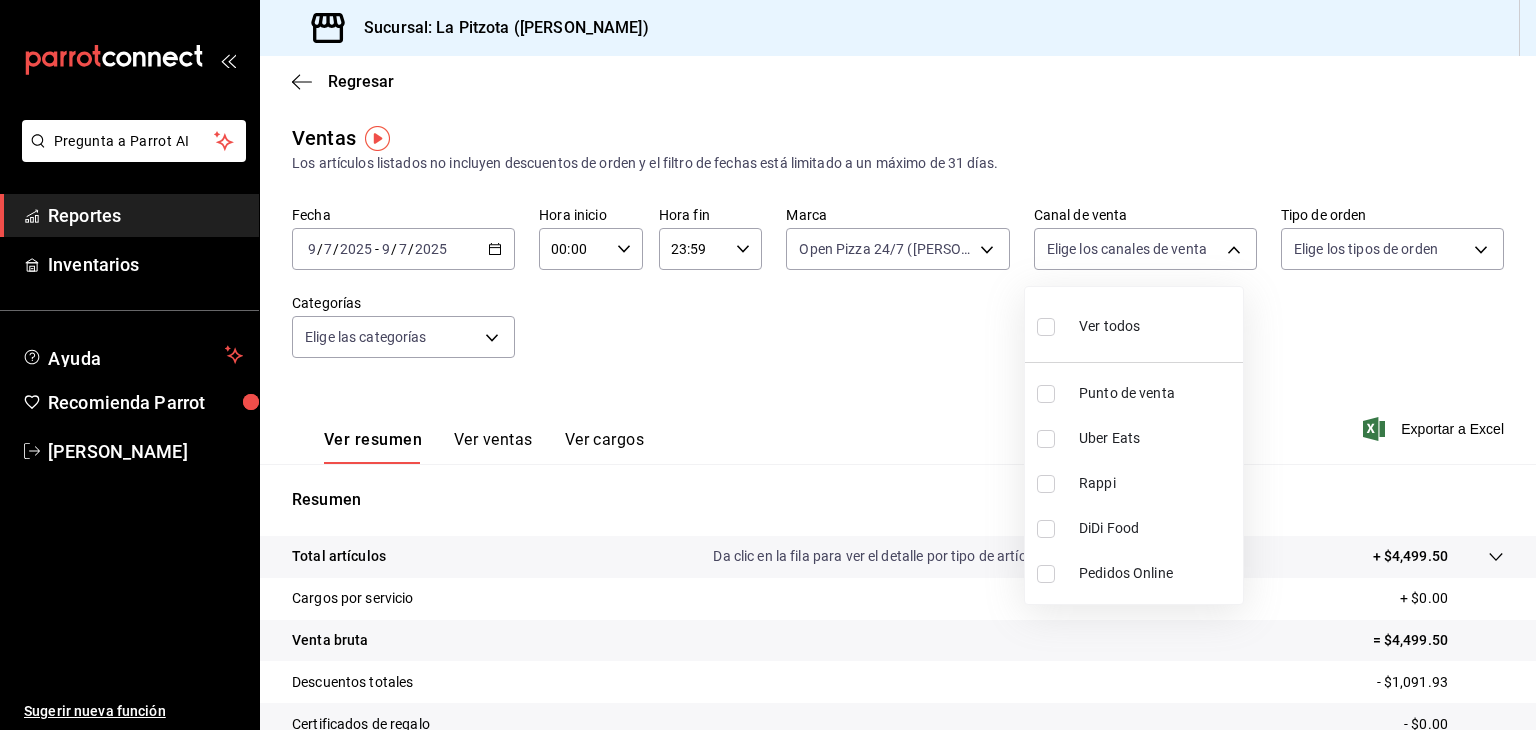 click at bounding box center (1046, 484) 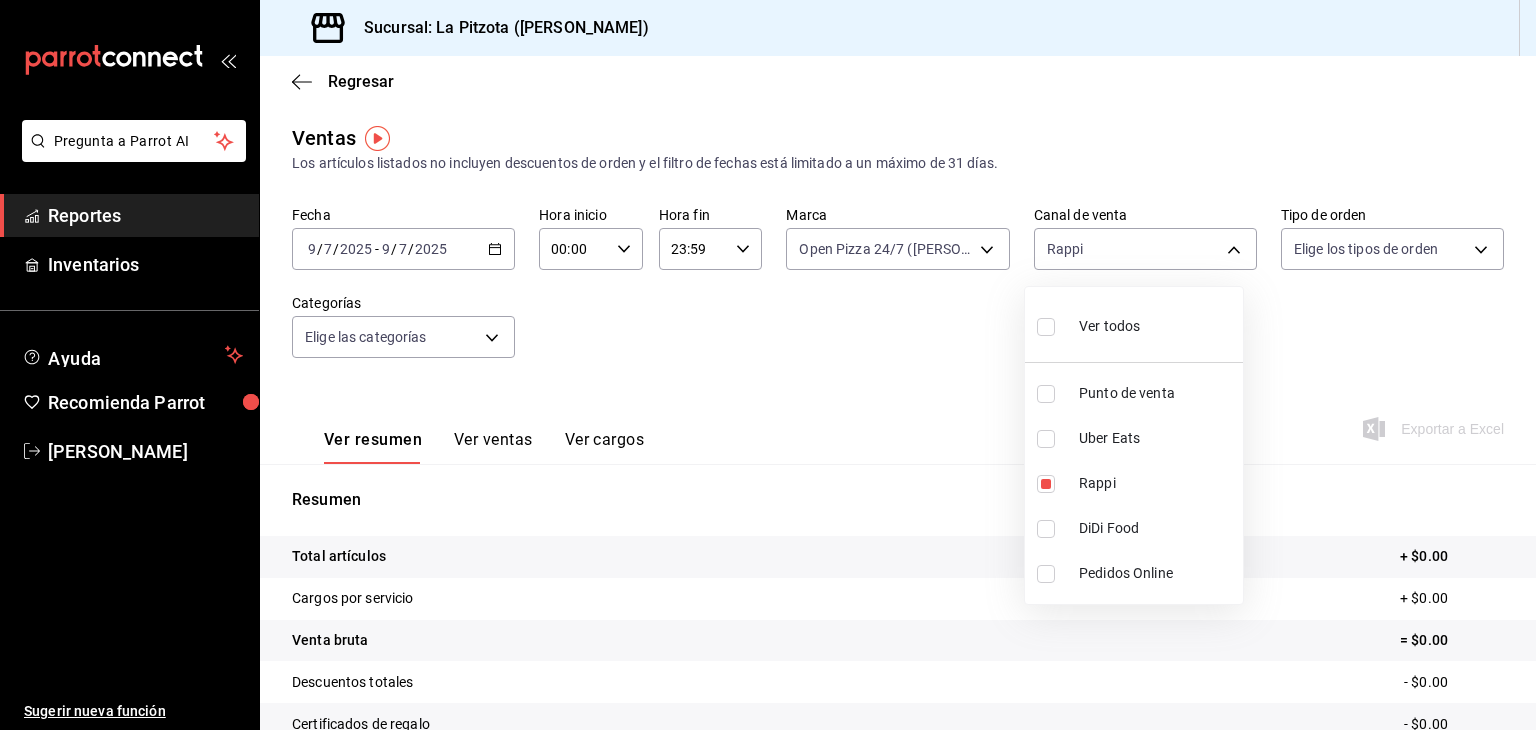 click at bounding box center (768, 365) 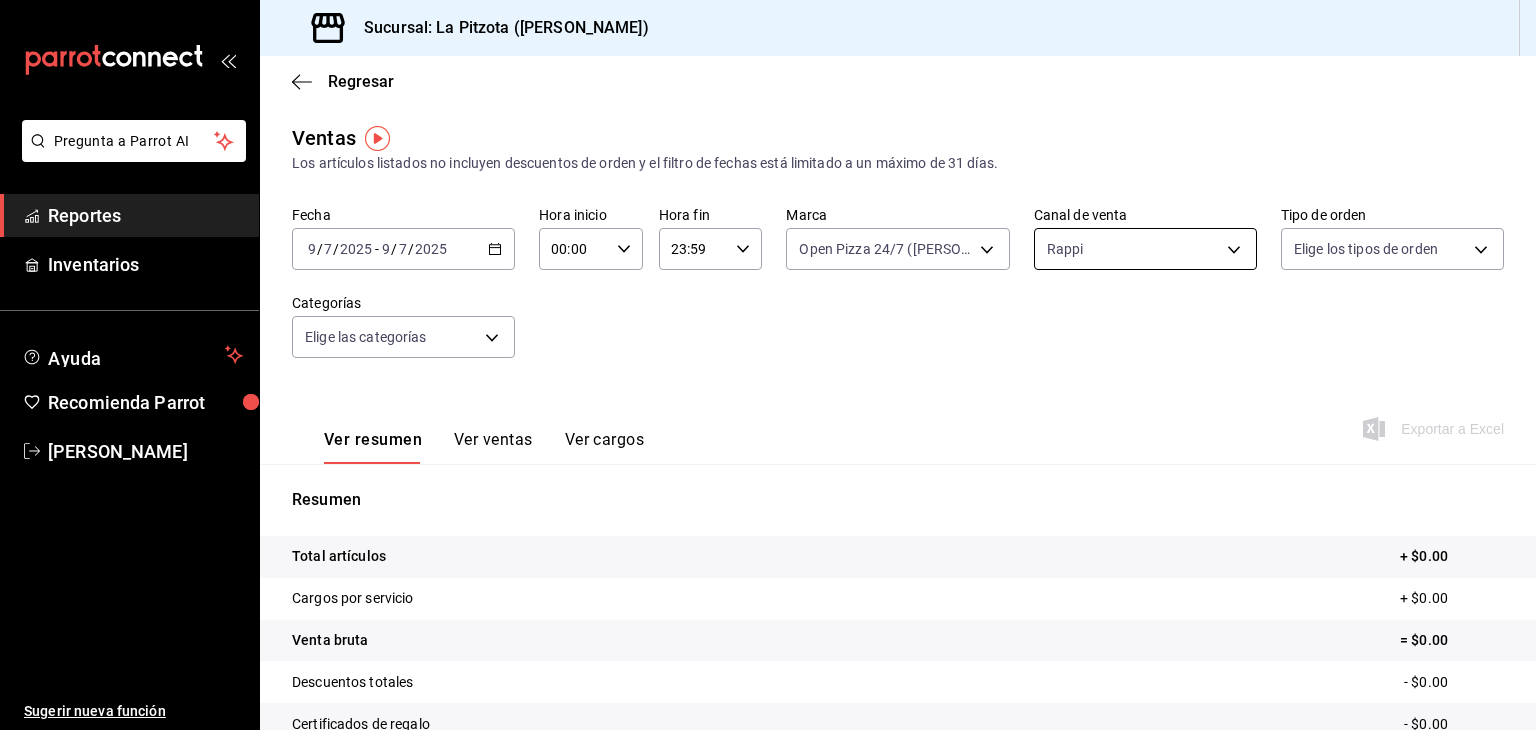 click on "Pregunta a Parrot AI Reportes   Inventarios   Ayuda Recomienda Parrot   [PERSON_NAME]   Sugerir nueva función   Sucursal: La Pitzota ([PERSON_NAME]) Regresar Ventas Los artículos listados no incluyen descuentos de orden y el filtro de fechas está limitado a un máximo de 31 días. Fecha [DATE] [DATE] - [DATE] [DATE] Hora inicio 00:00 Hora inicio Hora fin 23:59 Hora fin Marca Open Pizza 24/7 ([PERSON_NAME]) 8f97d9a1-f00b-4323-96e2-15f6e5ebb1cd Canal de venta Rappi RAPPI Tipo de orden Elige los tipos de orden Categorías Elige las categorías Ver resumen Ver ventas Ver cargos Exportar a Excel Resumen Total artículos + $0.00 Cargos por servicio + $0.00 Venta bruta = $0.00 Descuentos totales - $0.00 Certificados de regalo - $0.00 Venta total = $0.00 Impuestos - $0.00 Venta neta = $0.00 Pregunta a Parrot AI Reportes   Inventarios   Ayuda Recomienda Parrot   [PERSON_NAME]   Sugerir nueva función   GANA 1 MES GRATIS EN TU SUSCRIPCIÓN AQUÍ Ver video tutorial Ir a video Visitar centro de ayuda [PHONE_NUMBER]" at bounding box center [768, 365] 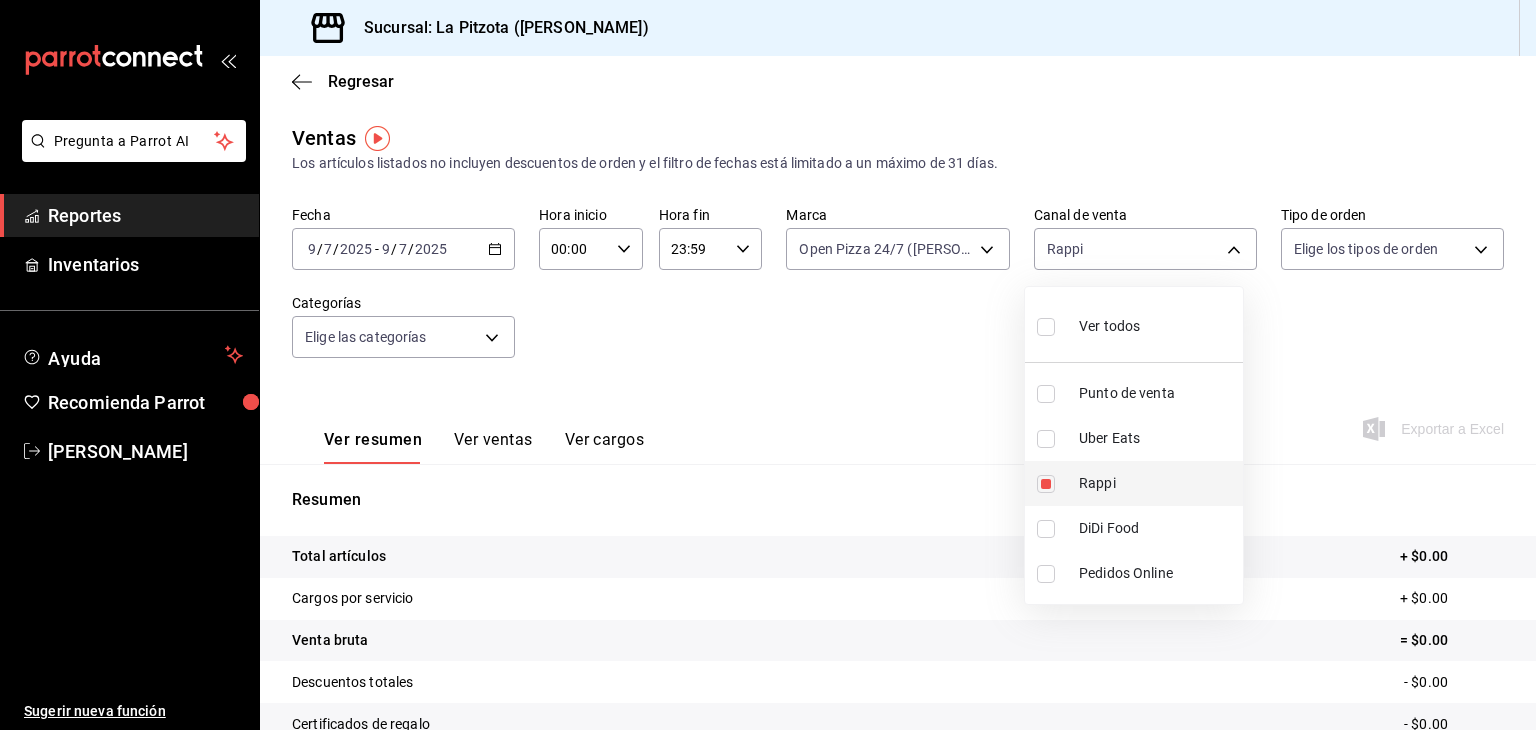click at bounding box center [1046, 484] 